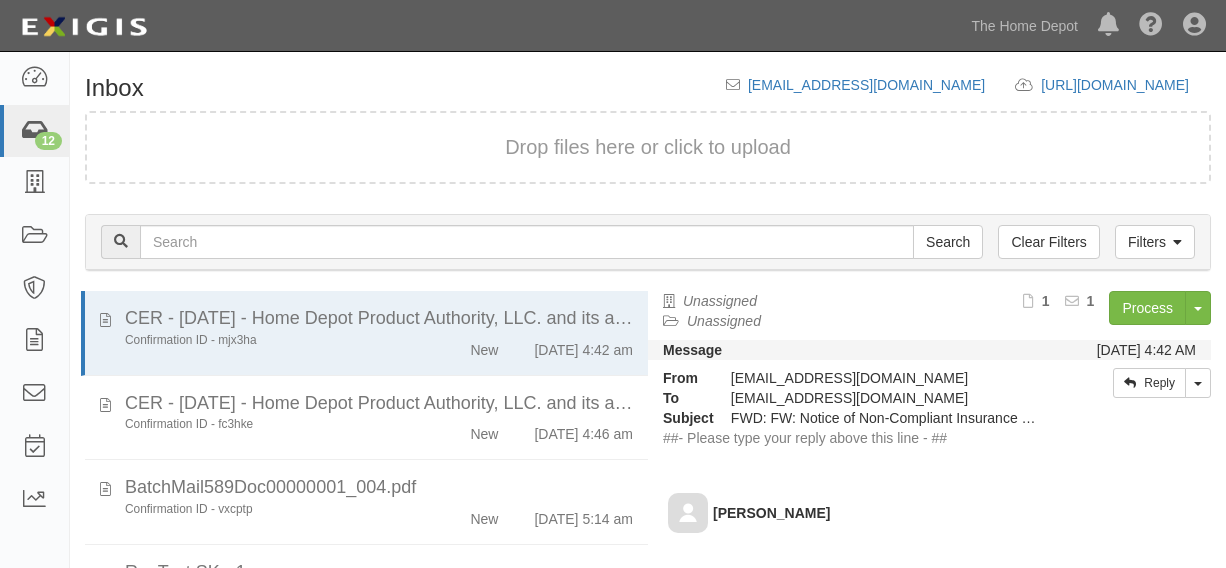 click at bounding box center [34, 131] 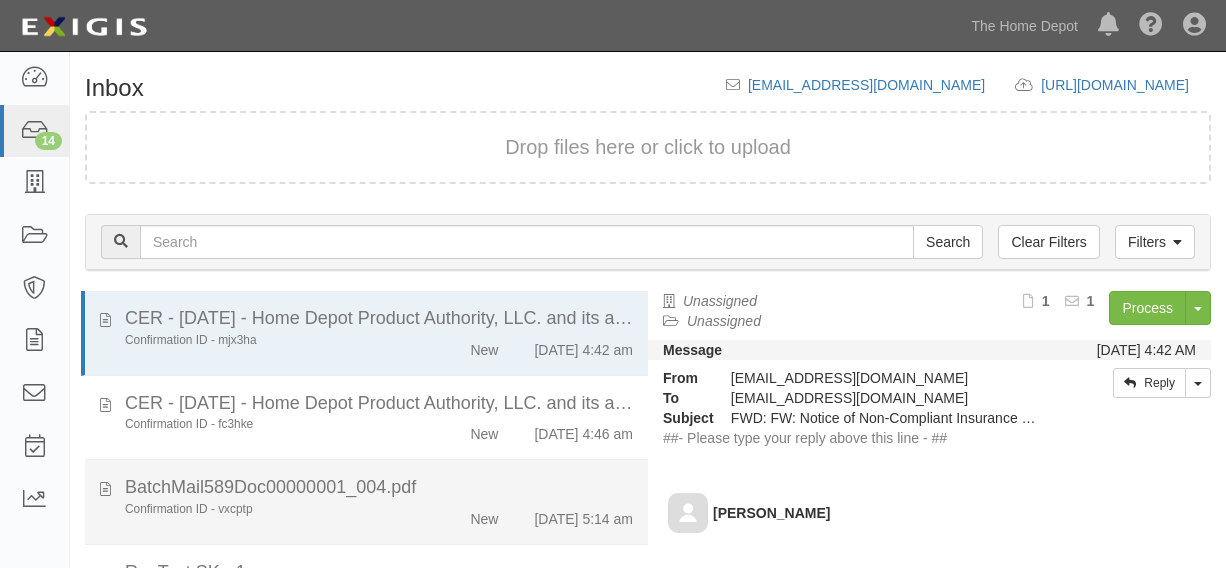 scroll, scrollTop: 84, scrollLeft: 0, axis: vertical 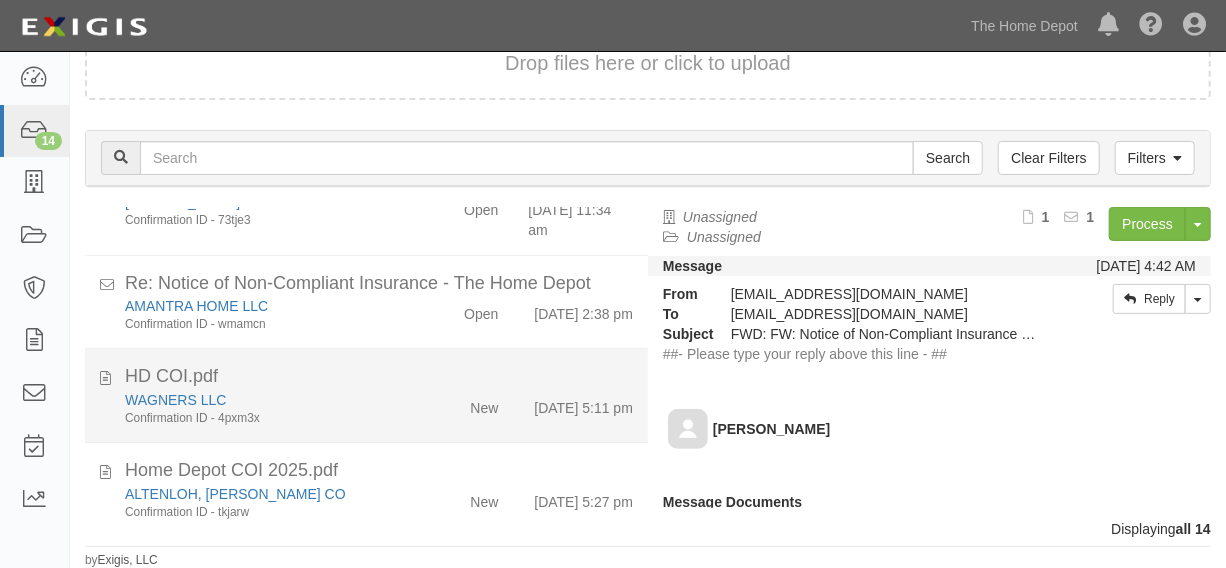 click on "New" 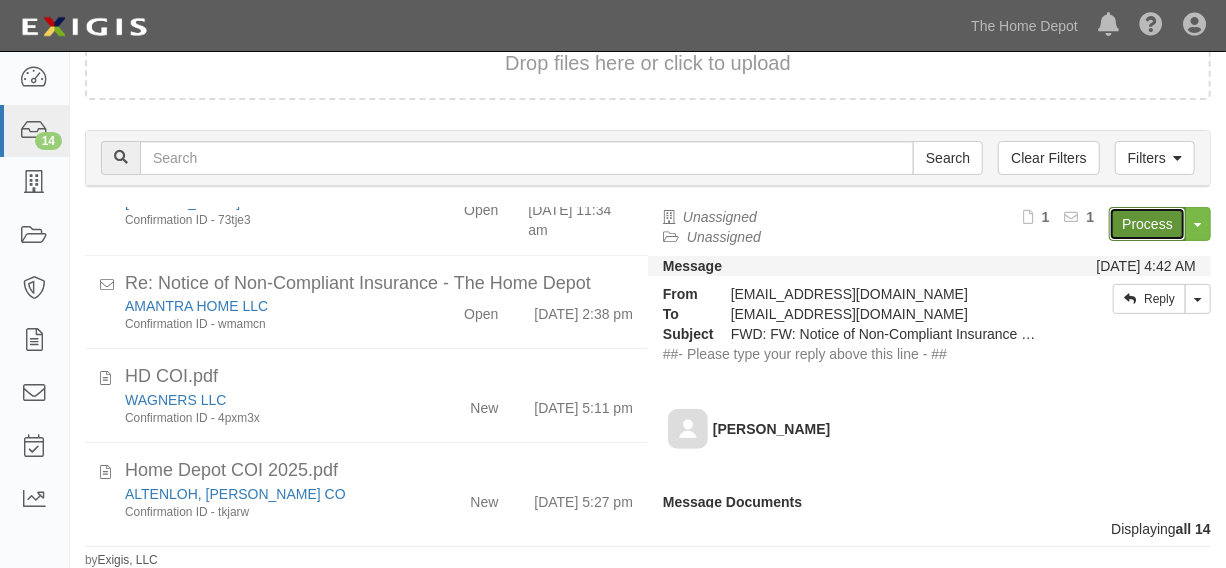 click on "Process" at bounding box center [1147, 224] 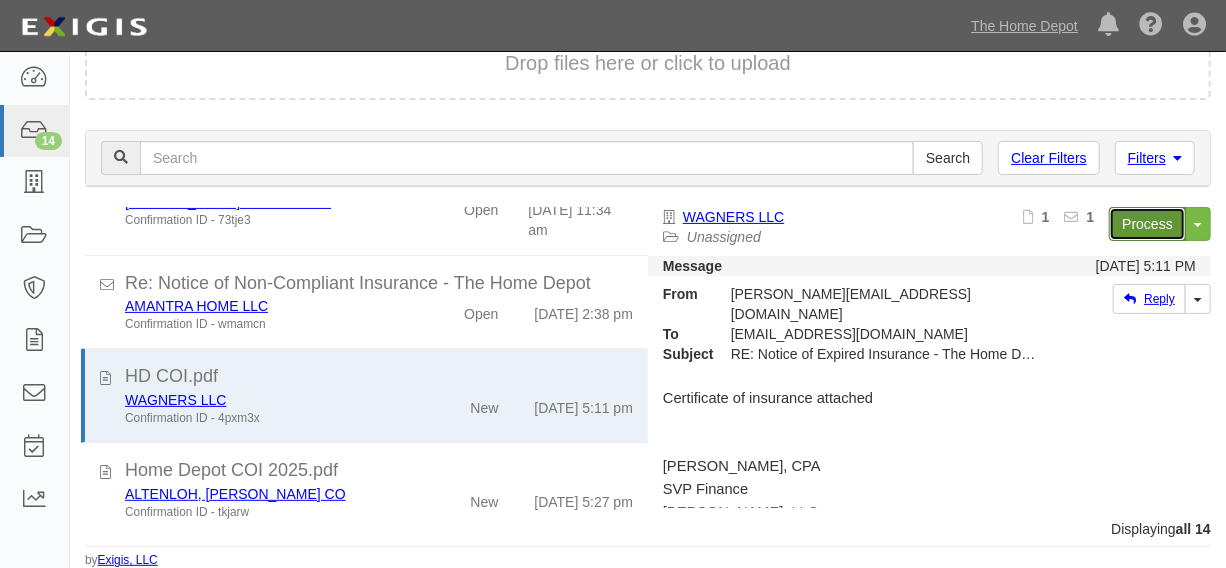 scroll, scrollTop: 1020, scrollLeft: 0, axis: vertical 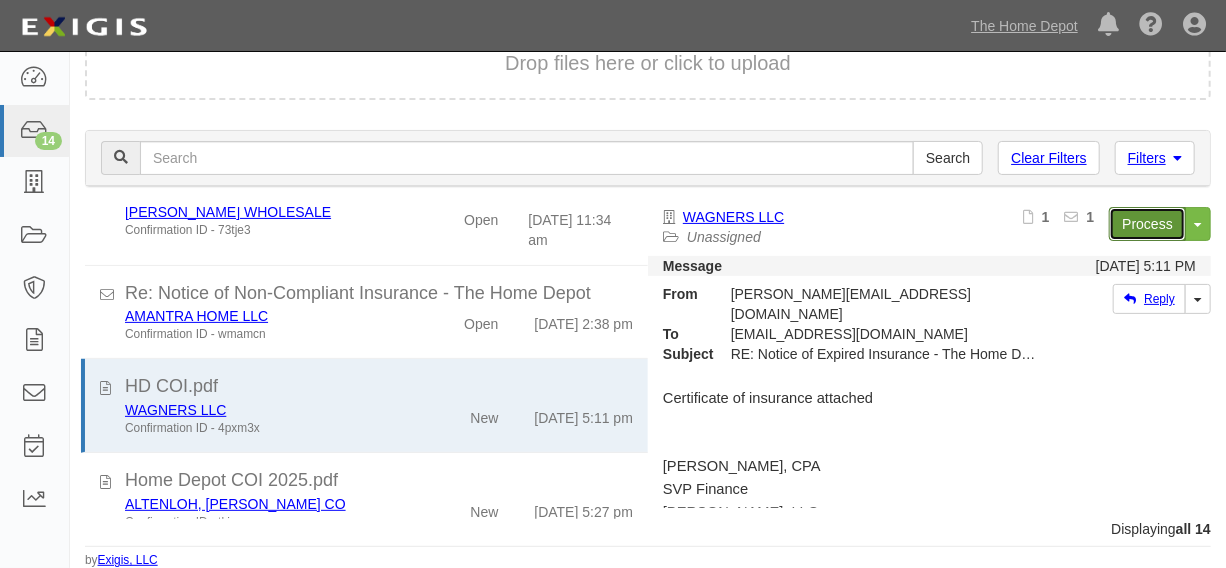 click on "Process" at bounding box center [1147, 224] 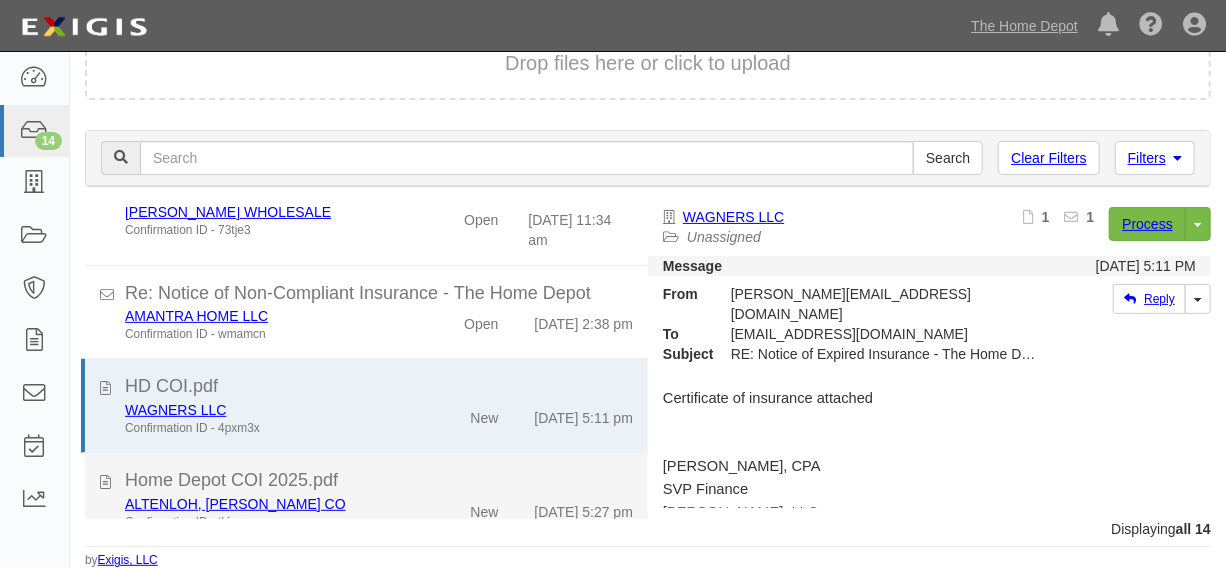 click on "Home Depot COI 2025.pdf" 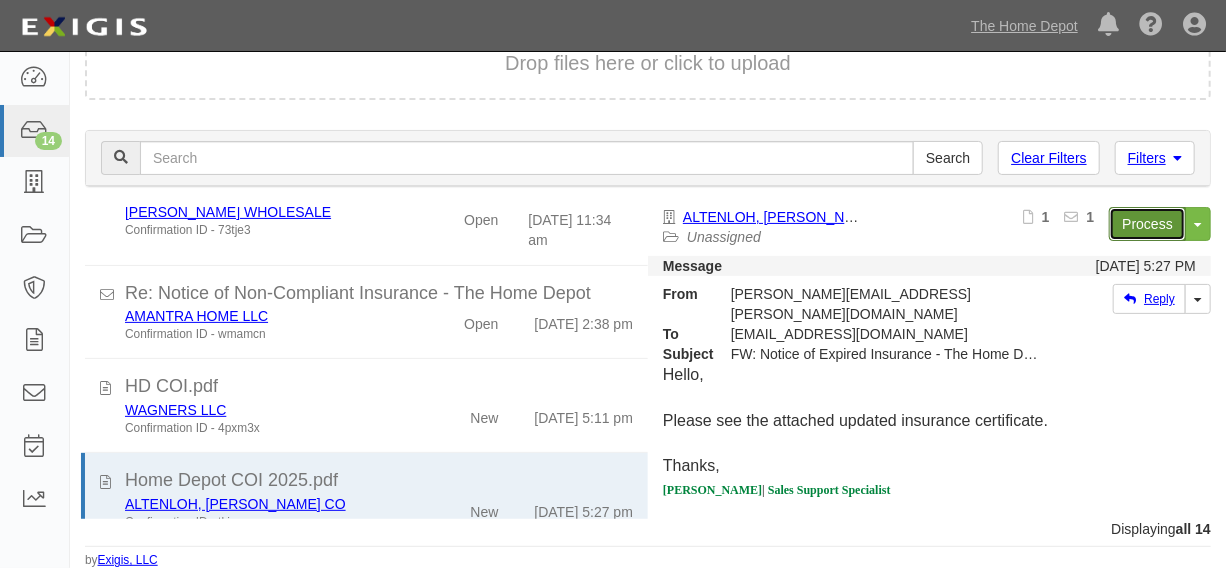 click on "Process" at bounding box center [1147, 224] 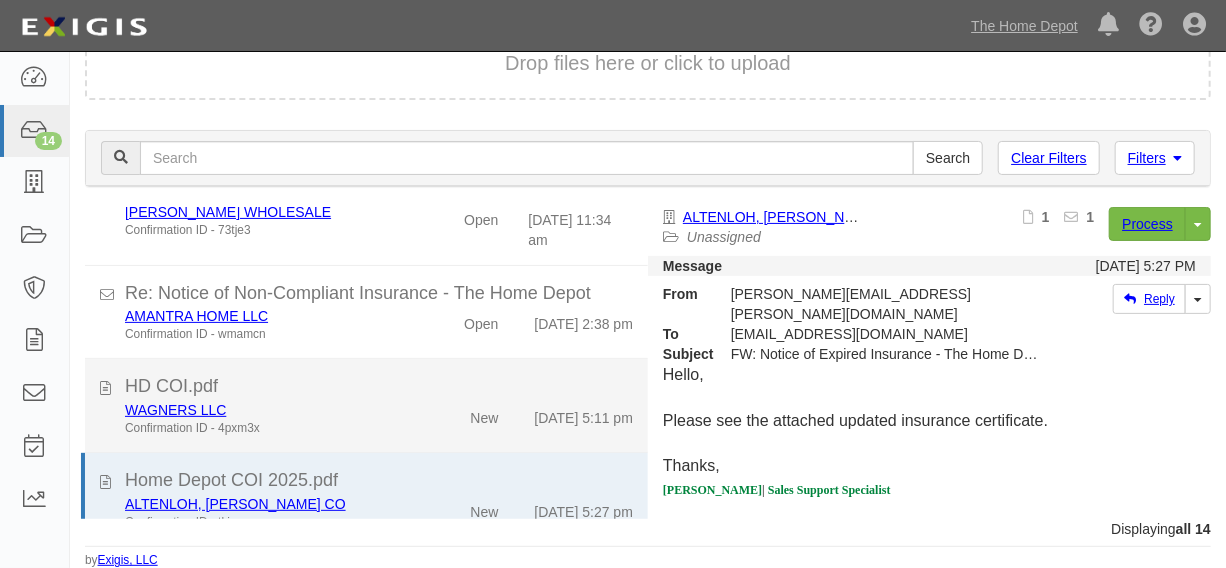 click on "New" 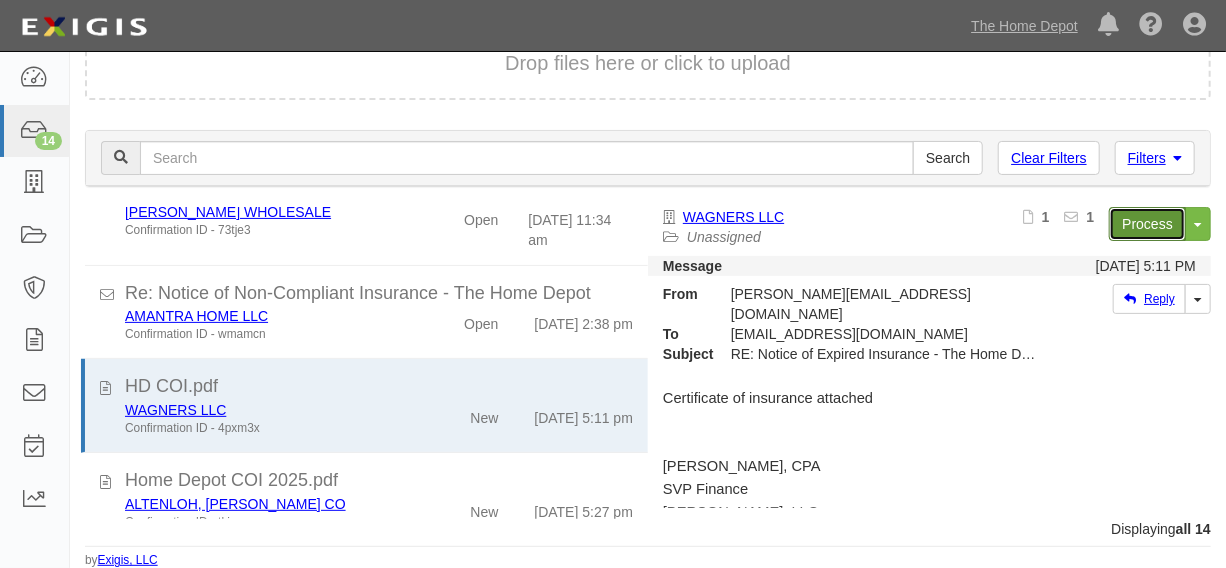 click on "Process" at bounding box center (1147, 224) 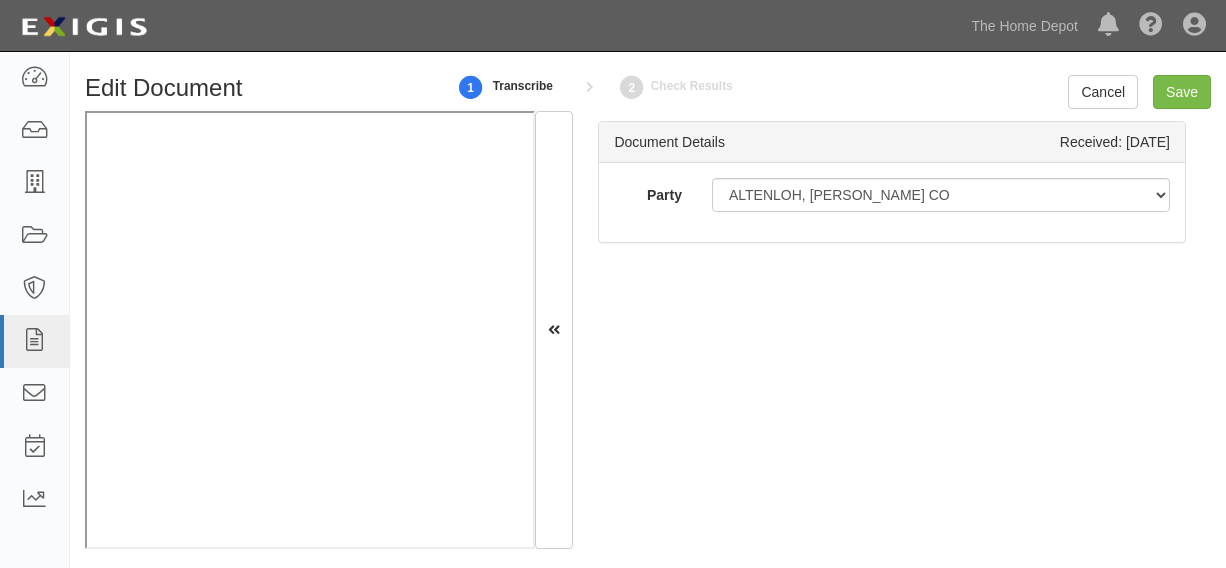 scroll, scrollTop: 0, scrollLeft: 0, axis: both 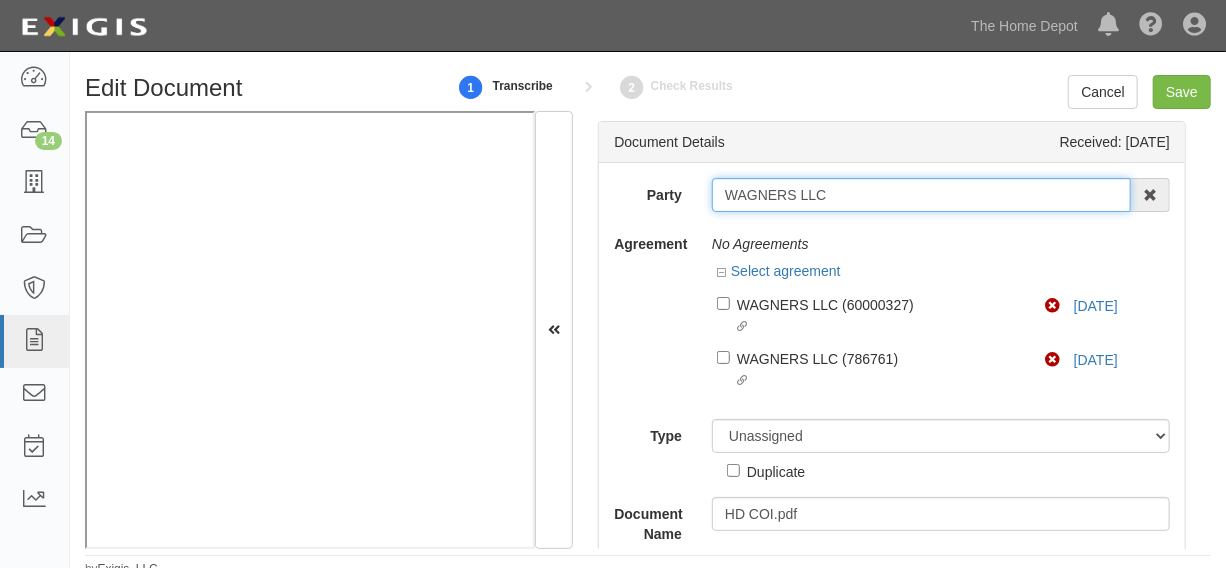 drag, startPoint x: 717, startPoint y: 191, endPoint x: 881, endPoint y: 190, distance: 164.00305 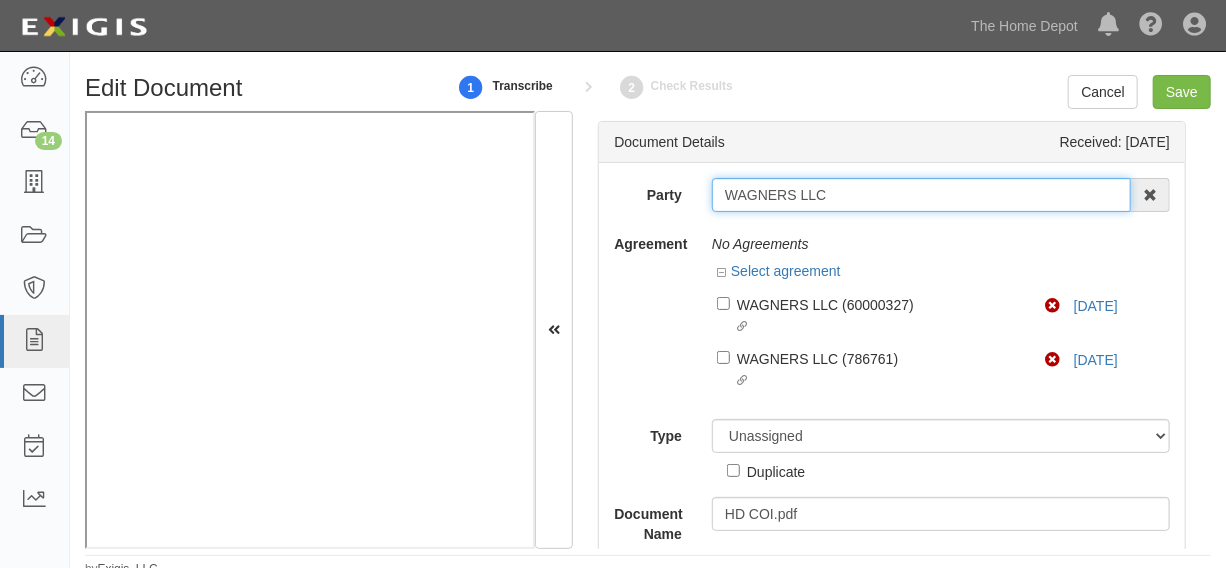 click on "WAGNERS LLC" at bounding box center [921, 195] 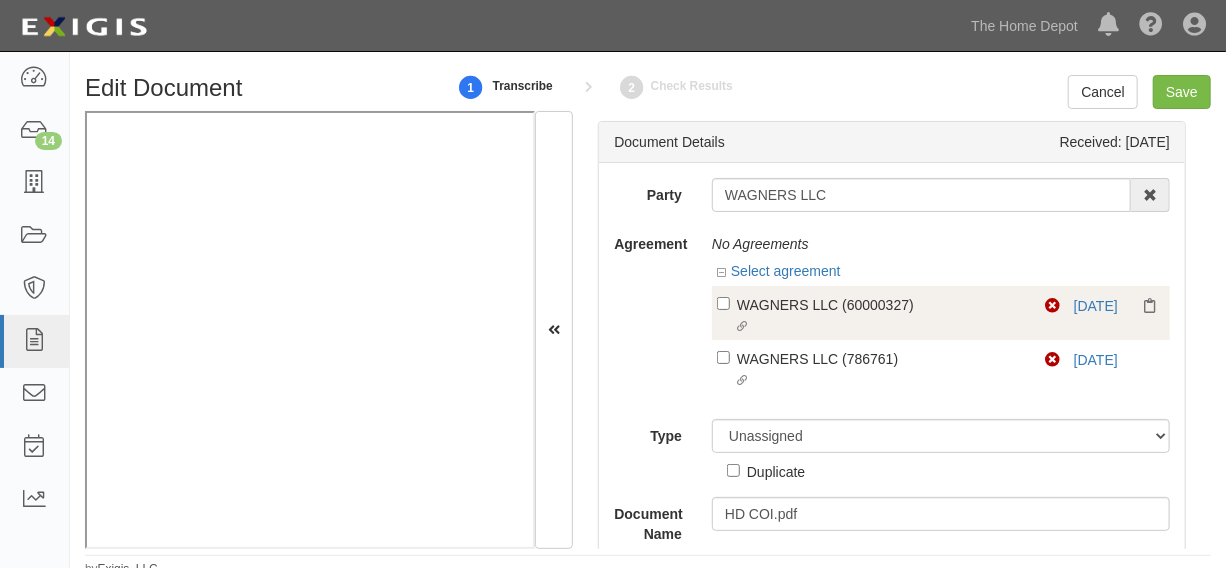 click on "Linked agreement
WAGNERS LLC              (60000327)
Linked agreement" at bounding box center [881, 316] 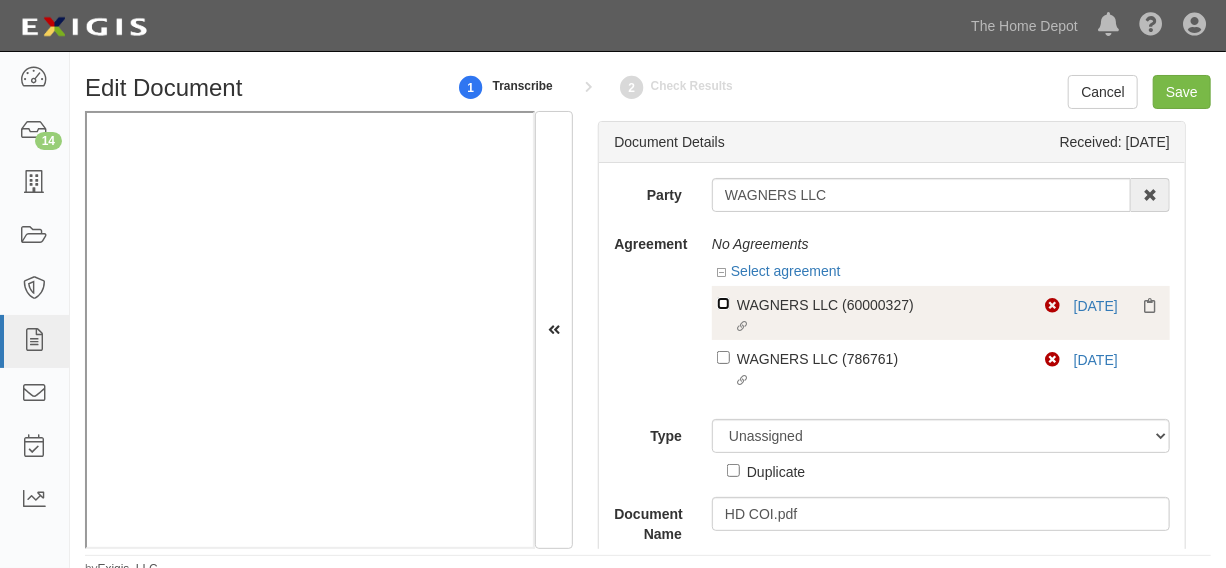 click on "Linked agreement
WAGNERS LLC              (60000327)
Linked agreement" at bounding box center [723, 303] 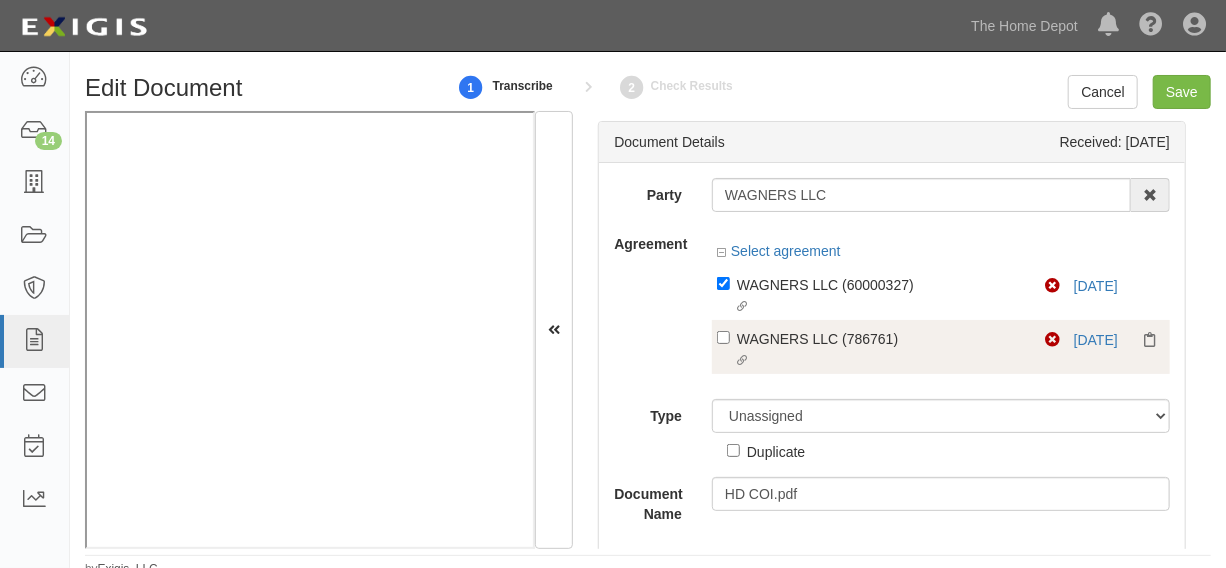 click on "WAGNERS LLC              (786761)" at bounding box center [880, 284] 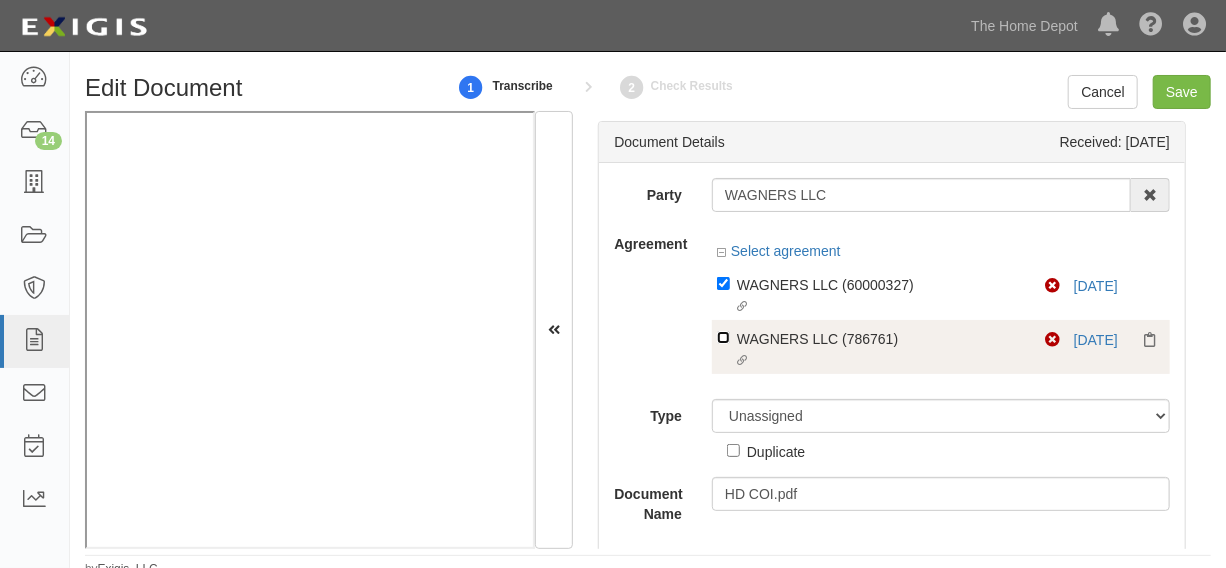 click on "Linked agreement
WAGNERS LLC              (786761)
Linked agreement" at bounding box center (723, 283) 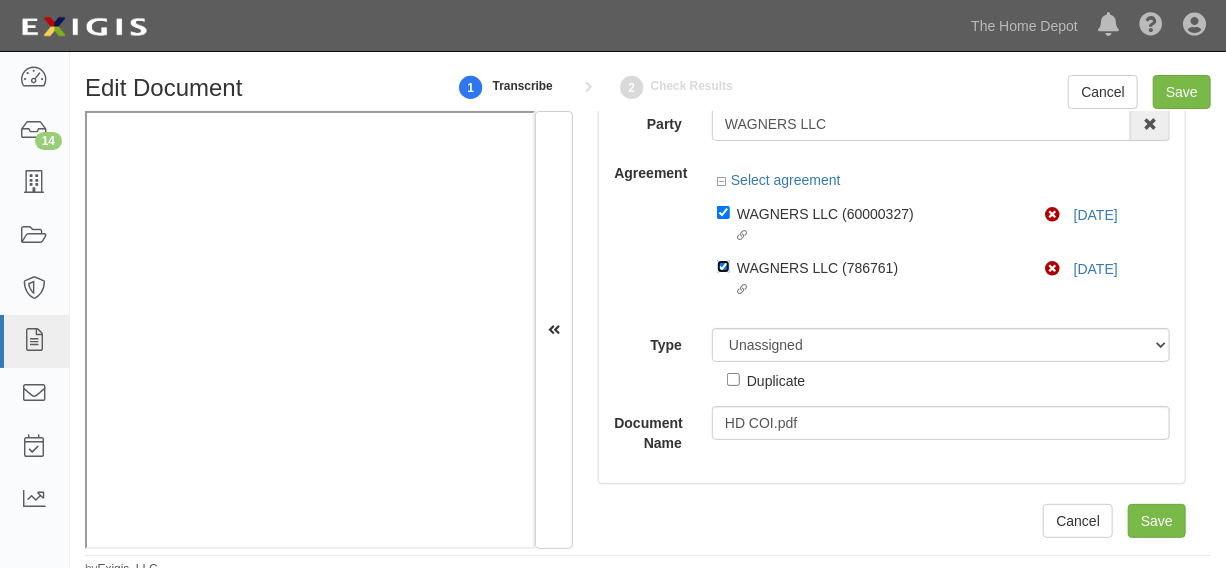 scroll, scrollTop: 70, scrollLeft: 0, axis: vertical 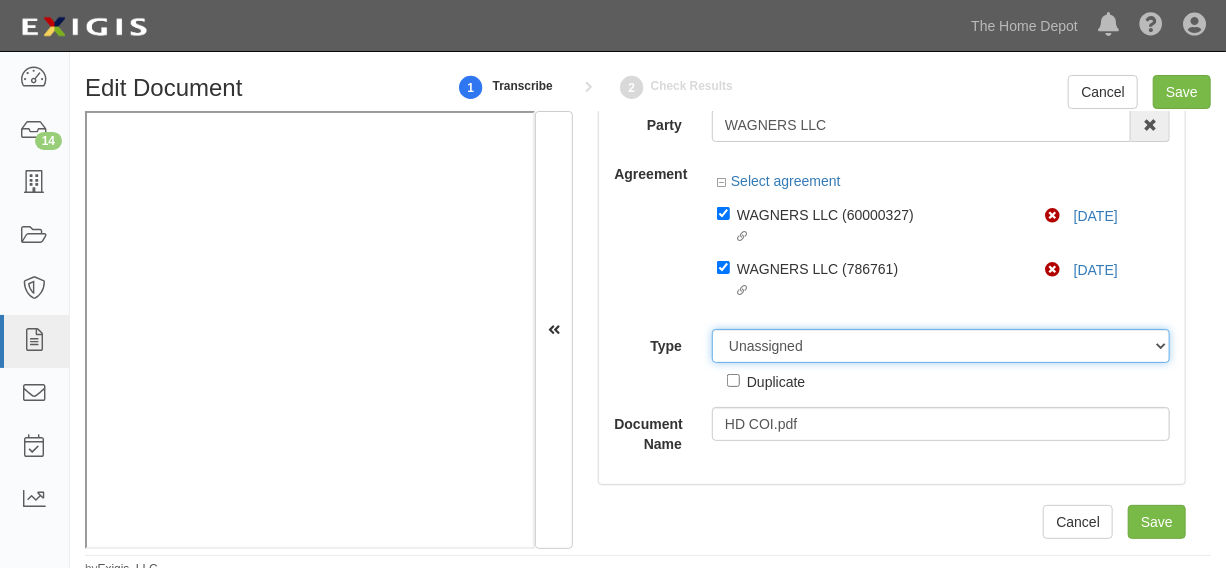 click on "Unassigned
Binder
Cancellation Notice
Certificate
Contract
Endorsement
Insurance Policy
Junk
Other Document
Policy Declarations
Reinstatement Notice
Requirements
Waiver Request" at bounding box center [941, 346] 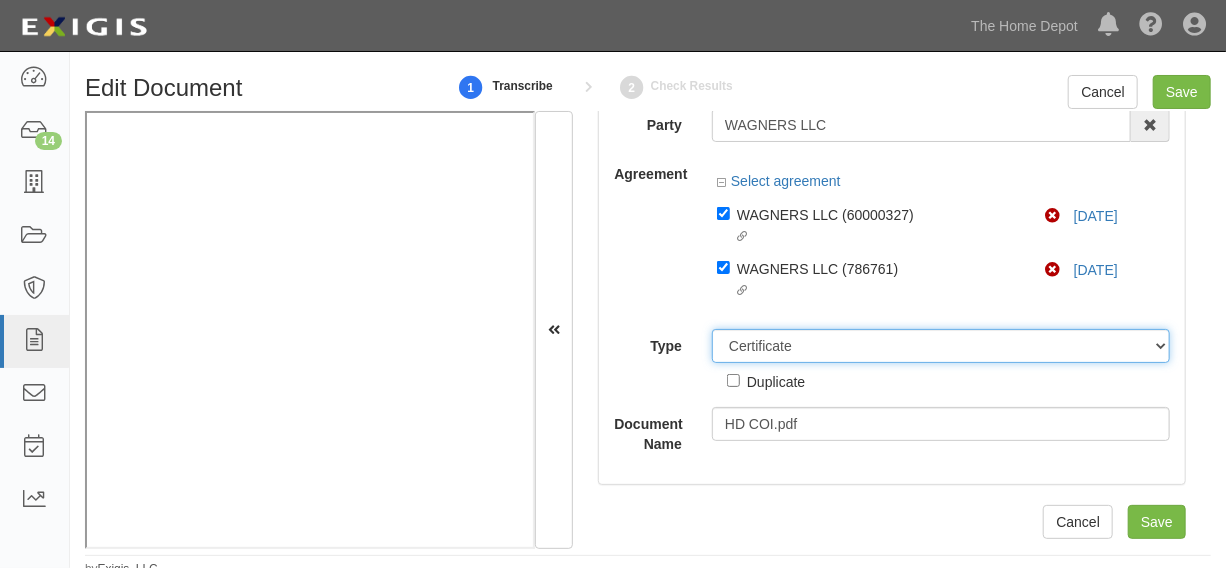 click on "Unassigned
Binder
Cancellation Notice
Certificate
Contract
Endorsement
Insurance Policy
Junk
Other Document
Policy Declarations
Reinstatement Notice
Requirements
Waiver Request" at bounding box center [941, 346] 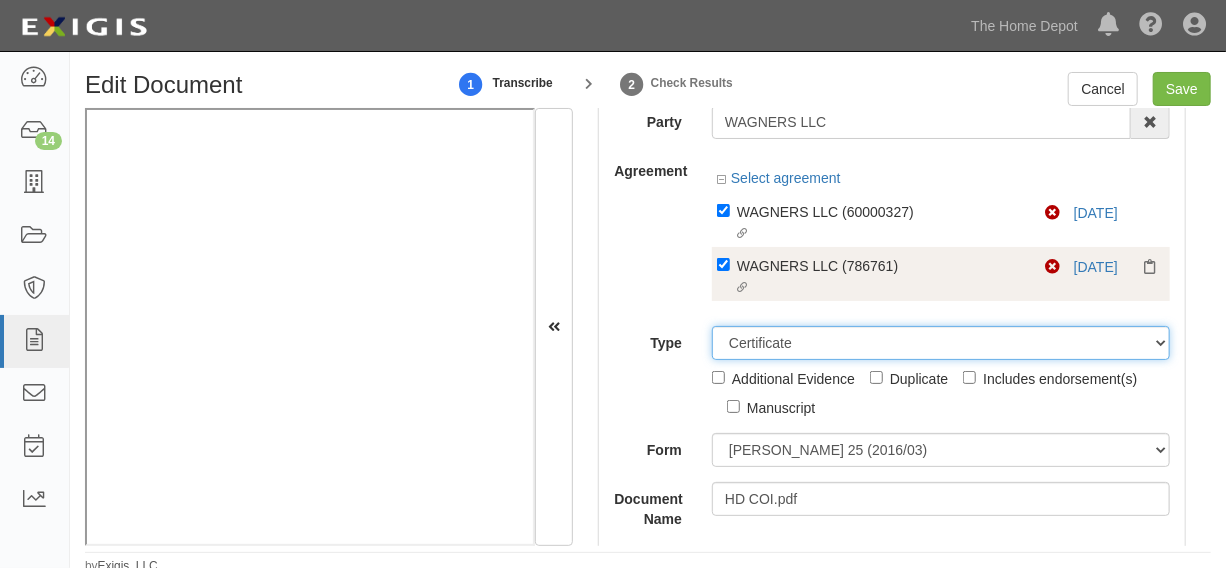 scroll, scrollTop: 10, scrollLeft: 0, axis: vertical 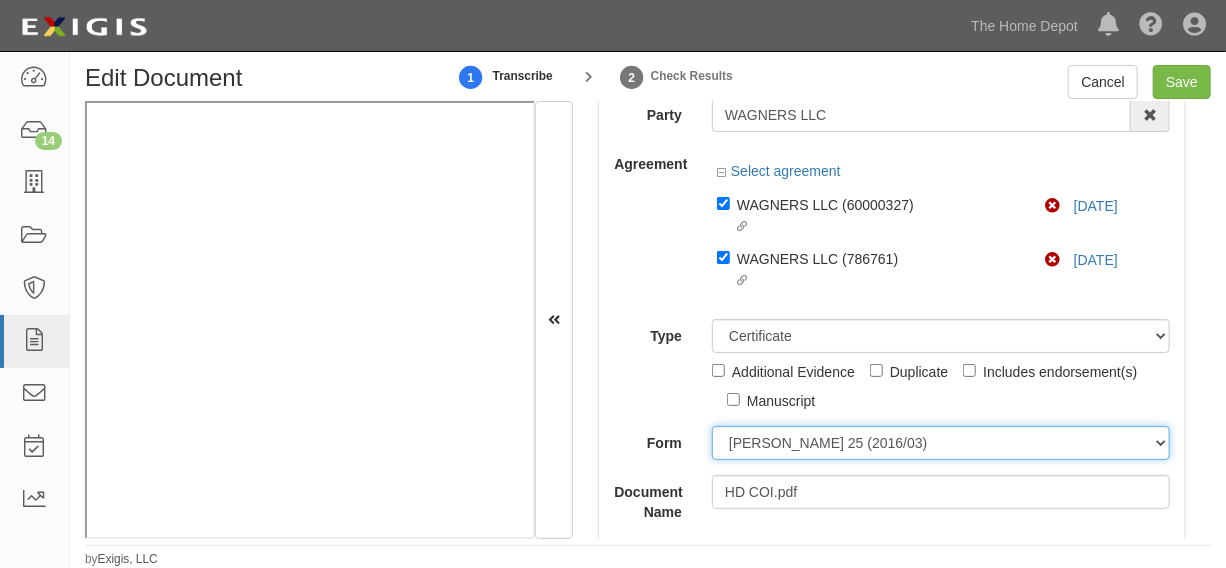 drag, startPoint x: 782, startPoint y: 440, endPoint x: 775, endPoint y: 459, distance: 20.248457 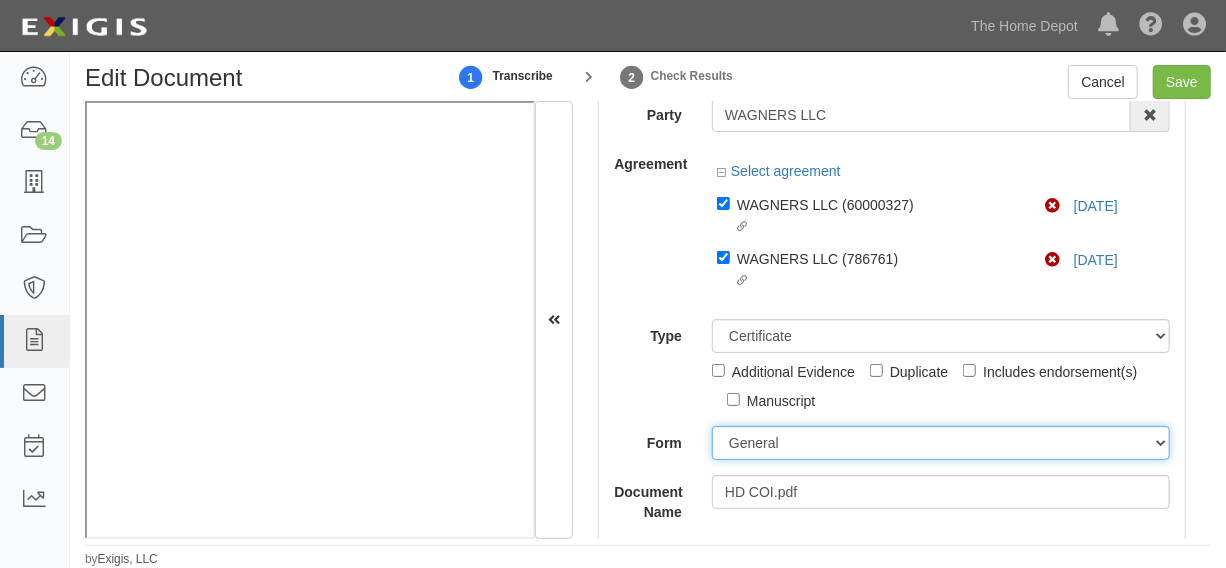 click on "[PERSON_NAME] 25 (2016/03)
[PERSON_NAME] 101
[PERSON_NAME] 855 NY (2014/05)
General" at bounding box center [941, 443] 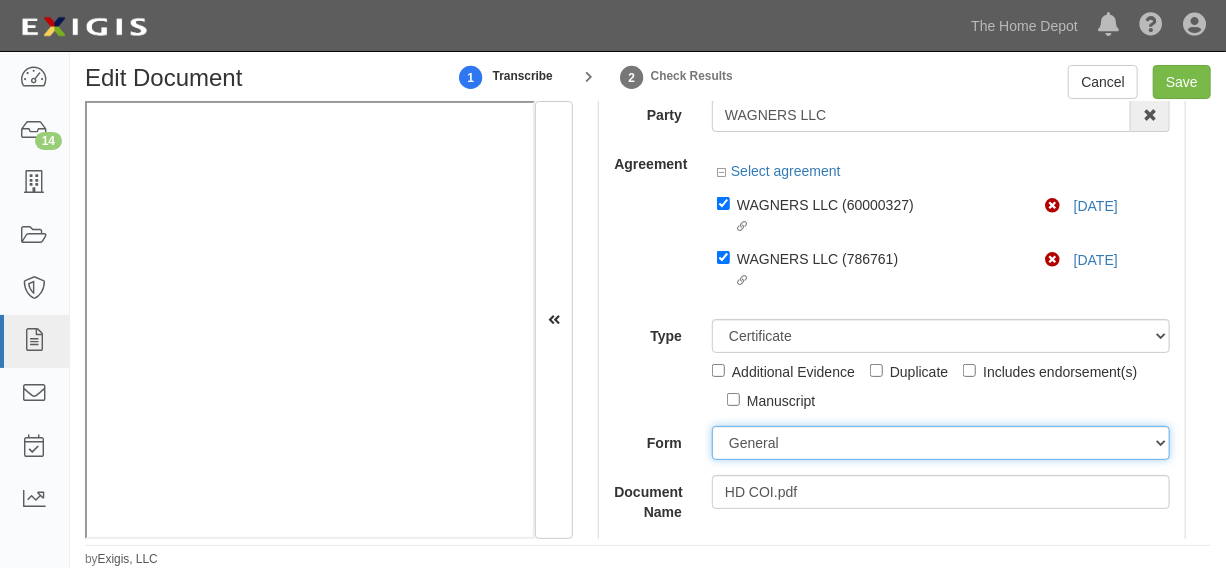 scroll, scrollTop: 222, scrollLeft: 0, axis: vertical 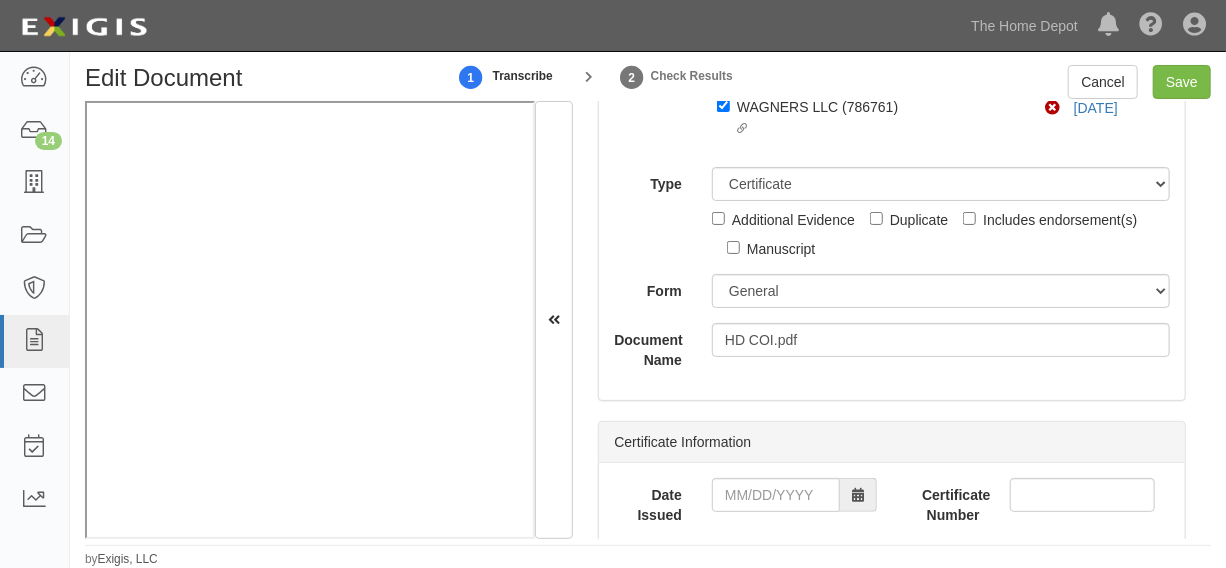 click on "Date Issued" at bounding box center (745, 501) 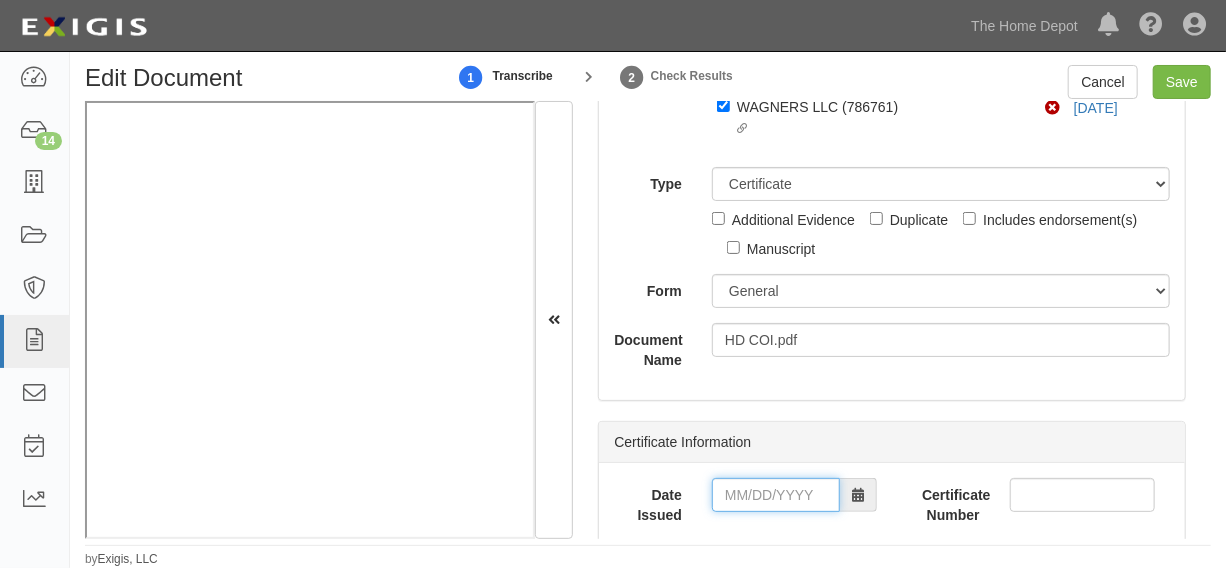 click on "Date Issued" at bounding box center (776, 495) 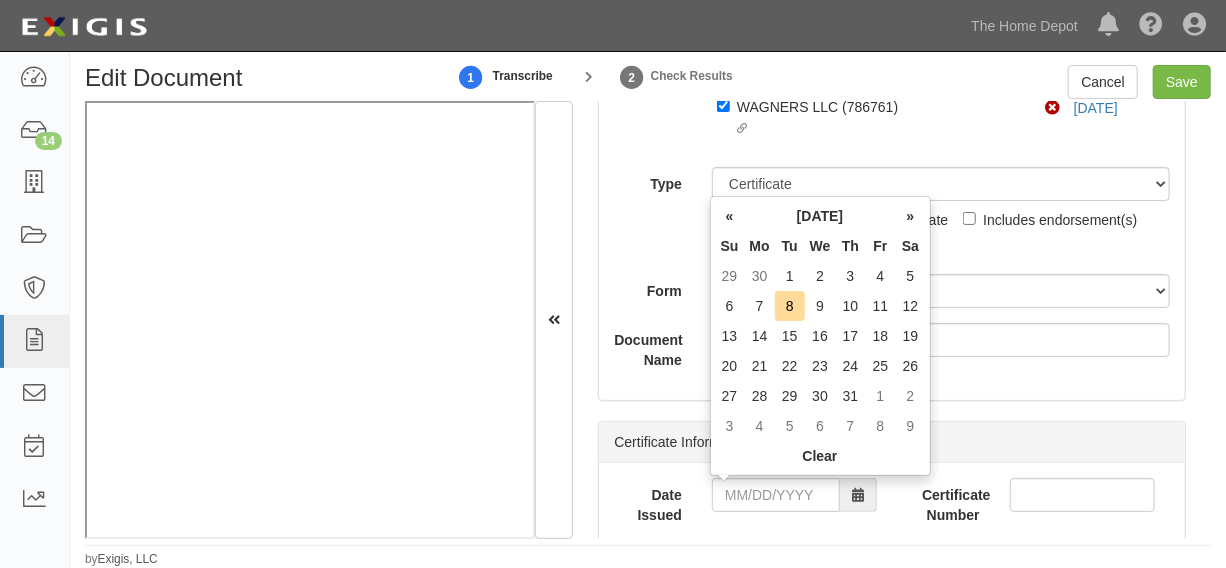 click on "Th" at bounding box center (851, 246) 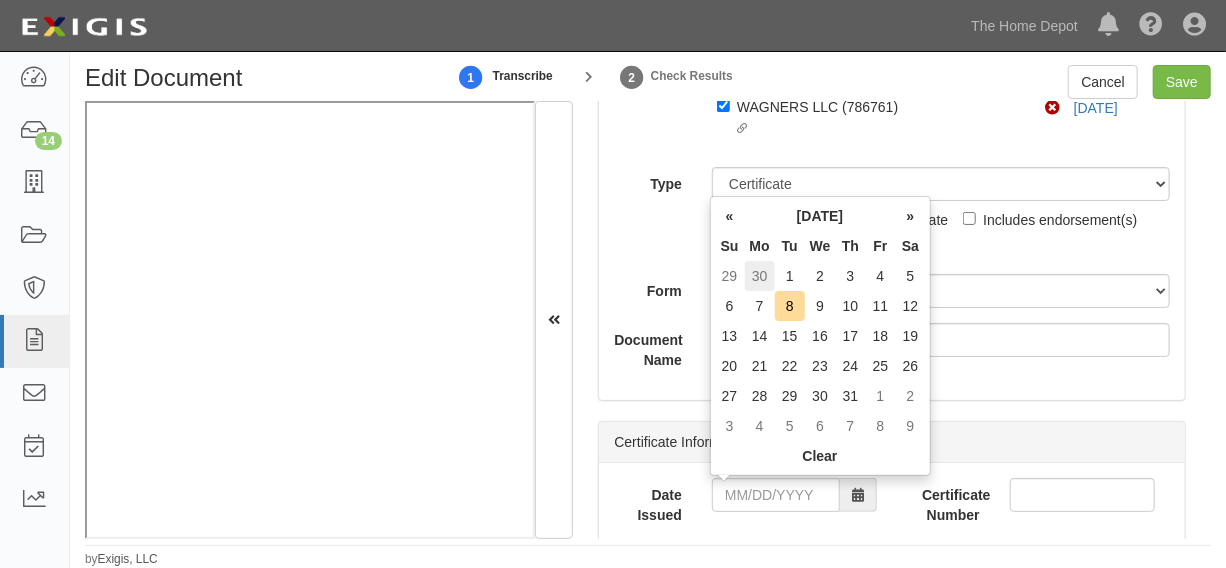 click on "30" at bounding box center (760, 276) 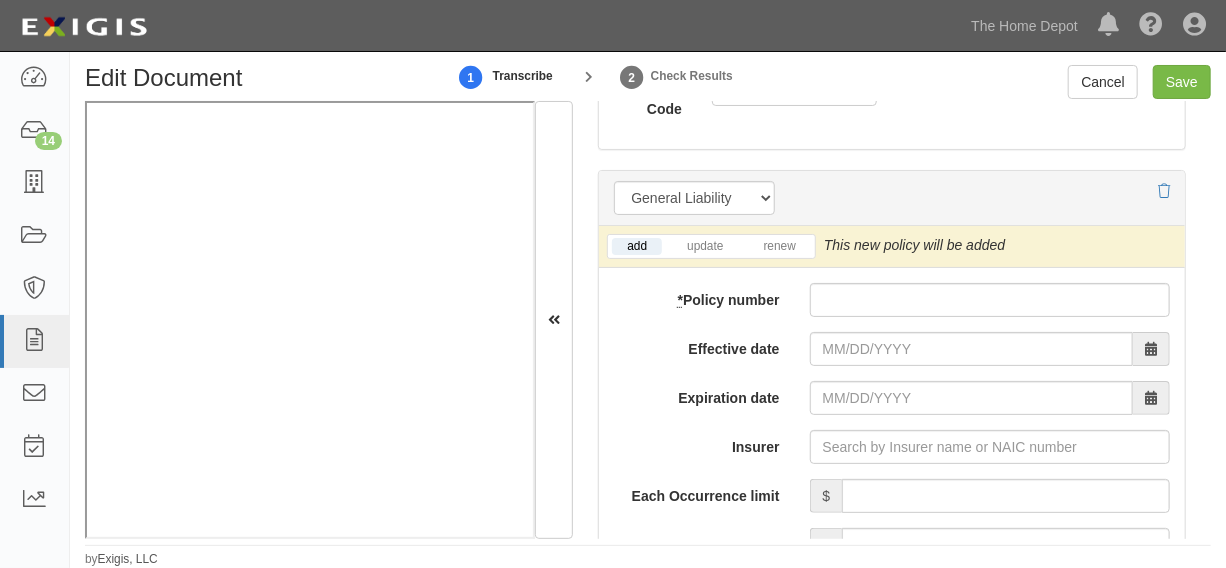 scroll, scrollTop: 1586, scrollLeft: 0, axis: vertical 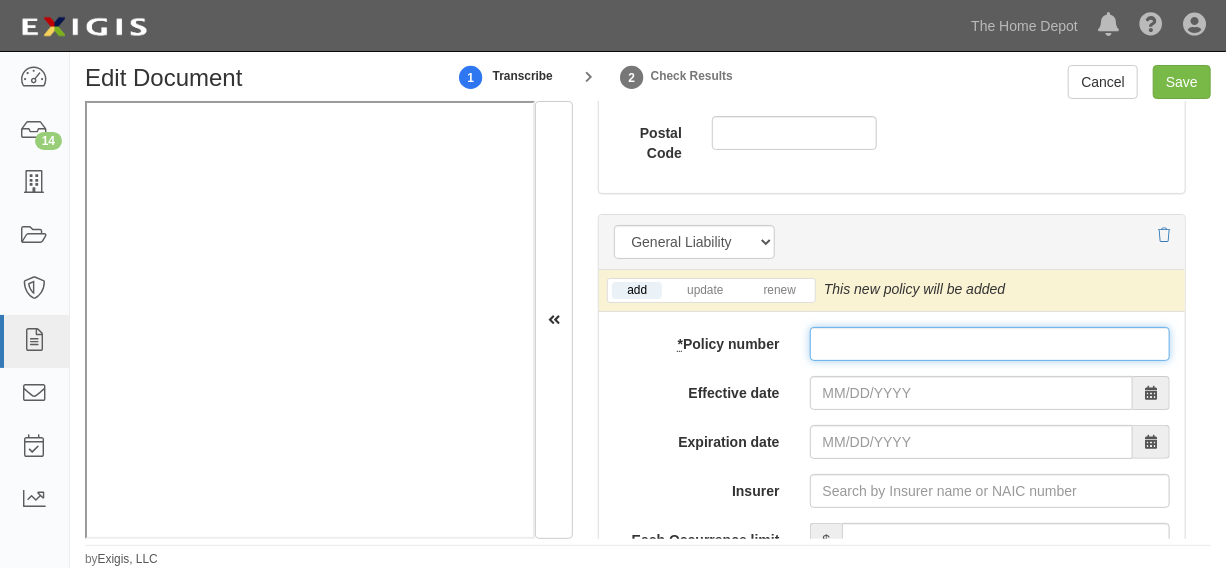 click on "*  Policy number" at bounding box center (990, 344) 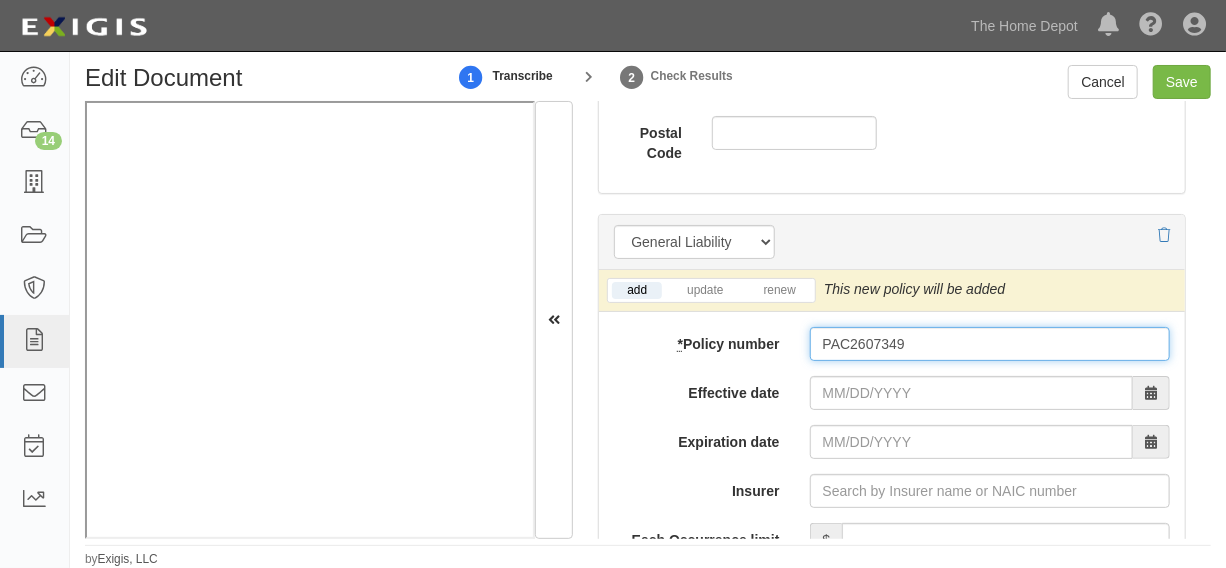 type on "PAC2607349" 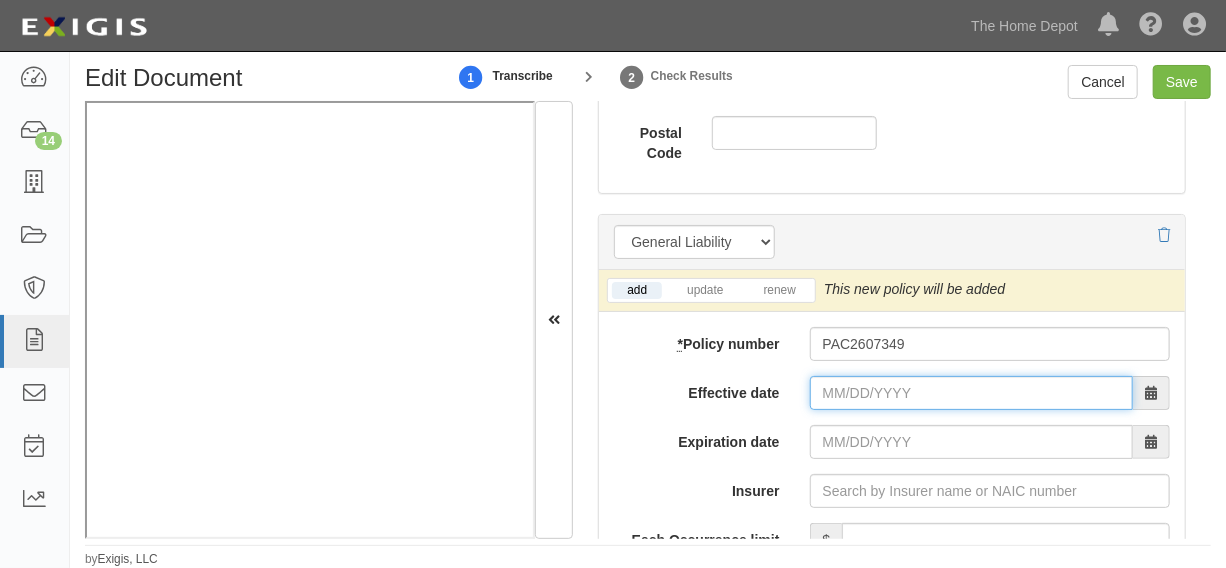 click on "Effective date" at bounding box center [971, 393] 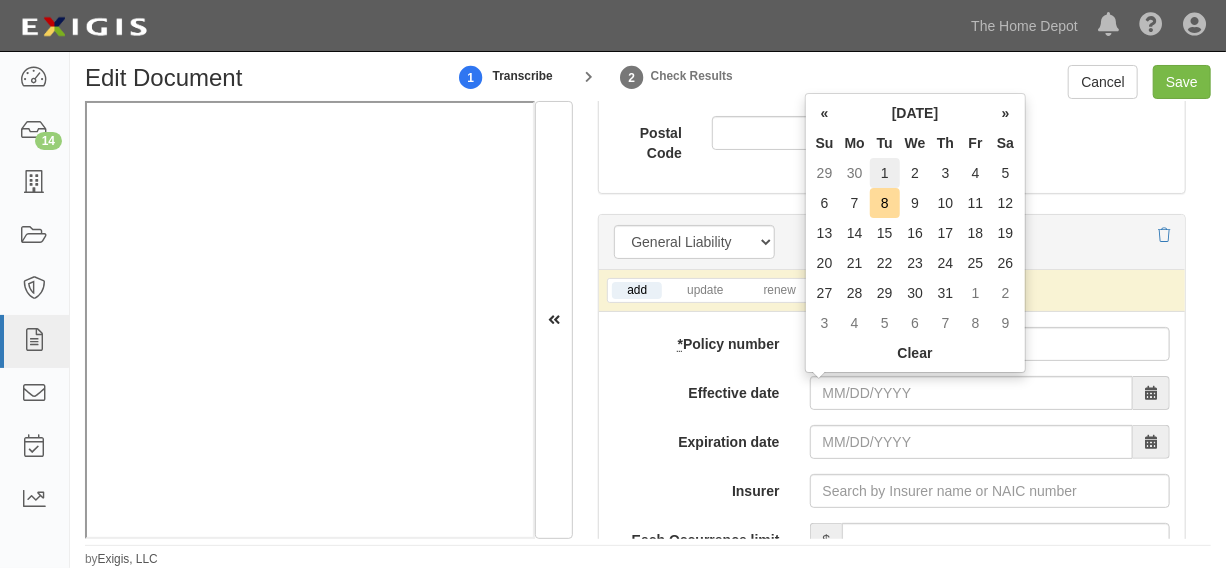 click on "1" at bounding box center (885, 173) 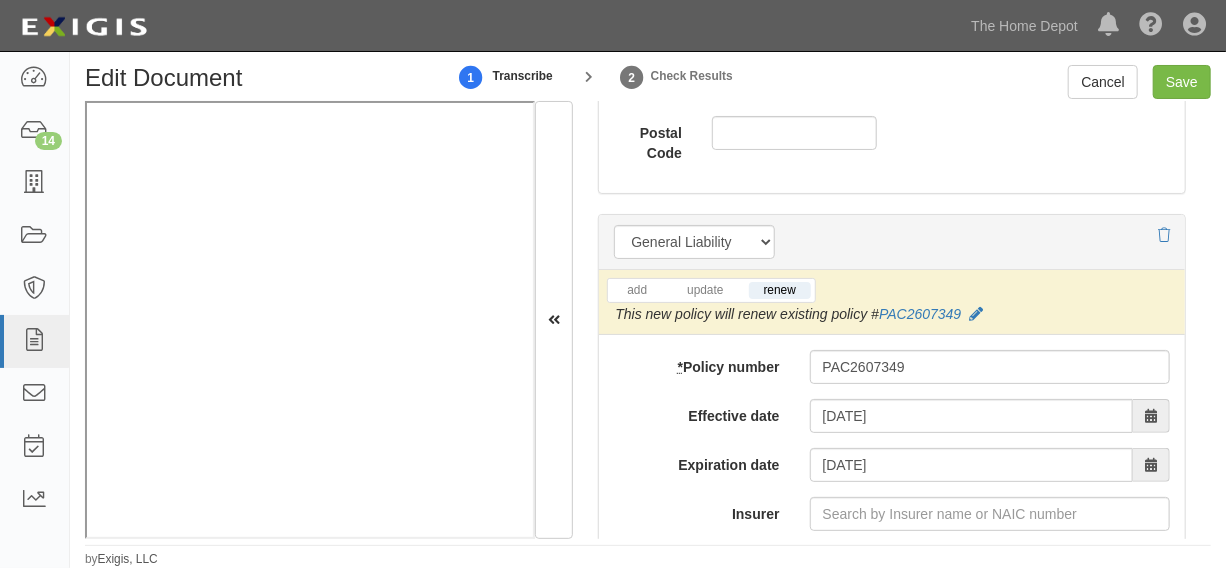 scroll, scrollTop: 1737, scrollLeft: 0, axis: vertical 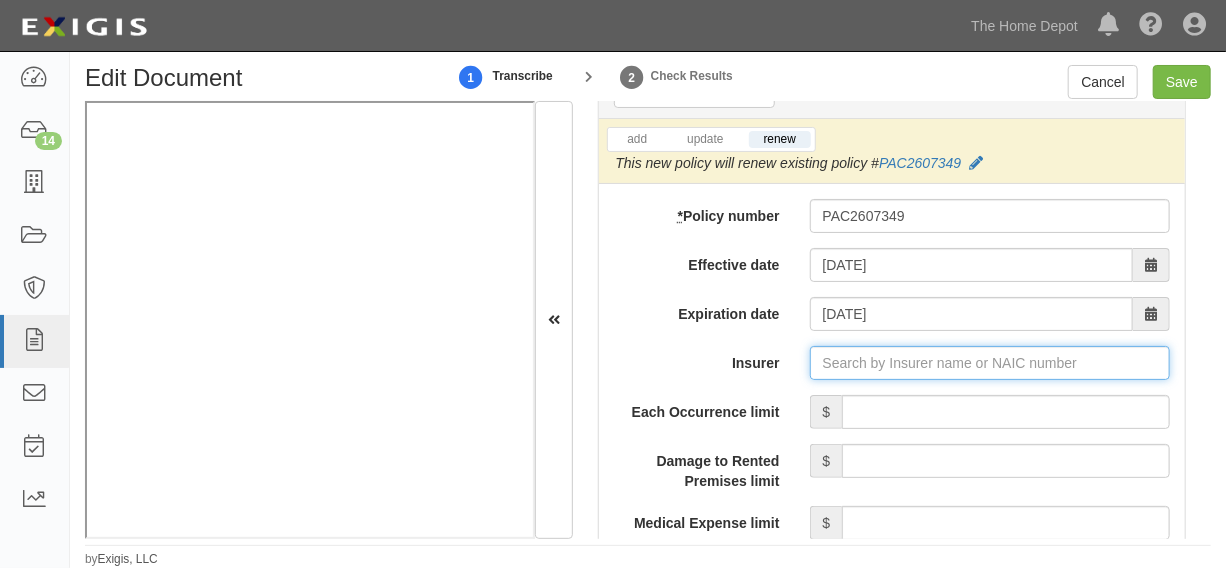 click on "Insurer" at bounding box center (990, 363) 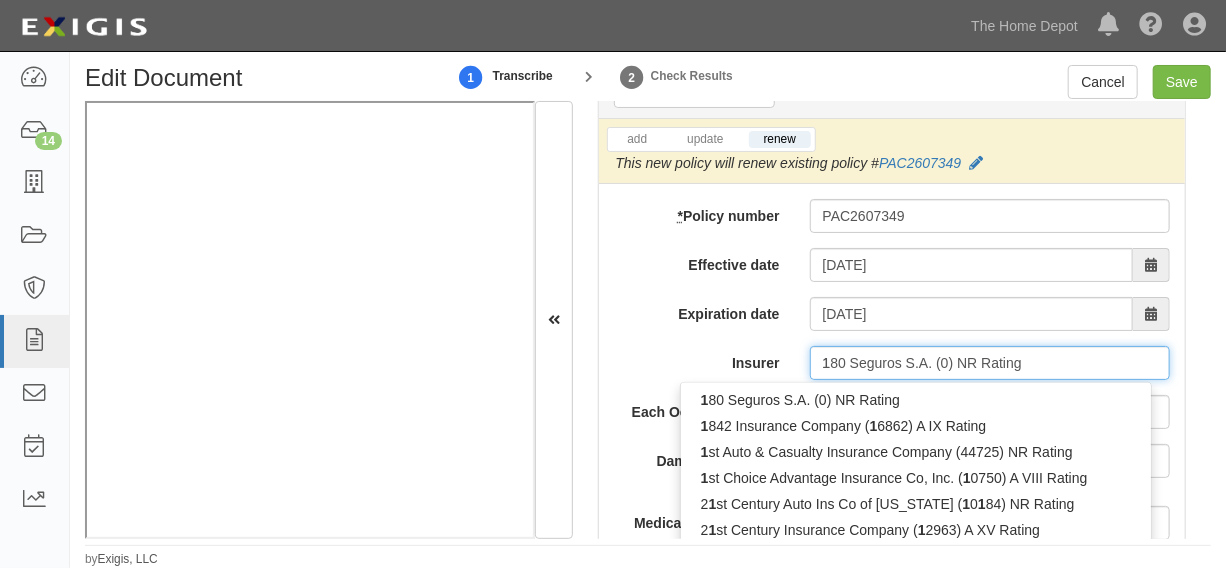 type 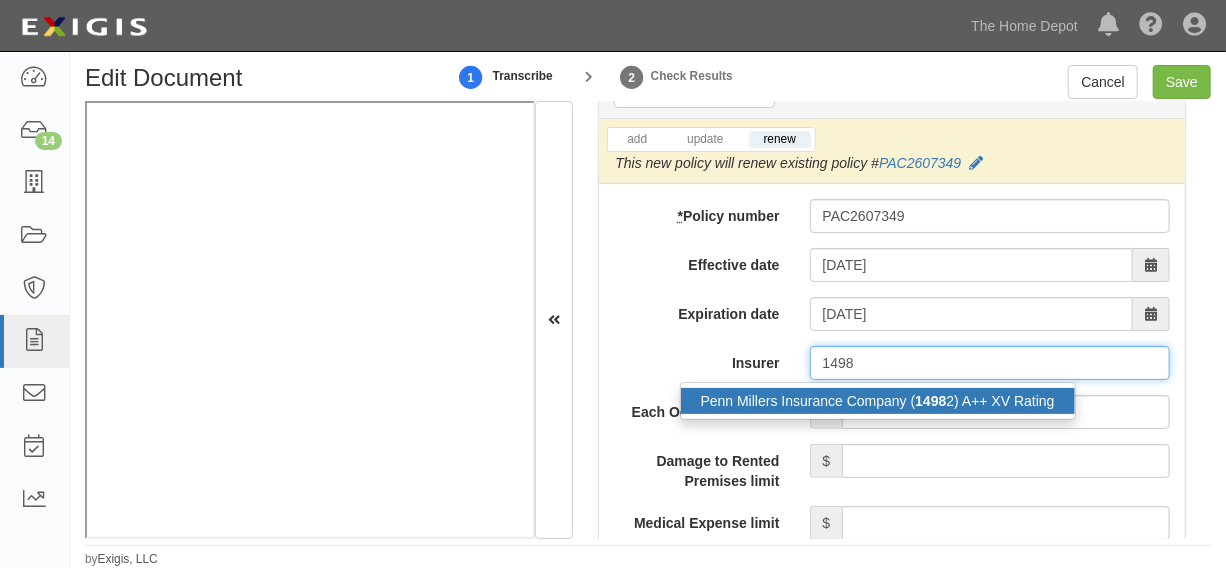 click on "Penn Millers Insurance Company ( 1498 2) A++ XV Rating" at bounding box center (878, 401) 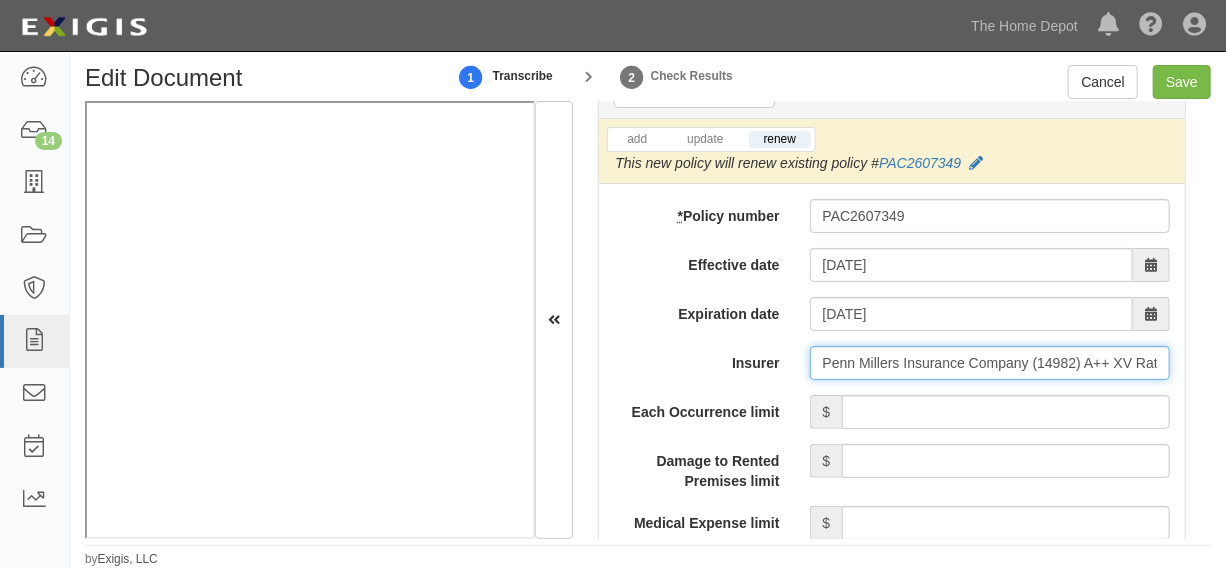 type on "Penn Millers Insurance Company (14982) A++ XV Rating" 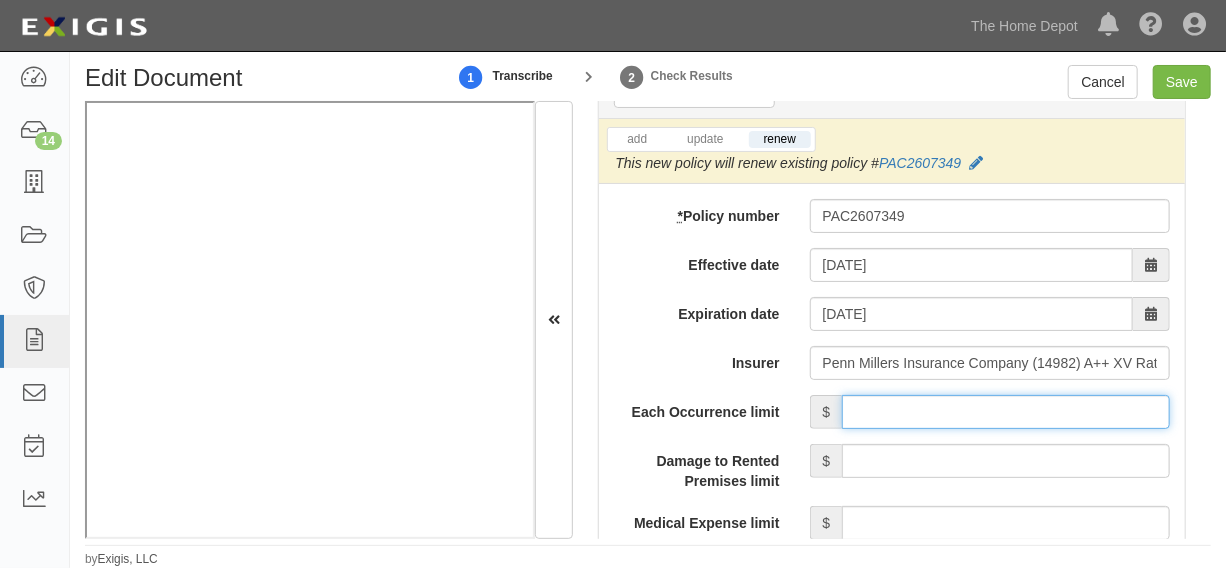 click on "Each Occurrence limit" at bounding box center (1006, 412) 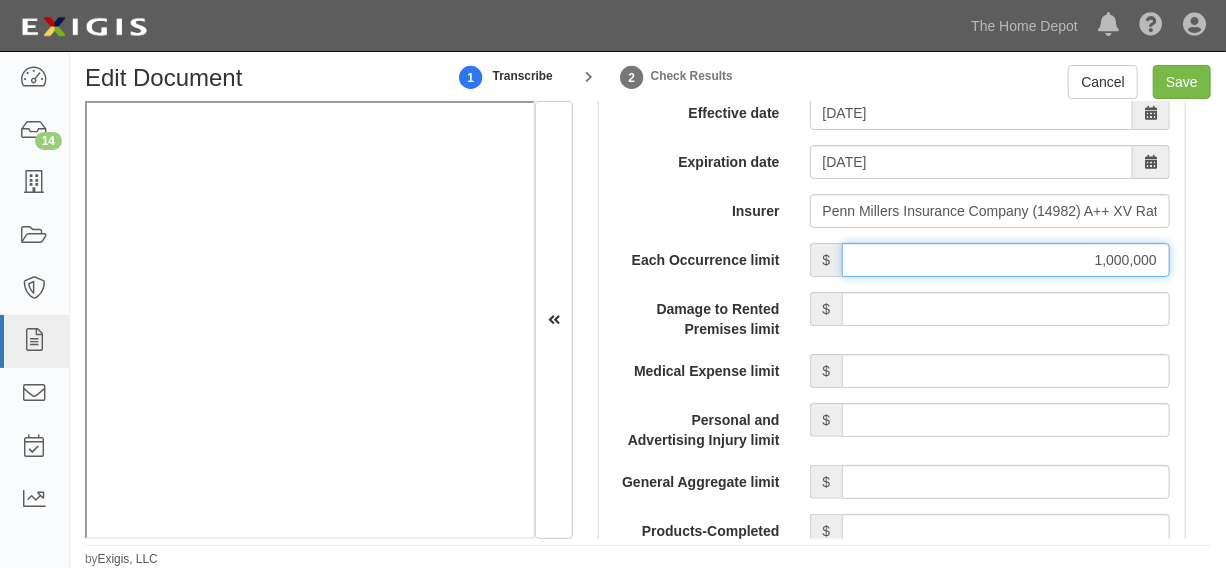 scroll, scrollTop: 2040, scrollLeft: 0, axis: vertical 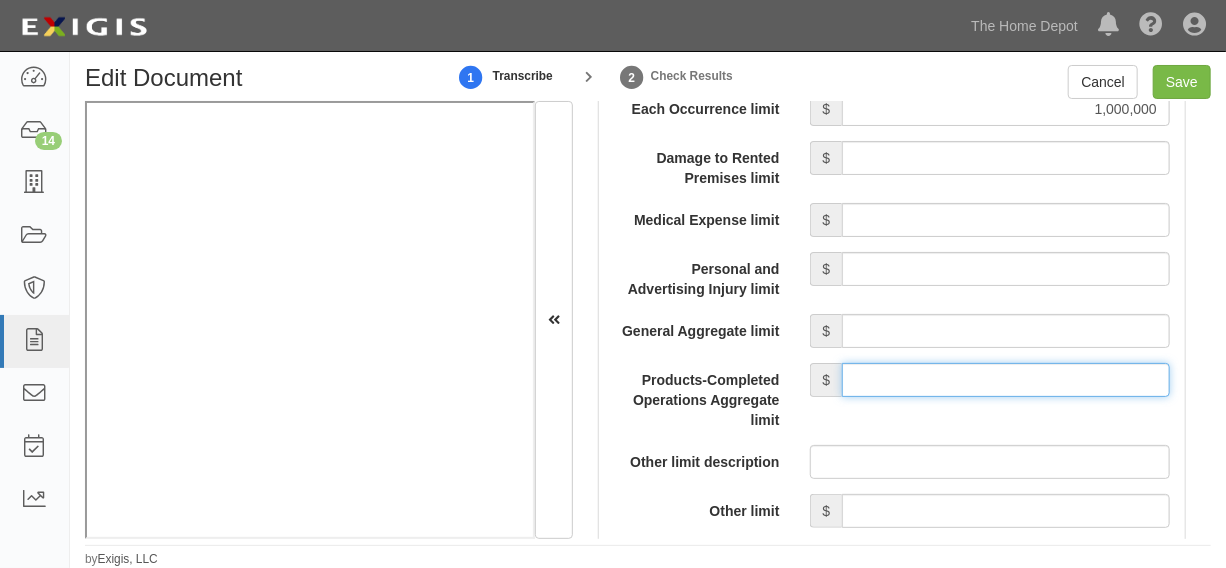 click on "Products-Completed Operations Aggregate limit" at bounding box center [1006, 380] 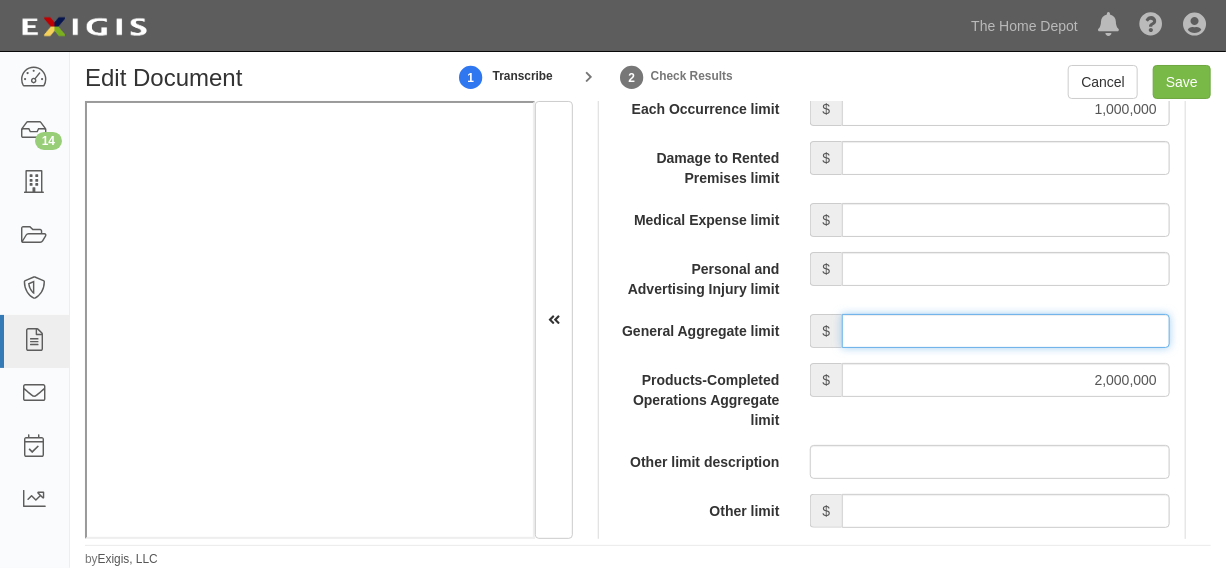 click on "General Aggregate limit" at bounding box center (1006, 331) 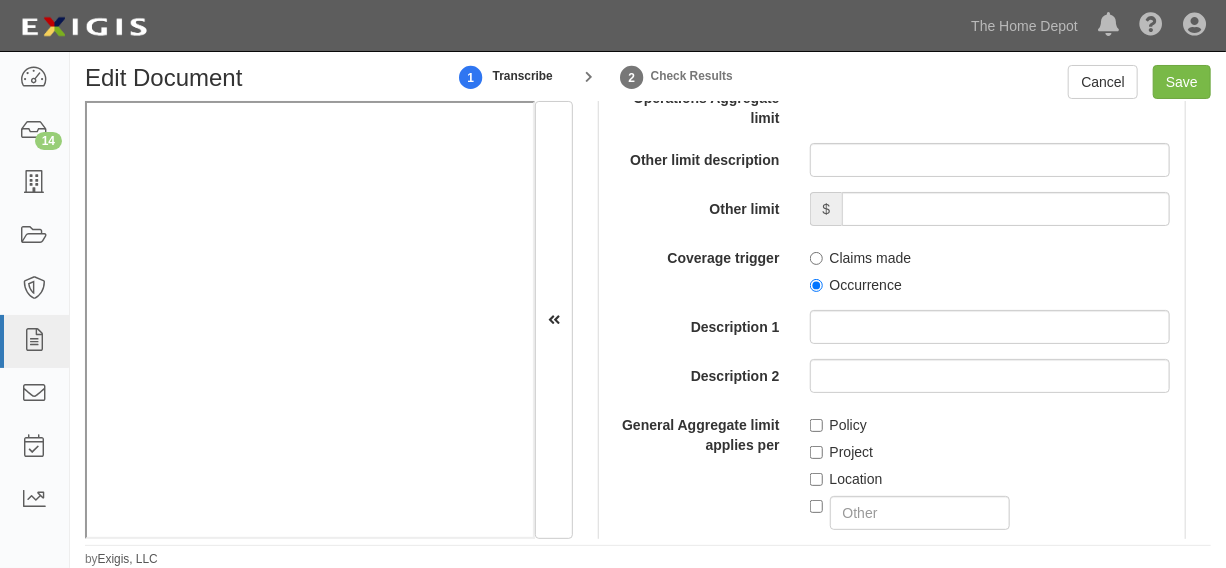 scroll, scrollTop: 2343, scrollLeft: 0, axis: vertical 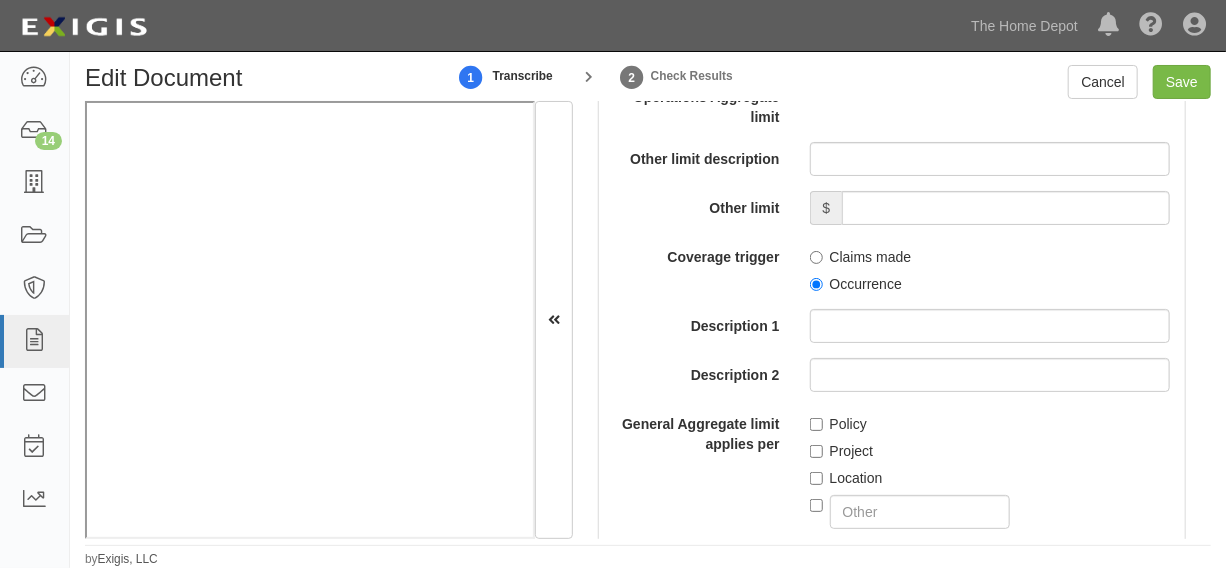 click on "Occurrence" at bounding box center (856, 284) 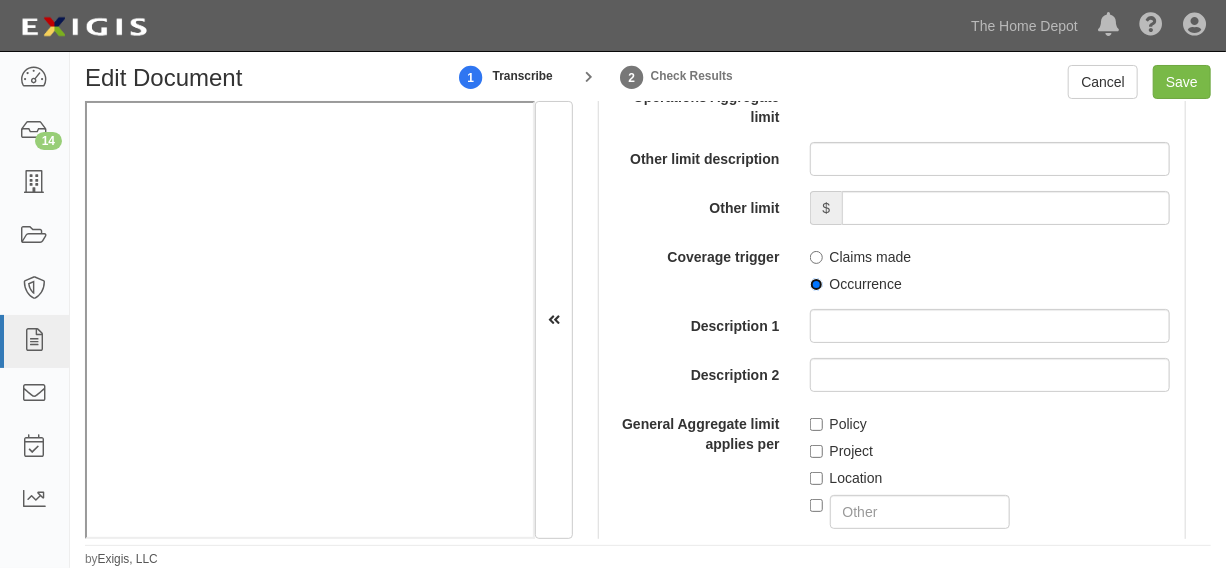 click on "Occurrence" at bounding box center (816, 284) 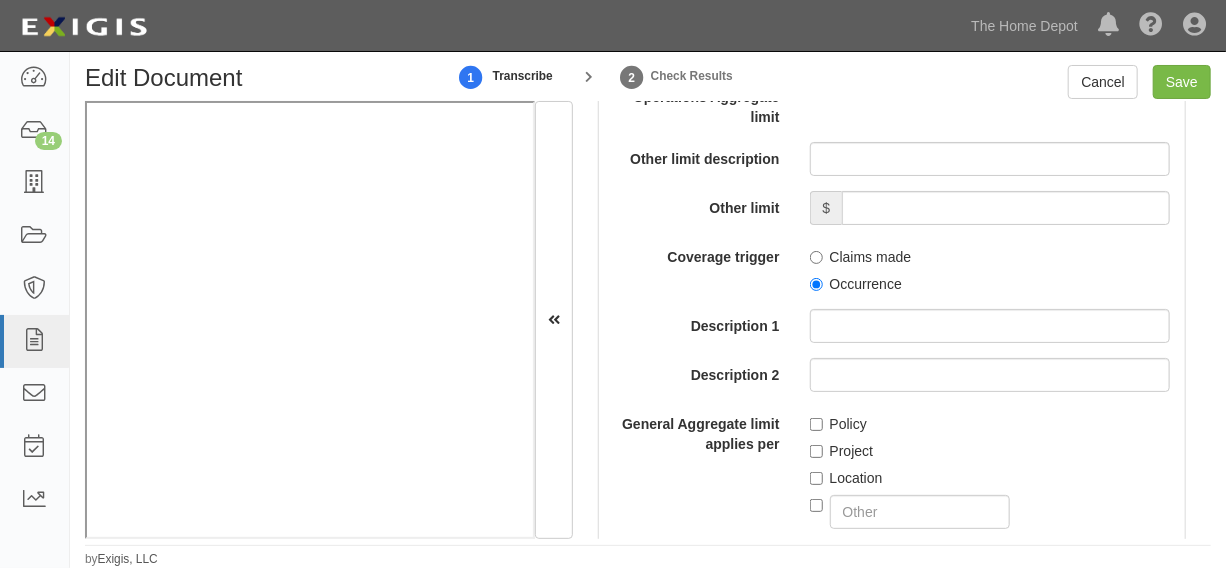 click on "Location" at bounding box center [846, 478] 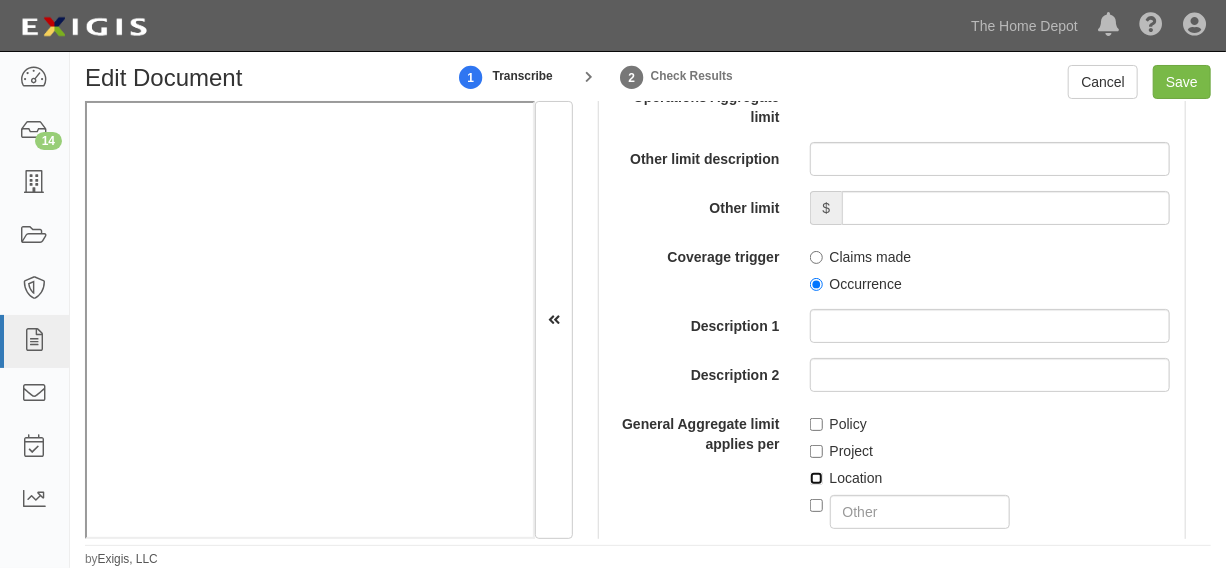 click on "Location" at bounding box center (816, 478) 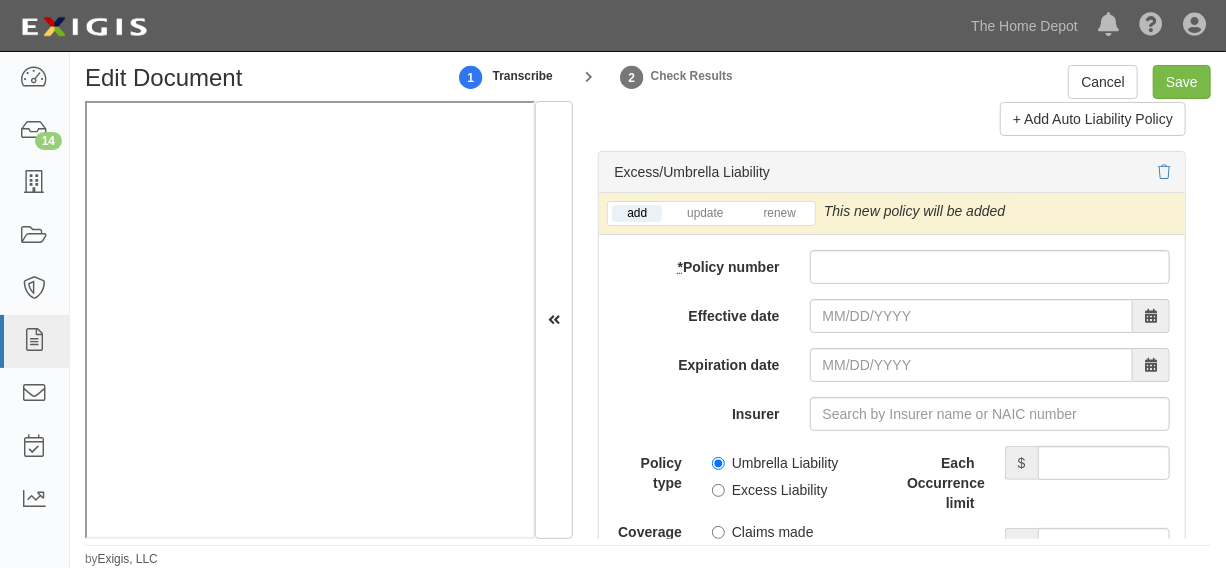 scroll, scrollTop: 4313, scrollLeft: 0, axis: vertical 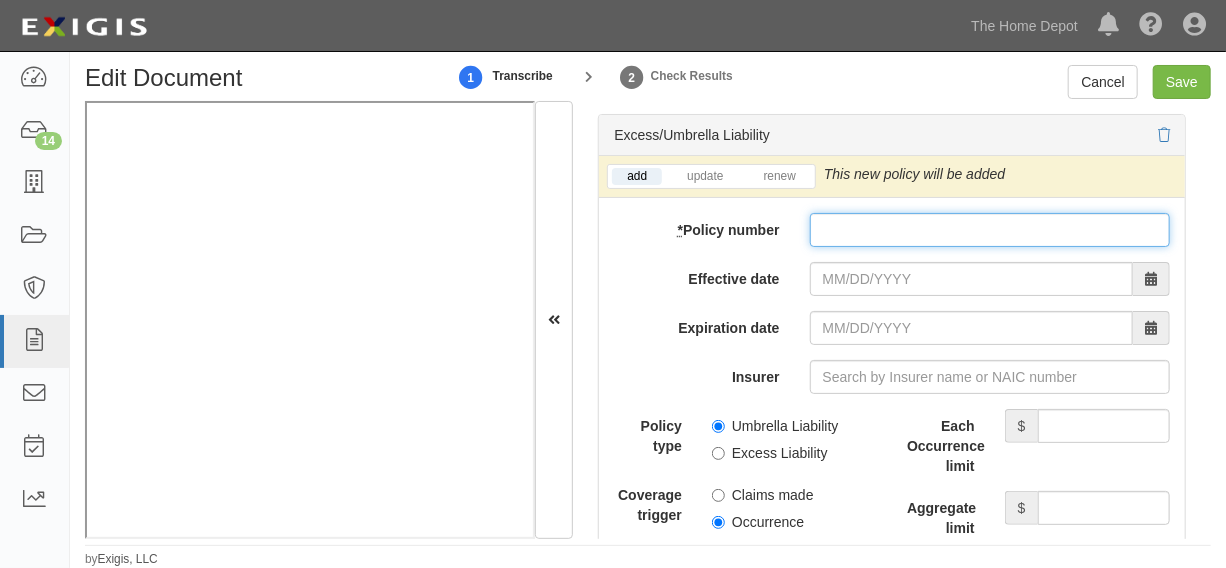 paste on "PAC2607349" 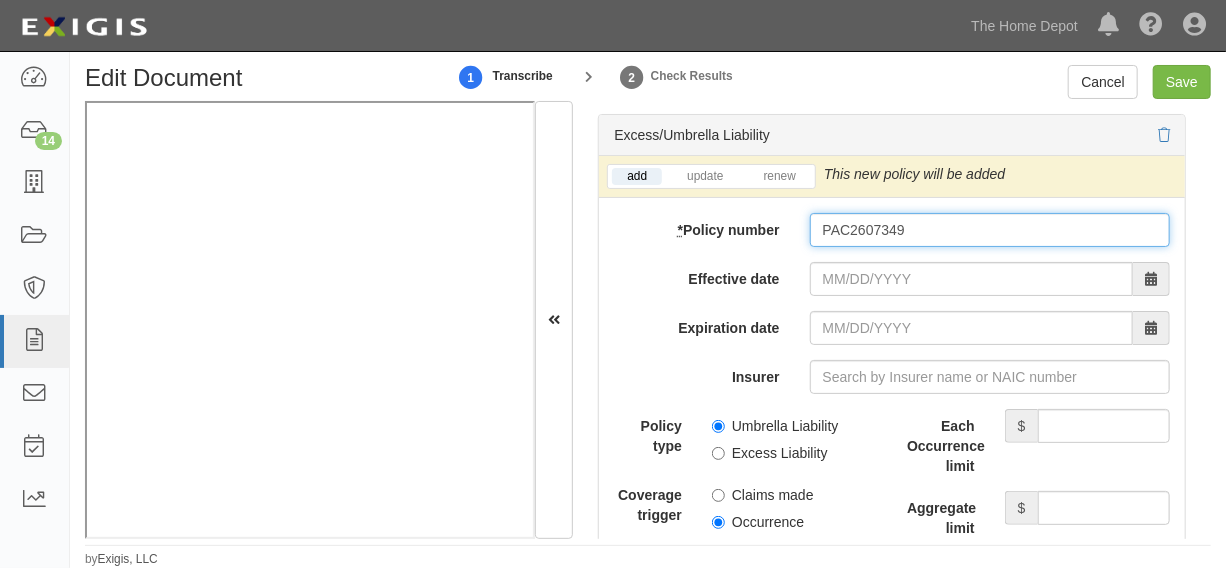 type on "PAC2607349" 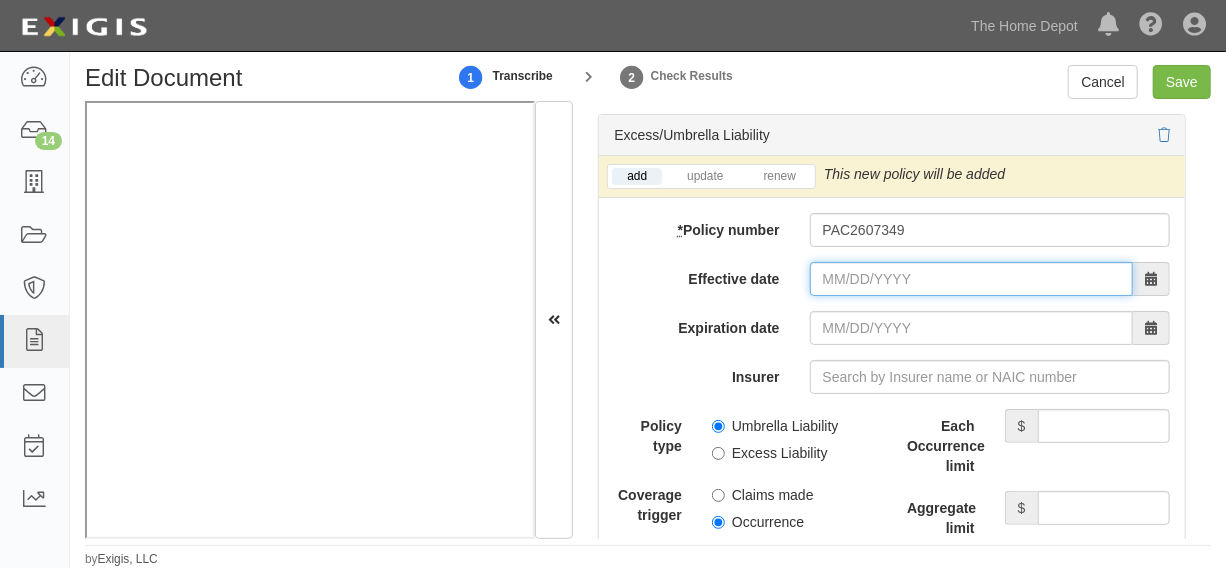 click on "Effective date" 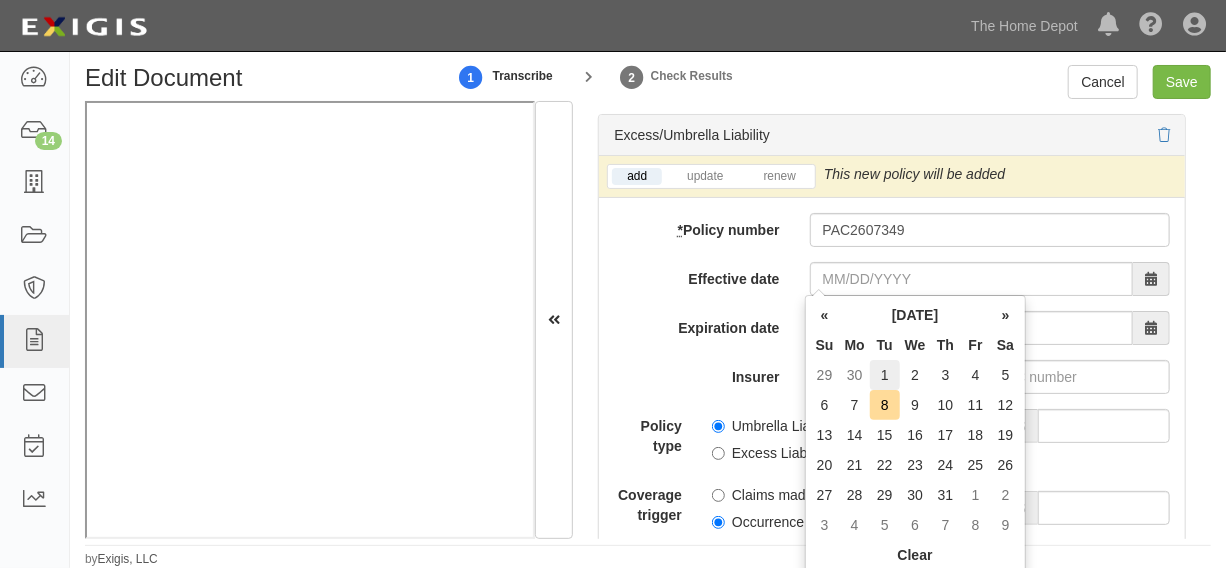 click on "1" 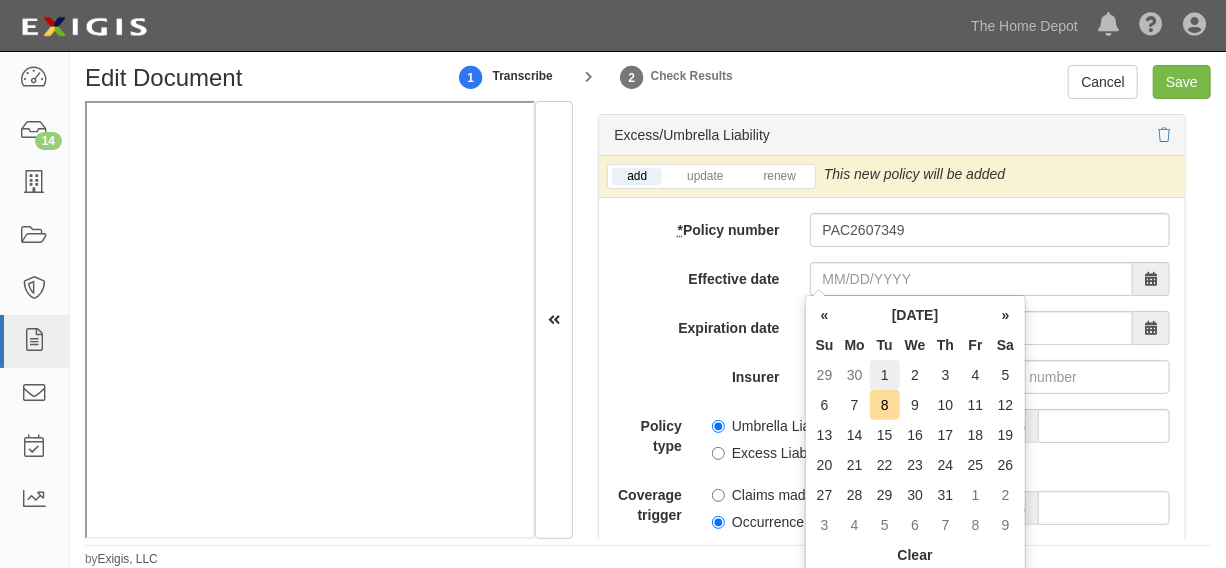type on "07/01/2025" 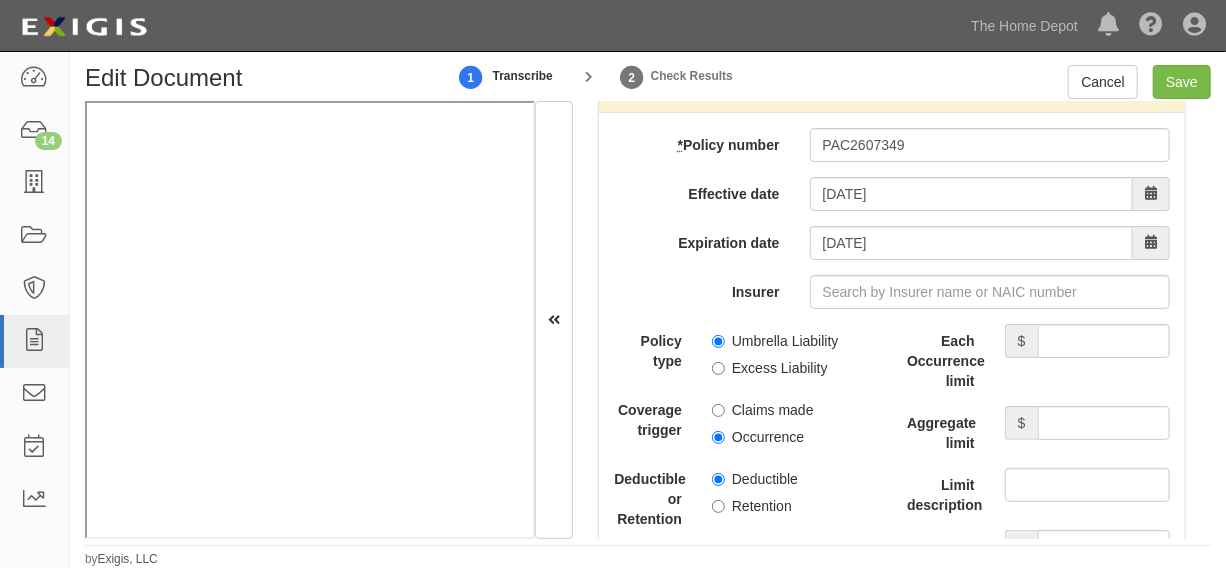 scroll, scrollTop: 4464, scrollLeft: 0, axis: vertical 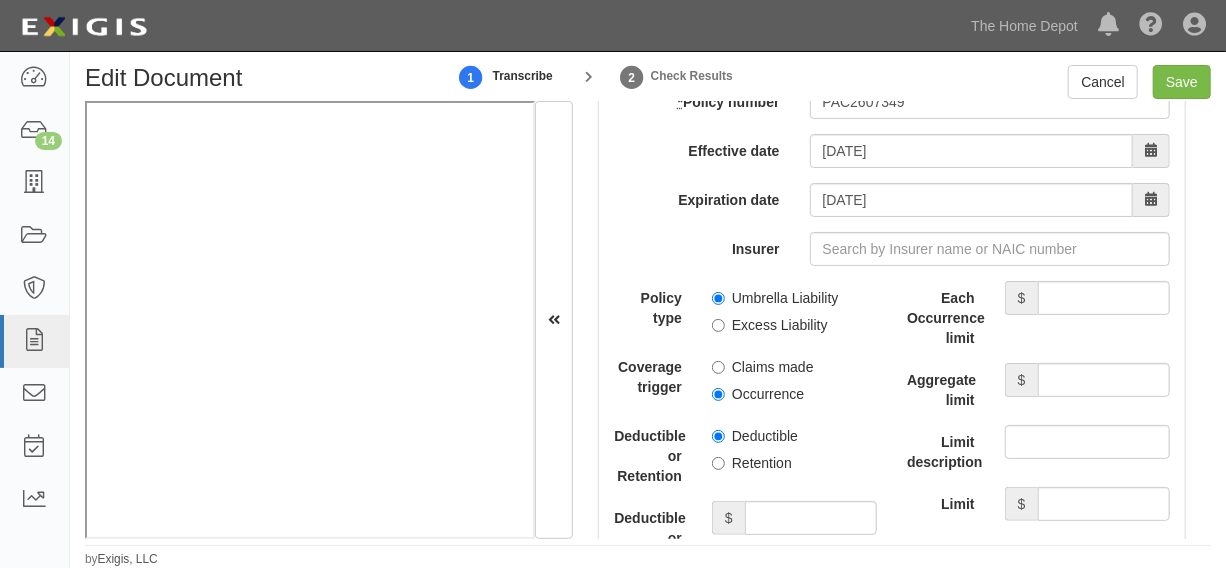 click on "Umbrella Liability" 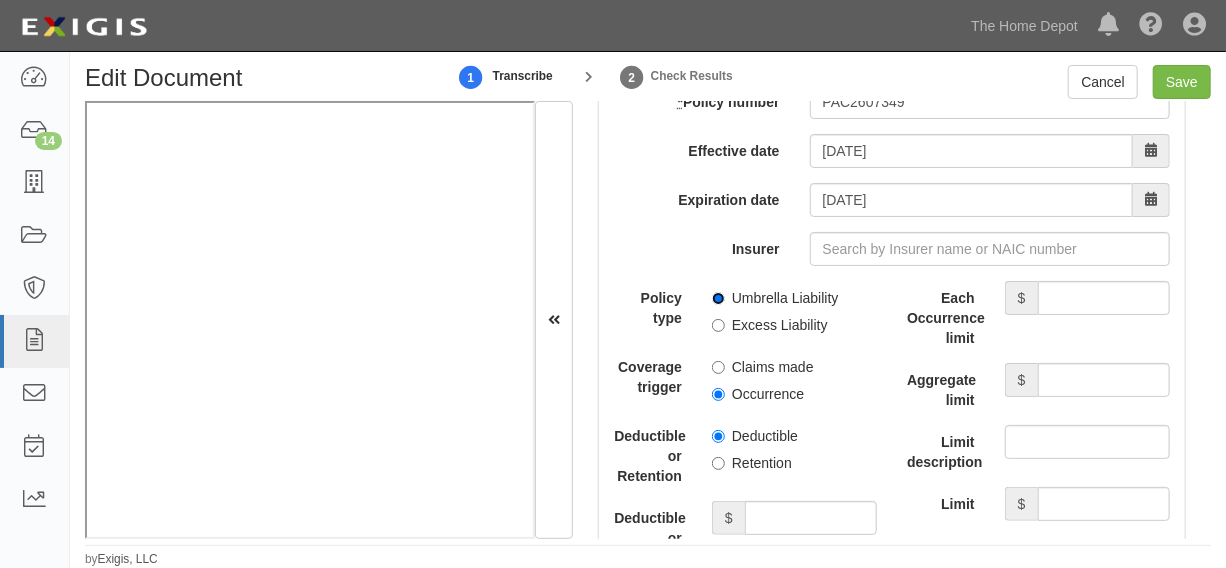 click on "Umbrella Liability" 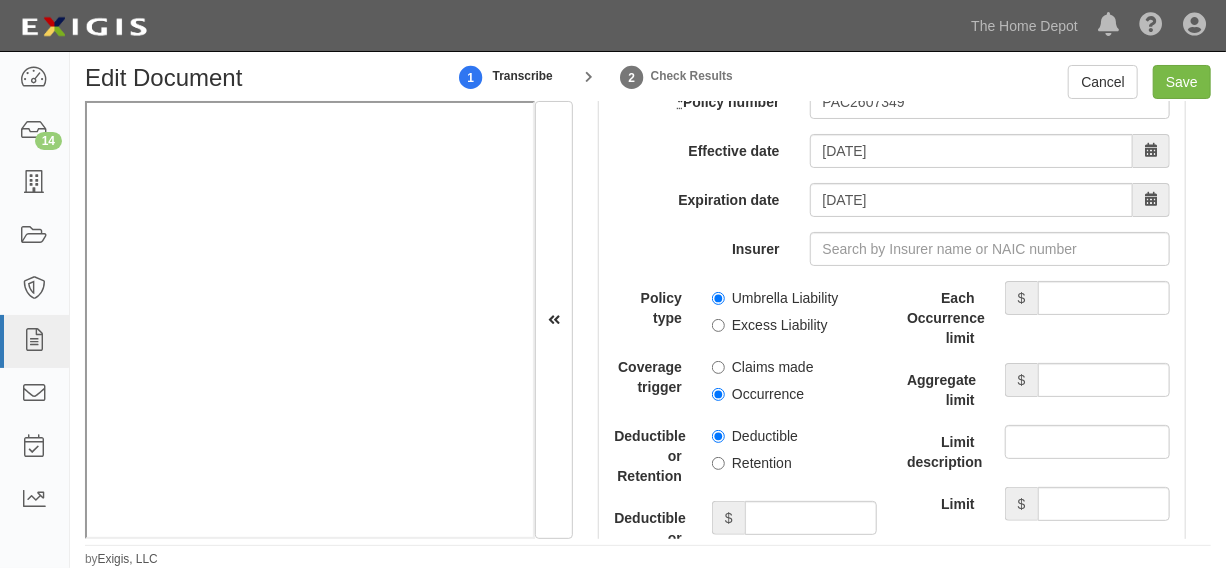 click on "Occurrence" 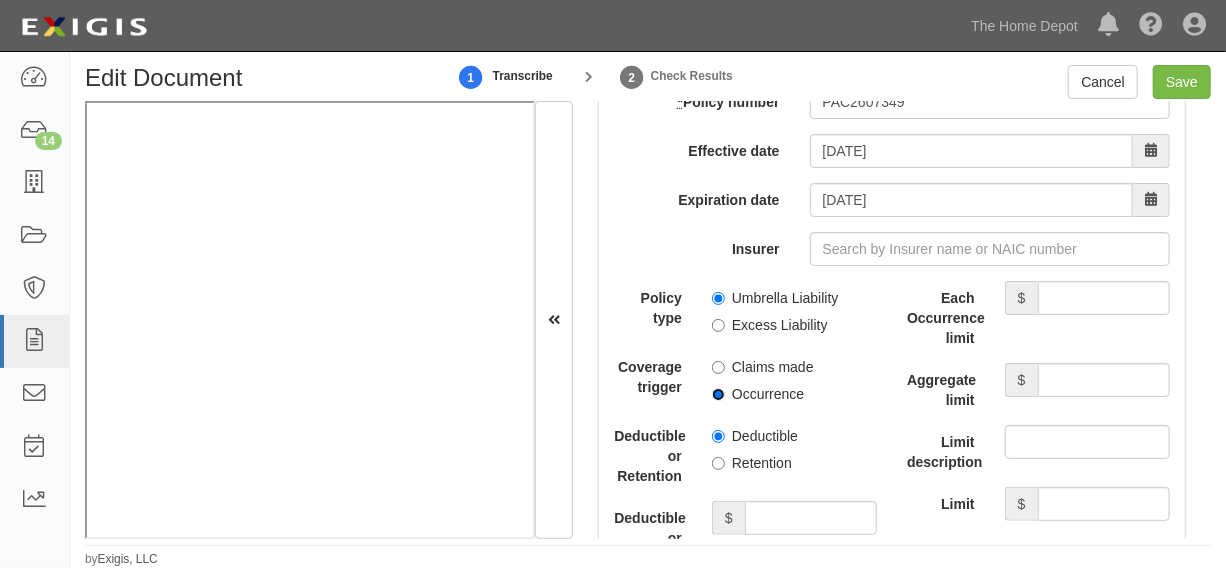click on "Occurrence" 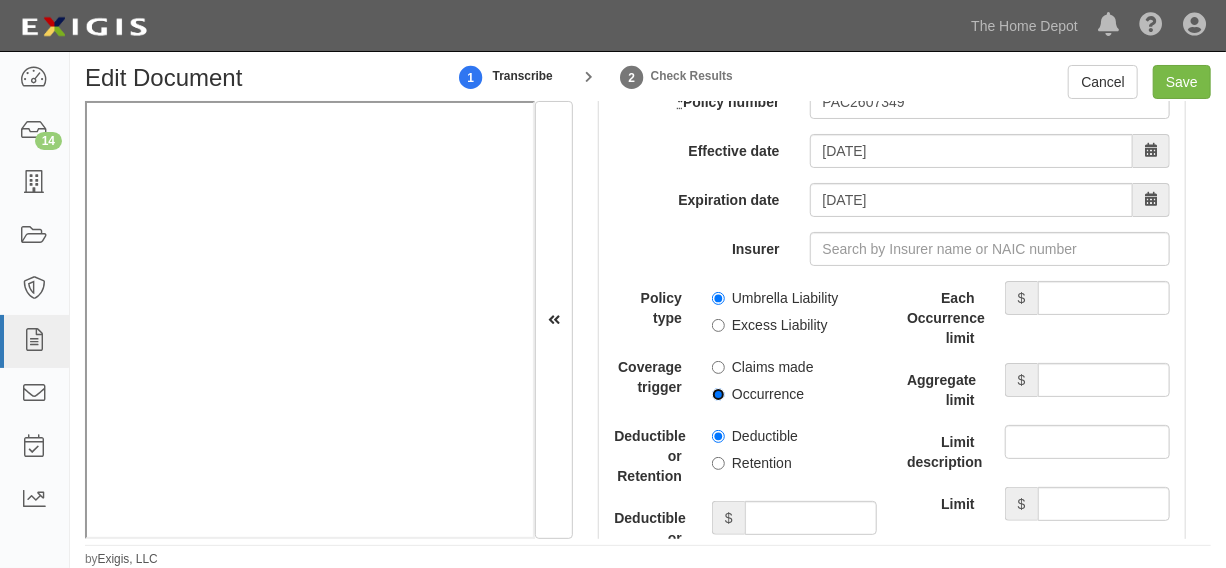 radio on "true" 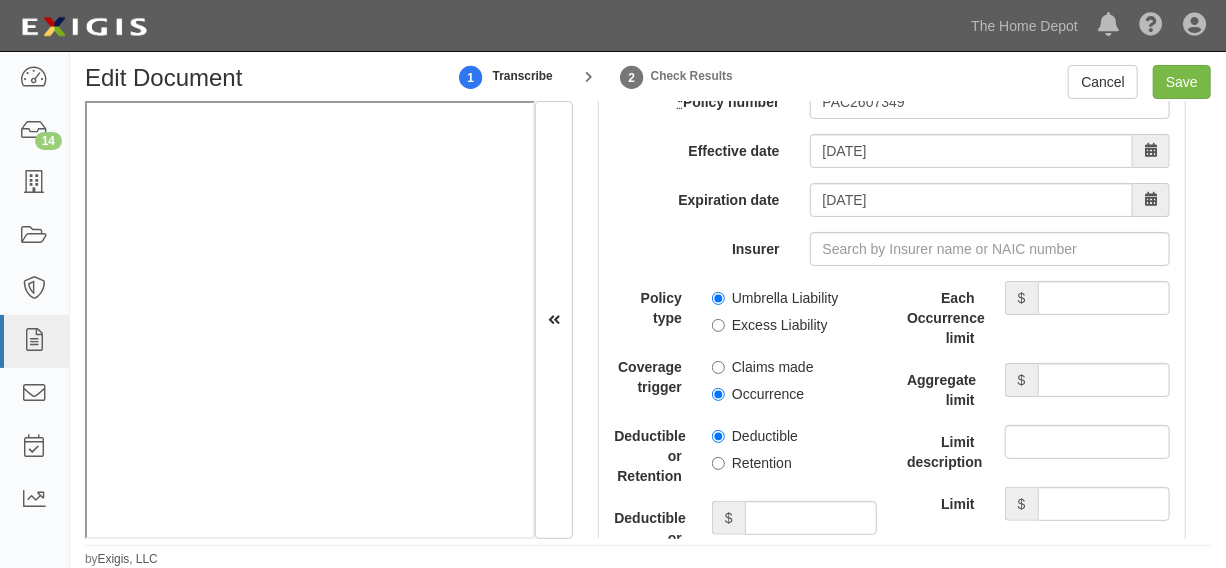 click on "Deductible or Retention Deductible Retention" 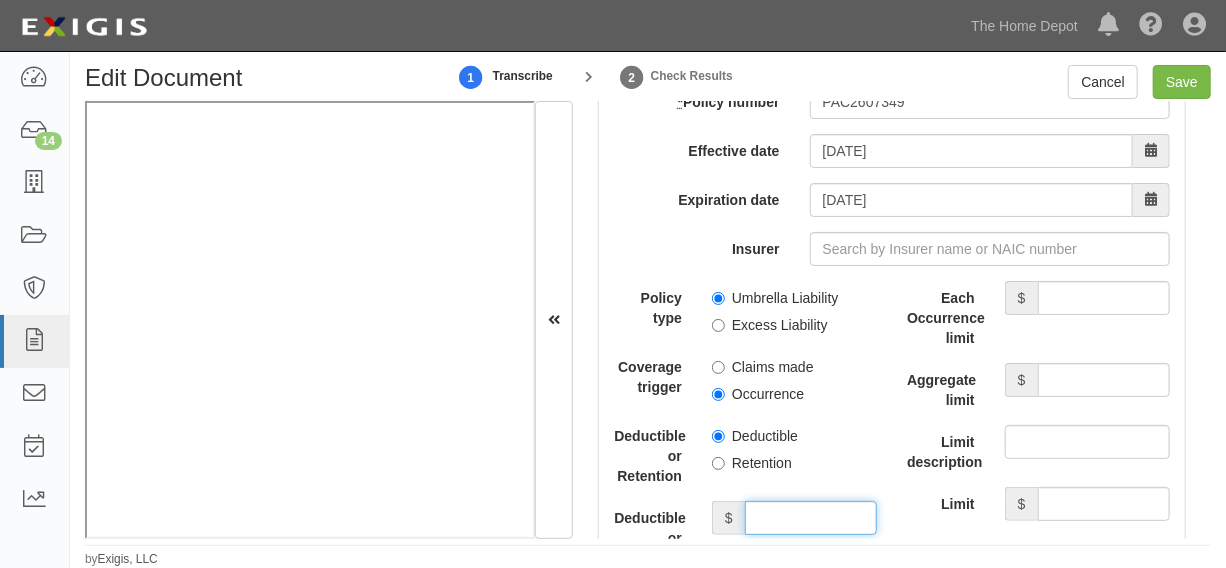 click on "Deductible or Retention amount" 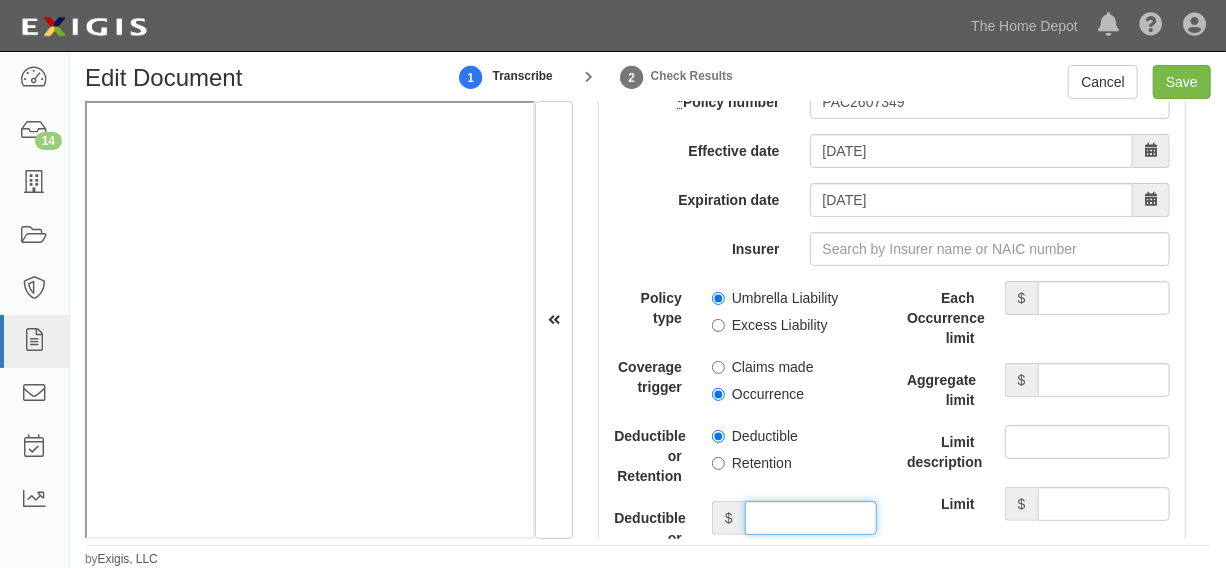 type on "10,000" 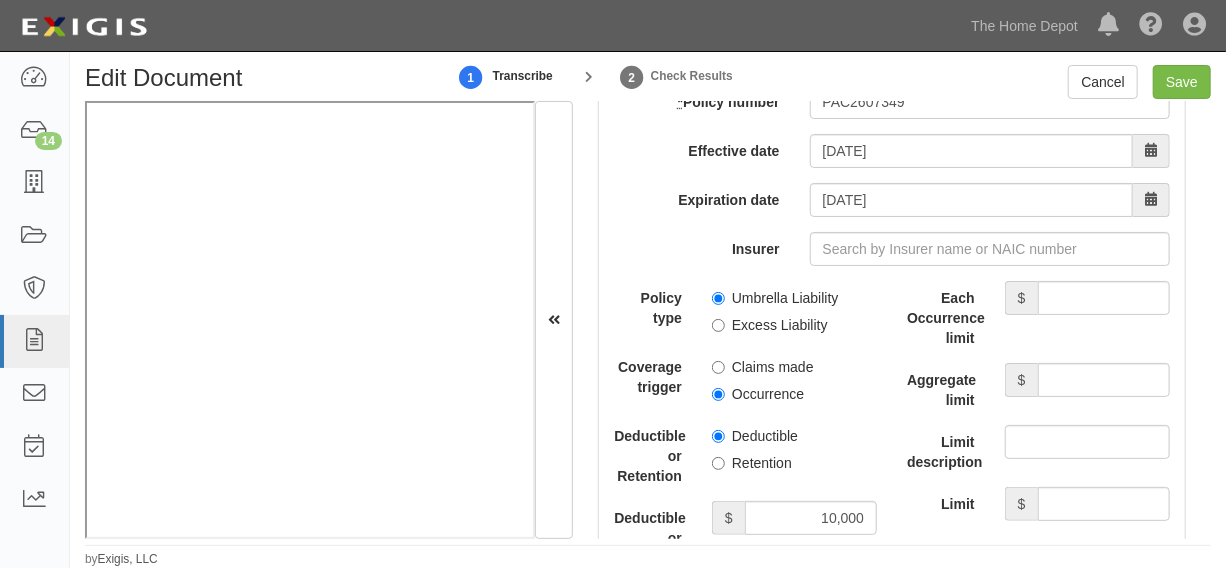 click on "Retention" 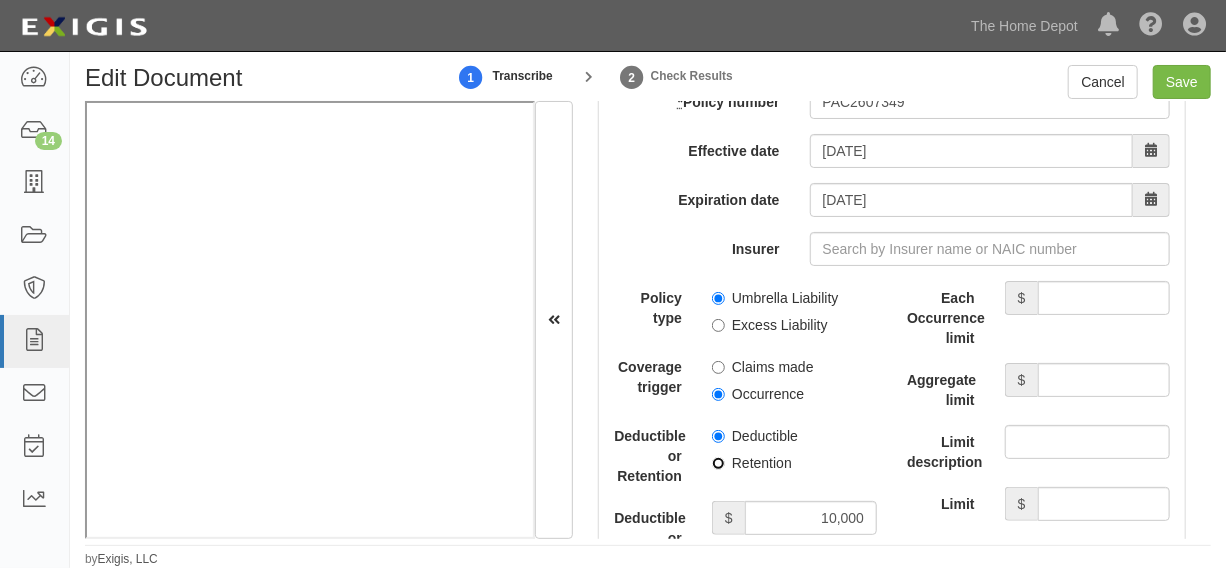 click on "Retention" 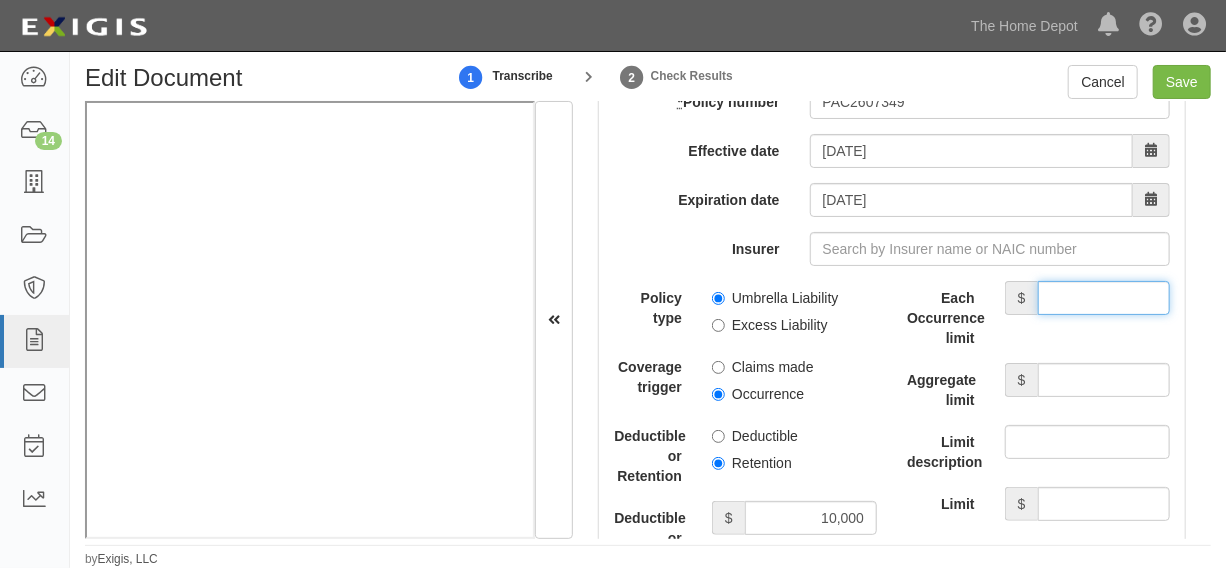 click on "Each Occurrence limit" 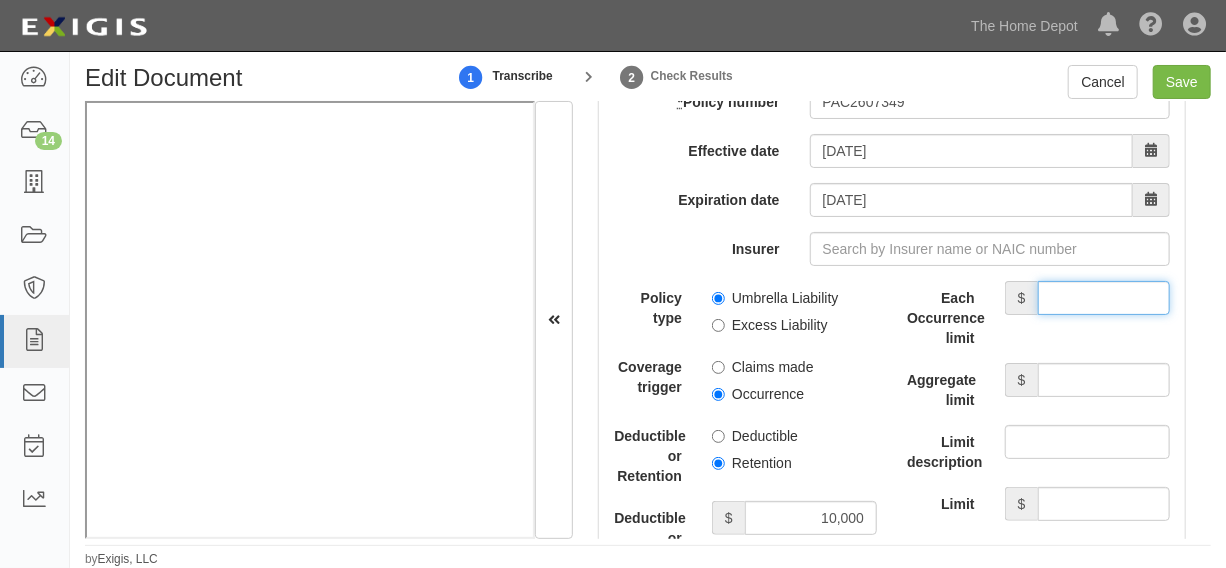 type on "3,000,000" 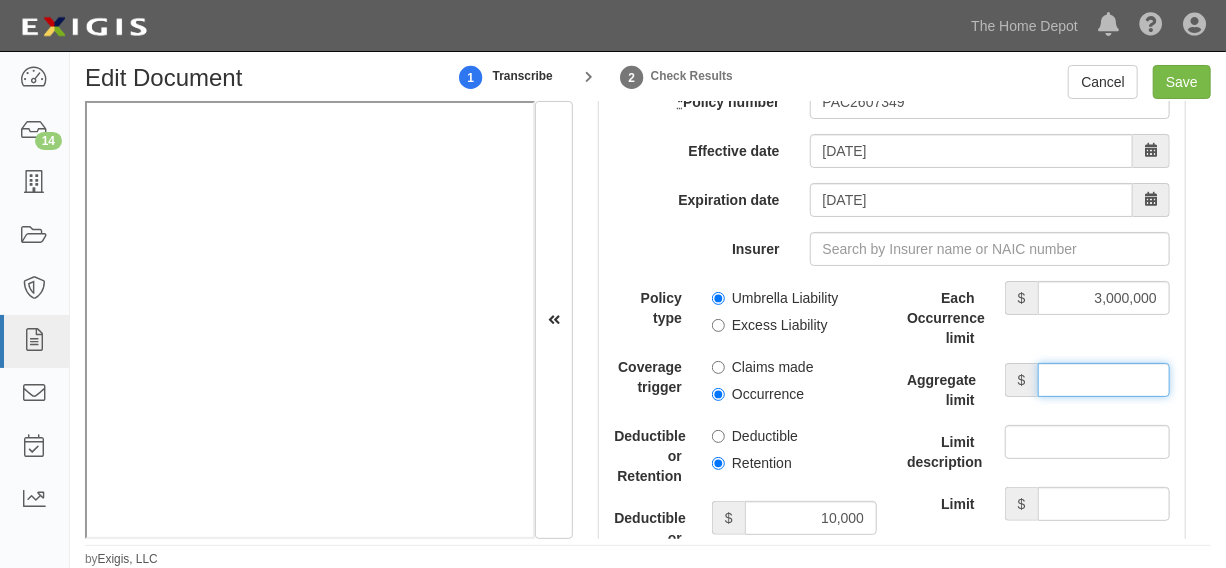 click on "Aggregate limit" 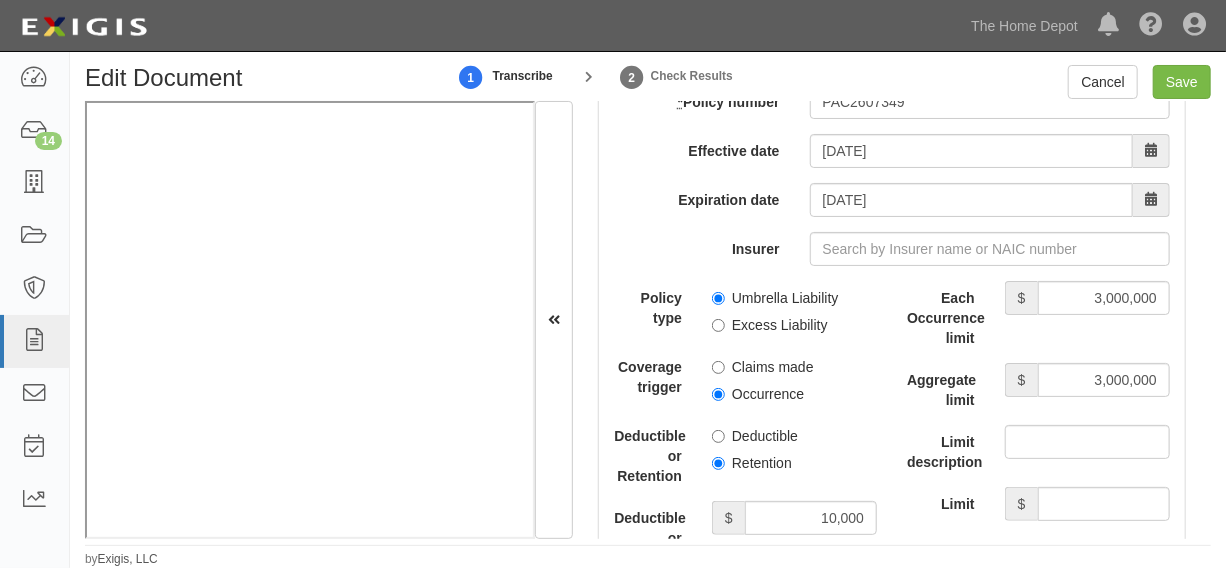 click on "add update renew This new policy will be added This new policy will update existing policy # PAC2607349 This new policy will renew existing policy # PAC2607349 *  Policy number PAC2607349 Effective date 07/01/2025 Expiration date 07/01/2026 Insurer Policy type Umbrella Liability Excess Liability Coverage trigger Claims made Occurrence Deductible or Retention Deductible Retention Deductible or Retention amount $ 10,000 Additional Insured Selected on certificate Waiver of Subrogation Selected on certificate Each Occurrence limit $ 3,000,000 Aggregate limit $ 3,000,000 Limit description Limit $ Description Internal notes Self-insured Underlying Coverage
General Liability
Policy Number: PAC2607349
Auto Liability
Policy Number: N/A
Workers Compensation/Employers Liability
Policy Number: N/A" 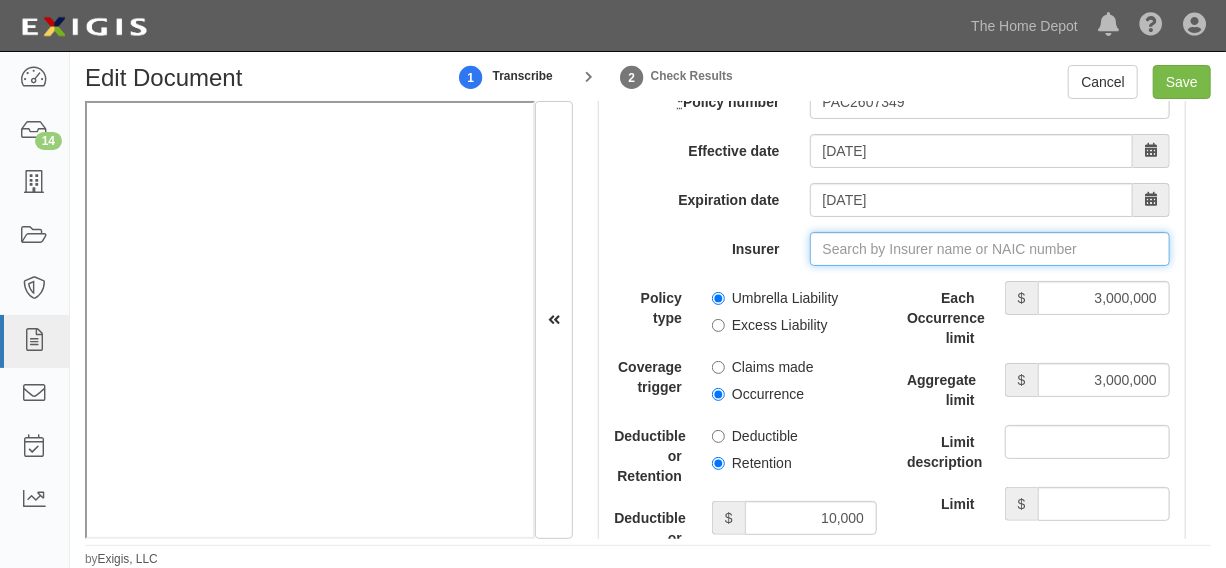 click on "Insurer" 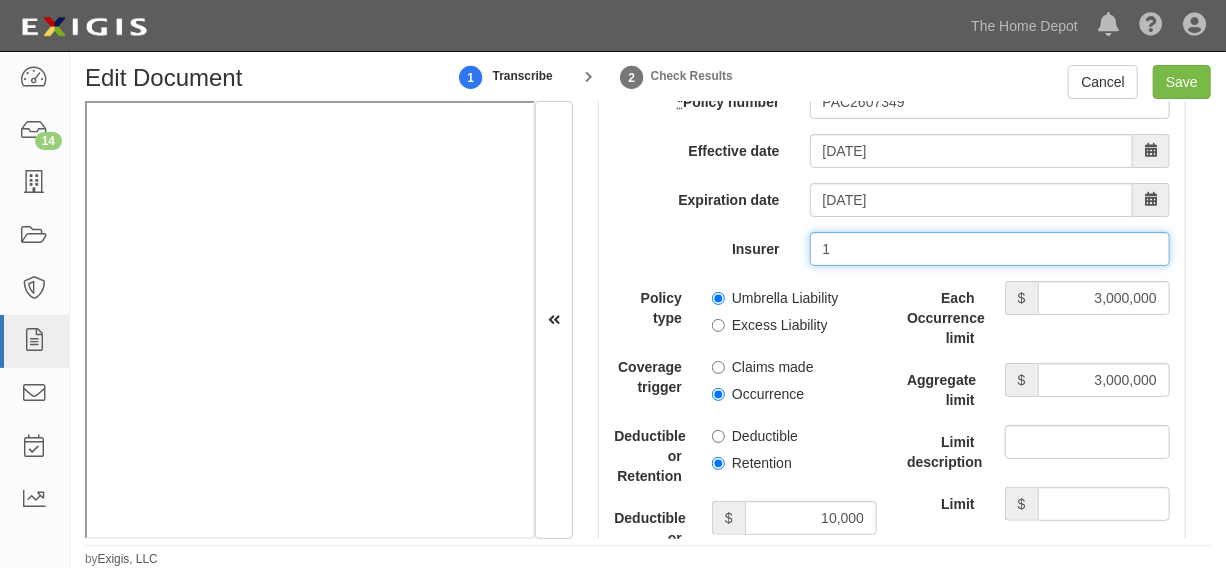 type on "180 Seguros S.A. (0) NR Rating" 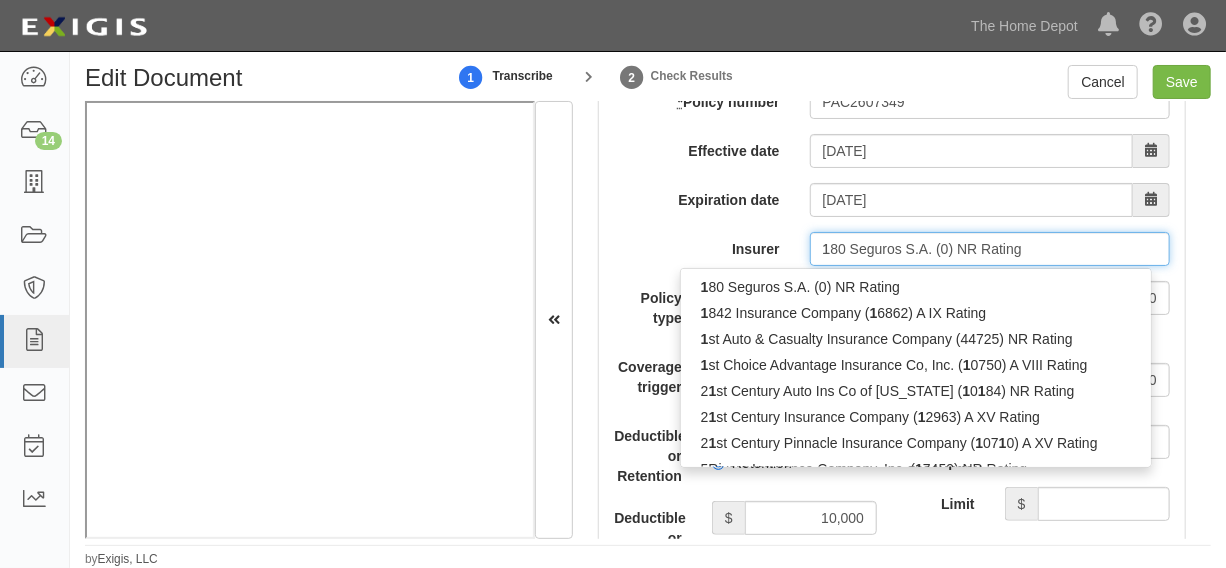 type 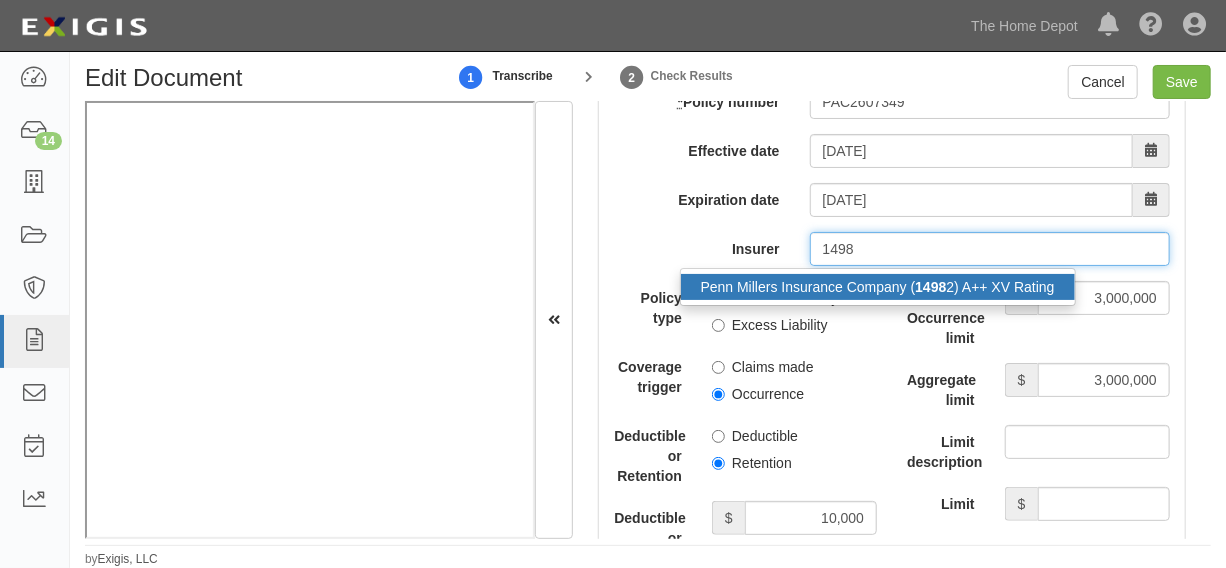 click on "1498" 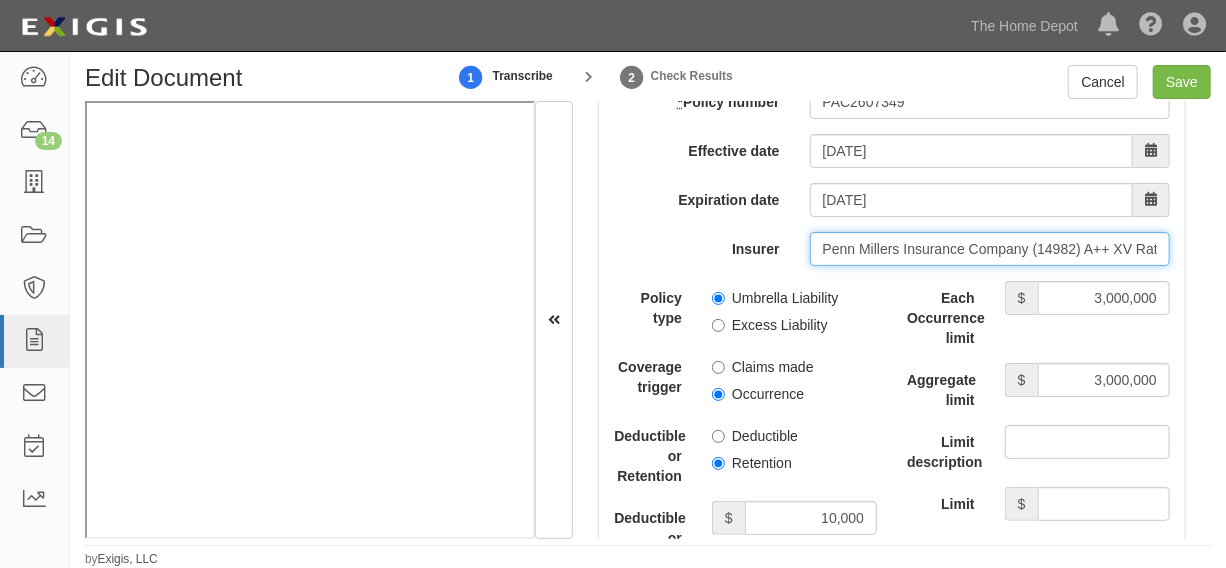 type on "Penn Millers Insurance Company (14982) A++ XV Rating" 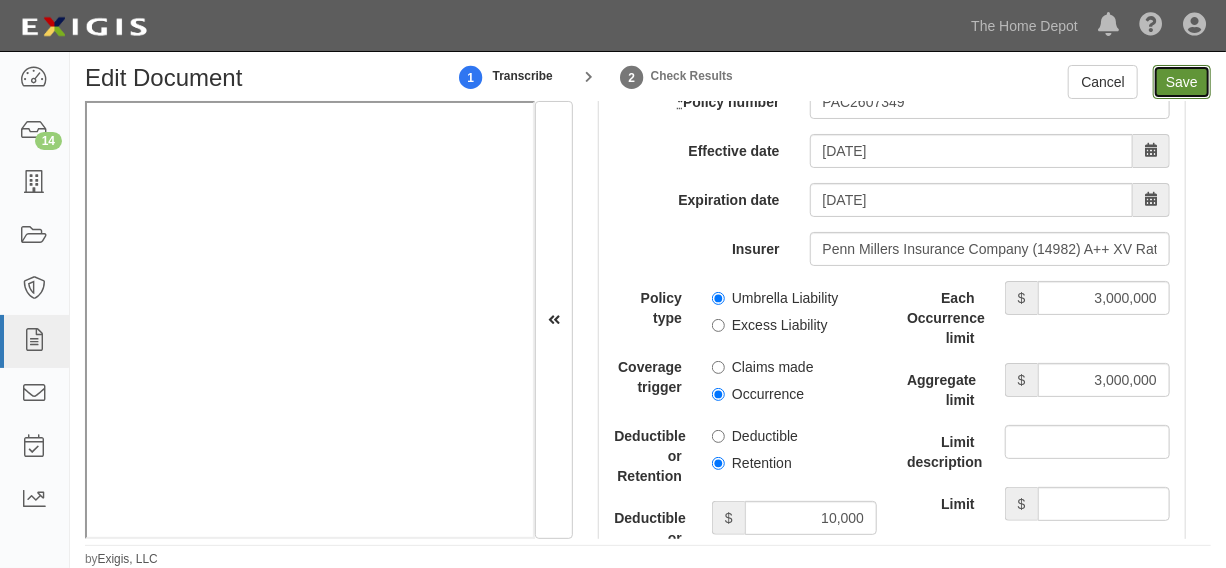 click on "Save" 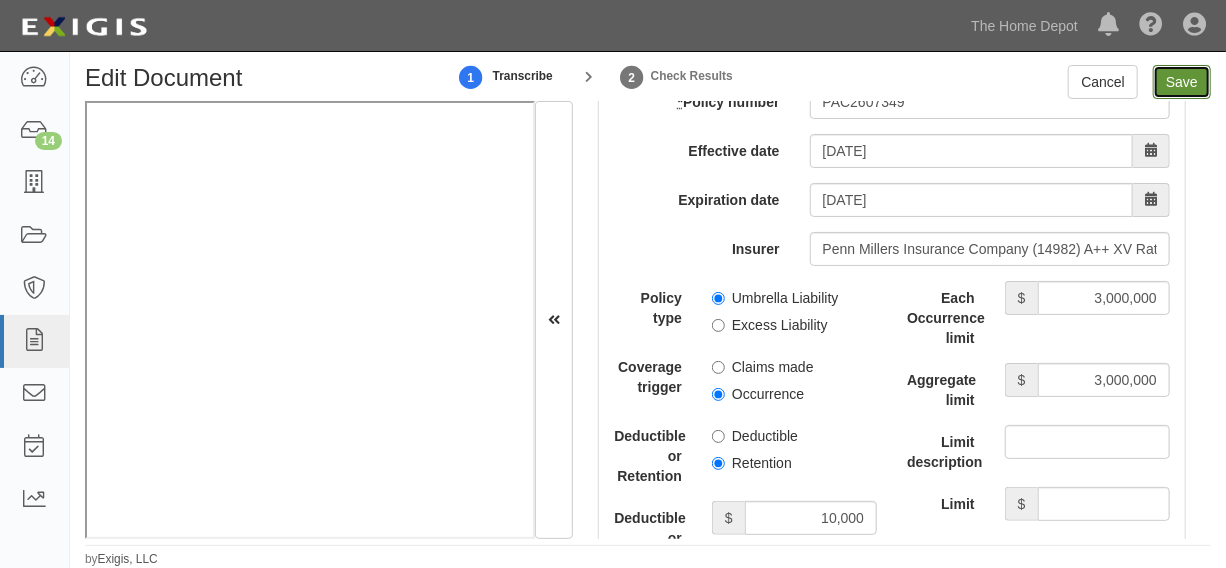 type on "1000000" 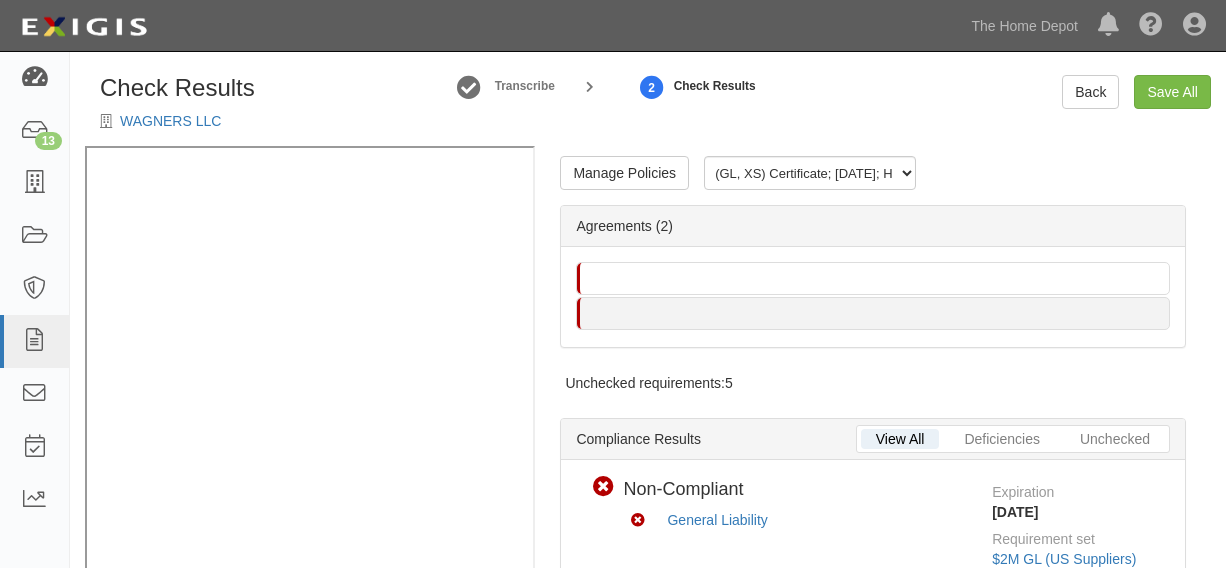 scroll, scrollTop: 0, scrollLeft: 0, axis: both 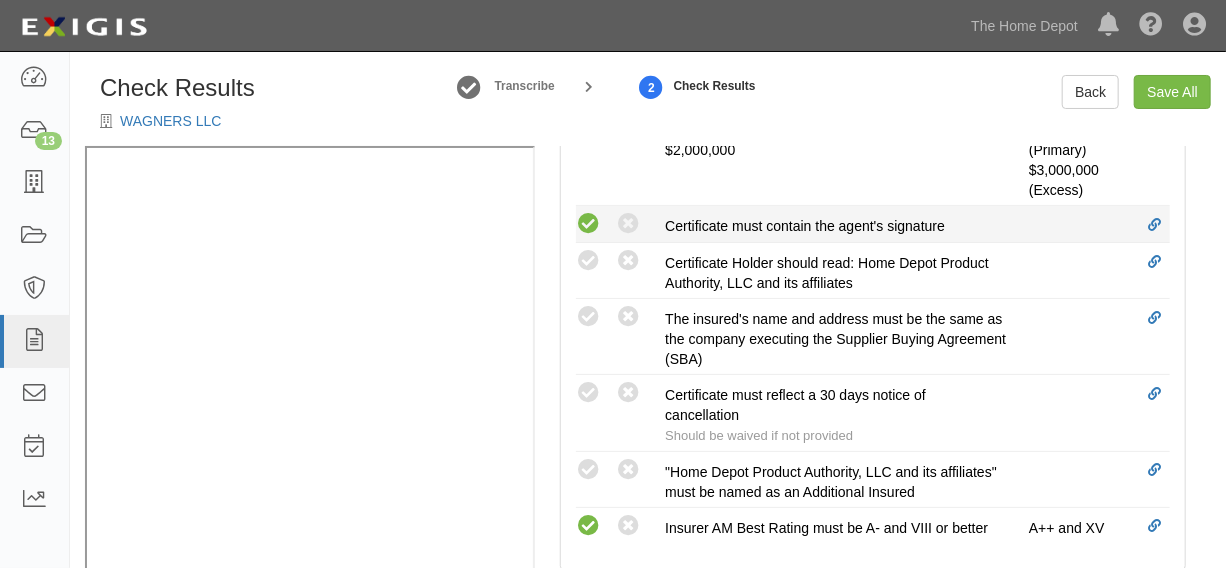 click at bounding box center (588, 224) 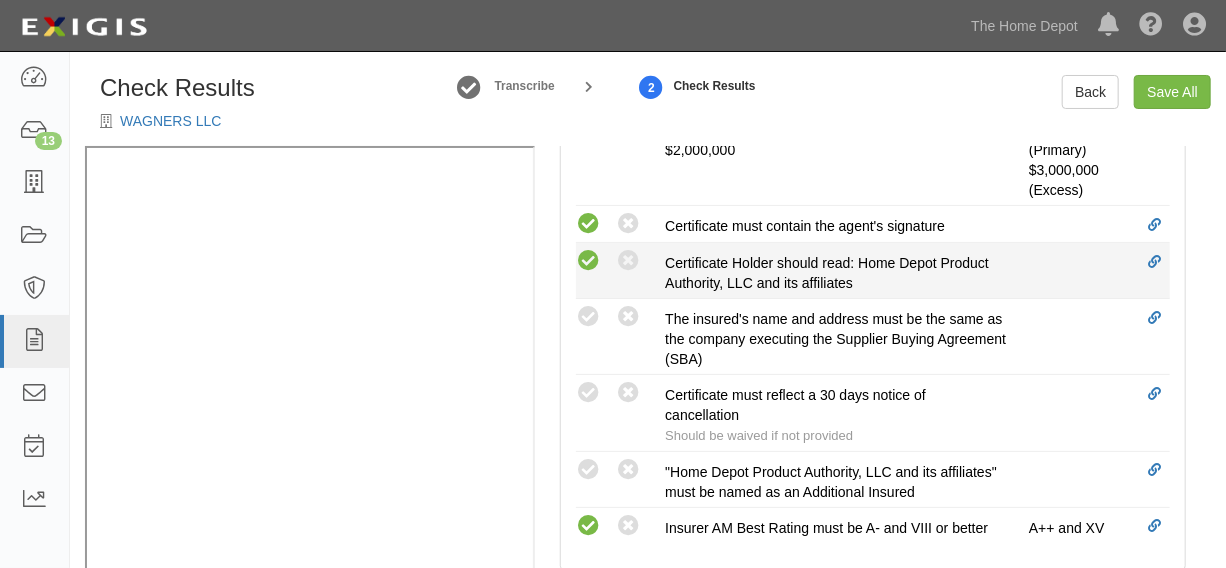 click at bounding box center [588, 261] 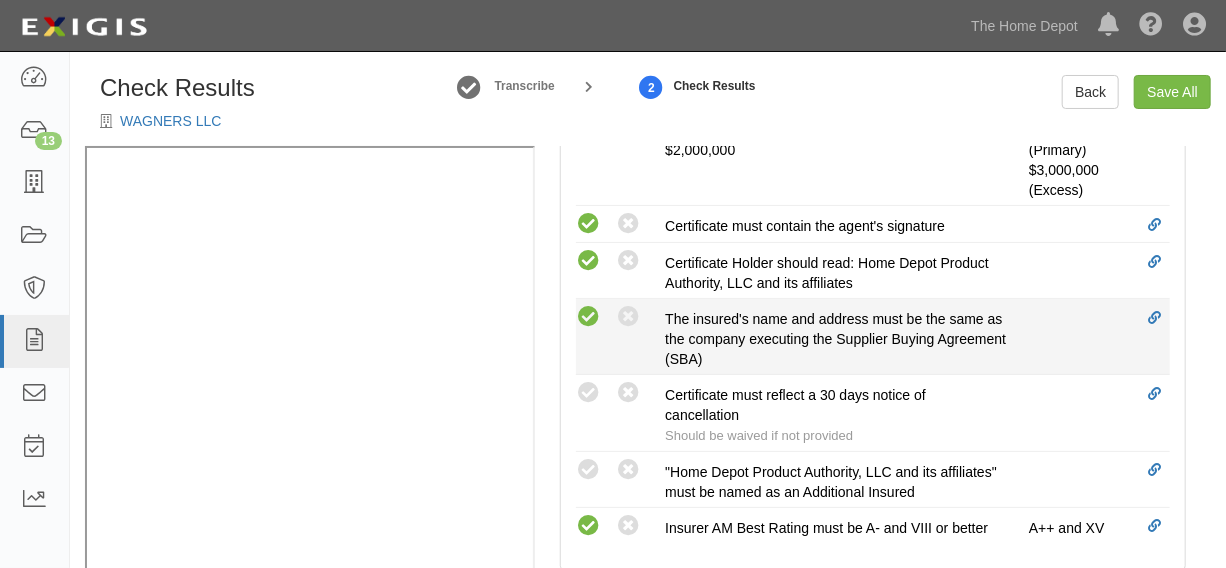 click at bounding box center [588, 317] 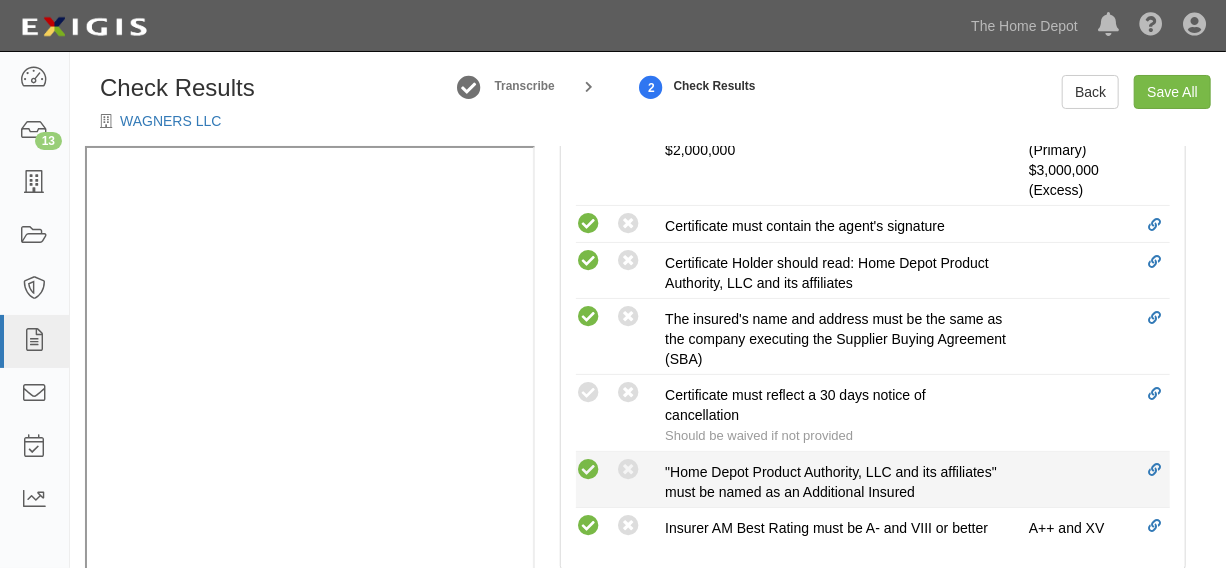 click at bounding box center (588, 470) 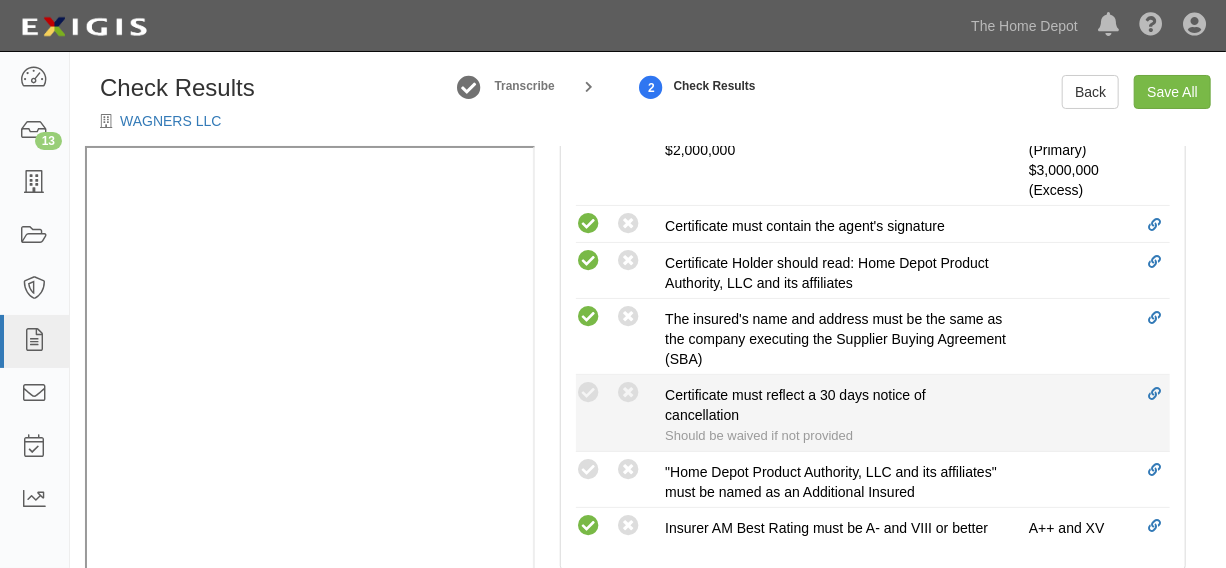 radio on "true" 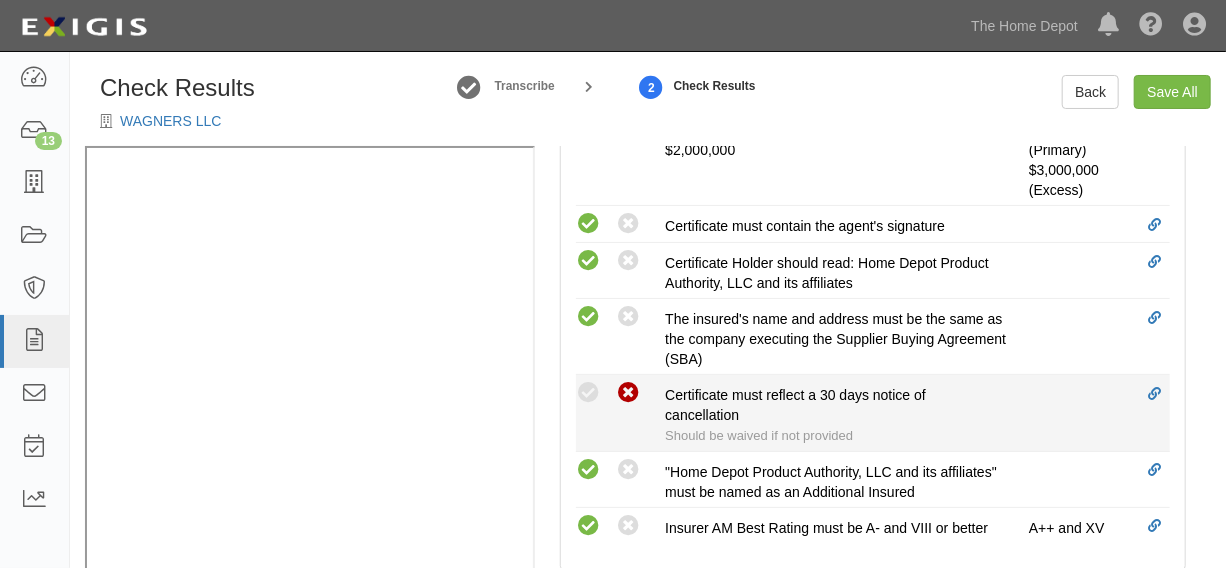 click at bounding box center [628, 393] 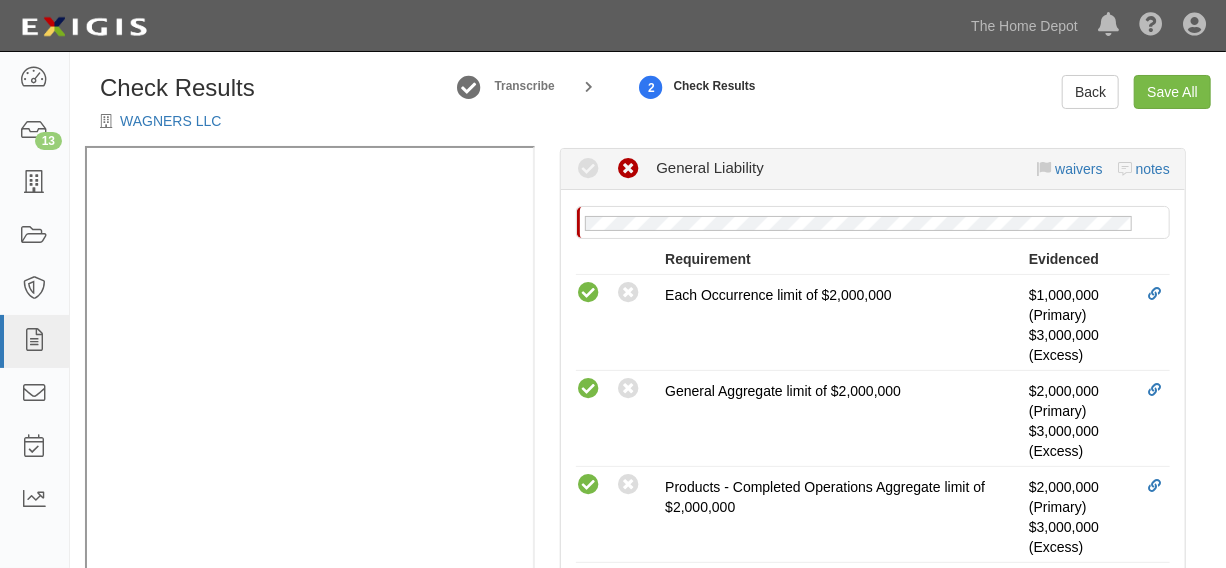 scroll, scrollTop: 404, scrollLeft: 0, axis: vertical 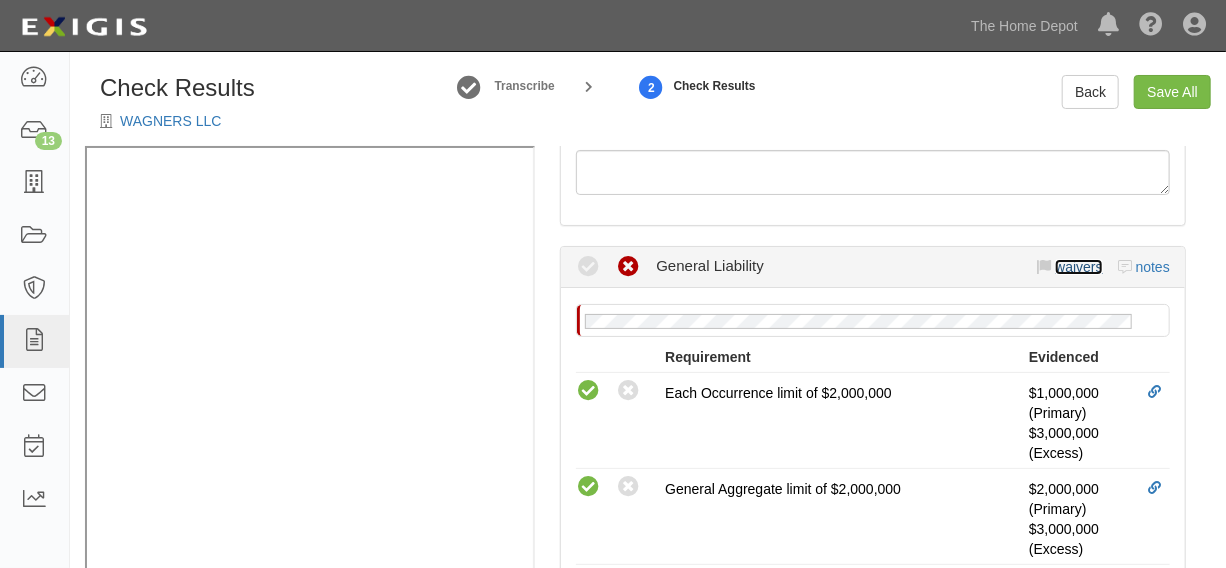 click on "waivers" at bounding box center (1078, 267) 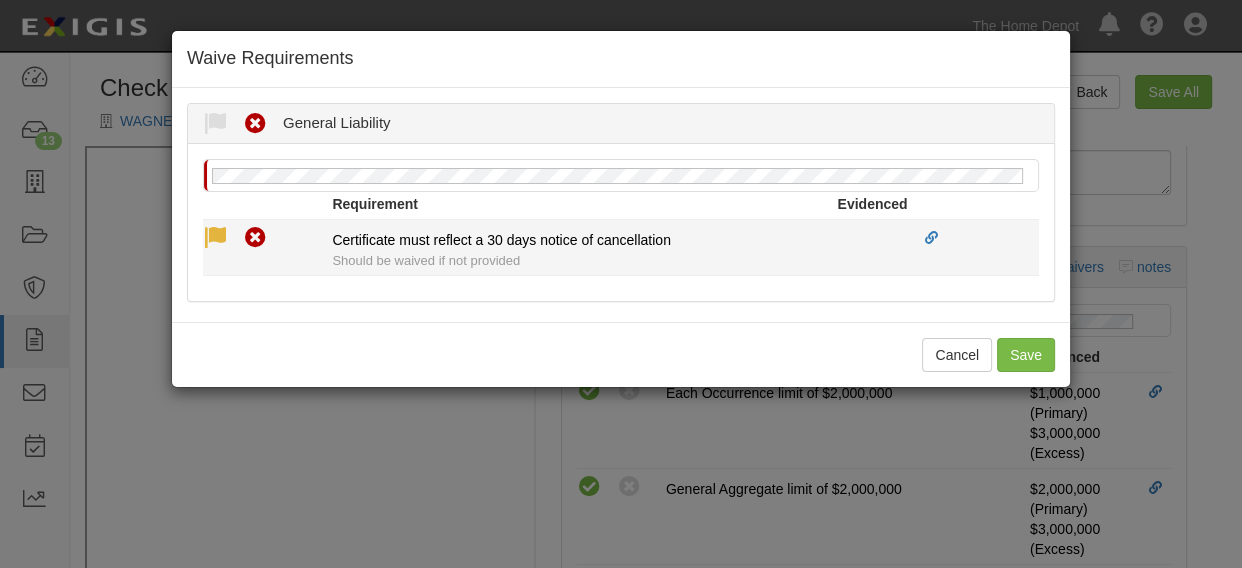 click at bounding box center (215, 238) 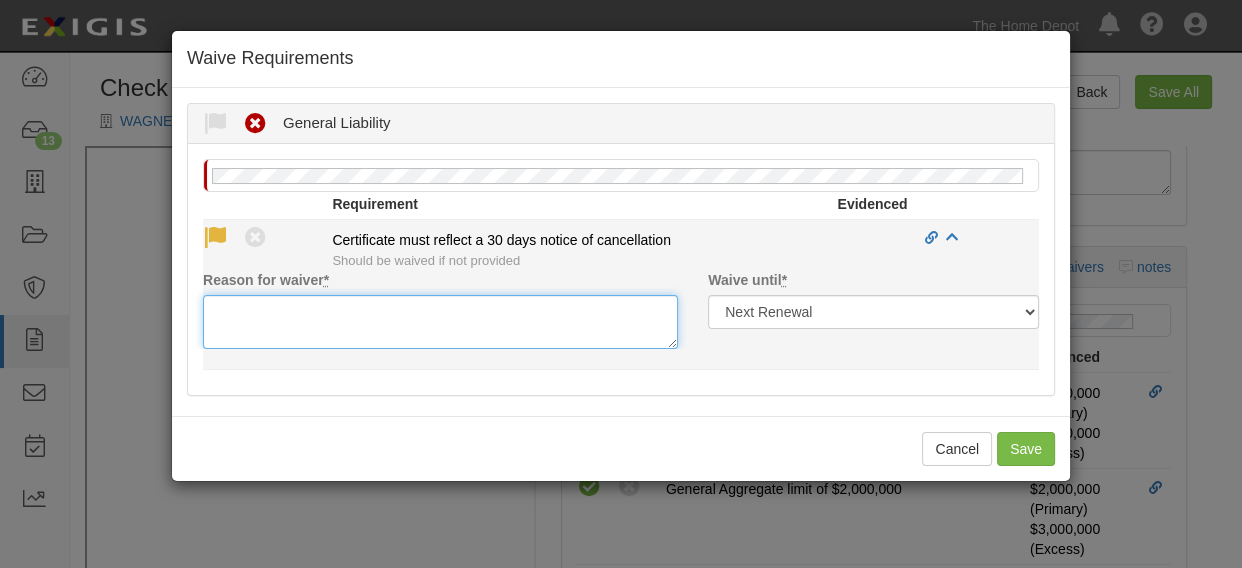 click on "Reason for waiver  *" at bounding box center [440, 322] 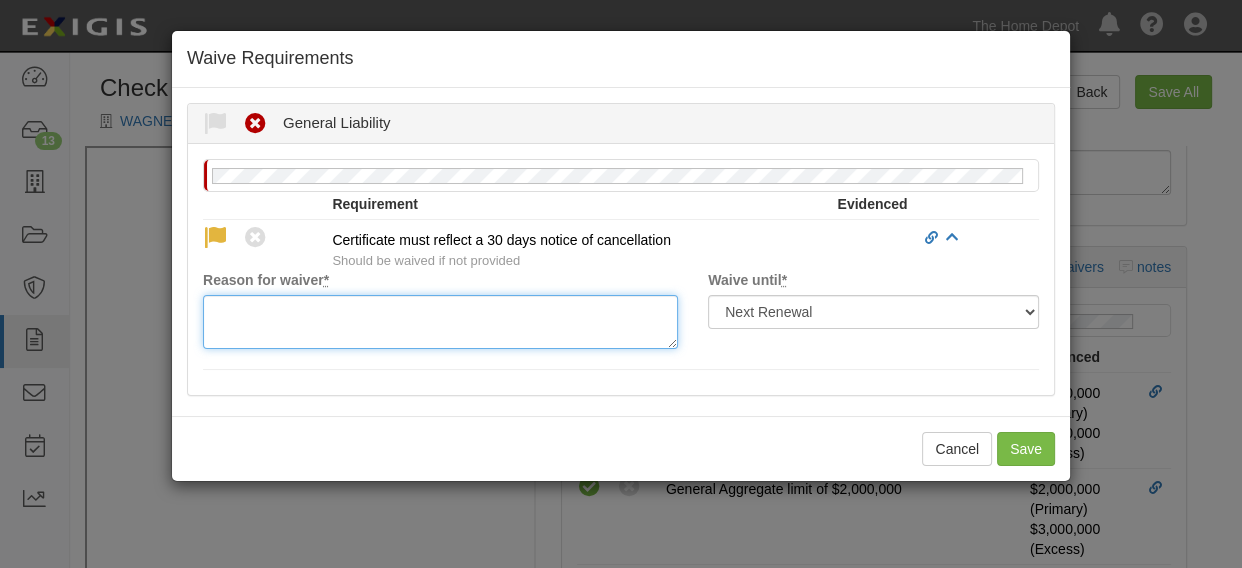 paste on "waived per client" 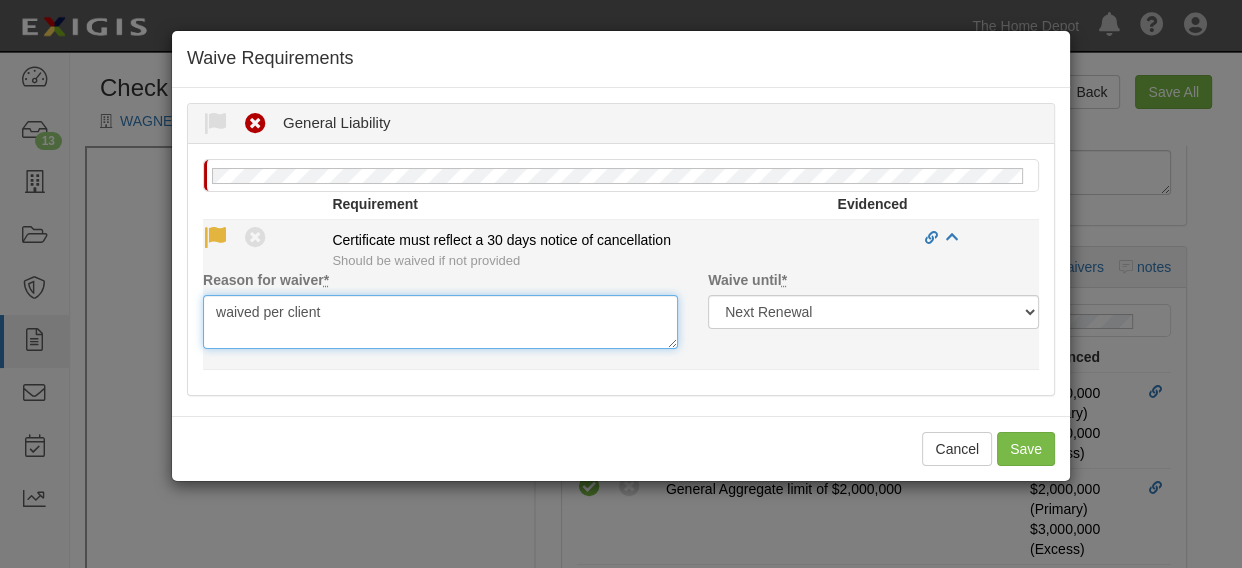 click on "waived per client" at bounding box center (440, 322) 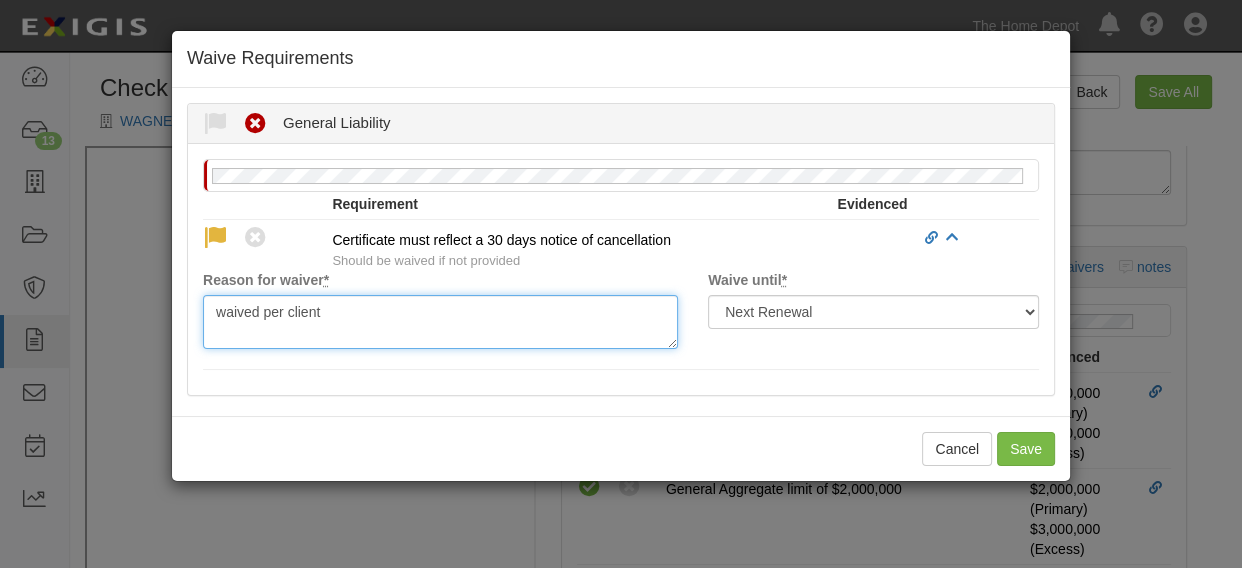 drag, startPoint x: 323, startPoint y: 316, endPoint x: 167, endPoint y: 304, distance: 156.46086 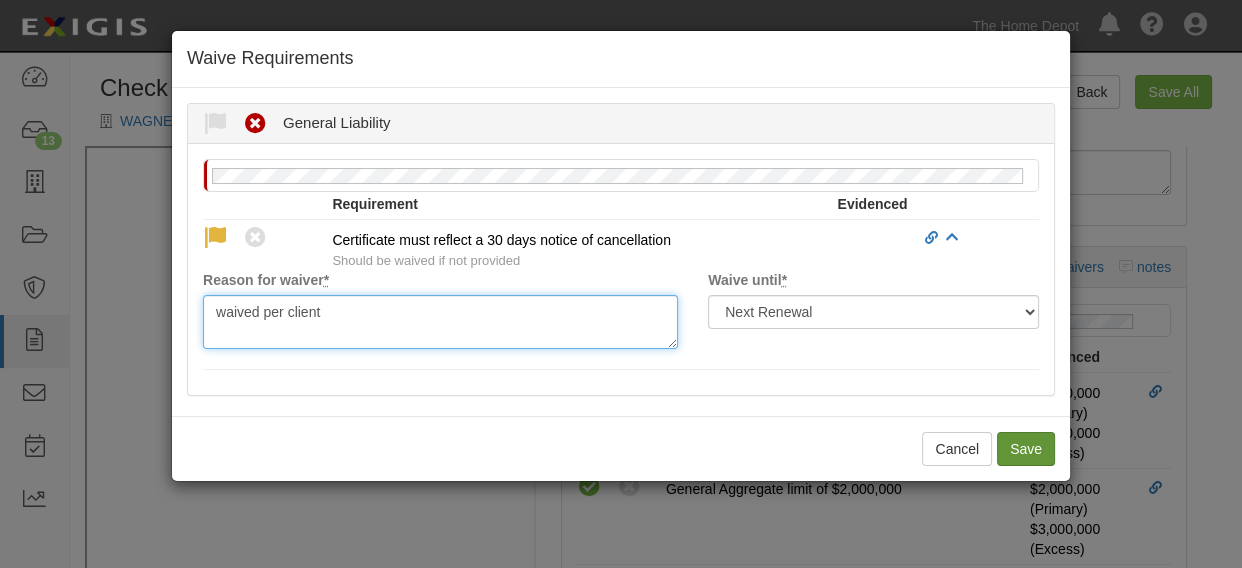 type on "waived per client" 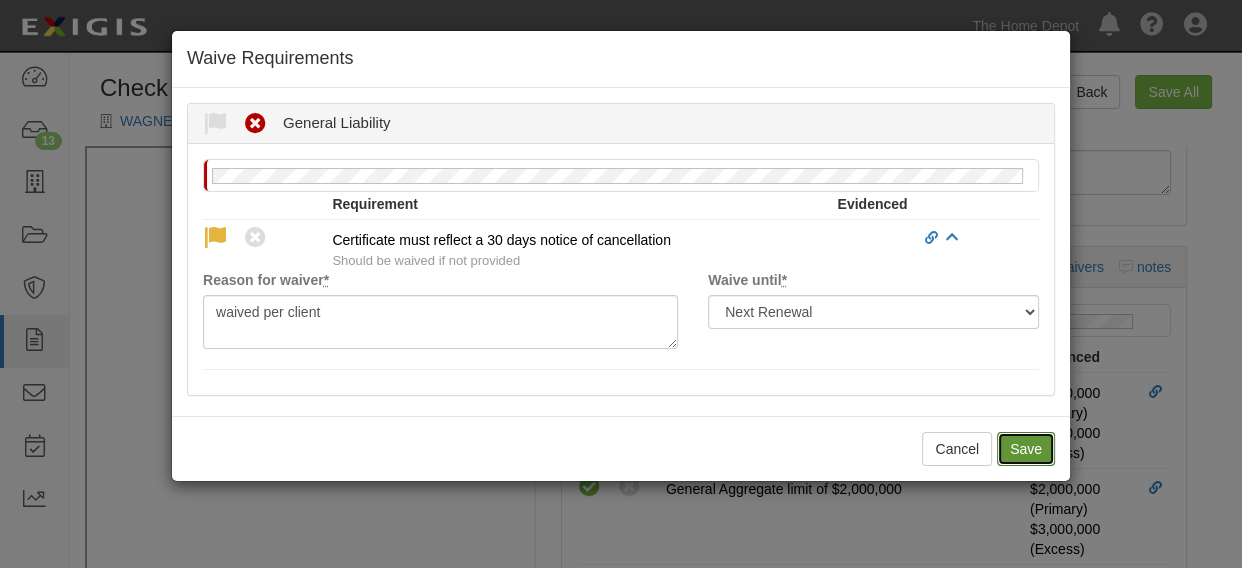 click on "Save" at bounding box center [1026, 449] 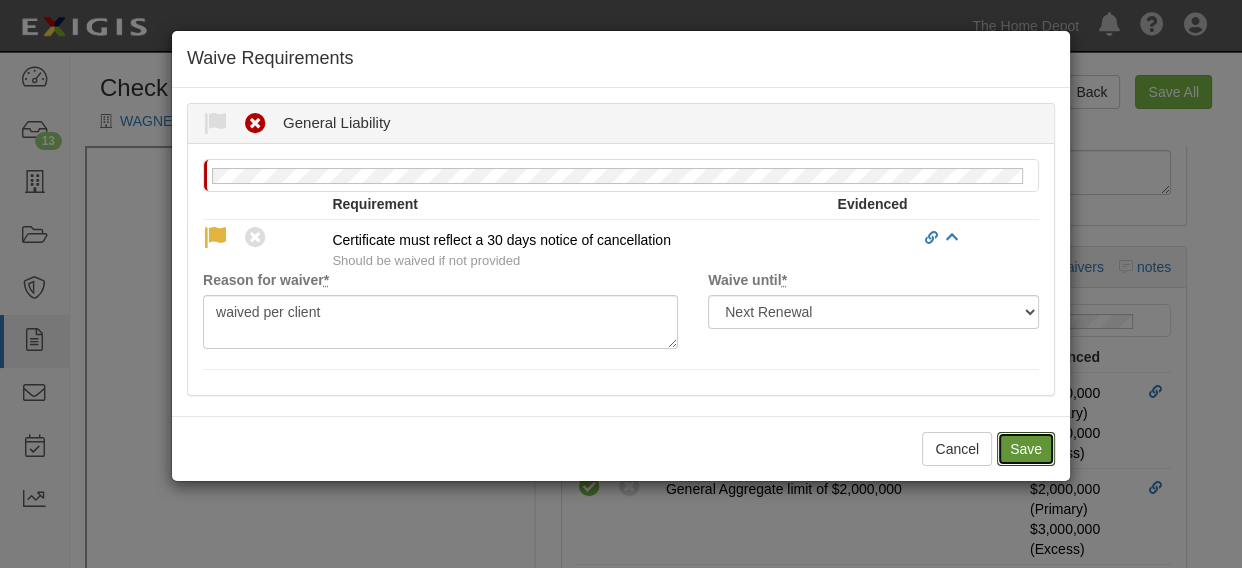 radio on "true" 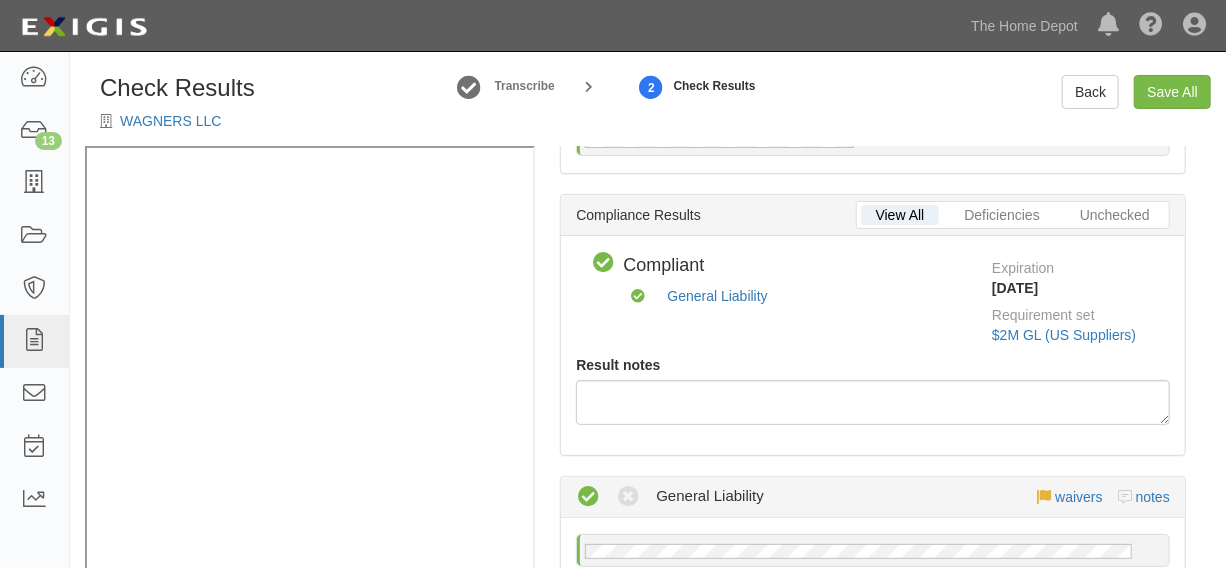 scroll, scrollTop: 0, scrollLeft: 0, axis: both 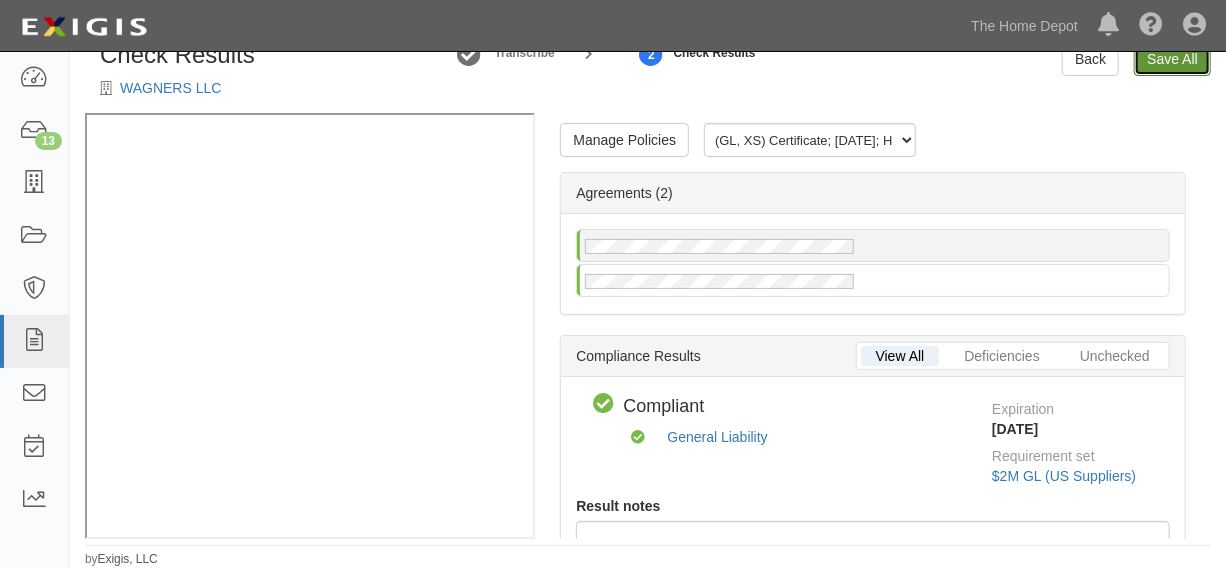 click on "Save All" at bounding box center [1172, 59] 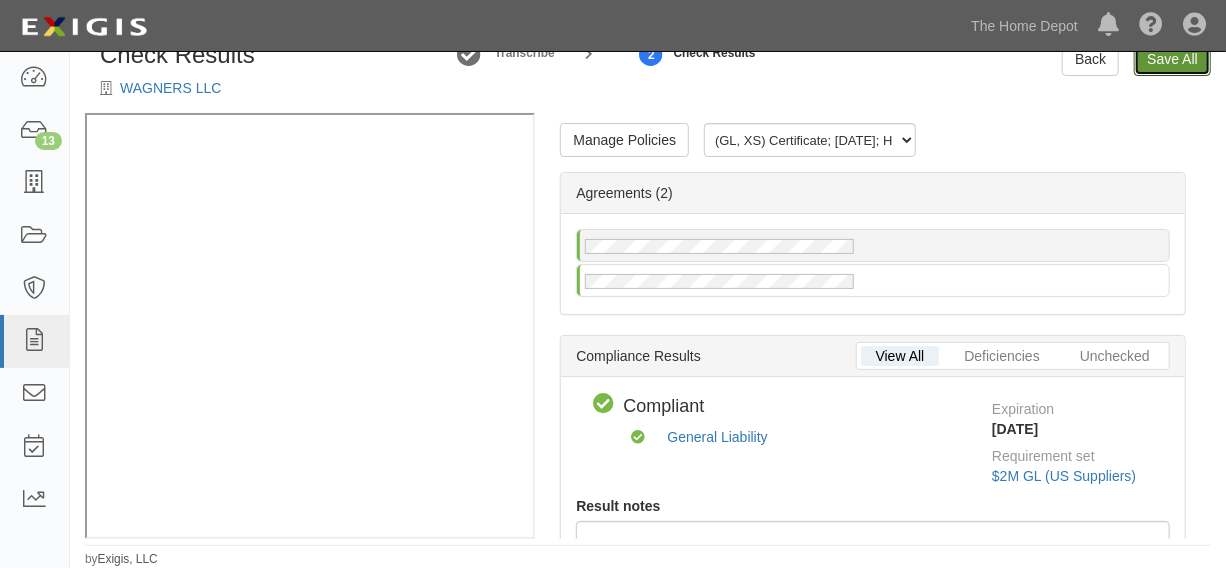 radio on "false" 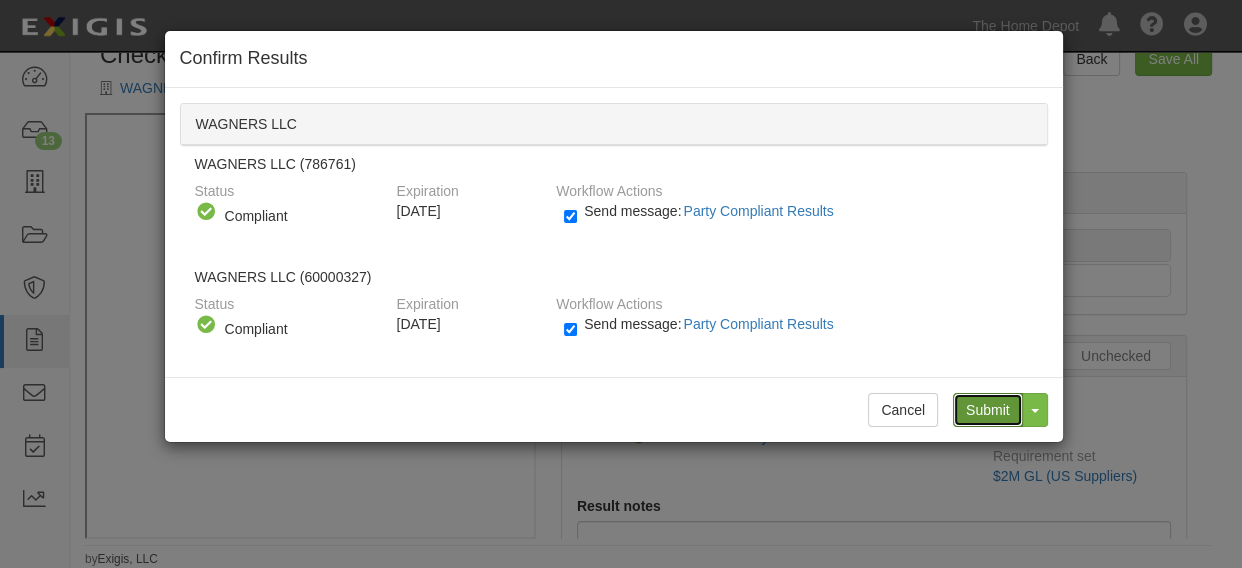 click on "Submit" at bounding box center (988, 410) 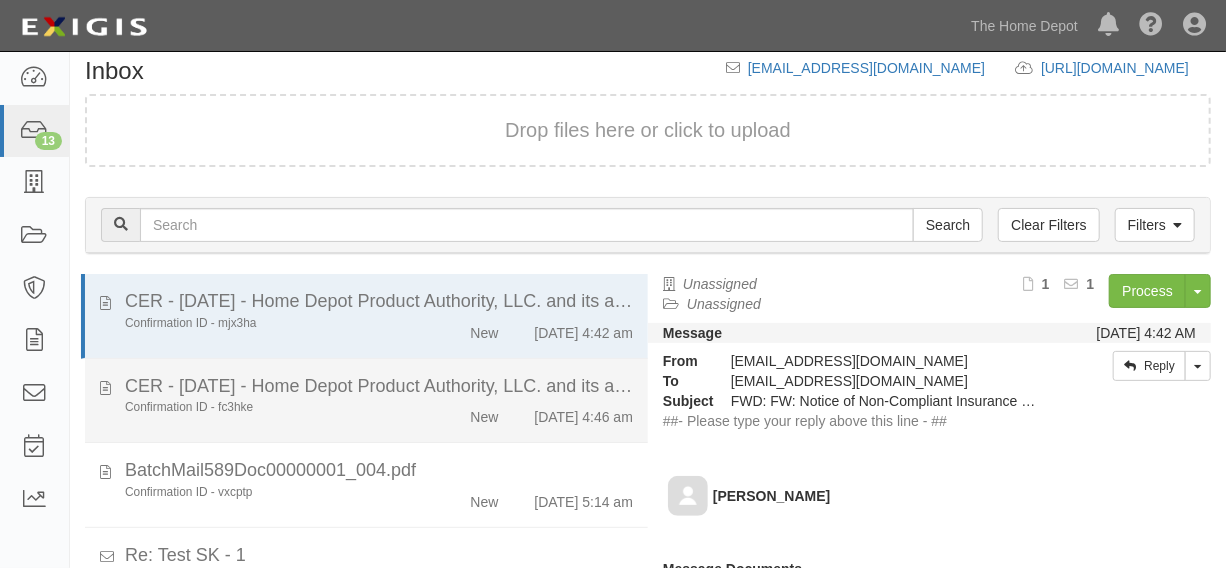 scroll, scrollTop: 156, scrollLeft: 0, axis: vertical 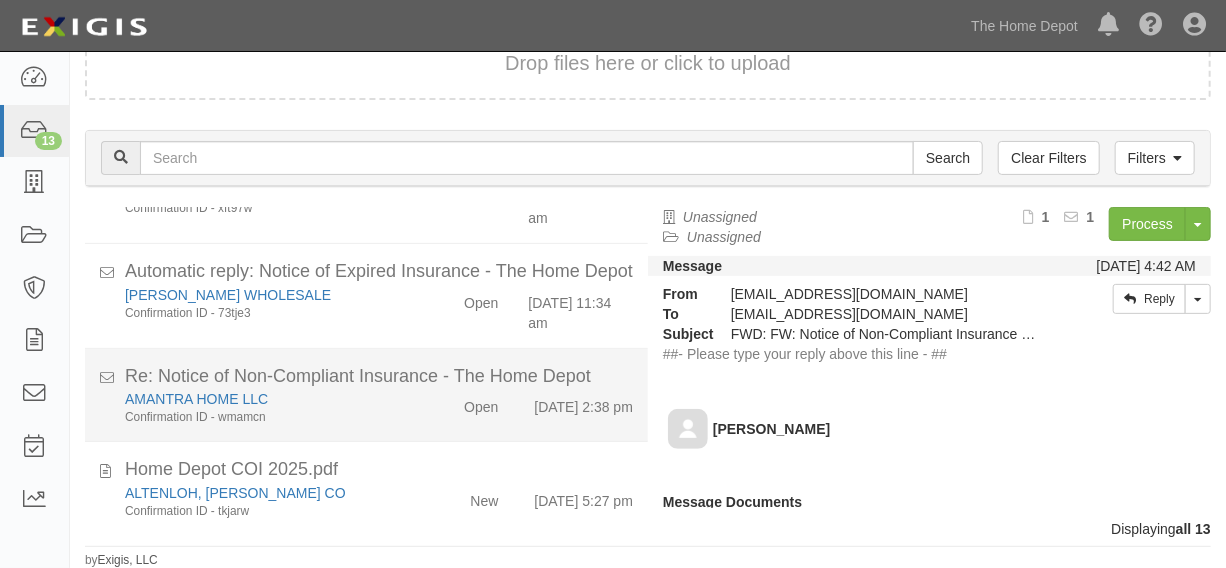 click on "New" 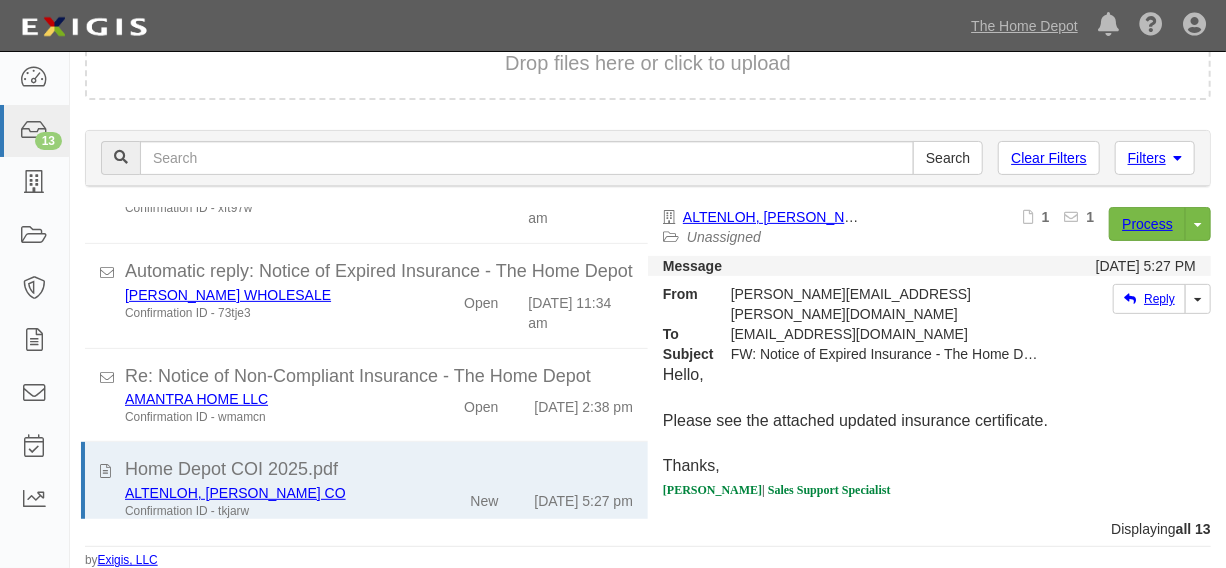 scroll, scrollTop: 927, scrollLeft: 0, axis: vertical 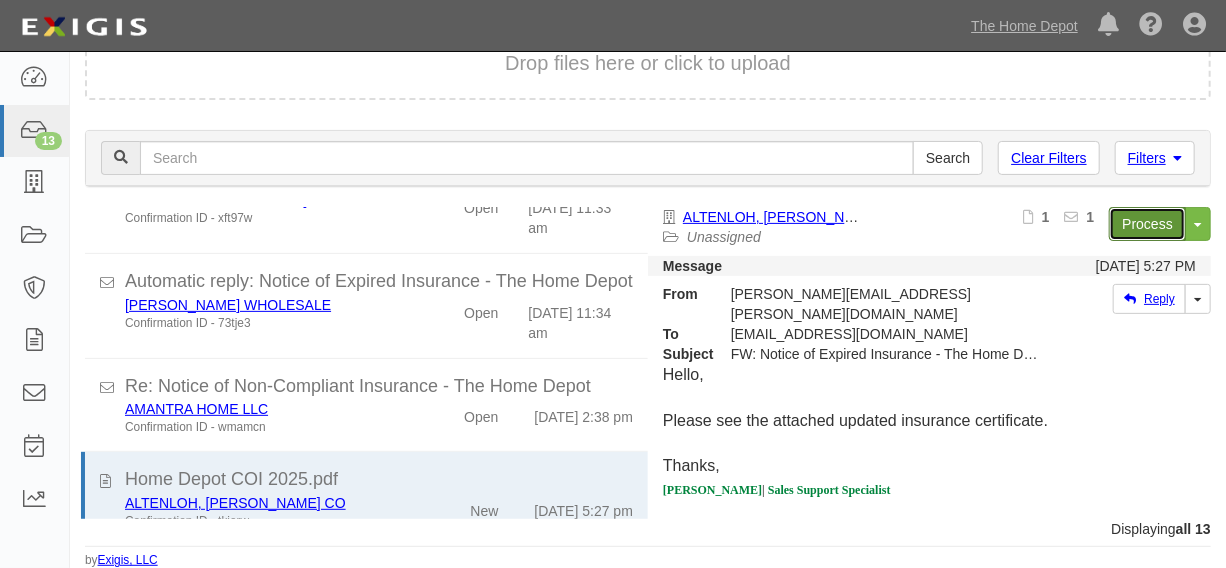 click on "Process" at bounding box center [1147, 224] 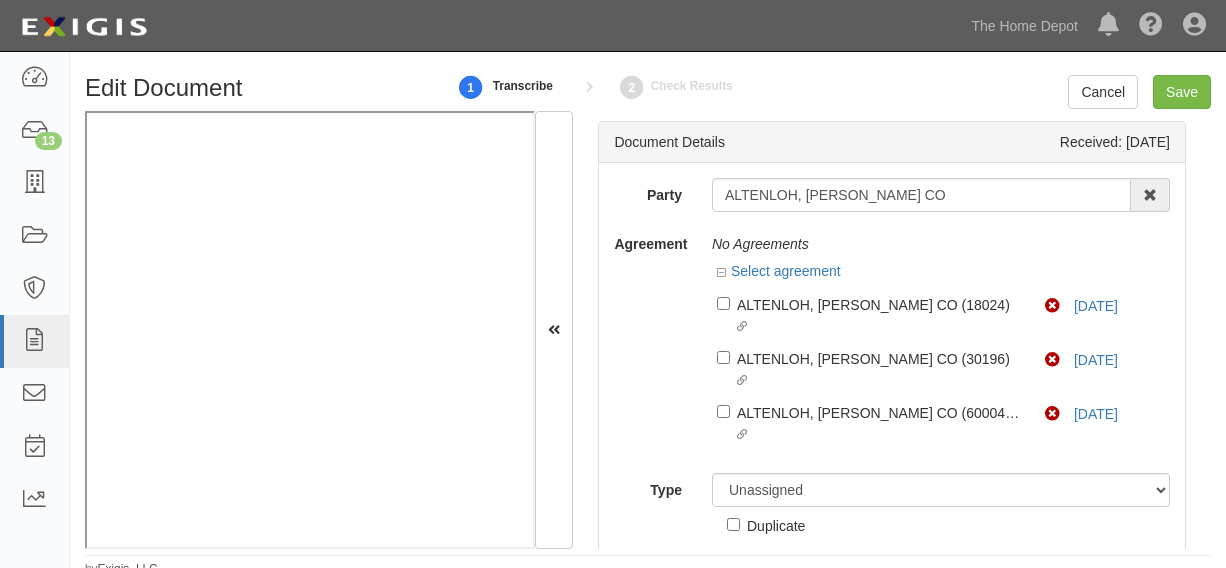 scroll, scrollTop: 0, scrollLeft: 0, axis: both 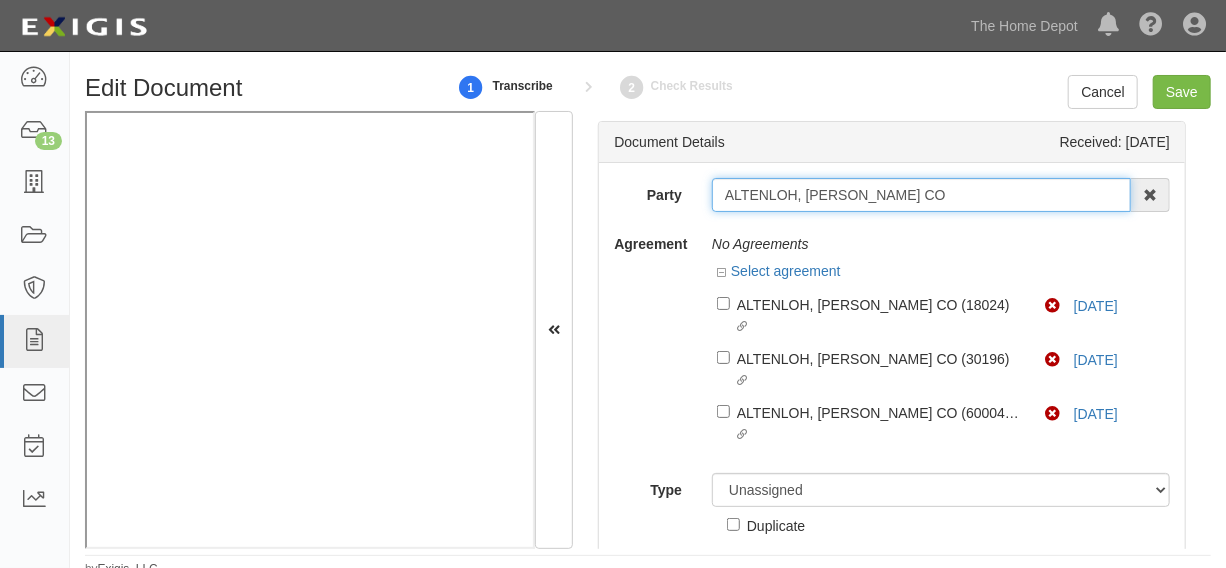 drag, startPoint x: 717, startPoint y: 201, endPoint x: 963, endPoint y: 200, distance: 246.00203 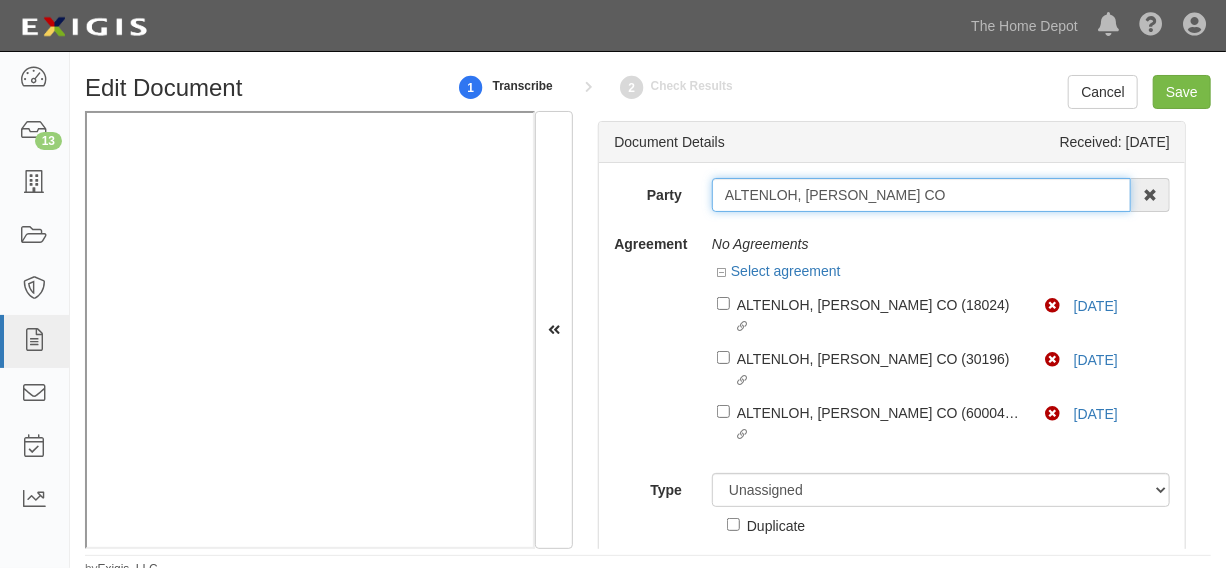 click on "ALTENLOH, BRINCK CO" at bounding box center (921, 195) 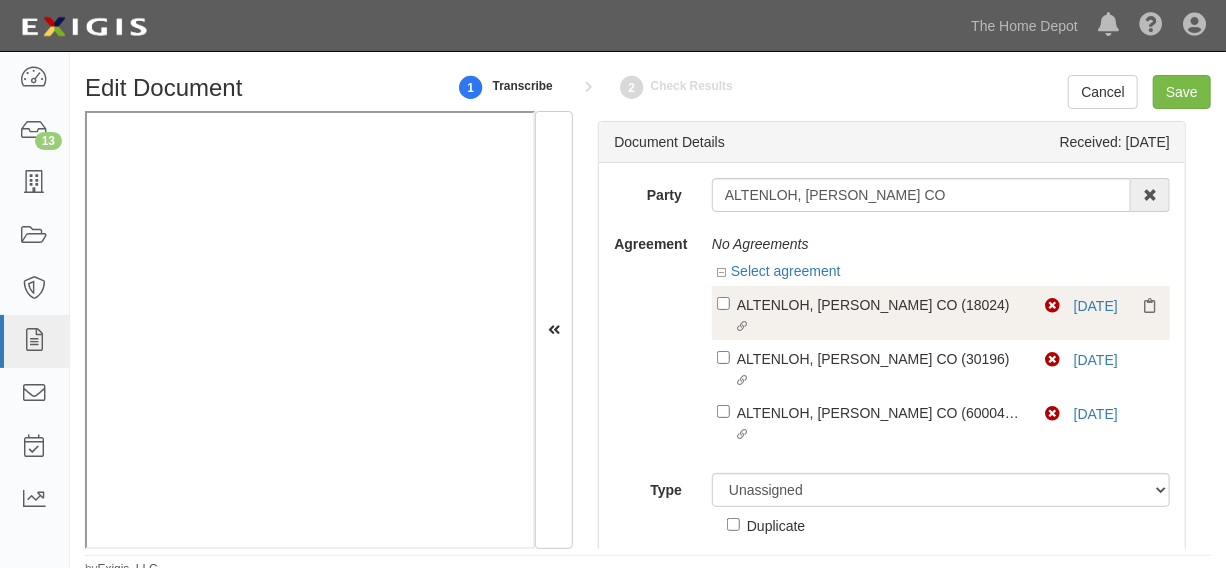 click on "Linked agreement
ALTENLOH, BRINCK CO      (18024)
Linked agreement" at bounding box center (881, 316) 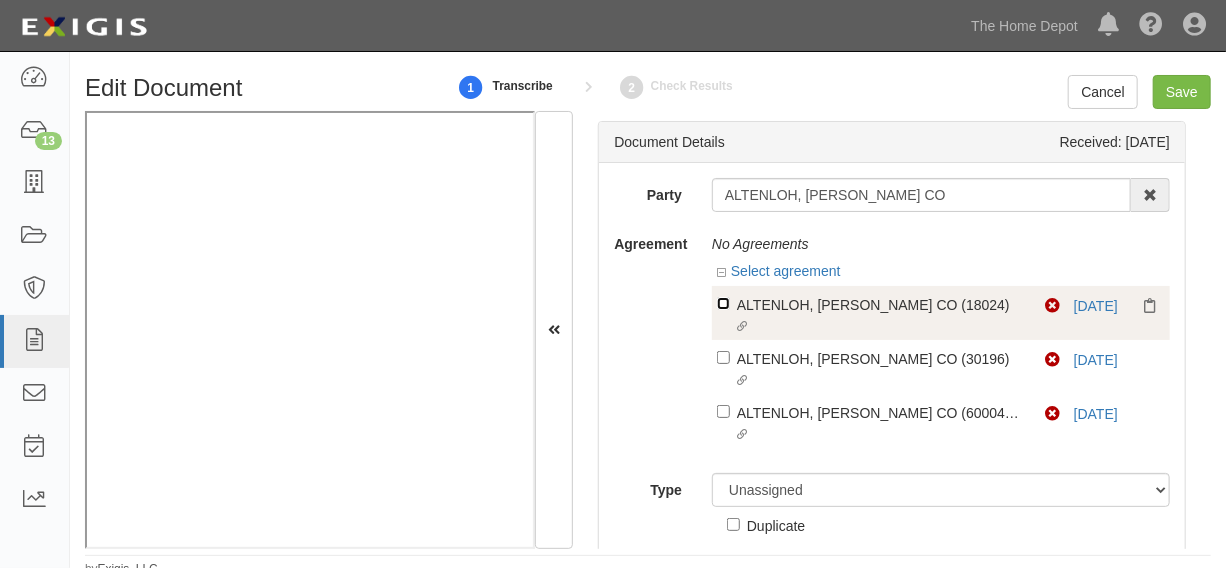 click on "Linked agreement
ALTENLOH, BRINCK CO      (18024)
Linked agreement" at bounding box center [723, 303] 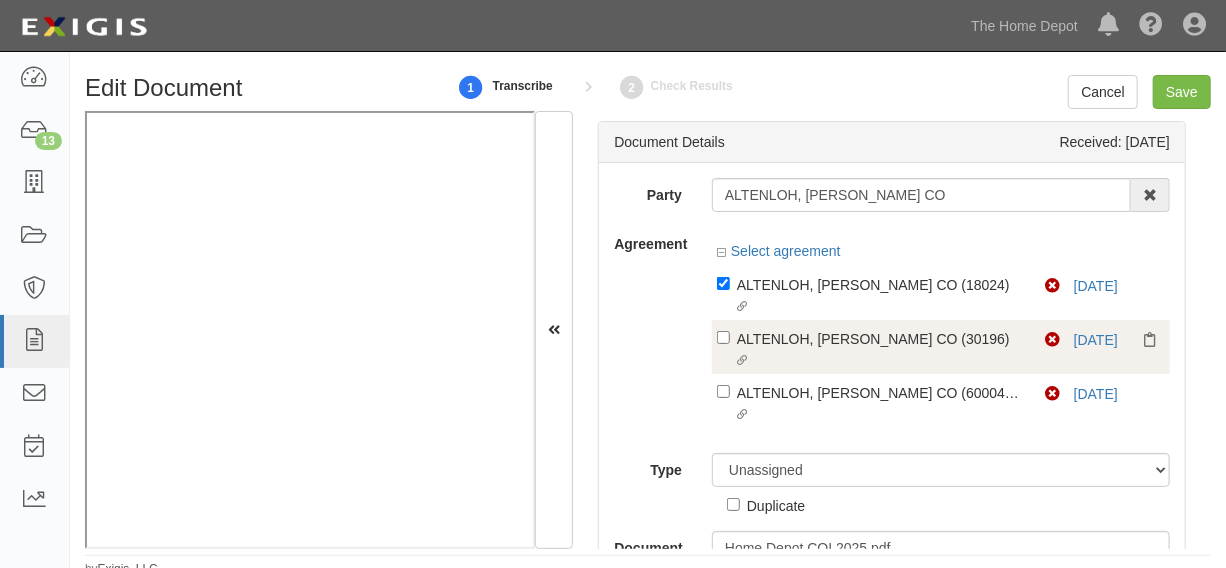 click on "Linked agreement
ALTENLOH, BRINCK CO      (30196)
Linked agreement" at bounding box center [881, 350] 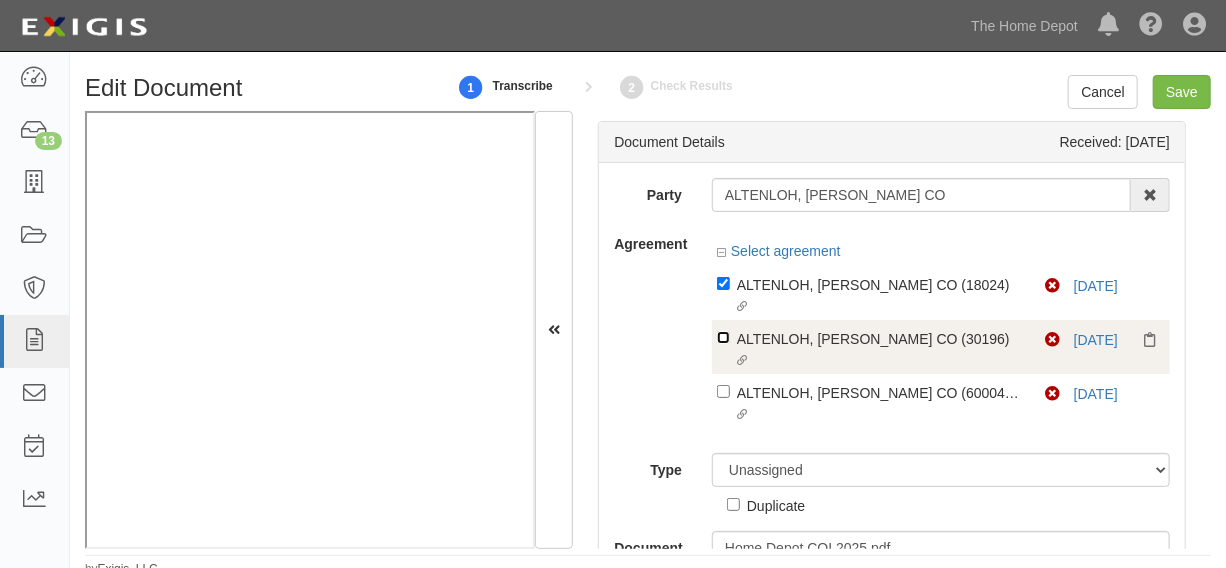 click on "Linked agreement
ALTENLOH, BRINCK CO      (30196)
Linked agreement" at bounding box center (723, 283) 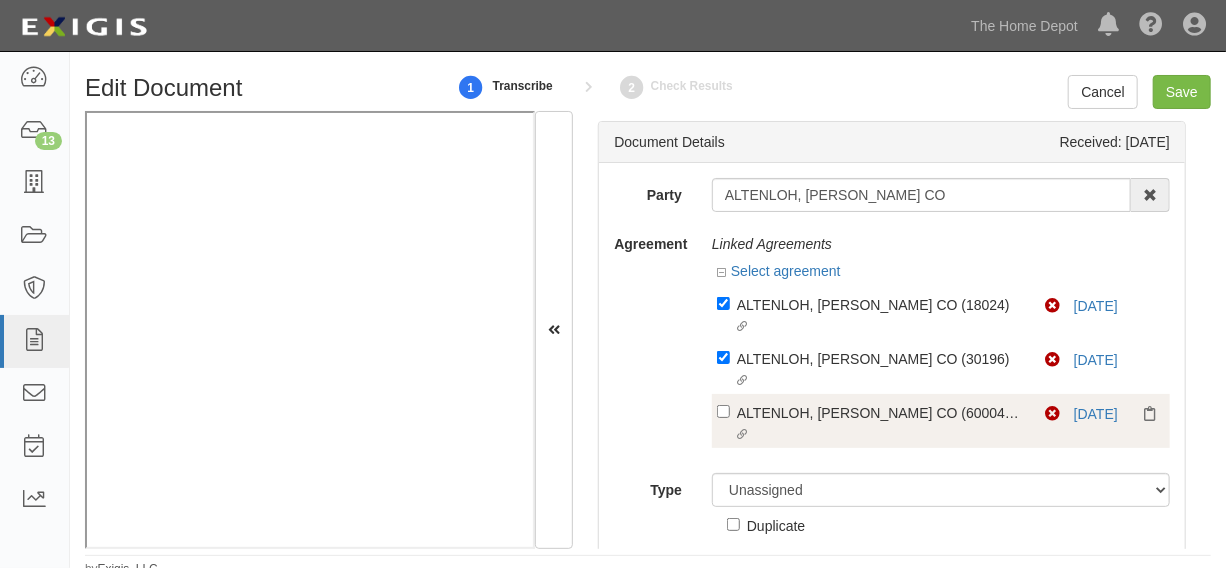click on "Linked agreement
ALTENLOH, BRINCK CO      (60004048)
Linked agreement
Non-Compliant
7/1/25" at bounding box center (941, 421) 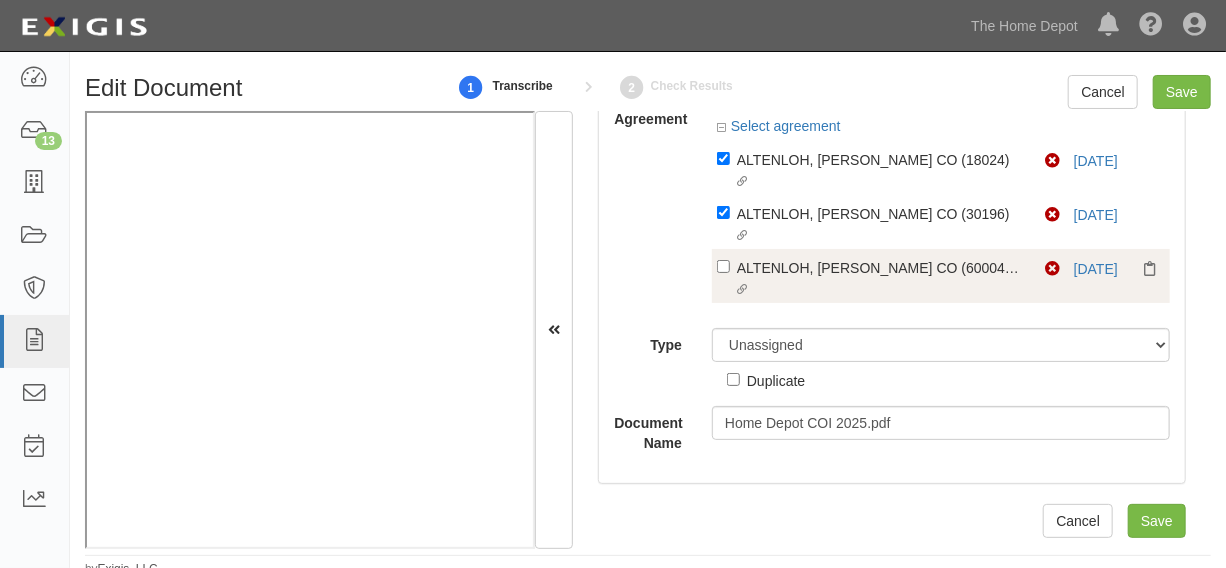 click on "Linked agreement
ALTENLOH, BRINCK CO      (60004048)
Linked agreement" at bounding box center (881, 279) 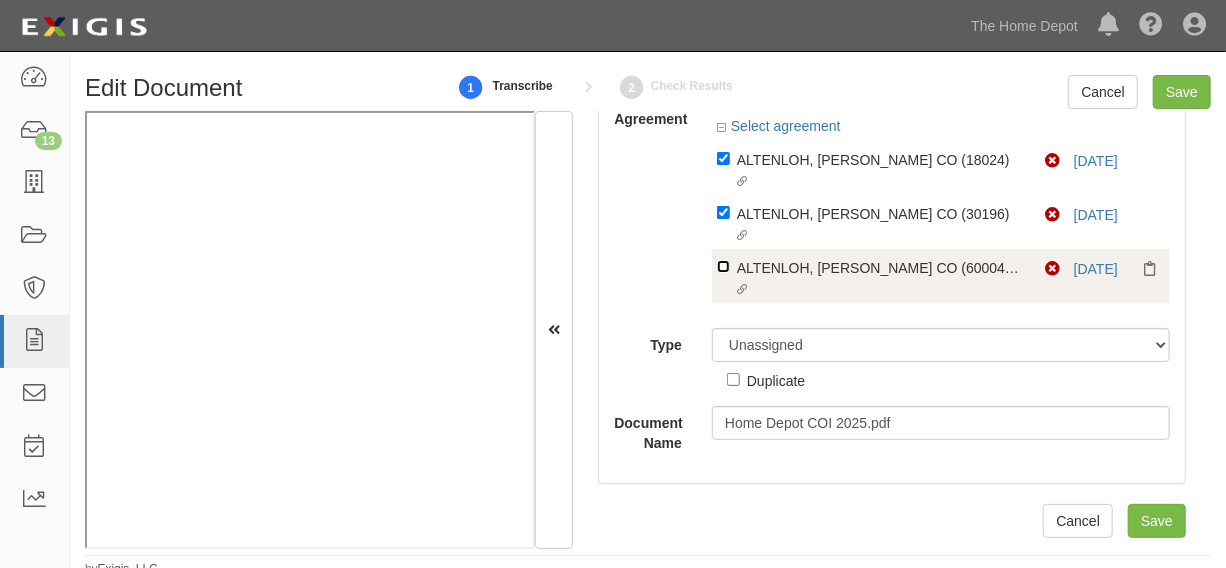 click on "Linked agreement
ALTENLOH, BRINCK CO      (60004048)
Linked agreement" at bounding box center [723, 158] 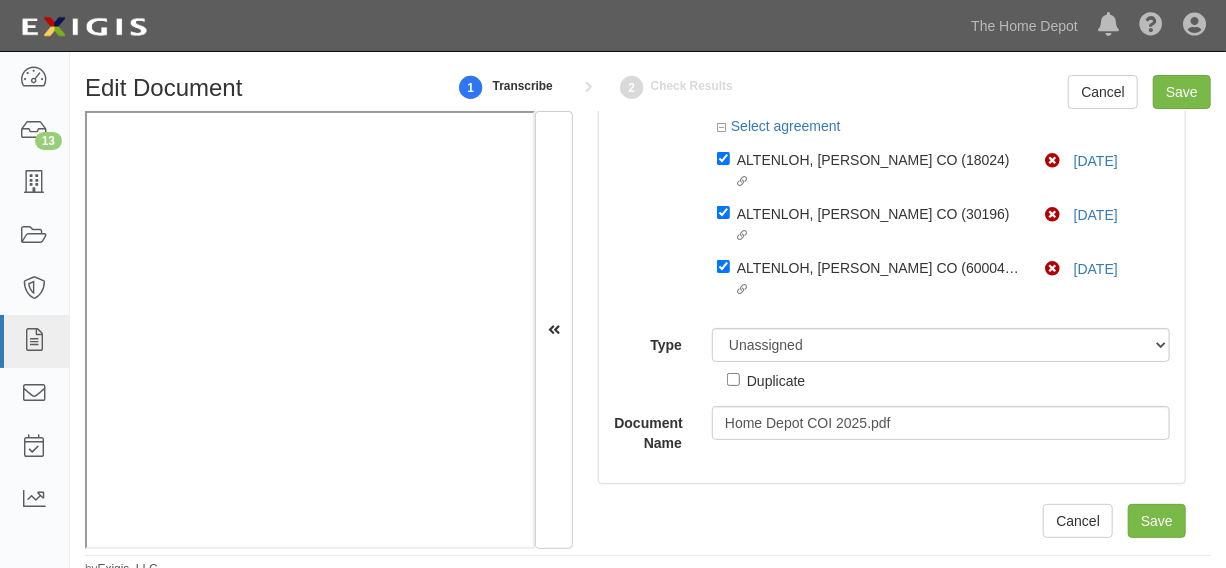 click on "Unassigned
Binder
Cancellation Notice
Certificate
Contract
Endorsement
Insurance Policy
Junk
Other Document
Policy Declarations
Reinstatement Notice
Requirements
Waiver Request Additional Evidence Duplicate Includes endorsement(s) Manuscript" at bounding box center (941, 359) 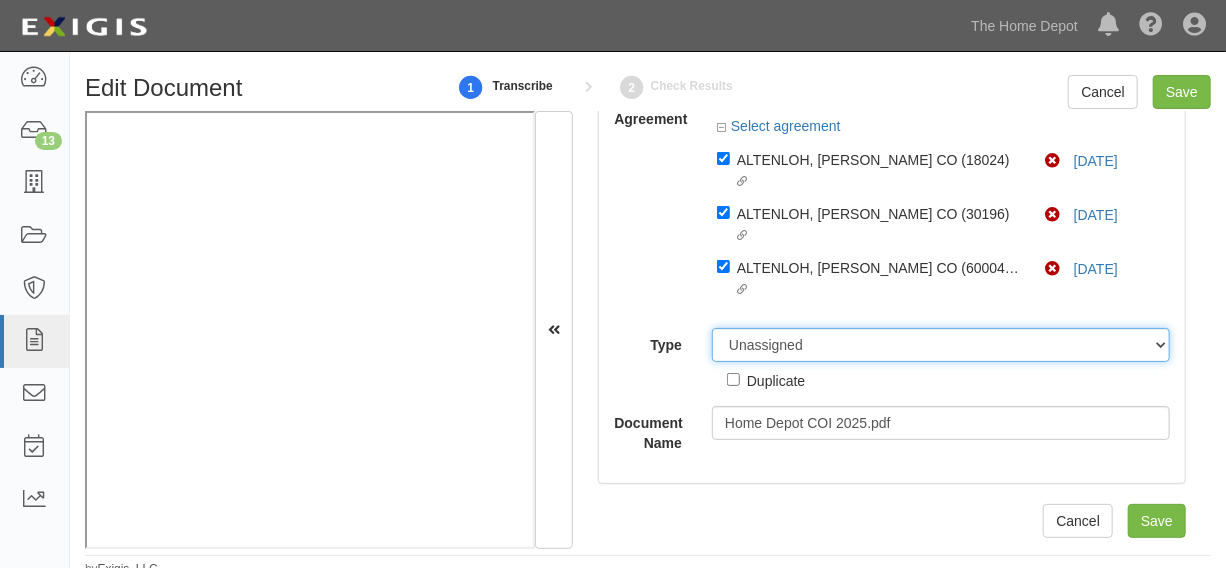 click on "Unassigned
Binder
Cancellation Notice
Certificate
Contract
Endorsement
Insurance Policy
Junk
Other Document
Policy Declarations
Reinstatement Notice
Requirements
Waiver Request" at bounding box center [941, 345] 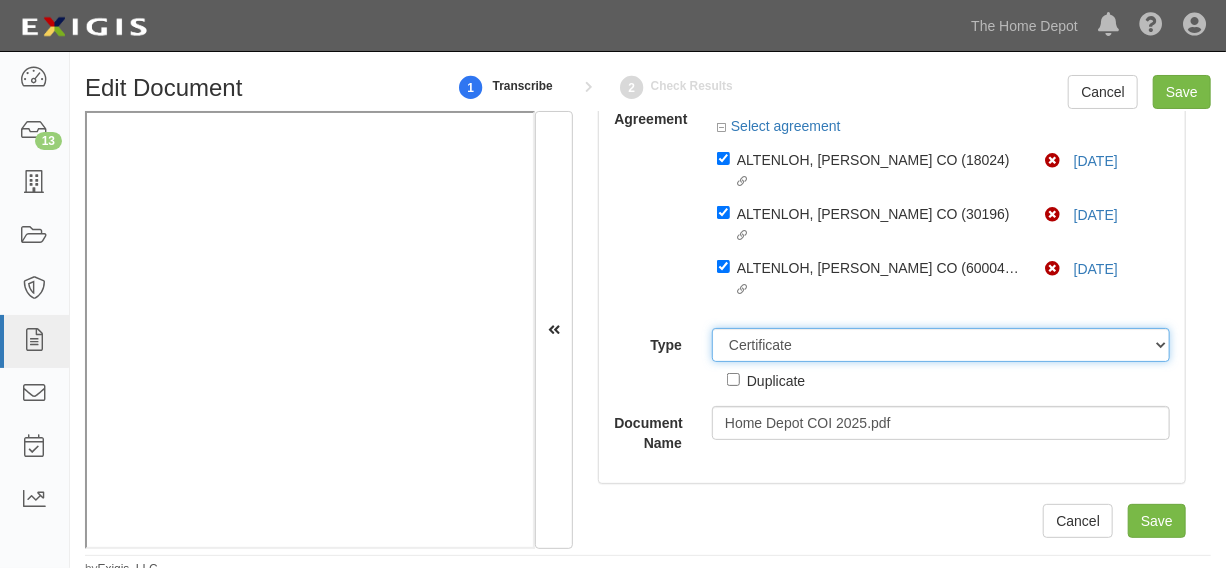 click on "Unassigned
Binder
Cancellation Notice
Certificate
Contract
Endorsement
Insurance Policy
Junk
Other Document
Policy Declarations
Reinstatement Notice
Requirements
Waiver Request" at bounding box center [941, 345] 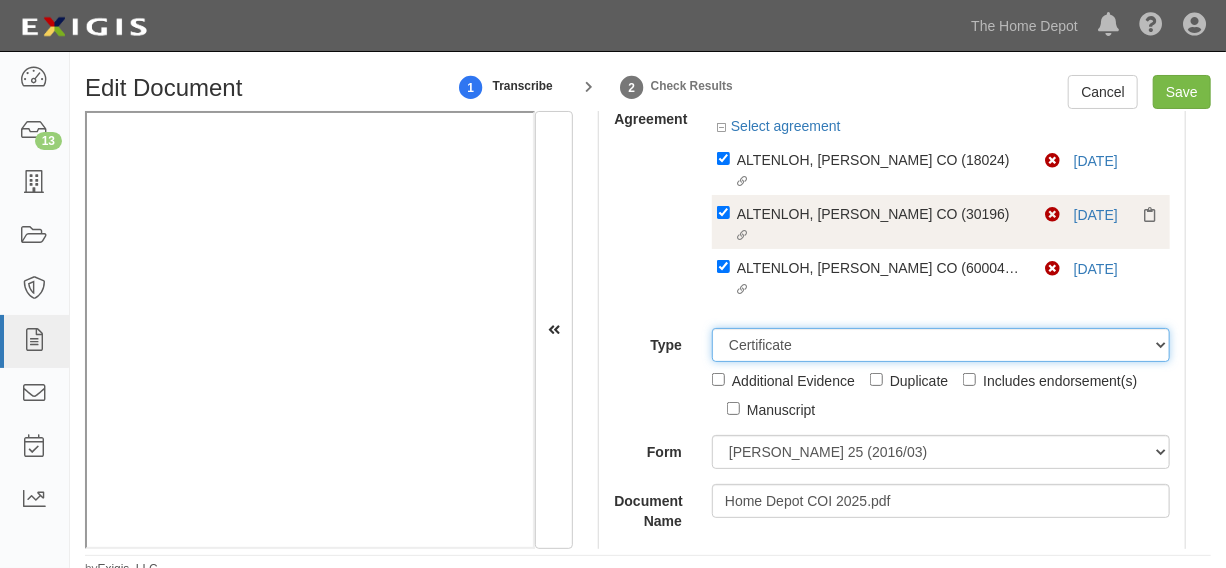 scroll, scrollTop: 10, scrollLeft: 0, axis: vertical 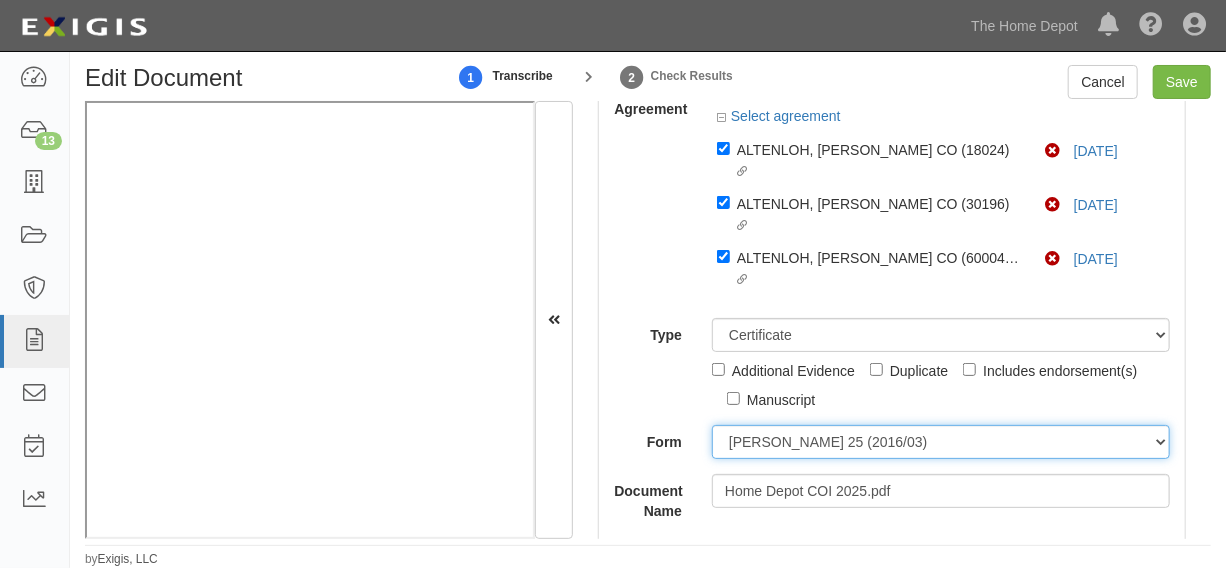 drag, startPoint x: 781, startPoint y: 445, endPoint x: 780, endPoint y: 458, distance: 13.038404 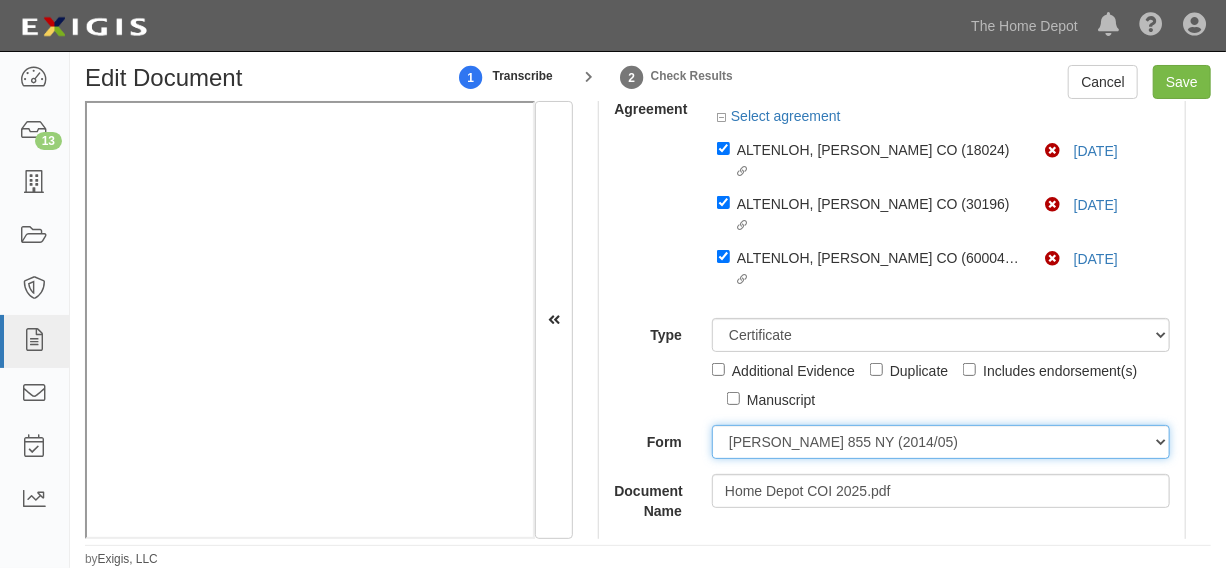 click on "ACORD 25 (2016/03)
ACORD 101
ACORD 855 NY (2014/05)
General" at bounding box center (941, 442) 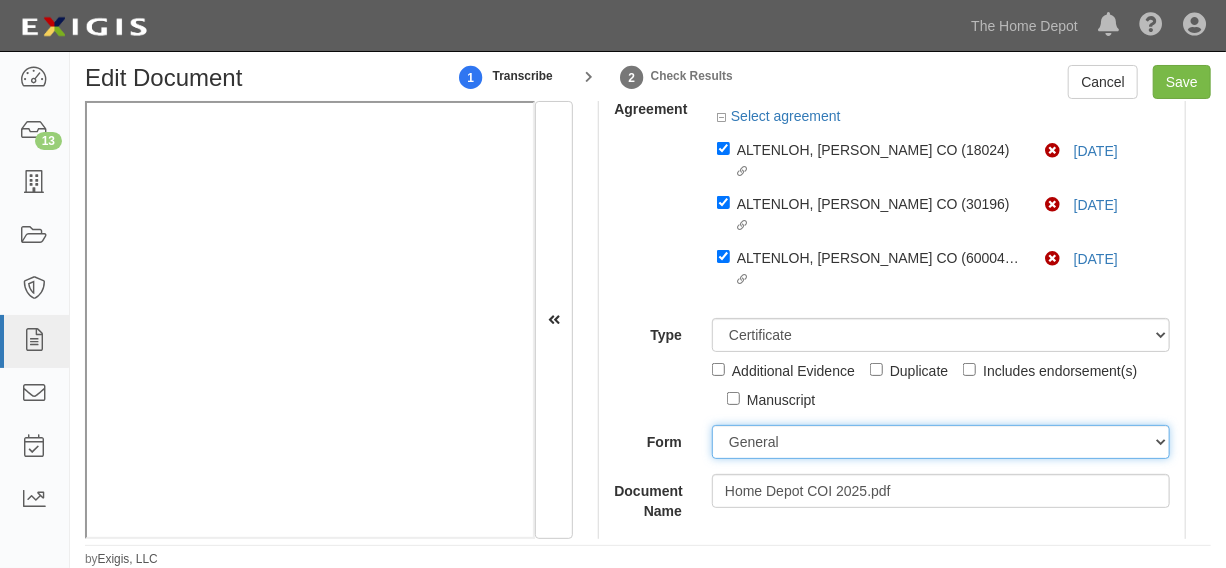 click on "ACORD 25 (2016/03)
ACORD 101
ACORD 855 NY (2014/05)
General" at bounding box center [941, 442] 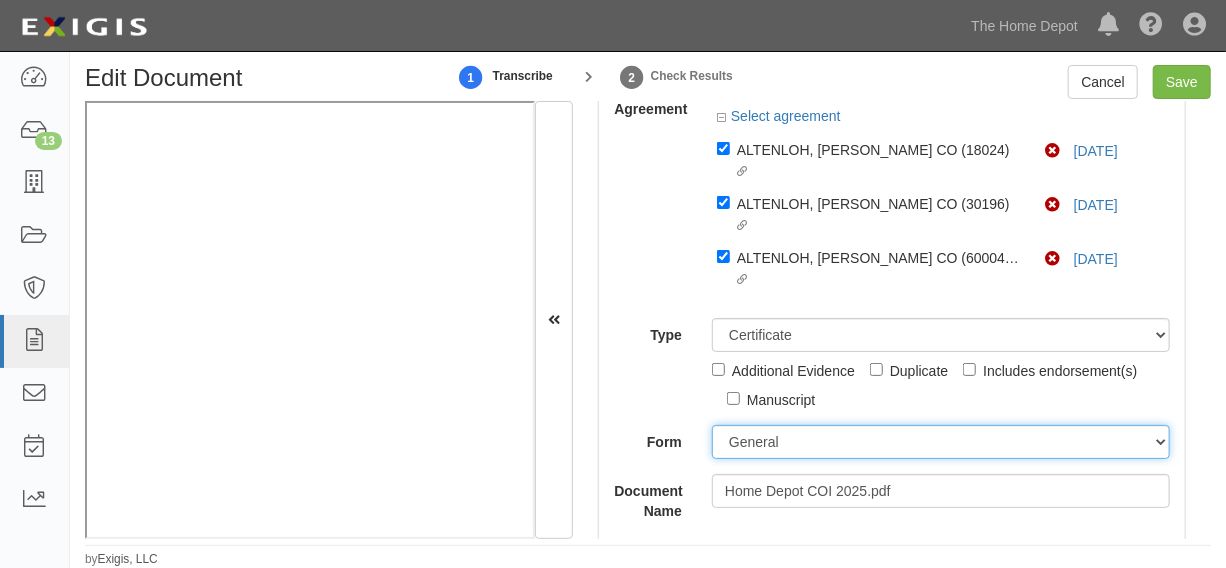 scroll, scrollTop: 277, scrollLeft: 0, axis: vertical 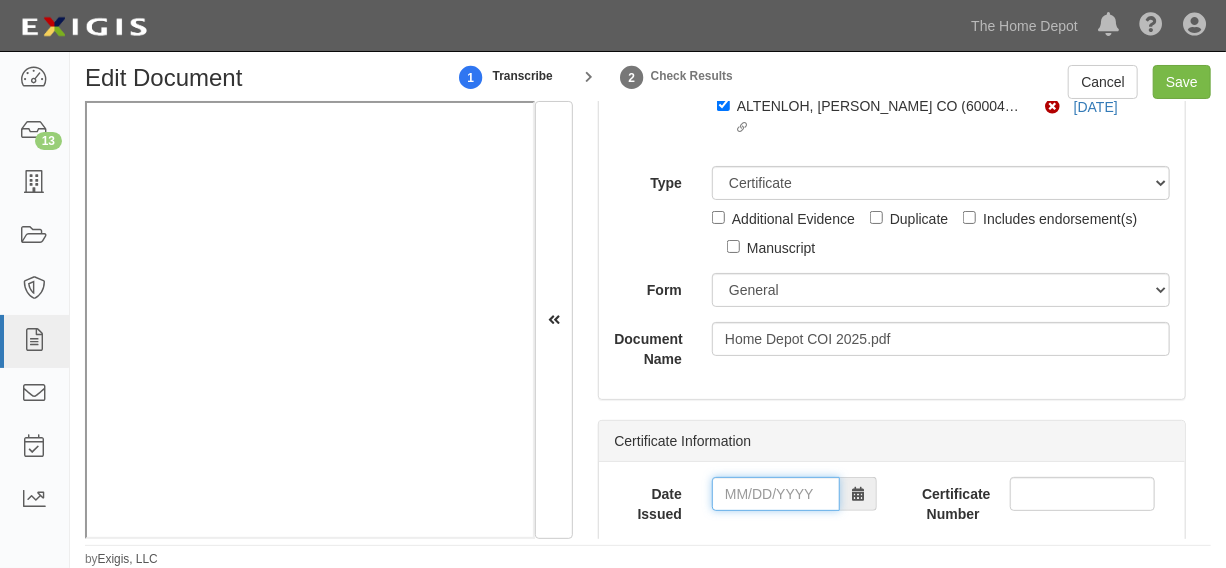 drag, startPoint x: 768, startPoint y: 501, endPoint x: 768, endPoint y: 478, distance: 23 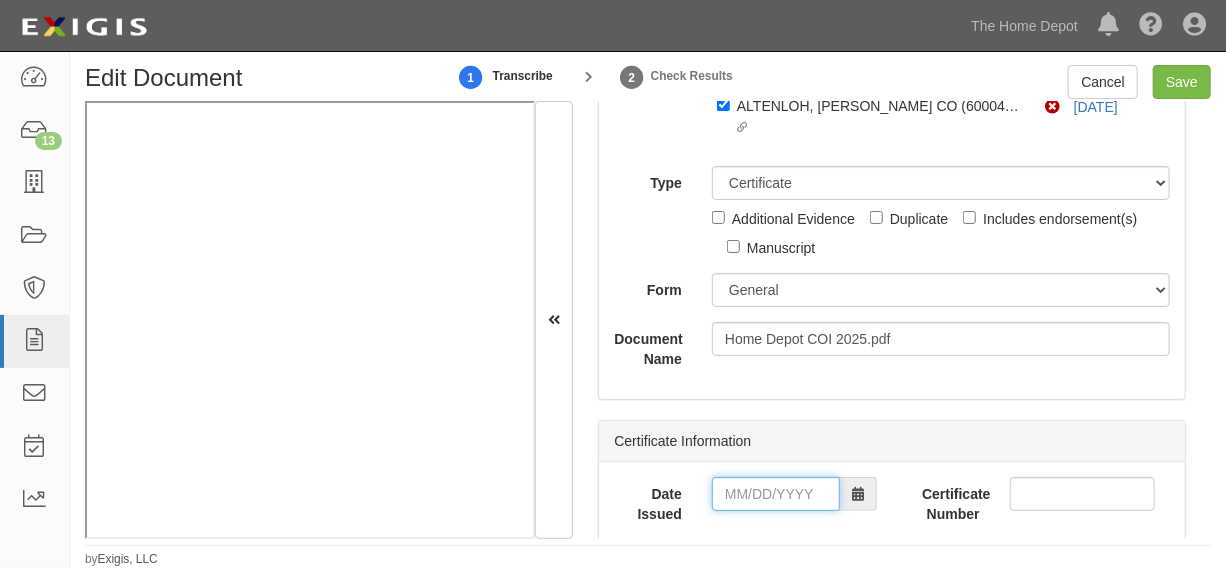 click on "Date Issued" at bounding box center (776, 494) 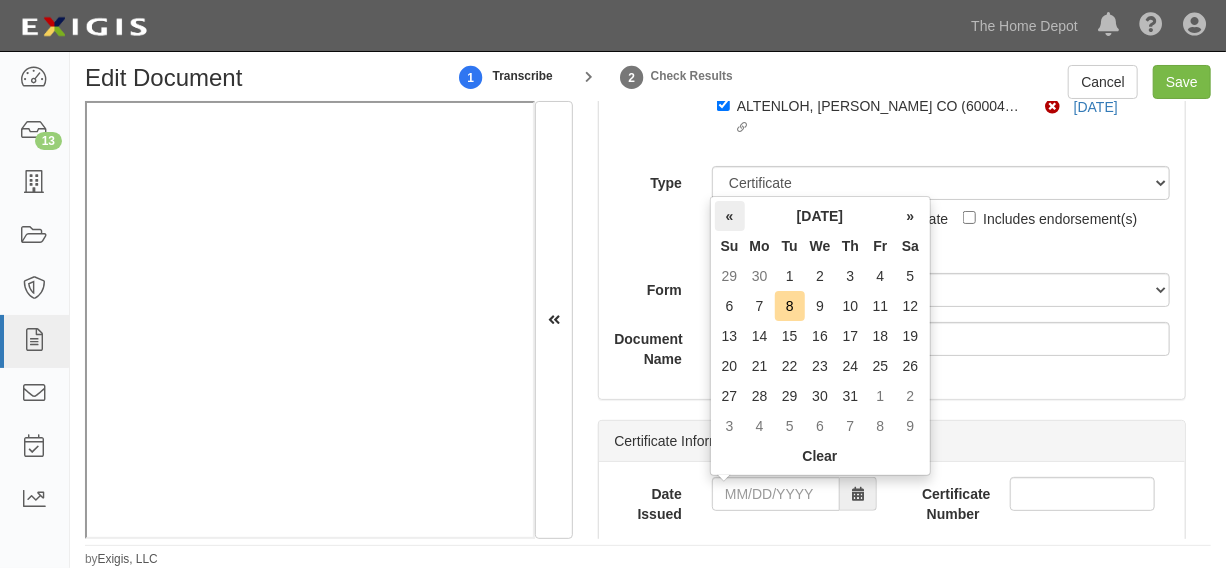 click on "«" at bounding box center (730, 216) 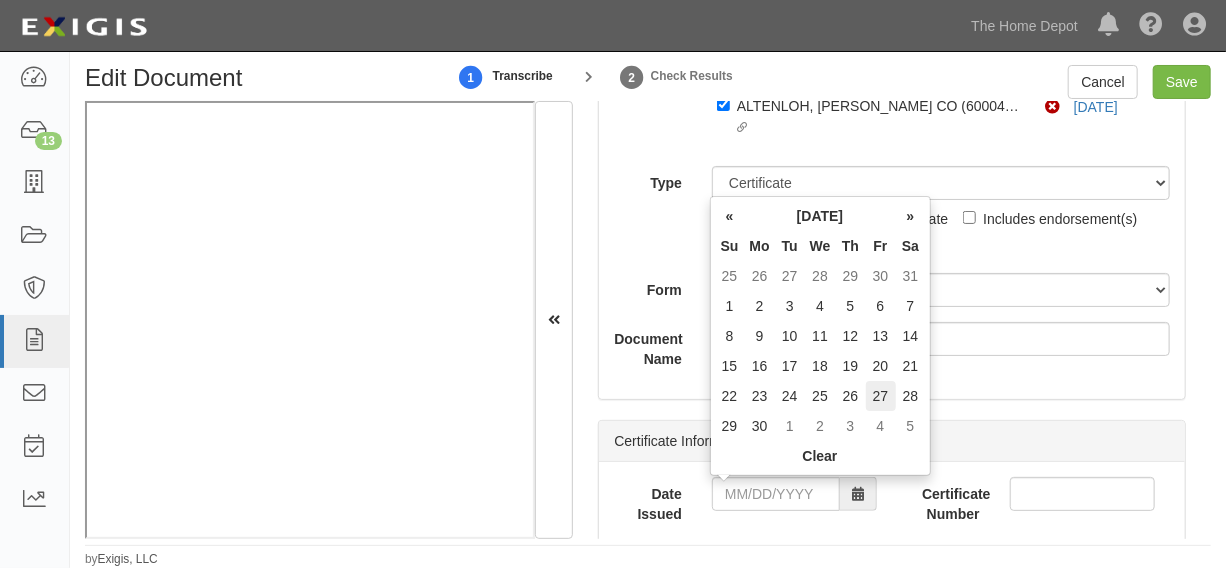 click on "27" at bounding box center (881, 396) 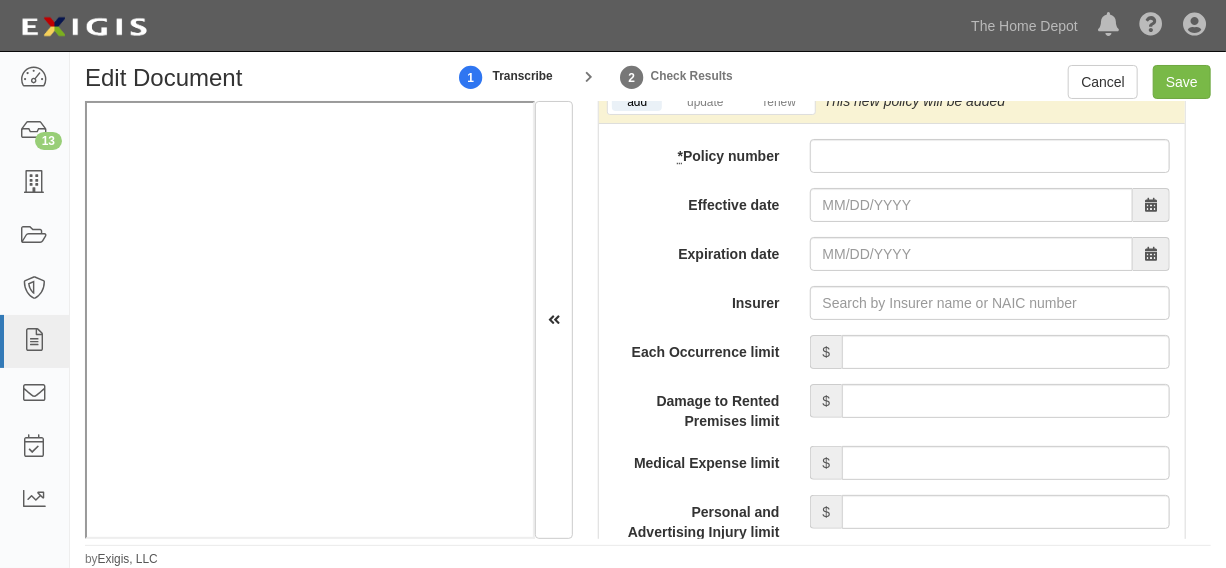 scroll, scrollTop: 1791, scrollLeft: 0, axis: vertical 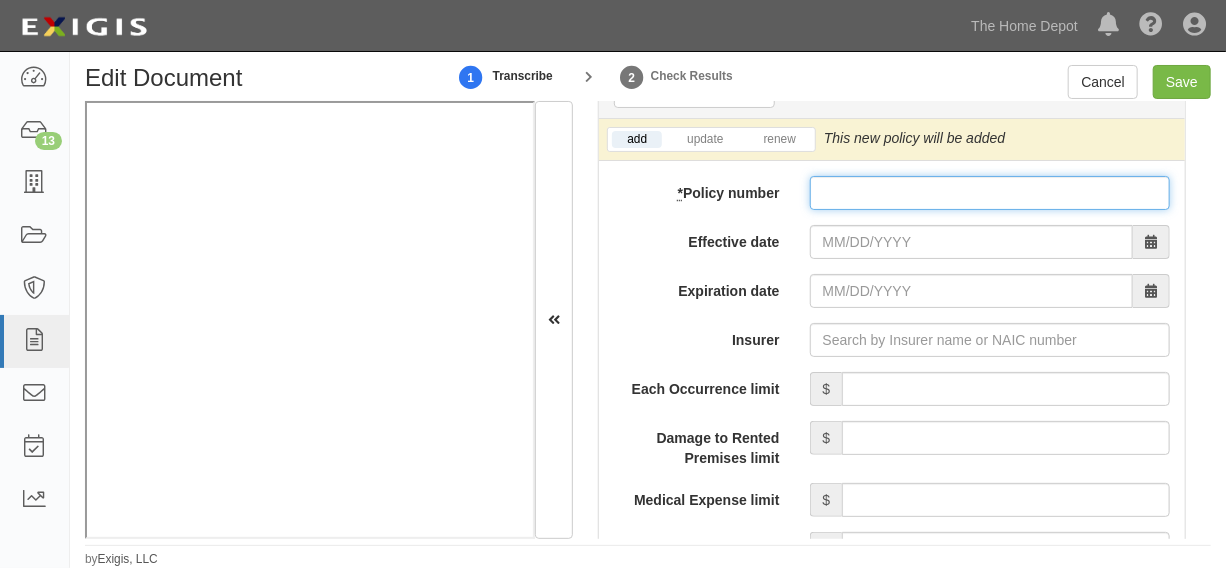 click on "*  Policy number" at bounding box center [990, 193] 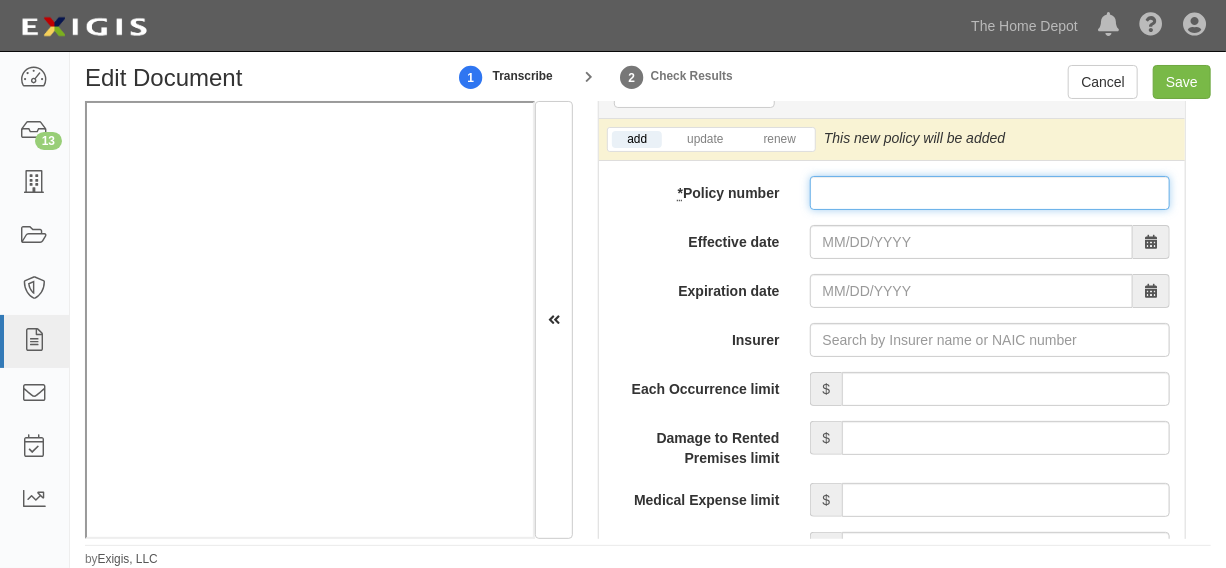 paste on "EPP0490452" 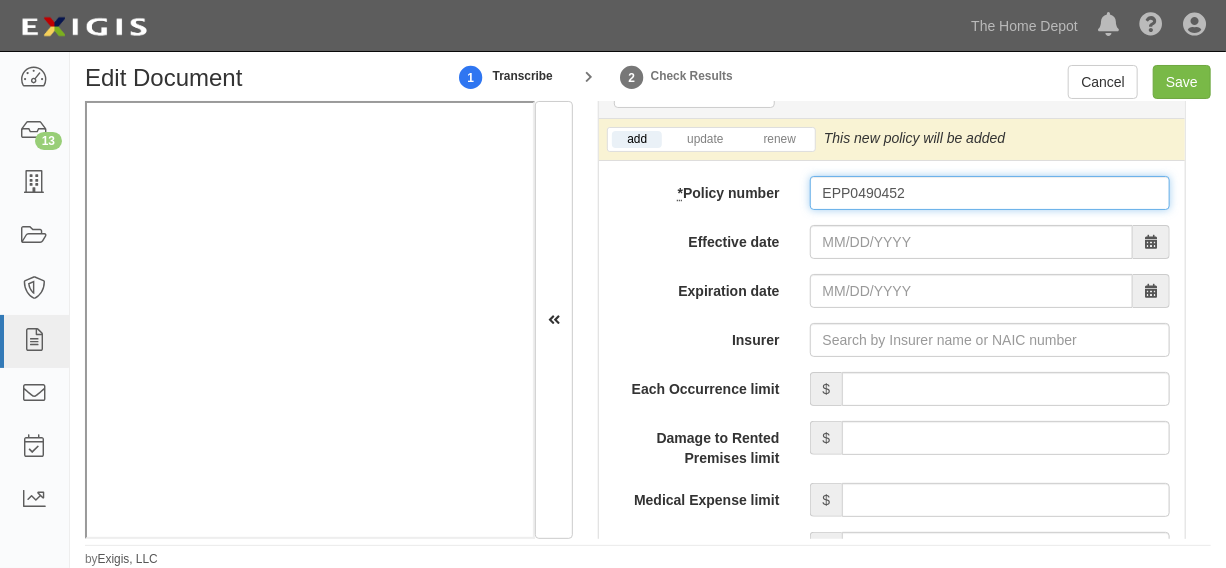 type on "EPP0490452" 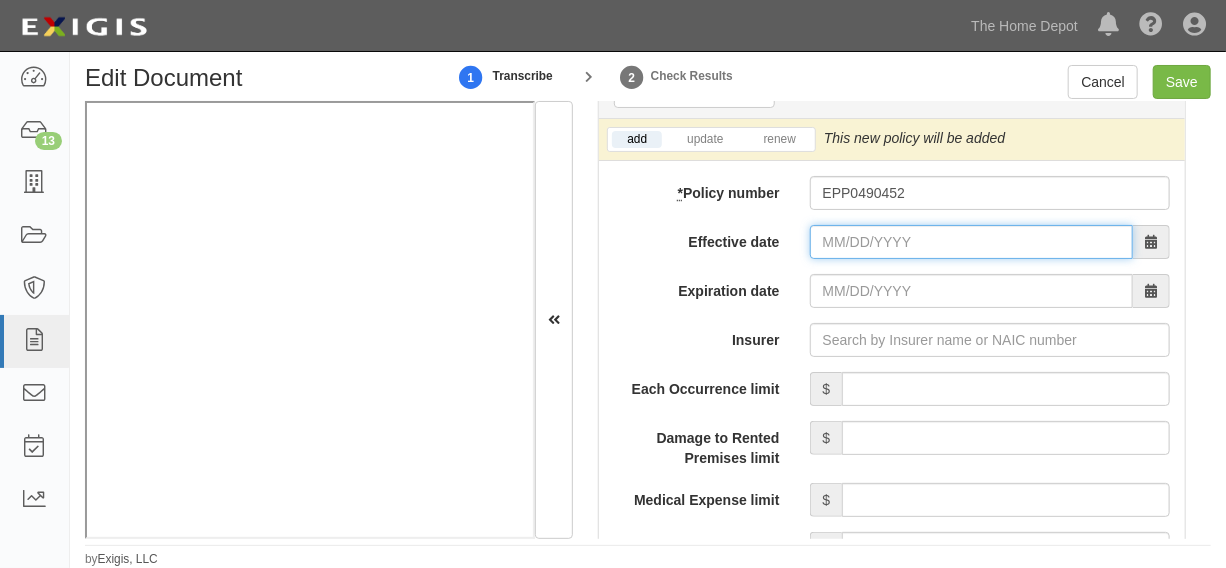 click on "Effective date" at bounding box center (971, 242) 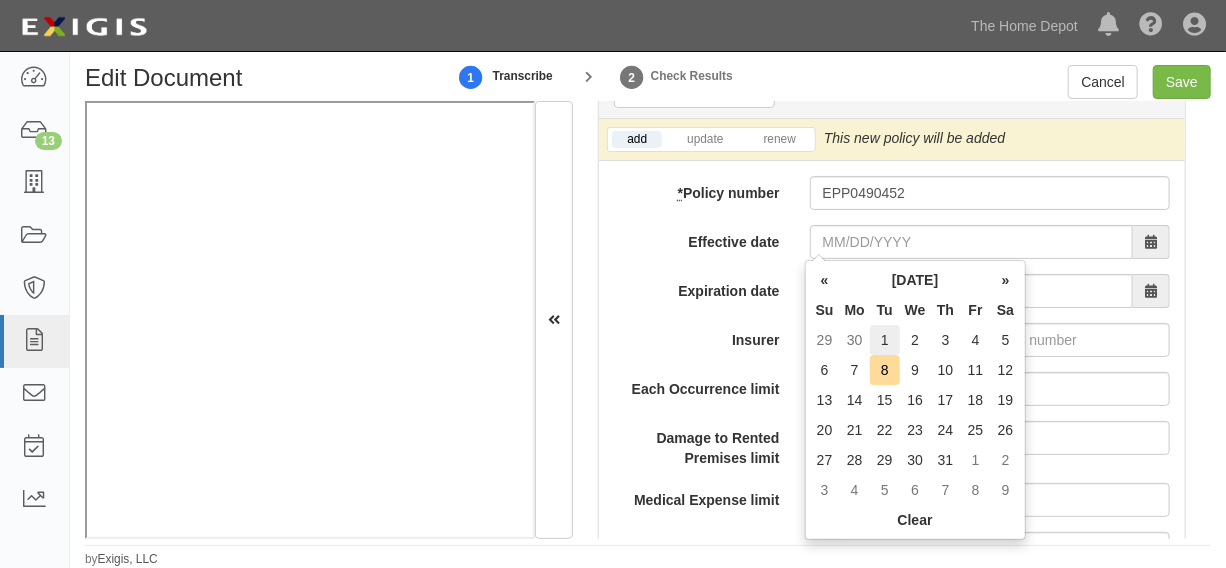 click on "1" at bounding box center [885, 340] 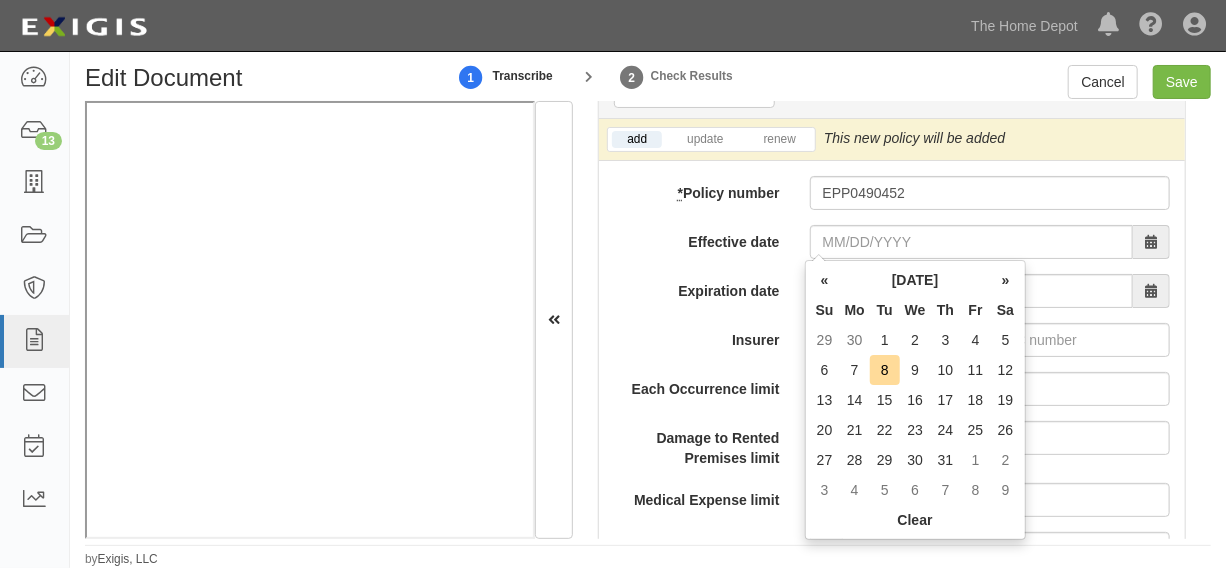 type on "07/01/2025" 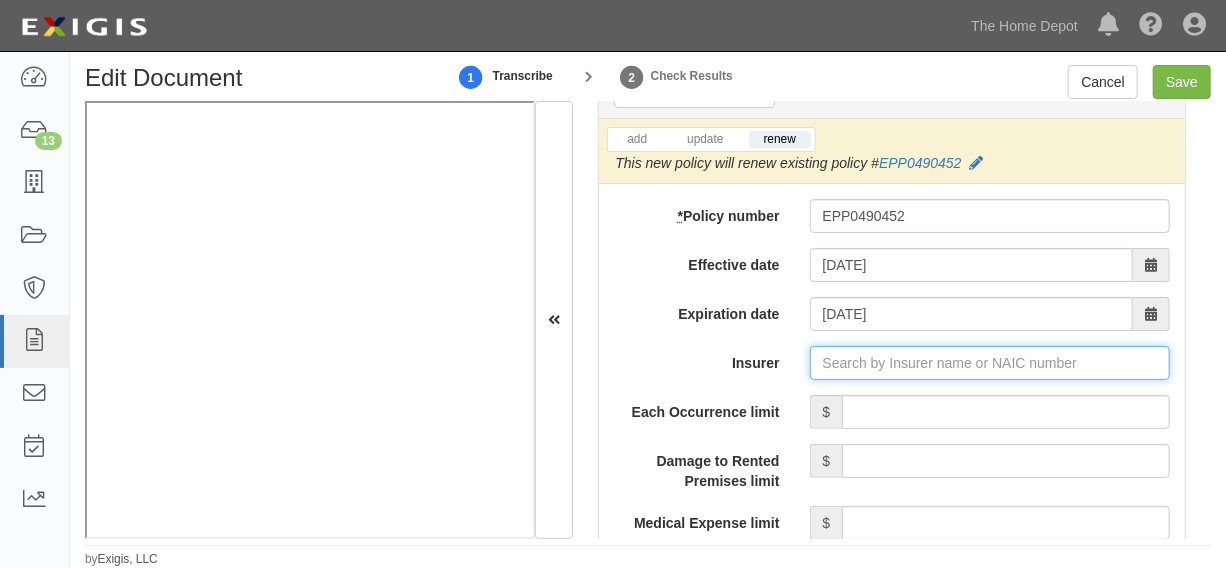 click on "Insurer" at bounding box center [990, 363] 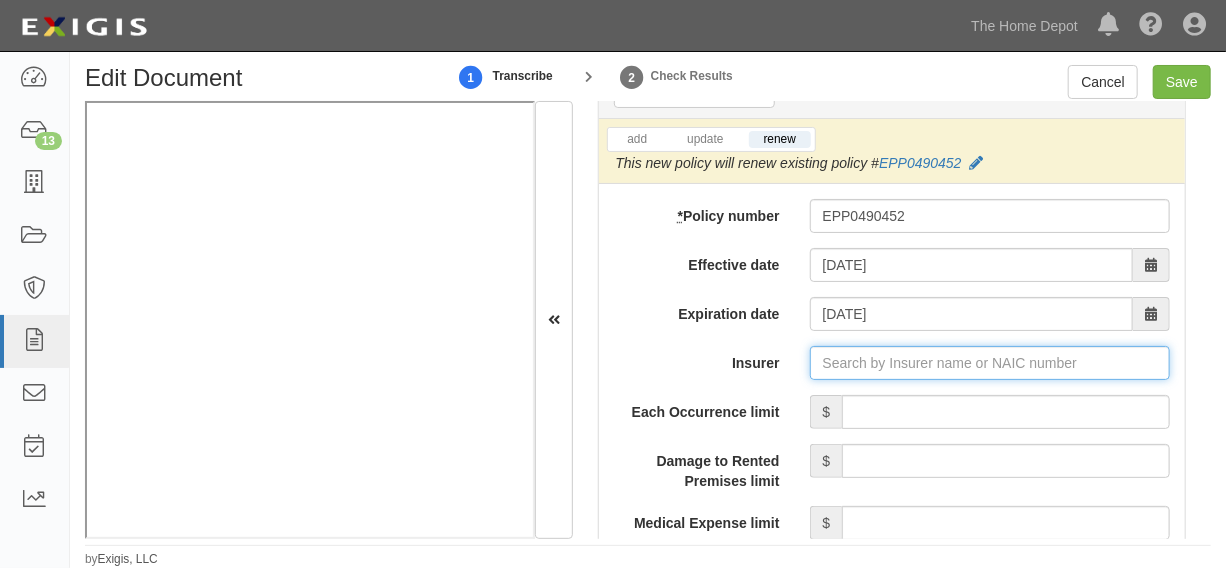 type on "180 Seguros S.A. (0) NR Rating" 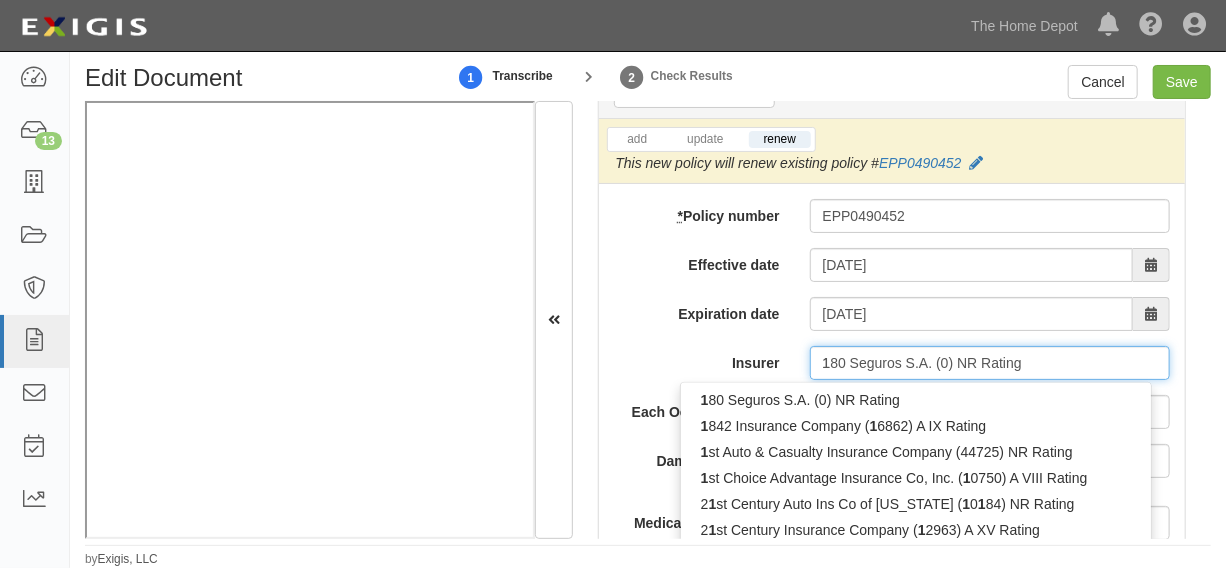 type 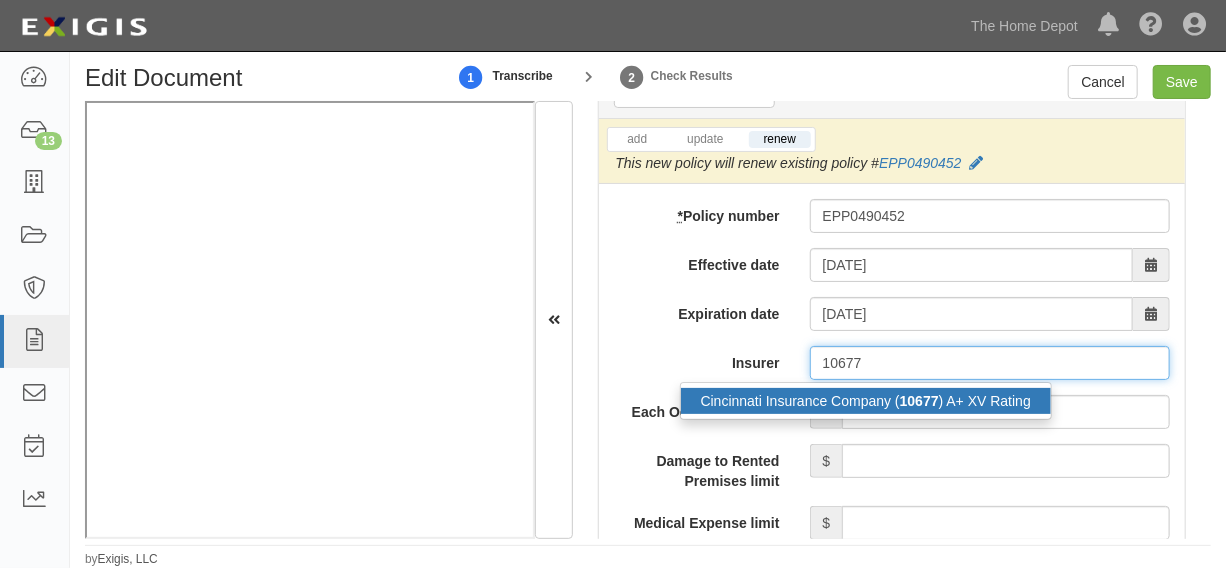 click on "Cincinnati Insurance Company ( 10677 ) A+ XV Rating" at bounding box center [866, 401] 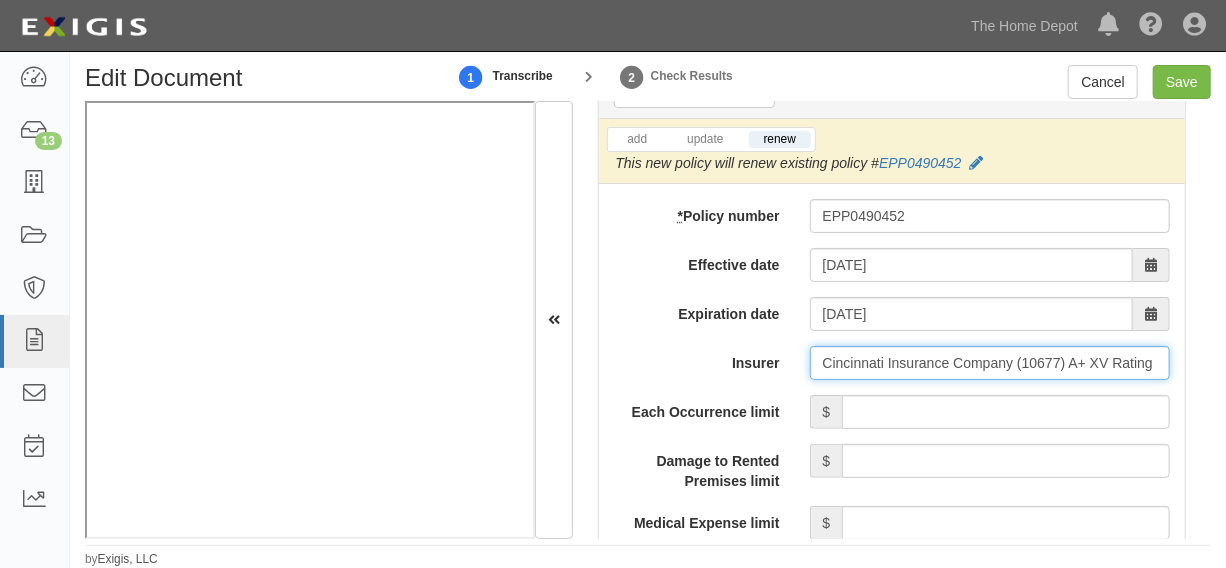 type on "Cincinnati Insurance Company (10677) A+ XV Rating" 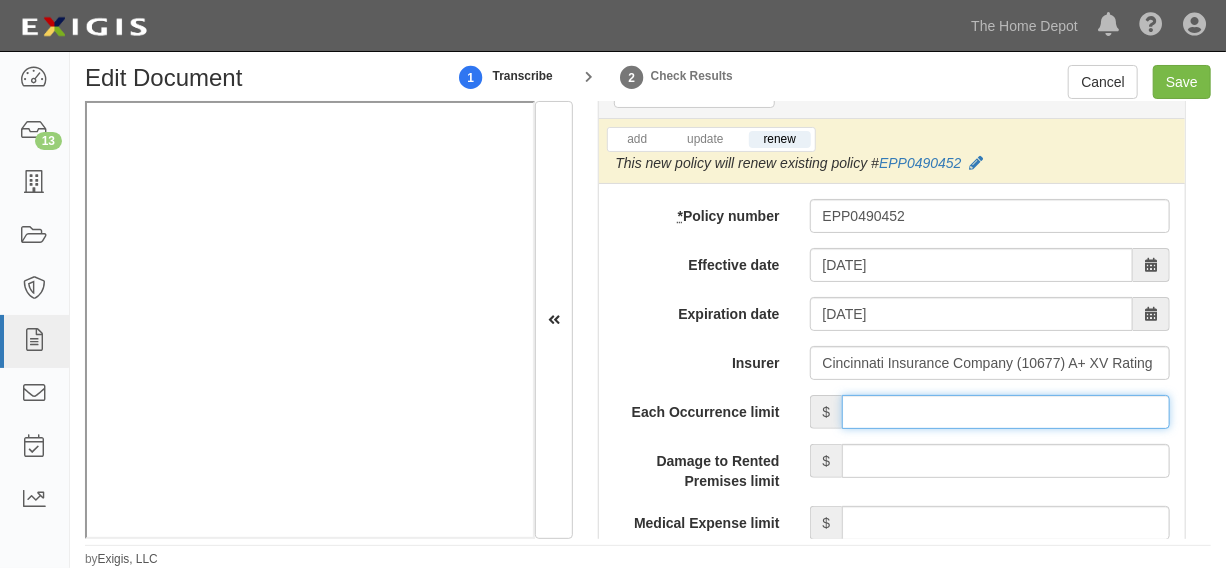 click on "Each Occurrence limit" at bounding box center [1006, 412] 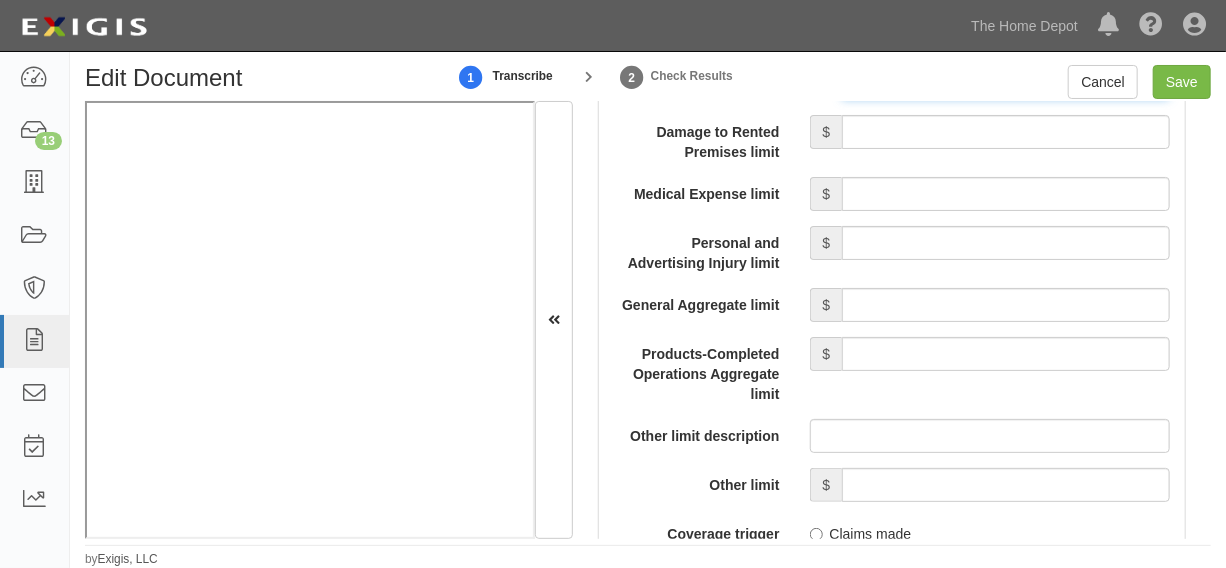 scroll, scrollTop: 2246, scrollLeft: 0, axis: vertical 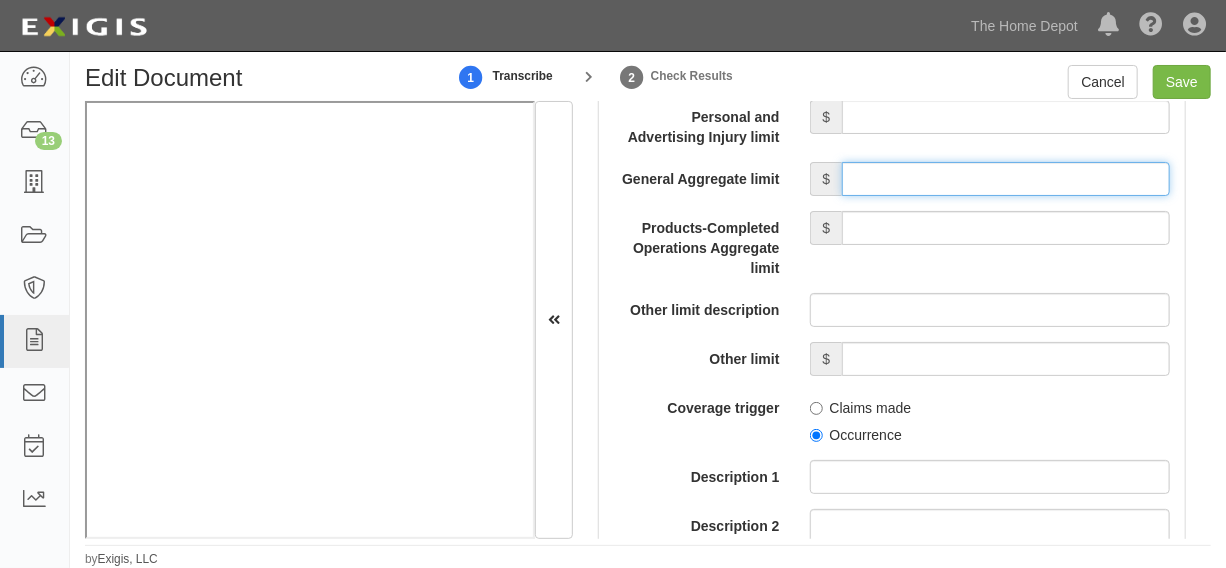 click on "General Aggregate limit" at bounding box center (1006, 179) 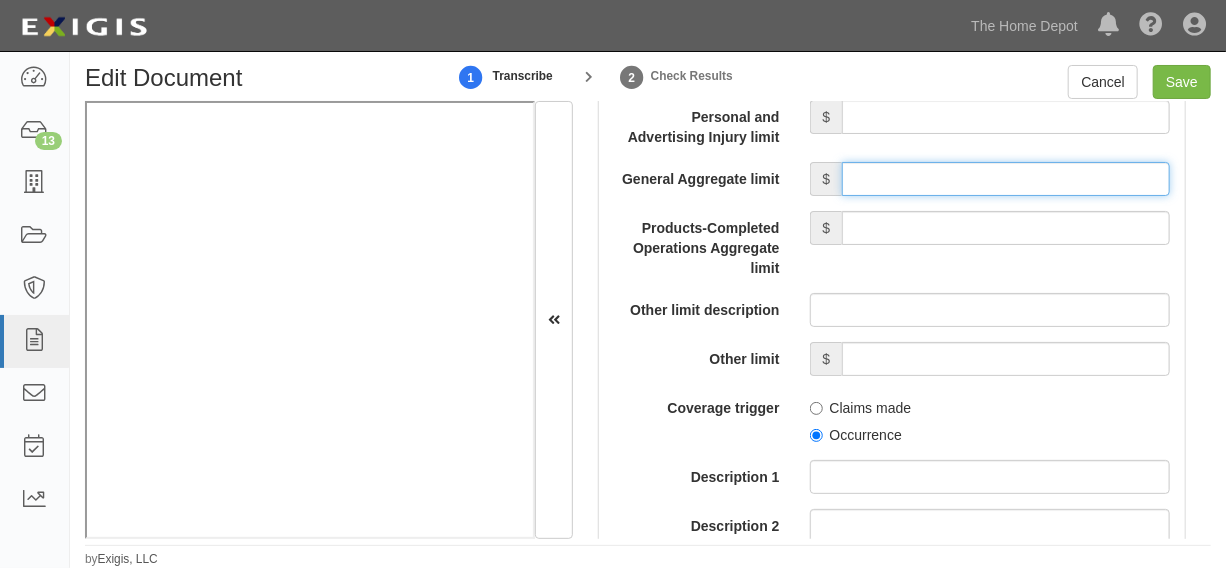 type on "2,000,000" 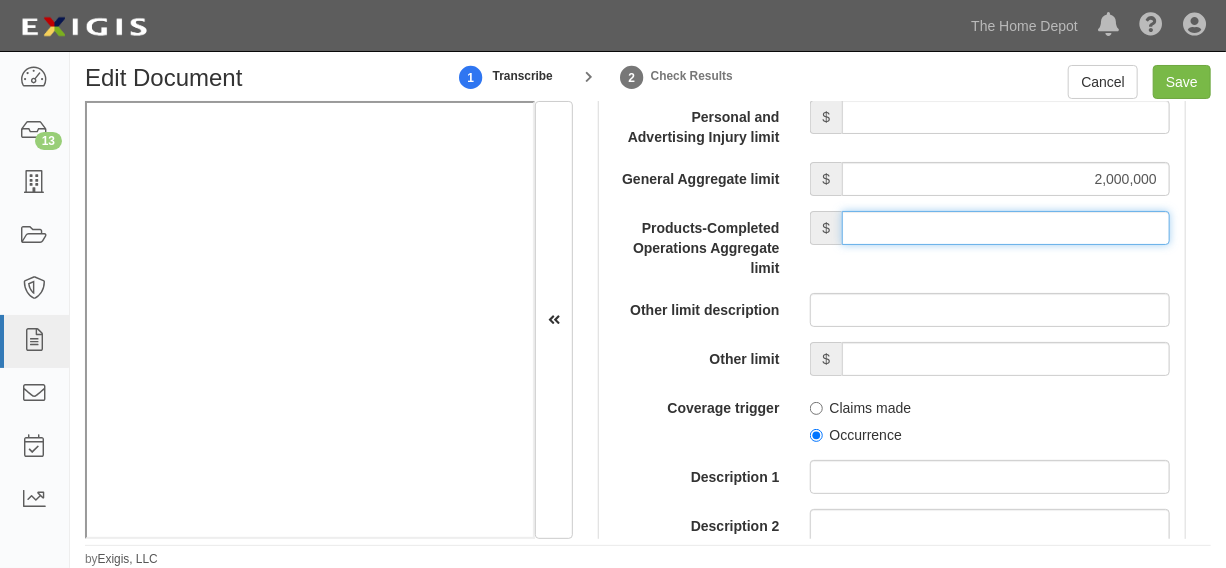 click on "Products-Completed Operations Aggregate limit" at bounding box center (1006, 228) 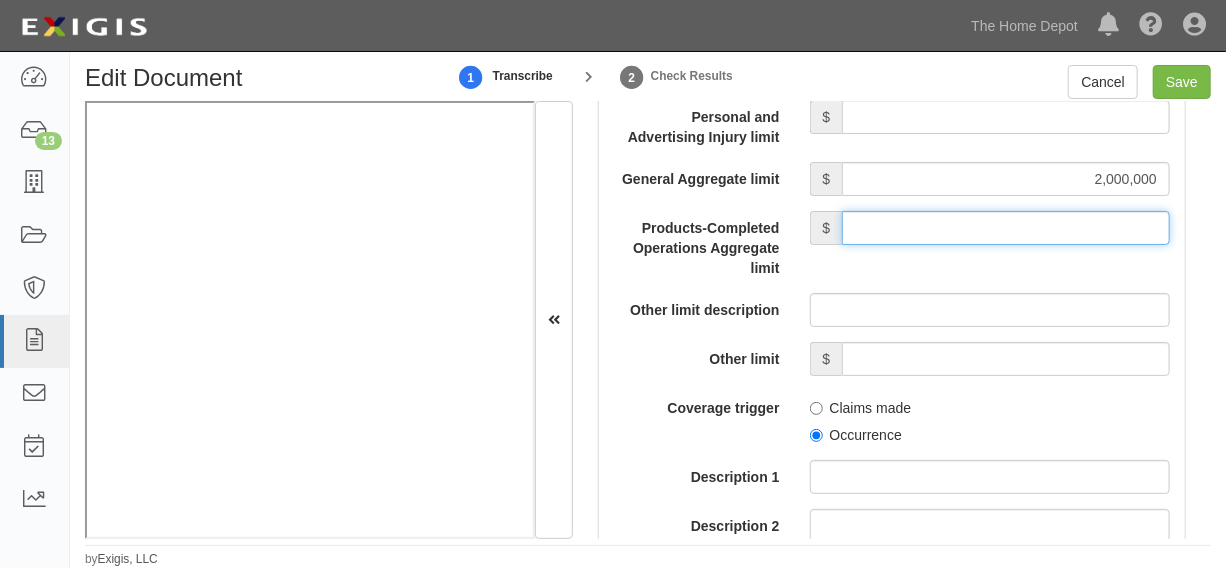 type on "2,000,000" 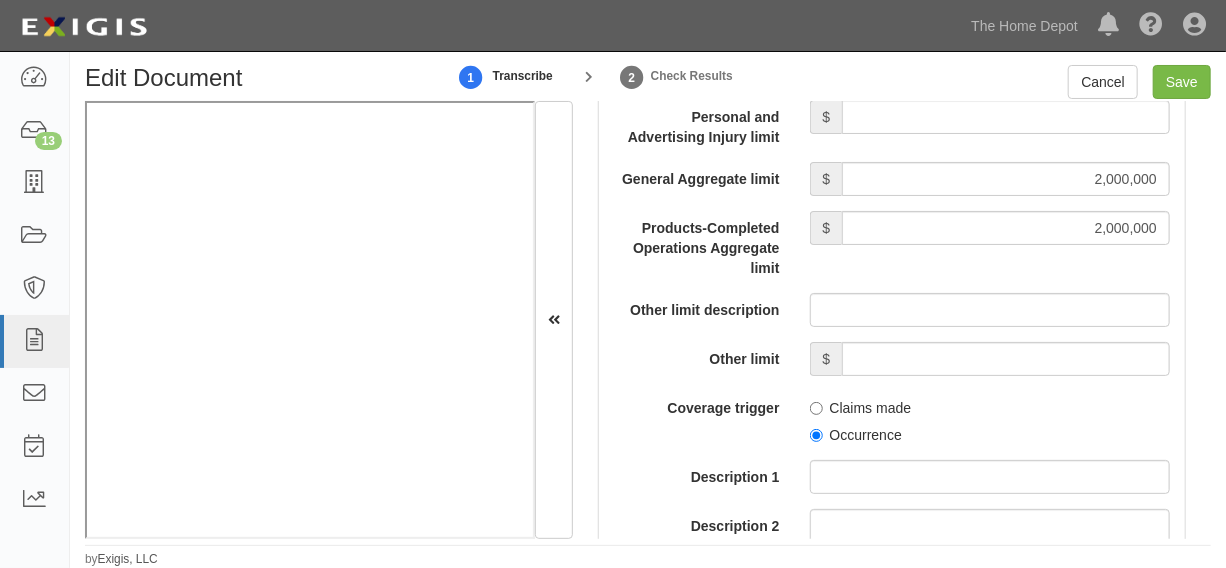 scroll, scrollTop: 2398, scrollLeft: 0, axis: vertical 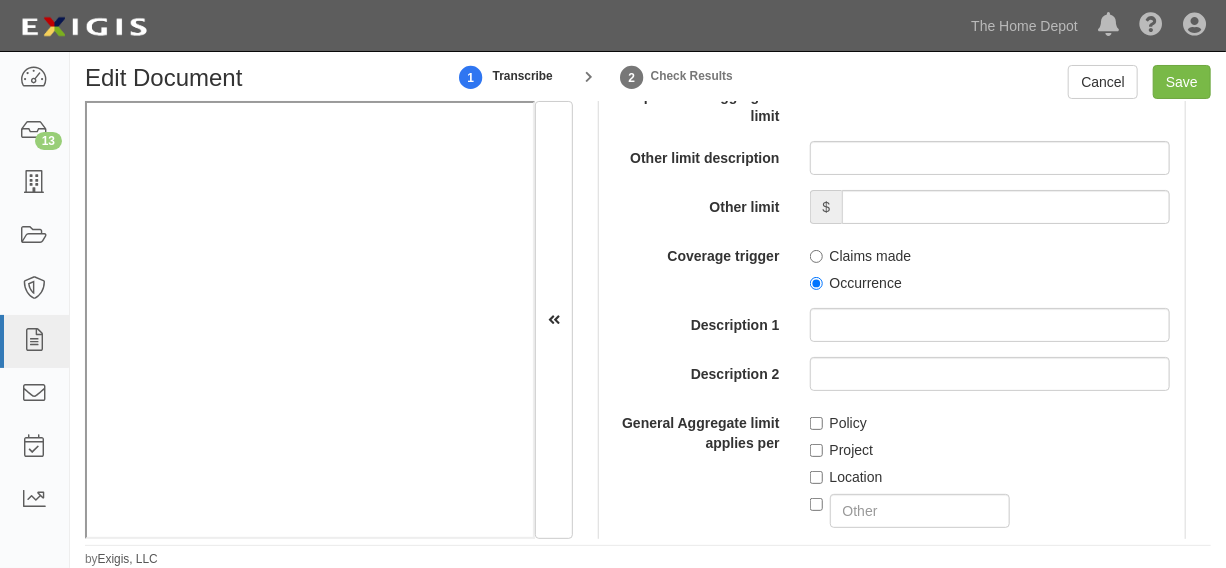 click on "Occurrence" at bounding box center [856, 283] 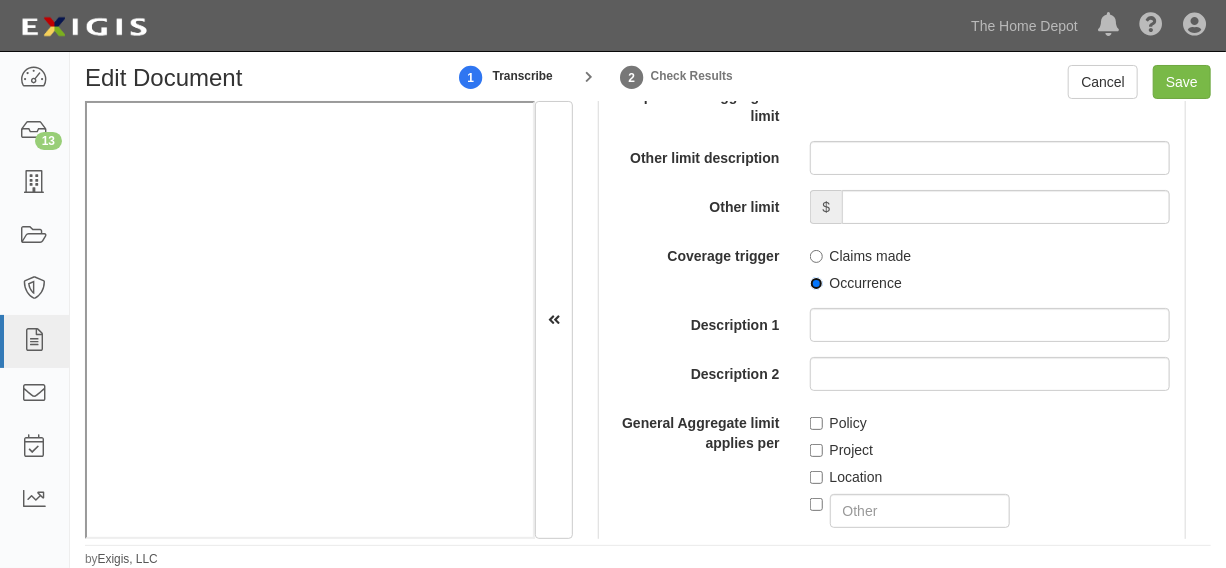 click on "Occurrence" at bounding box center (816, 283) 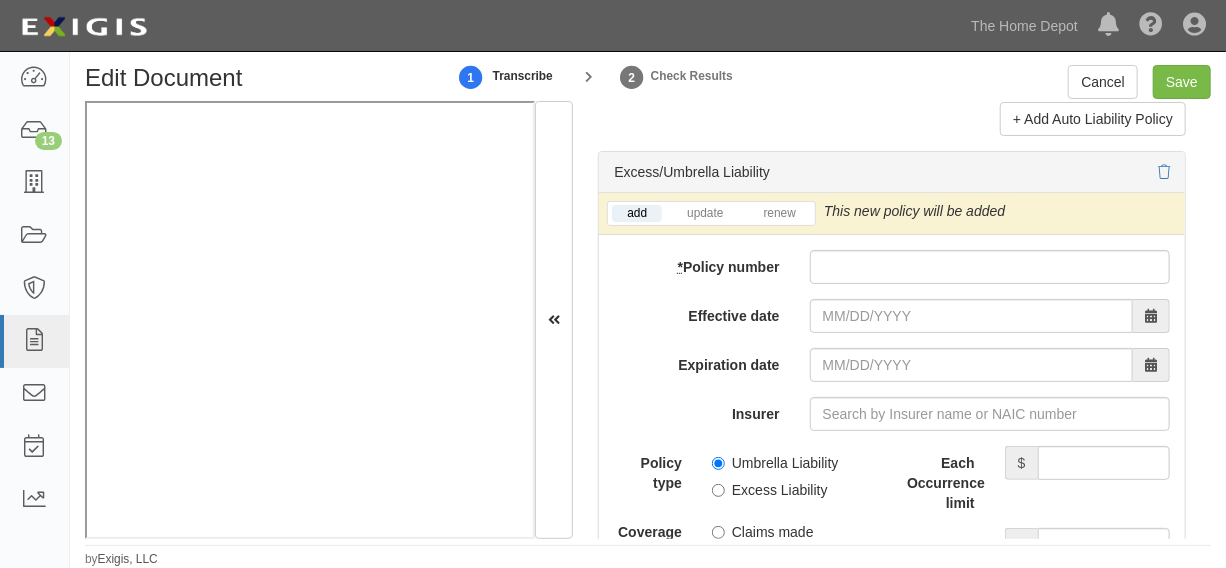 scroll, scrollTop: 4368, scrollLeft: 0, axis: vertical 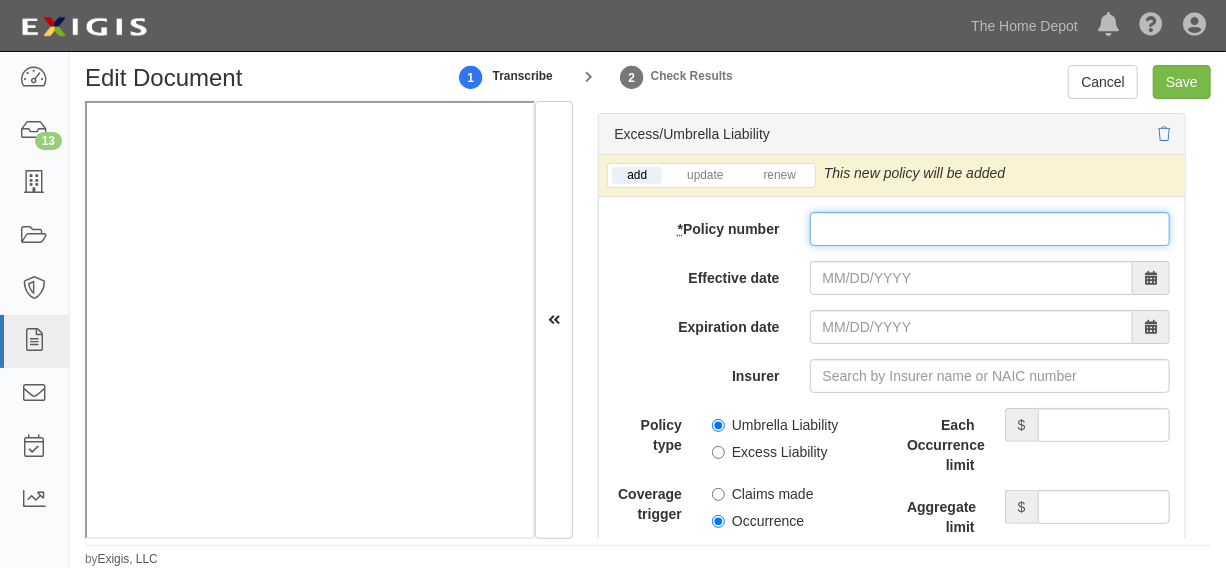 click on "*  Policy number" at bounding box center [990, 229] 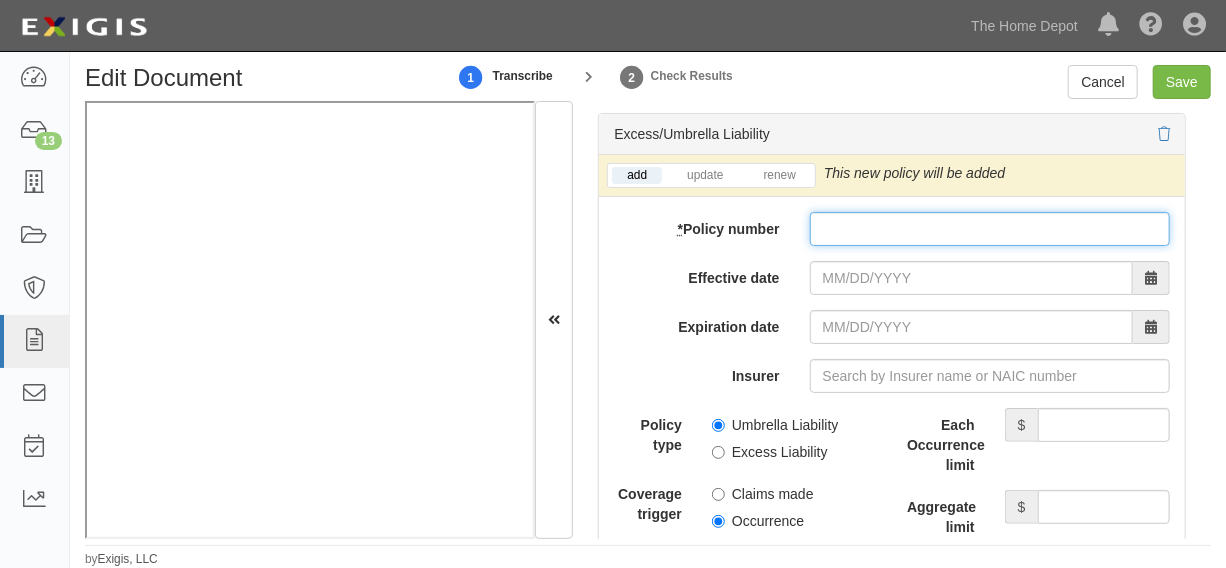 paste on "EPP0490452" 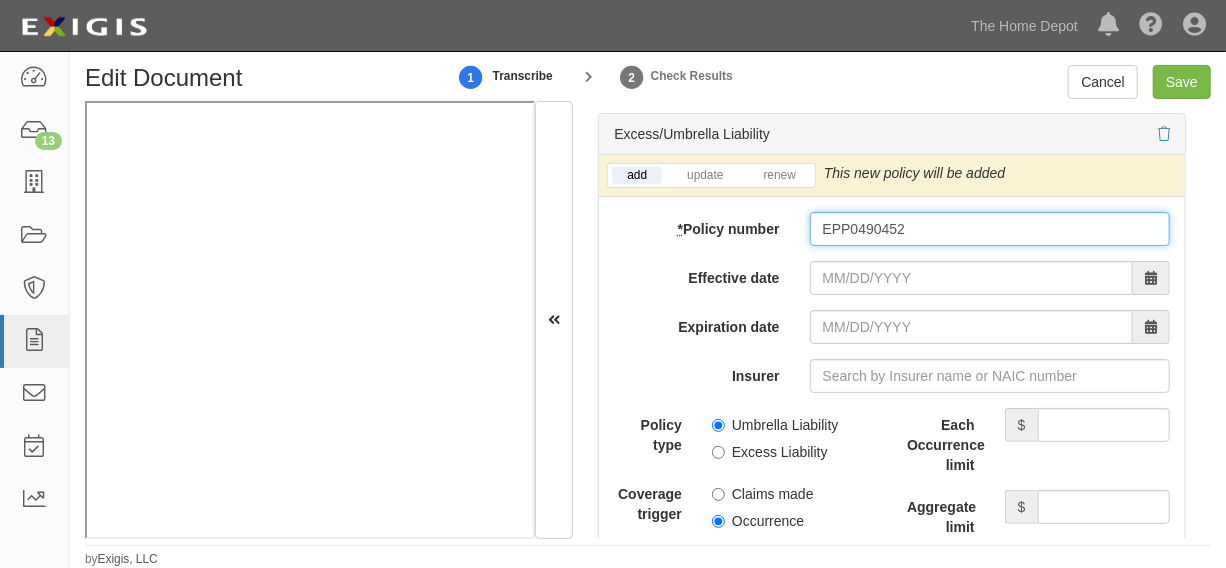 type on "EPP0490452" 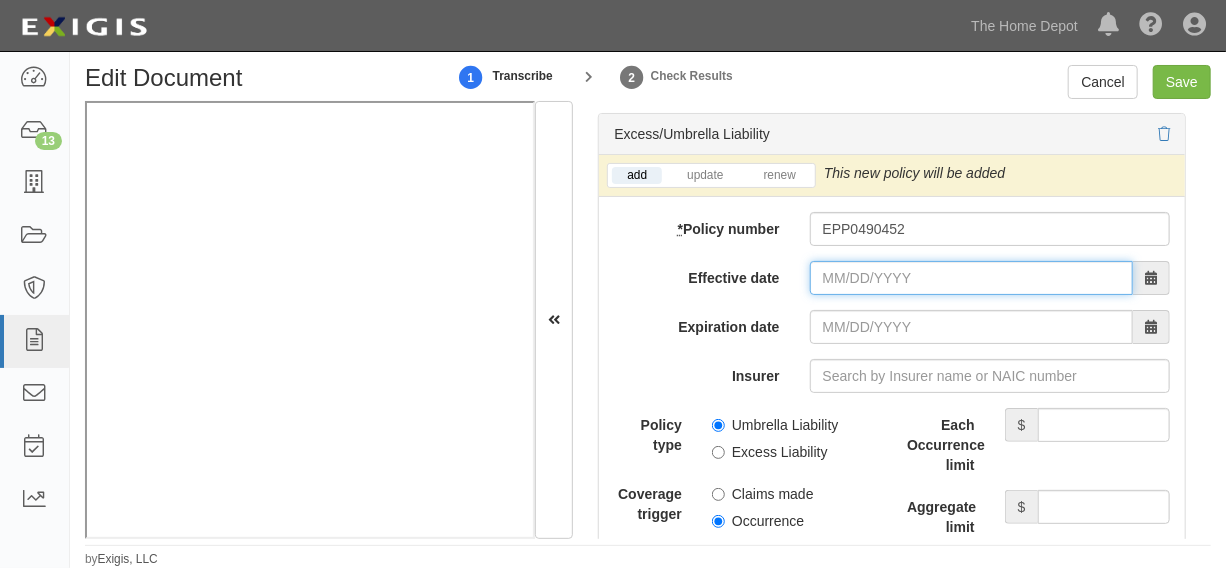 click on "Effective date" at bounding box center (971, 278) 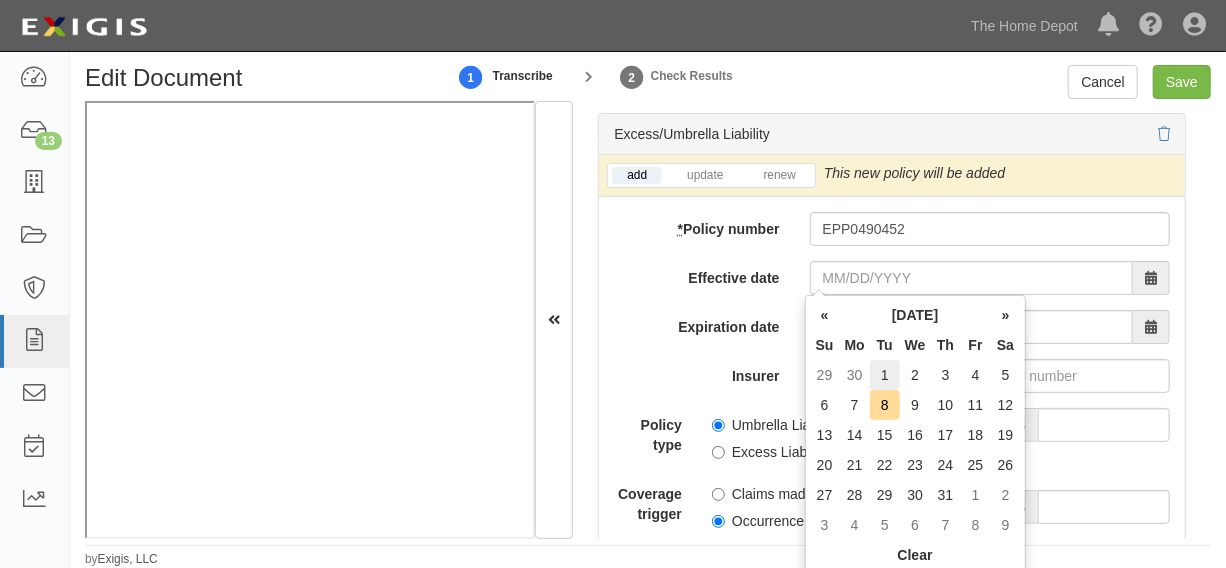 click on "1" at bounding box center (885, 375) 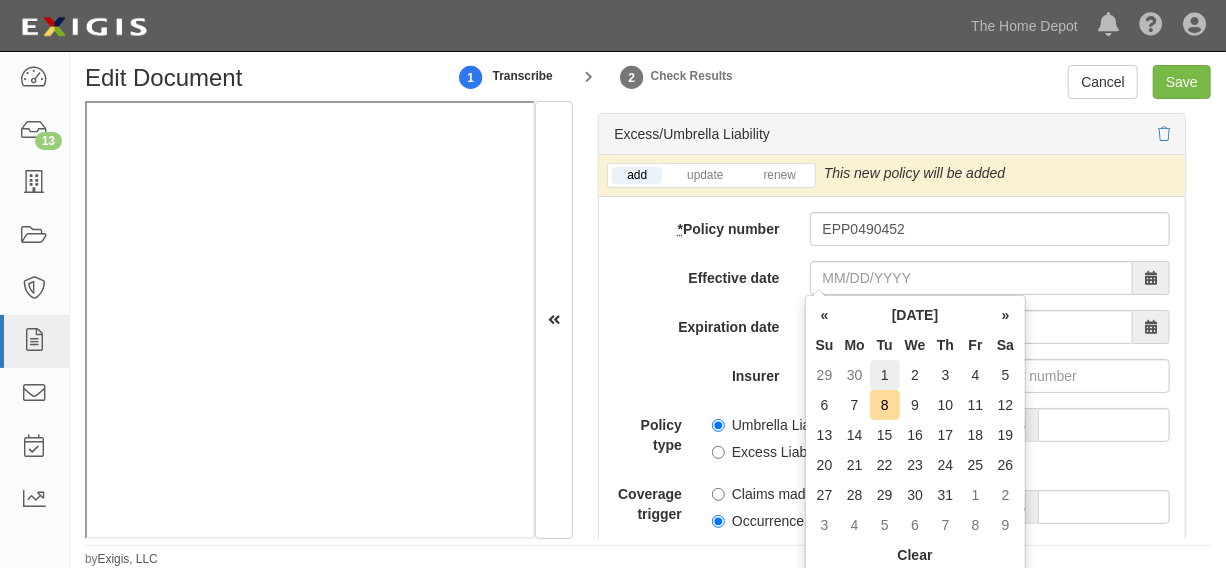 type on "07/01/2025" 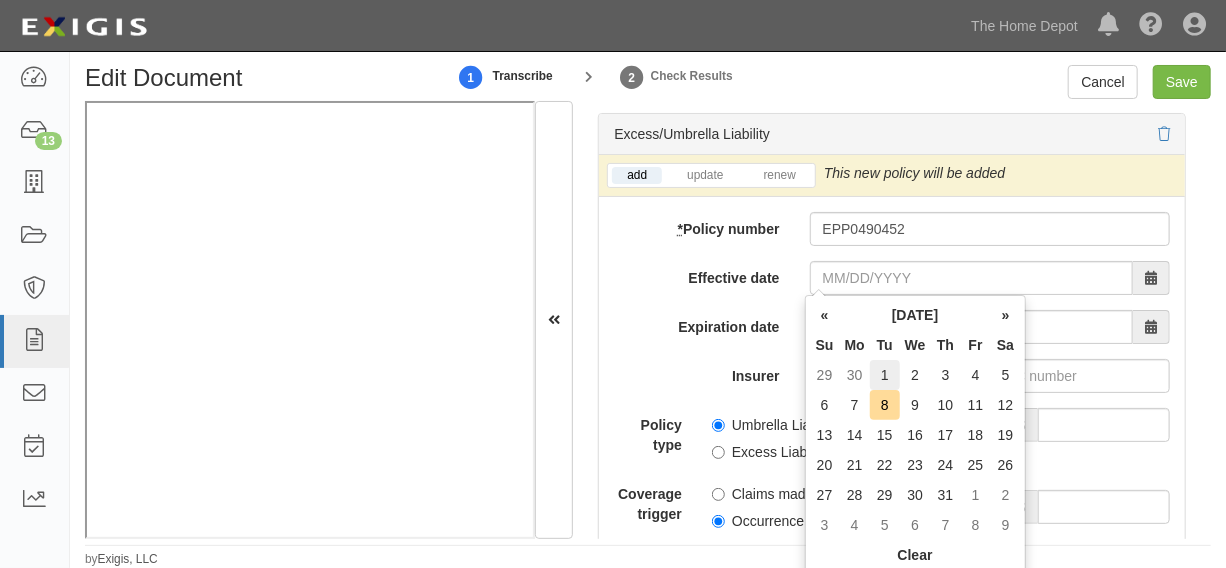 type on "07/01/2026" 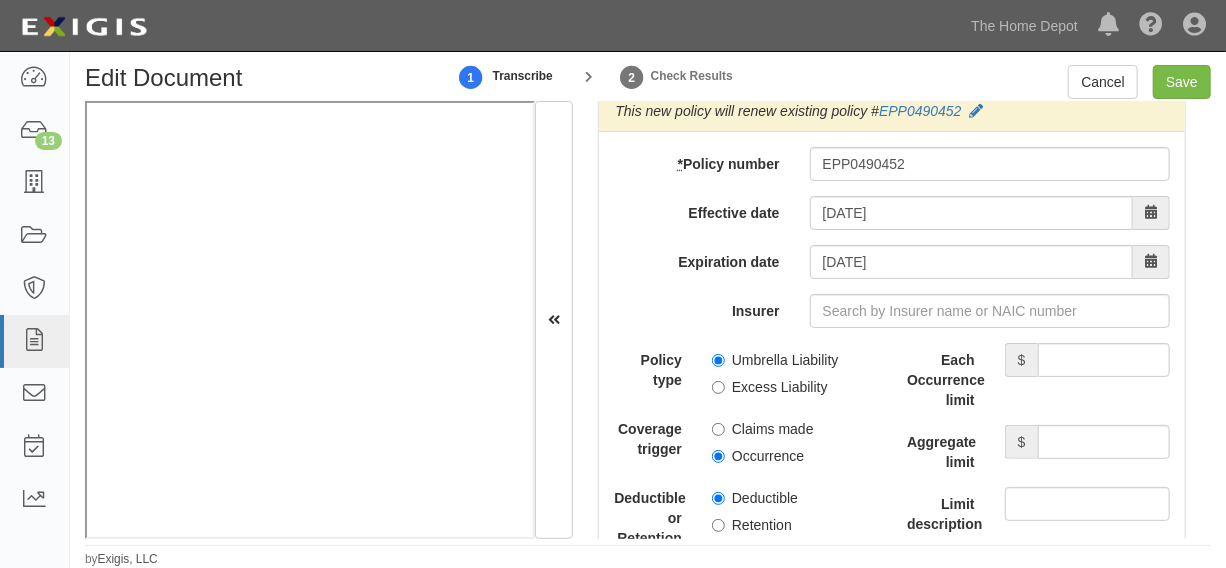 scroll, scrollTop: 4519, scrollLeft: 0, axis: vertical 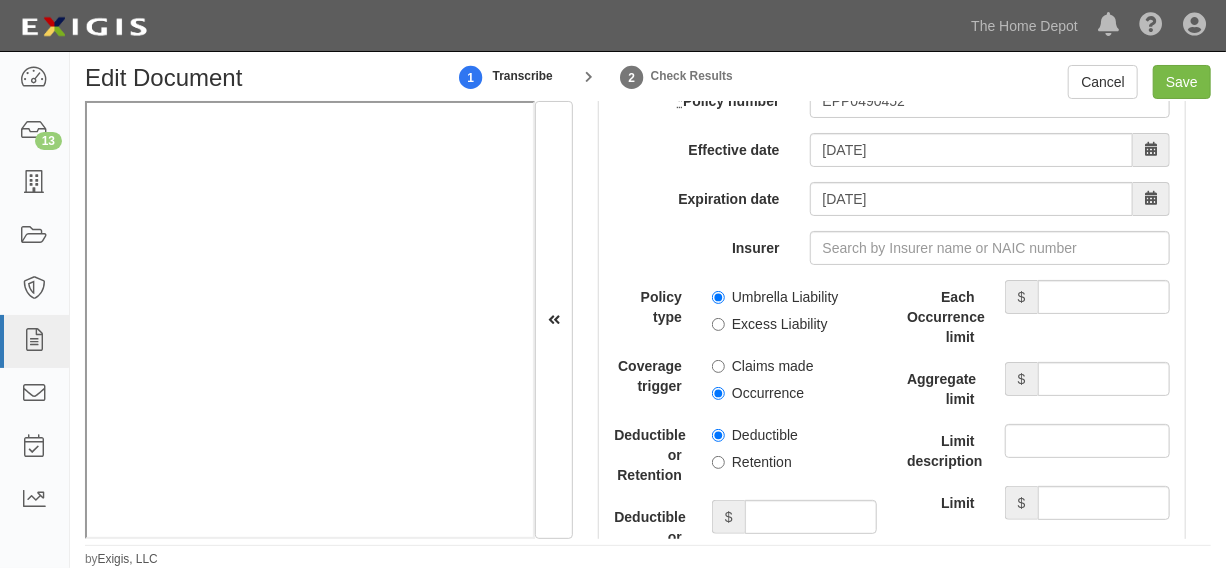 click on "Umbrella Liability" at bounding box center (775, 297) 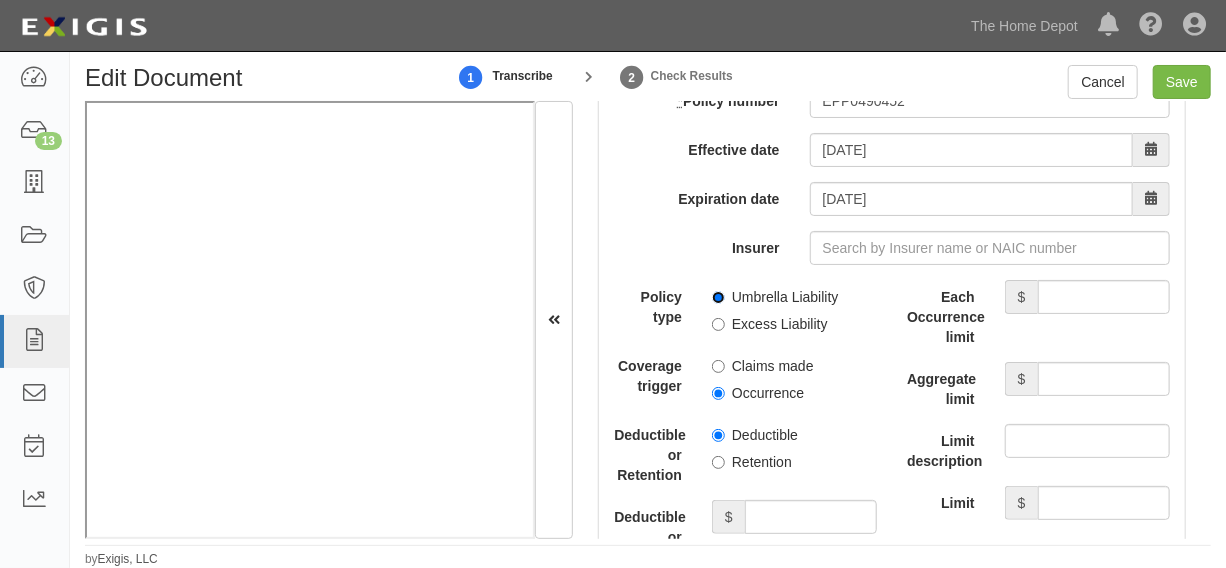 click on "Umbrella Liability" at bounding box center (718, 297) 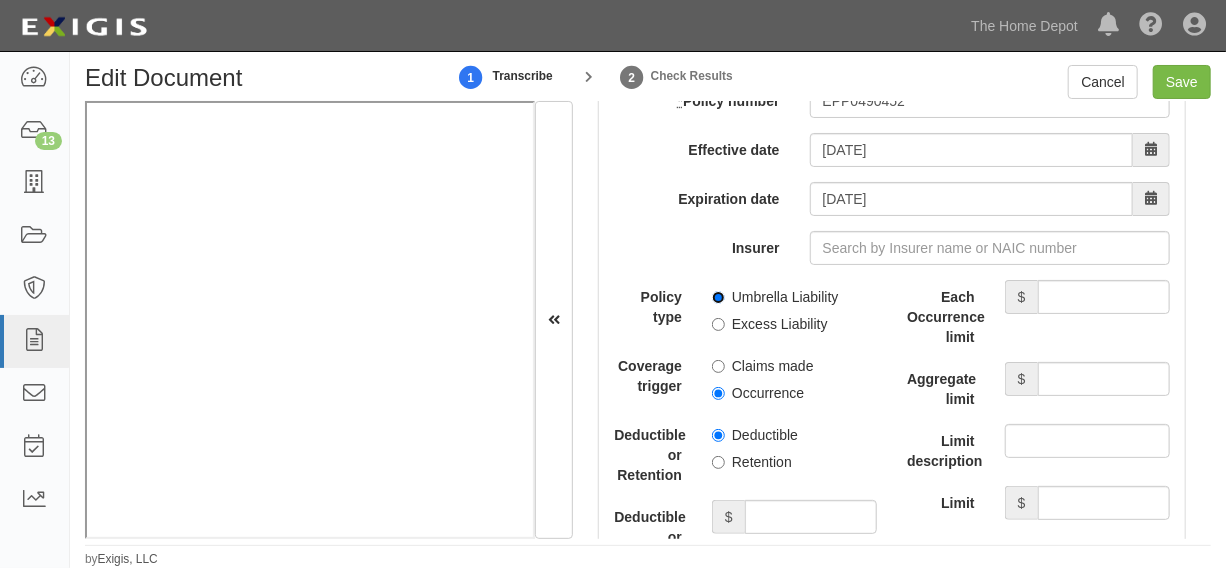 radio on "true" 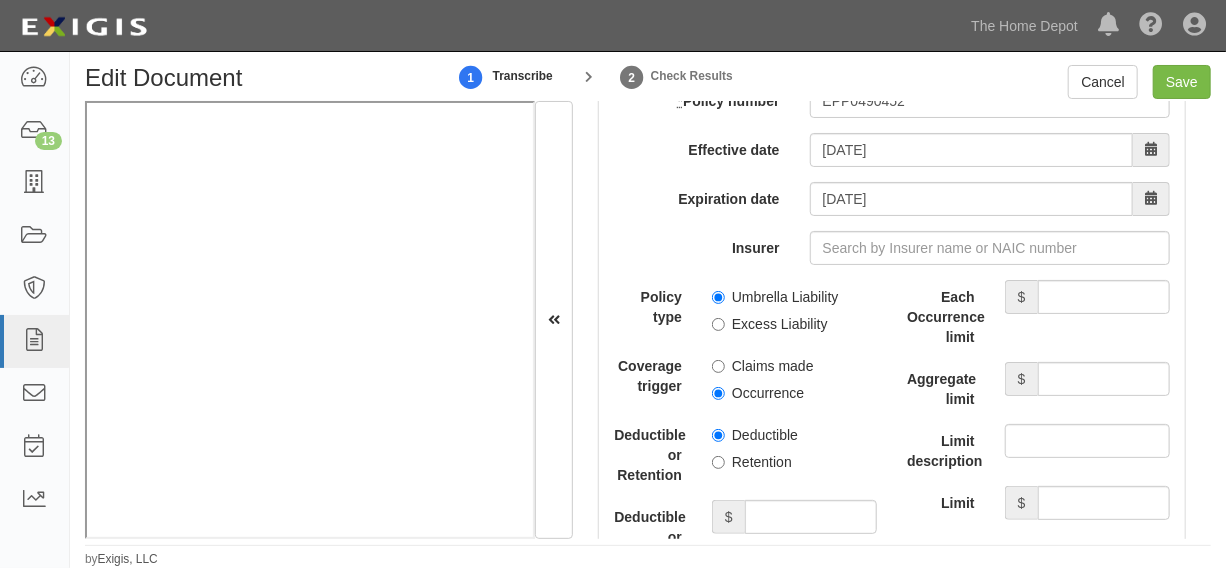 click on "Occurrence" at bounding box center (758, 393) 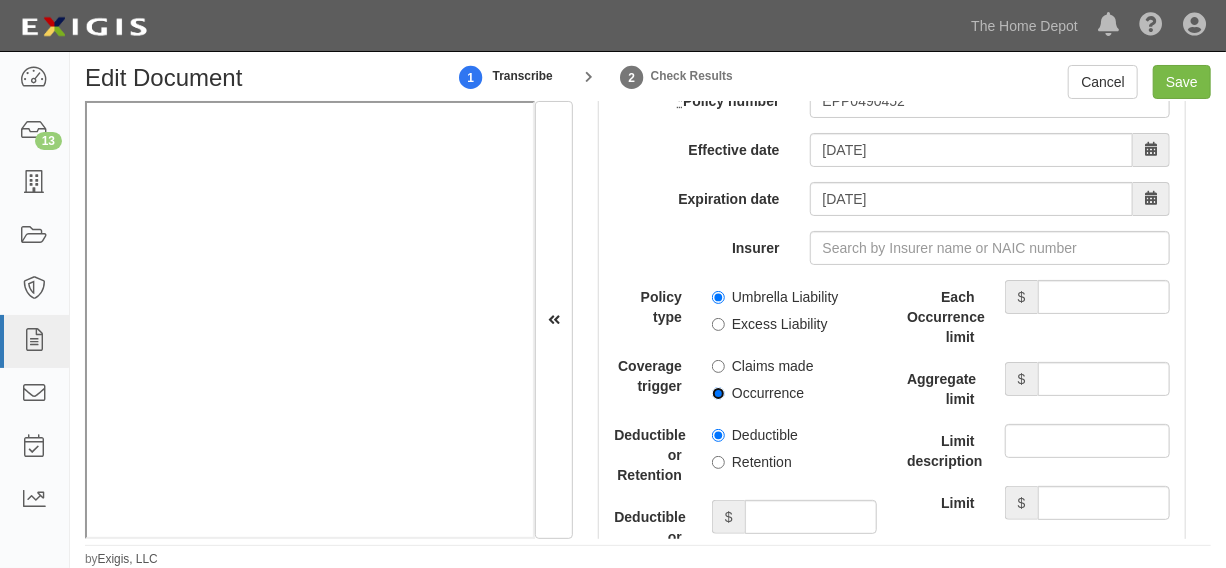 click on "Occurrence" at bounding box center [718, 393] 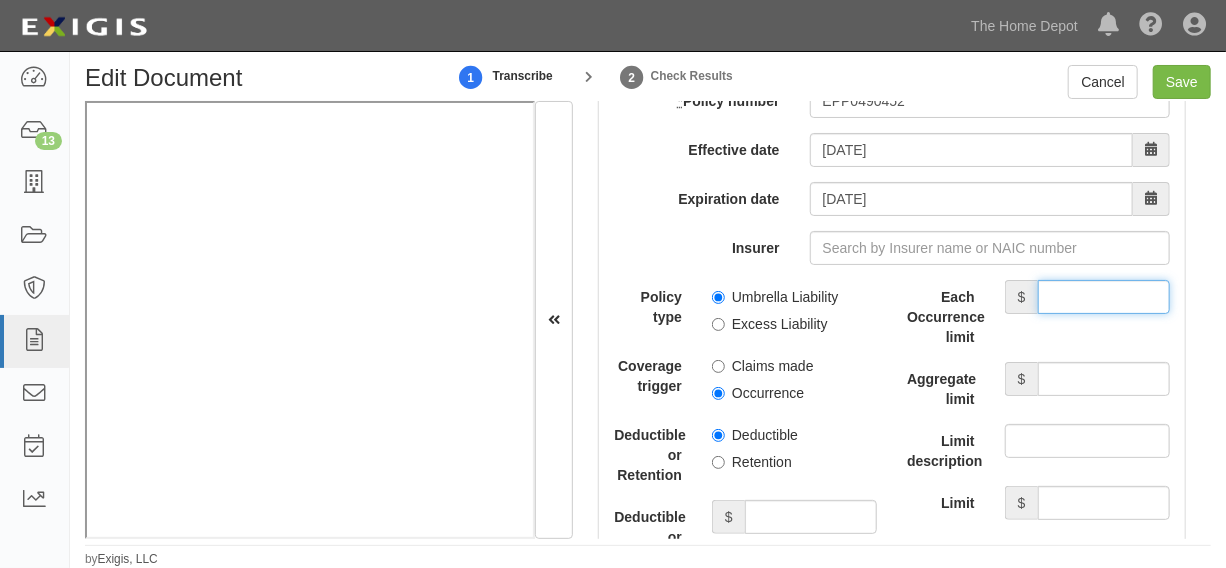 click on "Each Occurrence limit" at bounding box center [1104, 297] 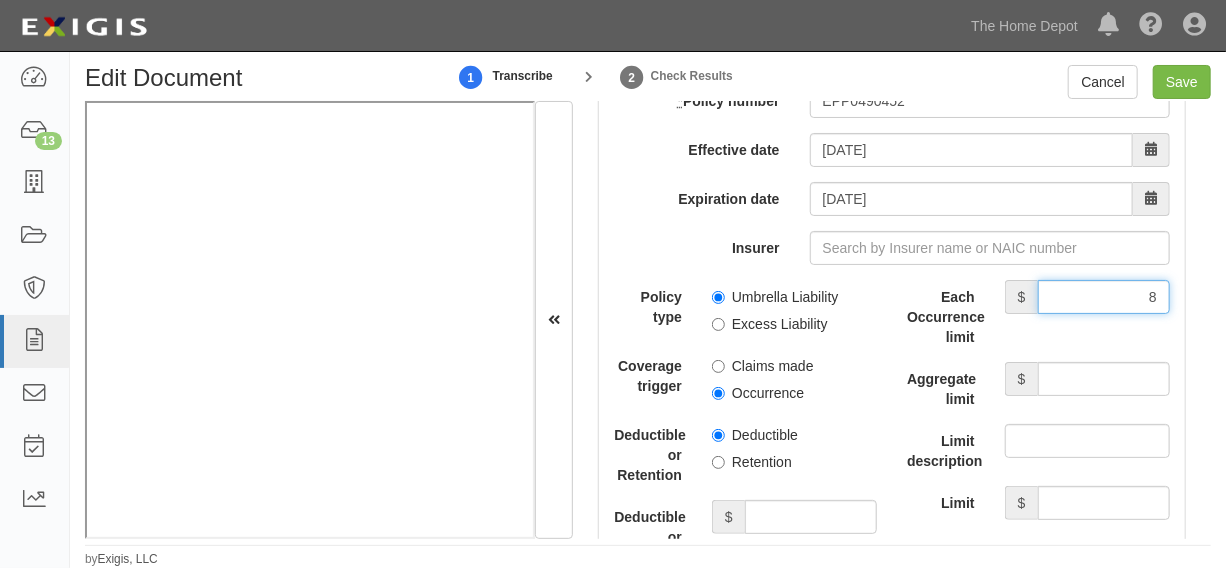 type on "8,000,000" 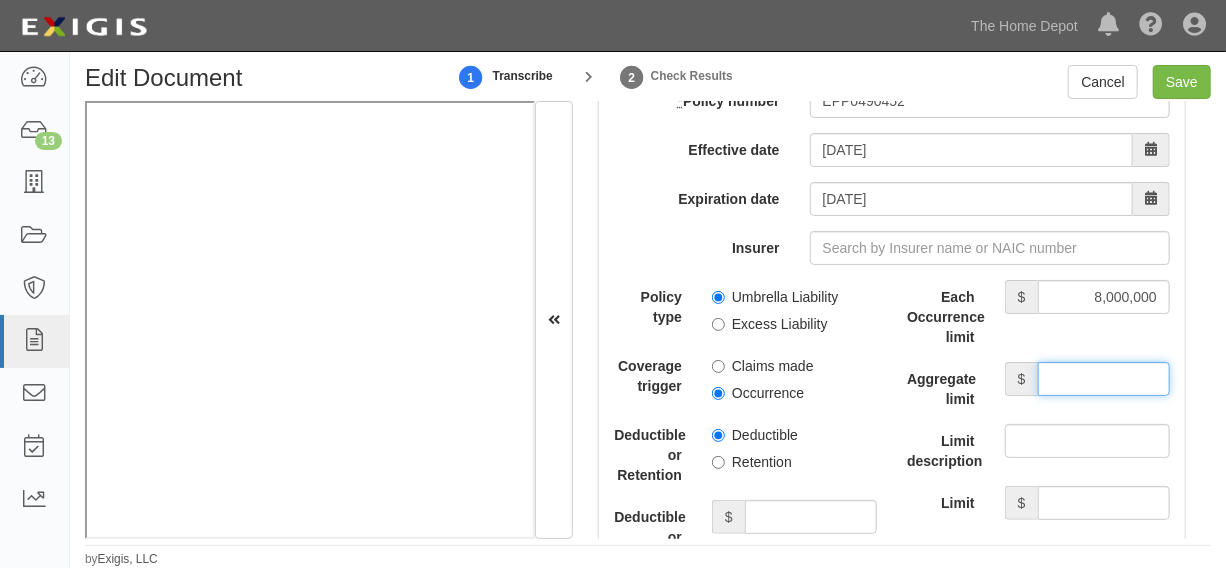 click on "Aggregate limit" at bounding box center (1104, 379) 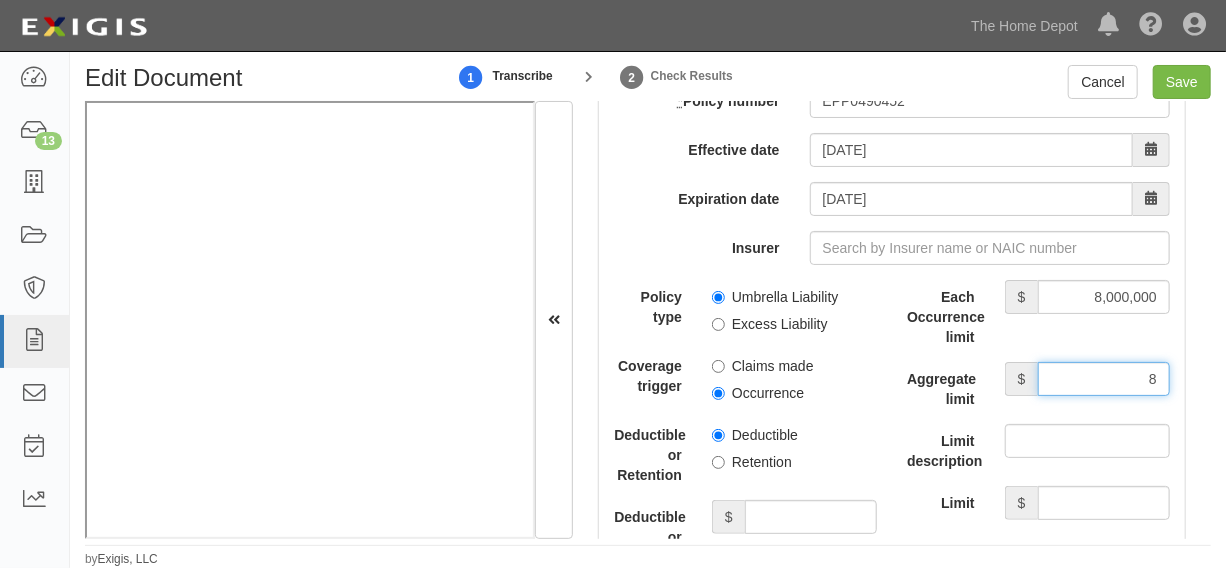 type on "8,000,000" 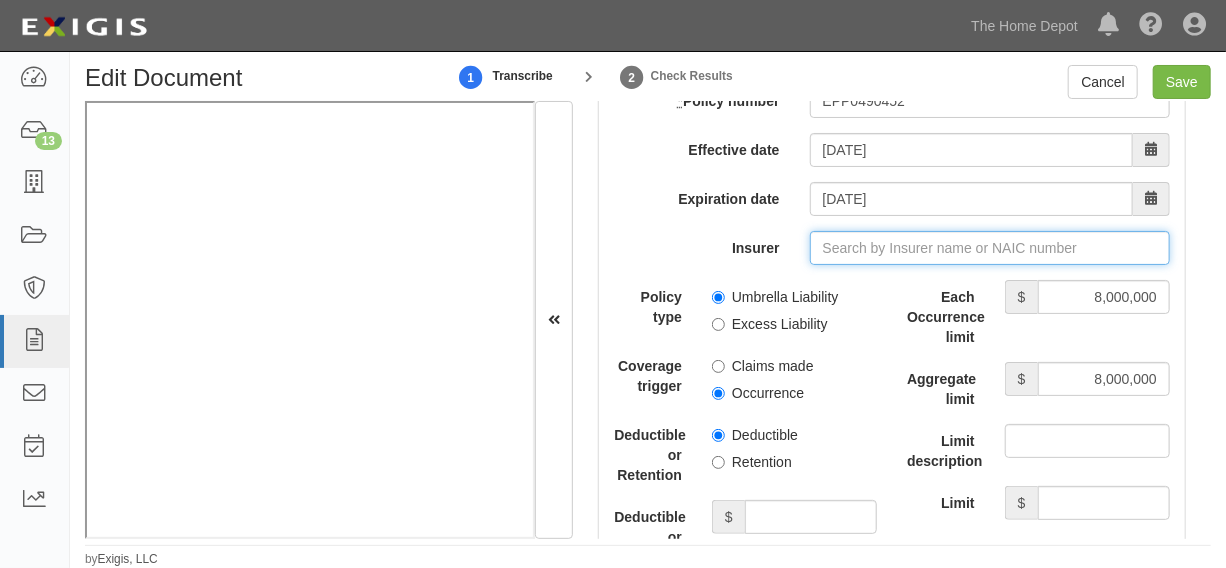 click on "Insurer" at bounding box center (990, 248) 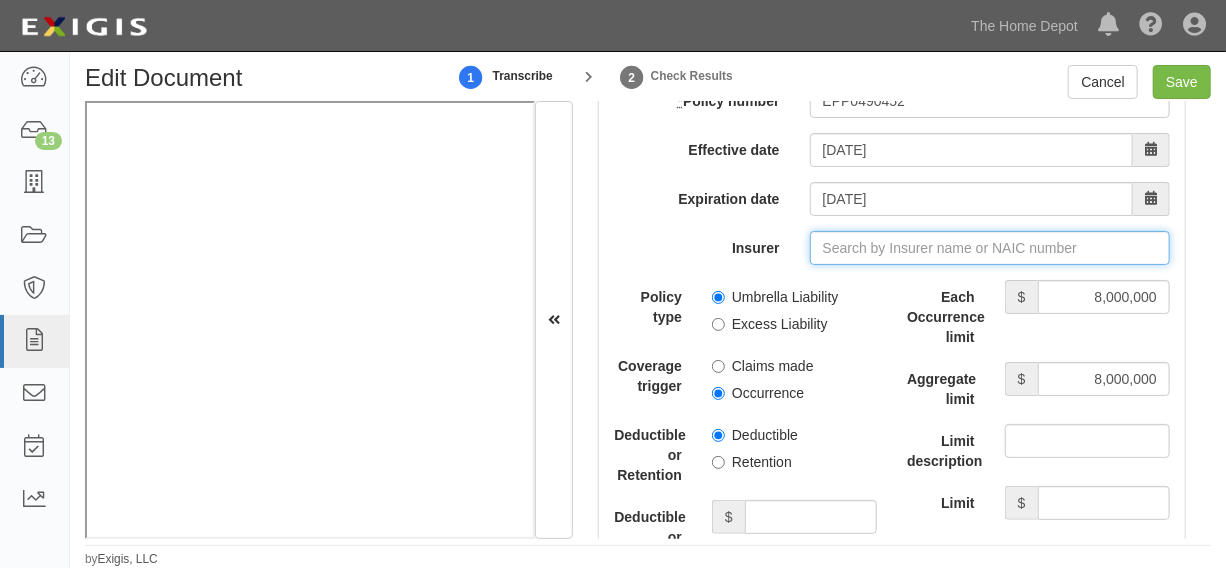 type on "180 Seguros S.A. (0) NR Rating" 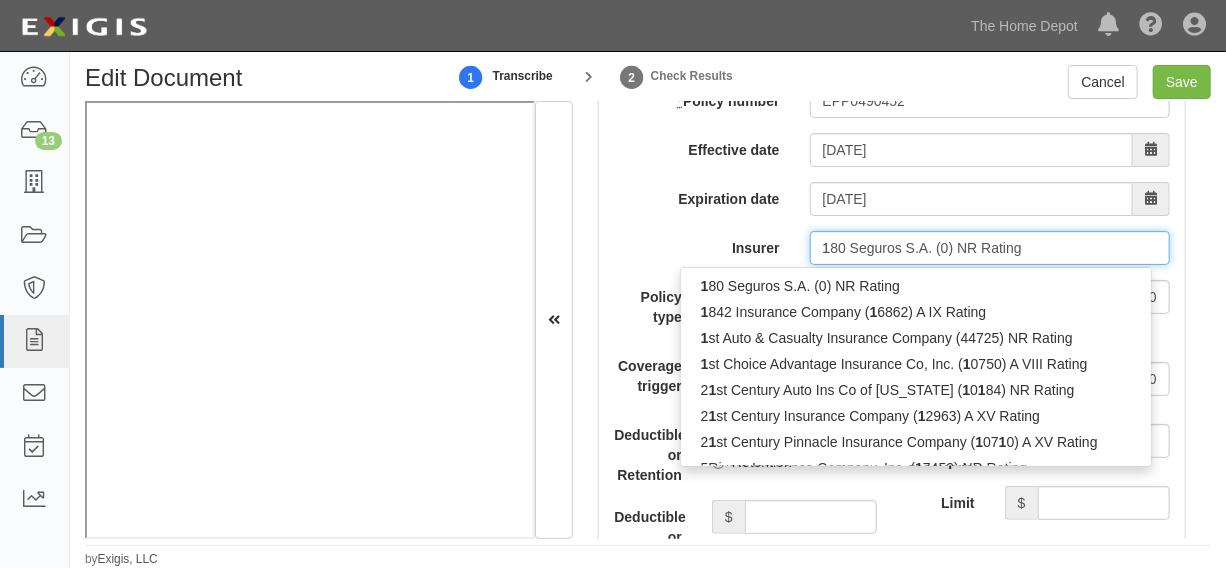 type 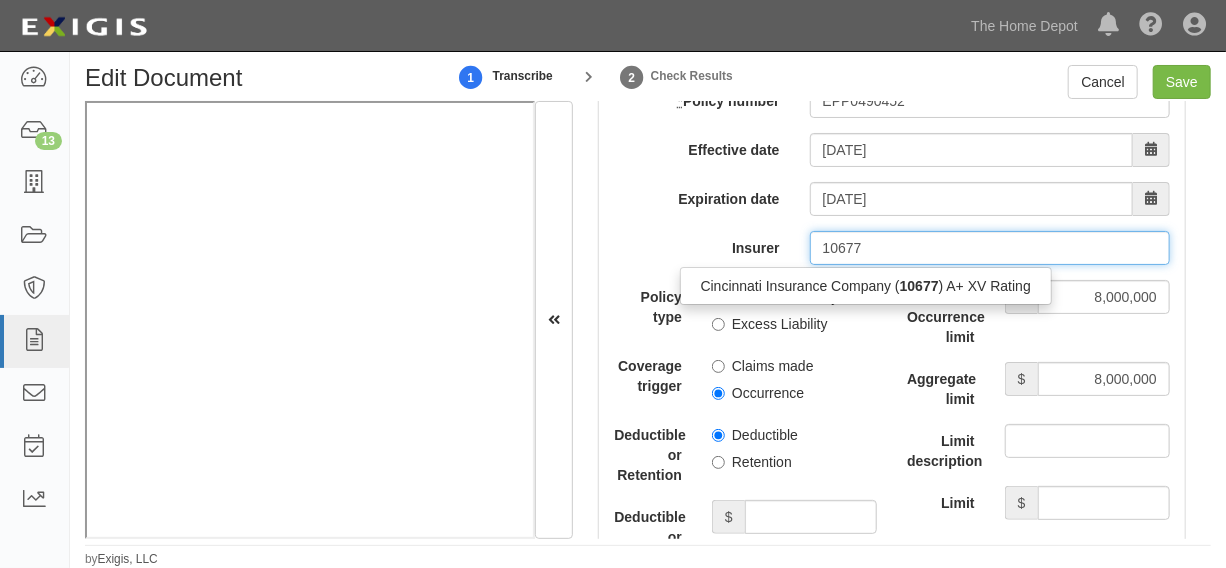 drag, startPoint x: 870, startPoint y: 289, endPoint x: 1058, endPoint y: 187, distance: 213.88782 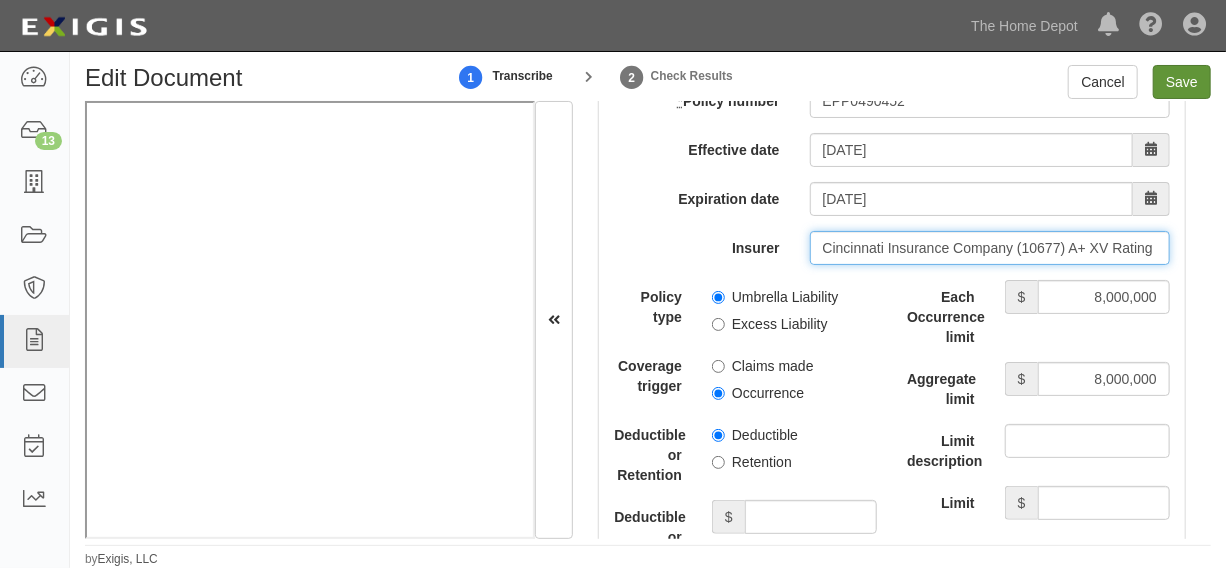 type on "Cincinnati Insurance Company (10677) A+ XV Rating" 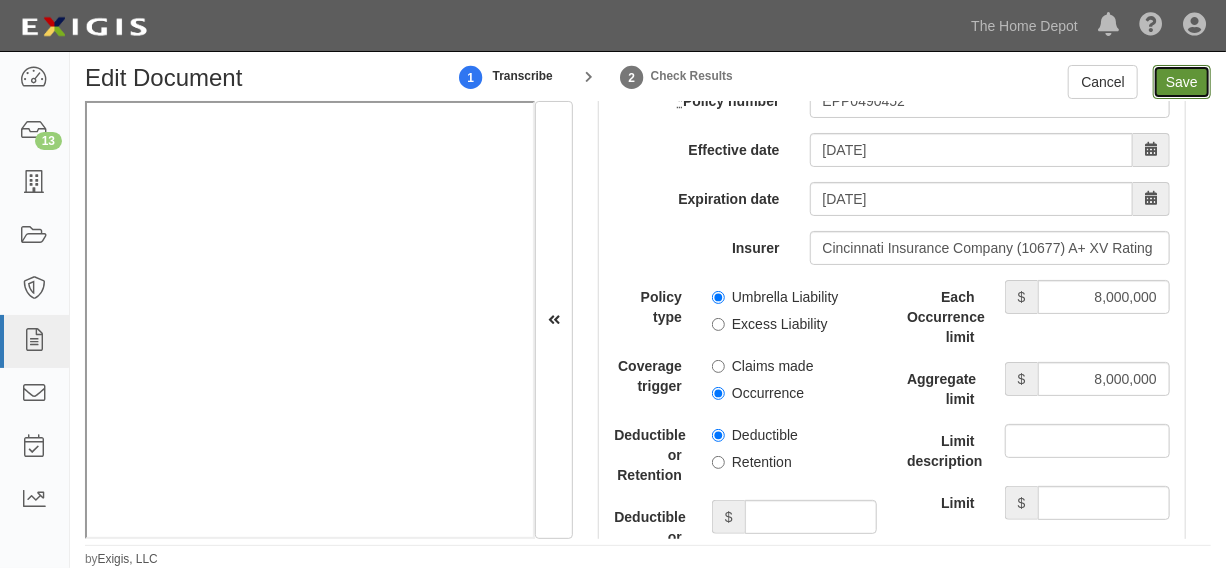 click on "Save" at bounding box center (1182, 82) 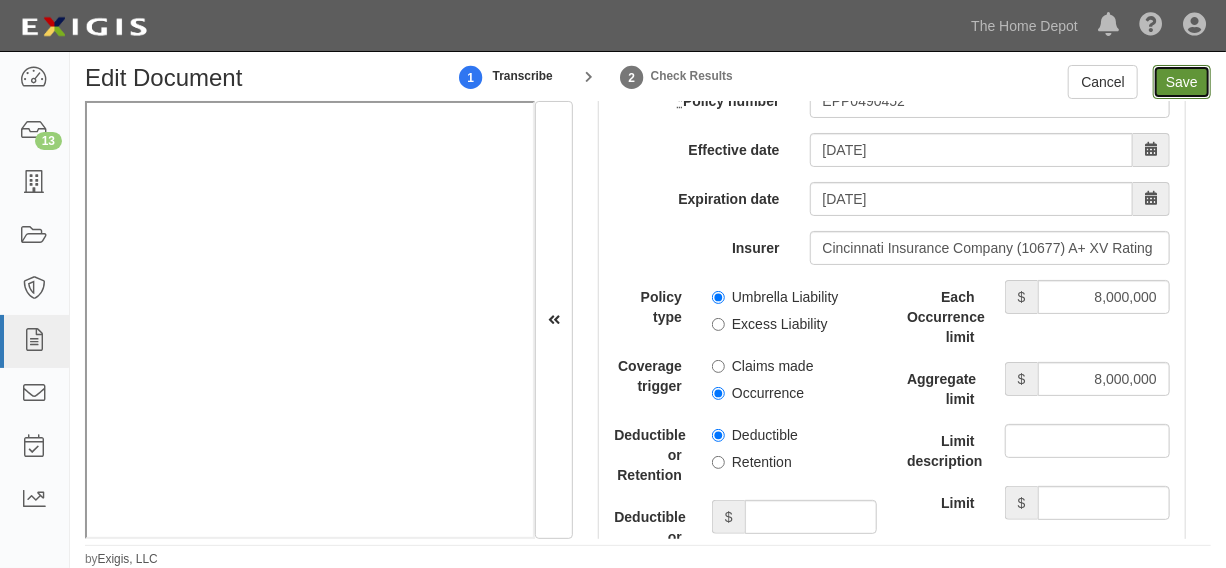type on "1000000" 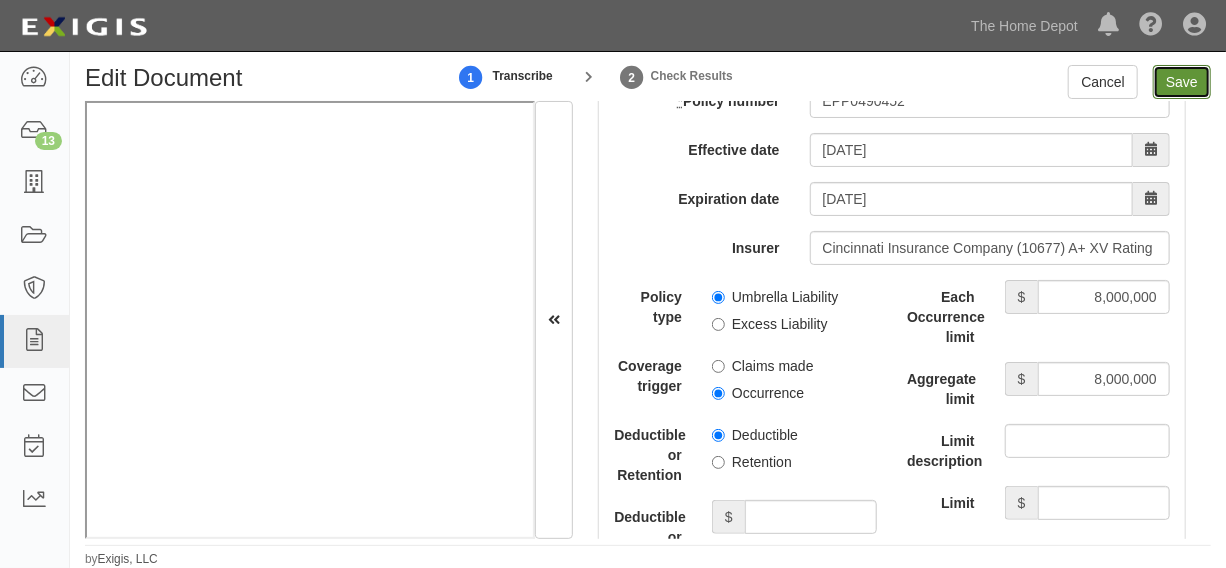 type on "2000000" 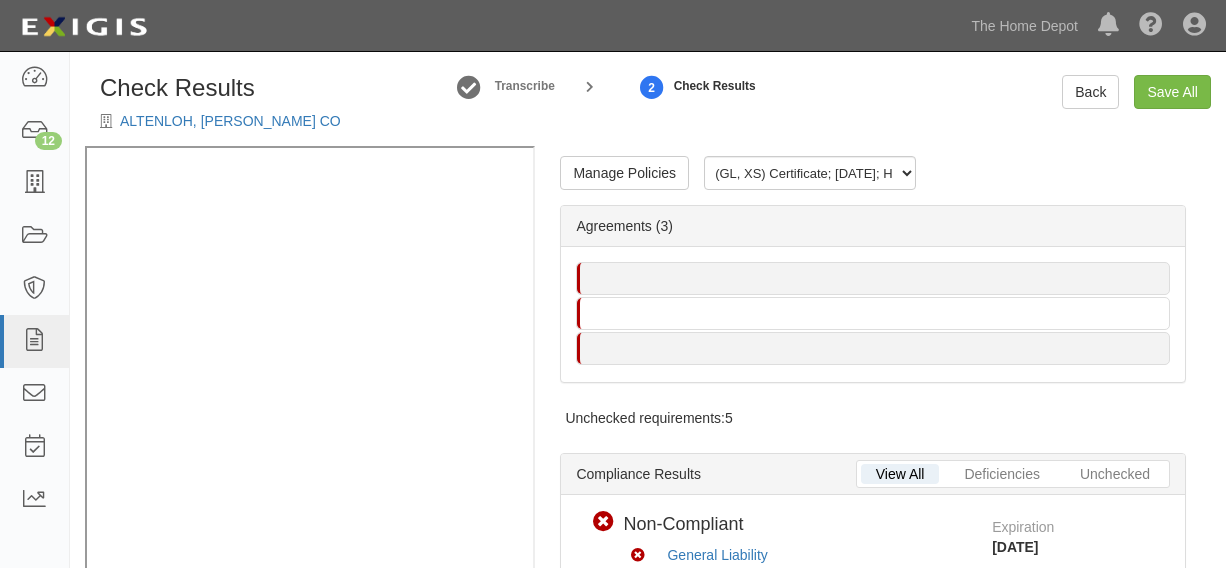 scroll, scrollTop: 0, scrollLeft: 0, axis: both 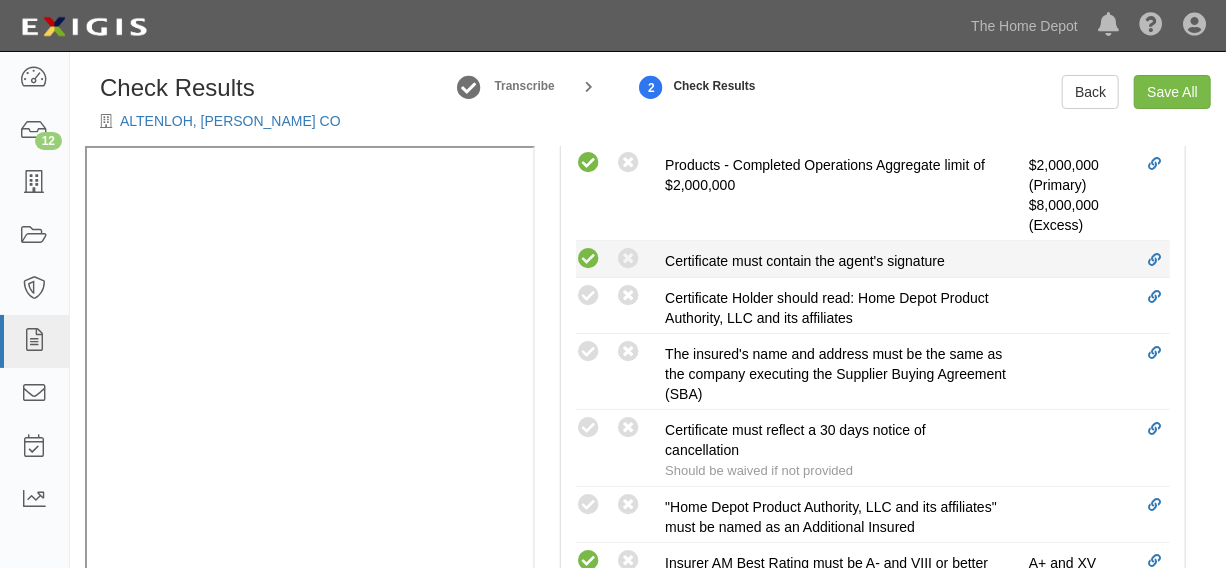 click at bounding box center (588, 259) 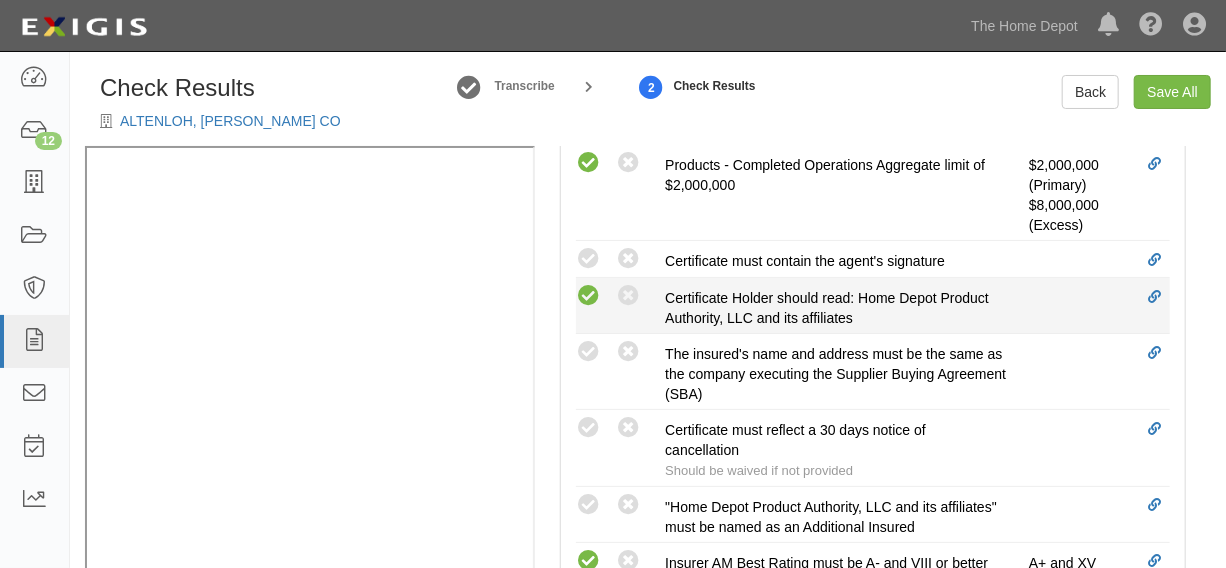 radio on "true" 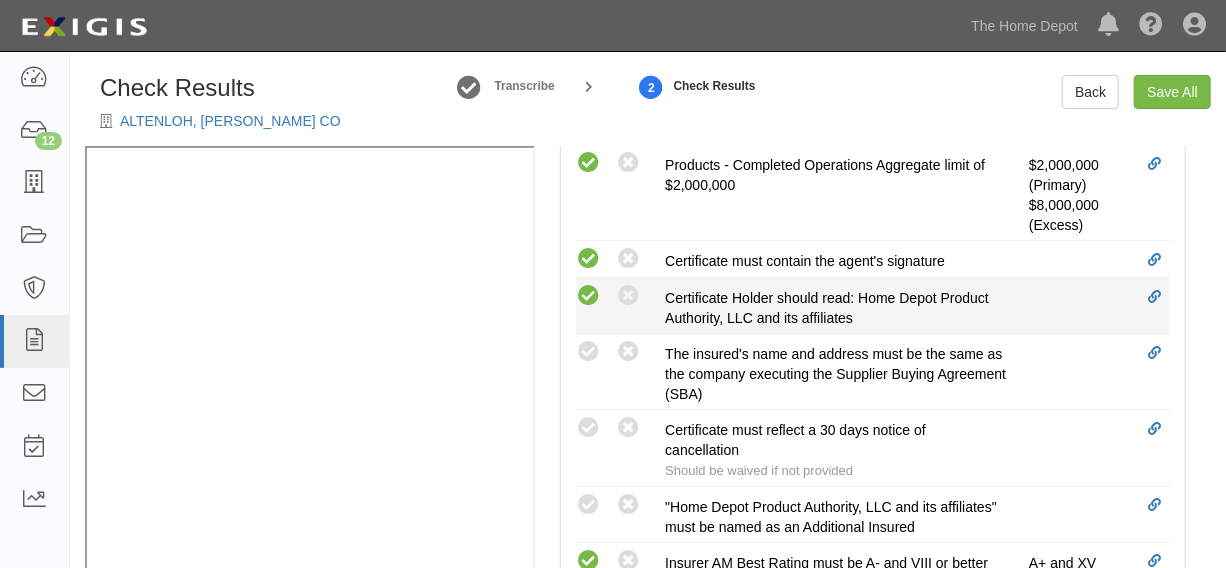 click at bounding box center [588, 296] 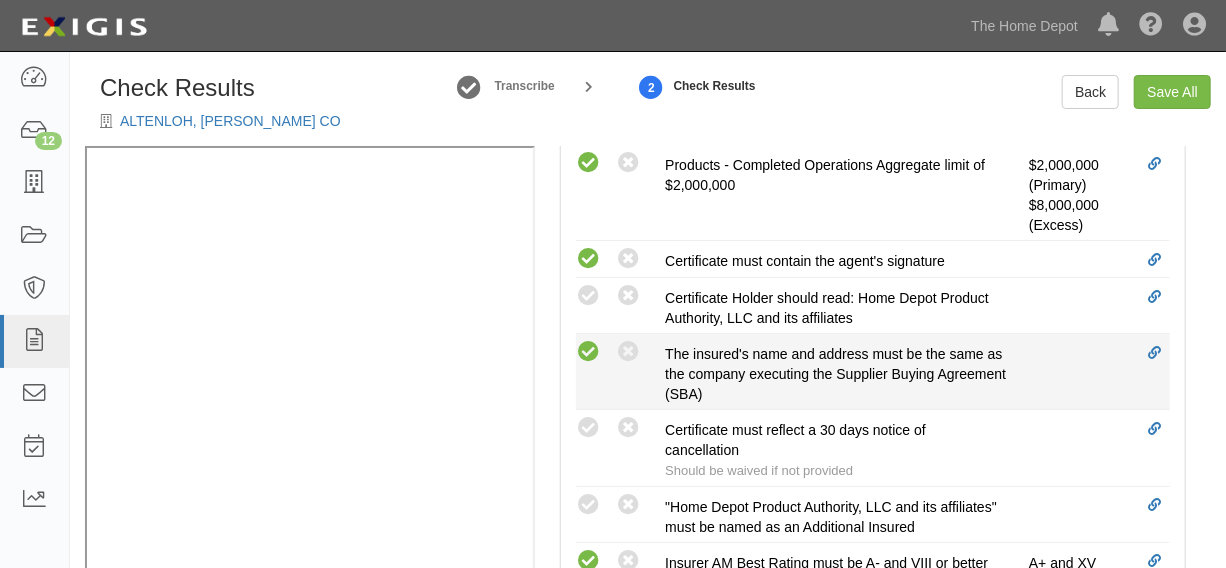 radio on "true" 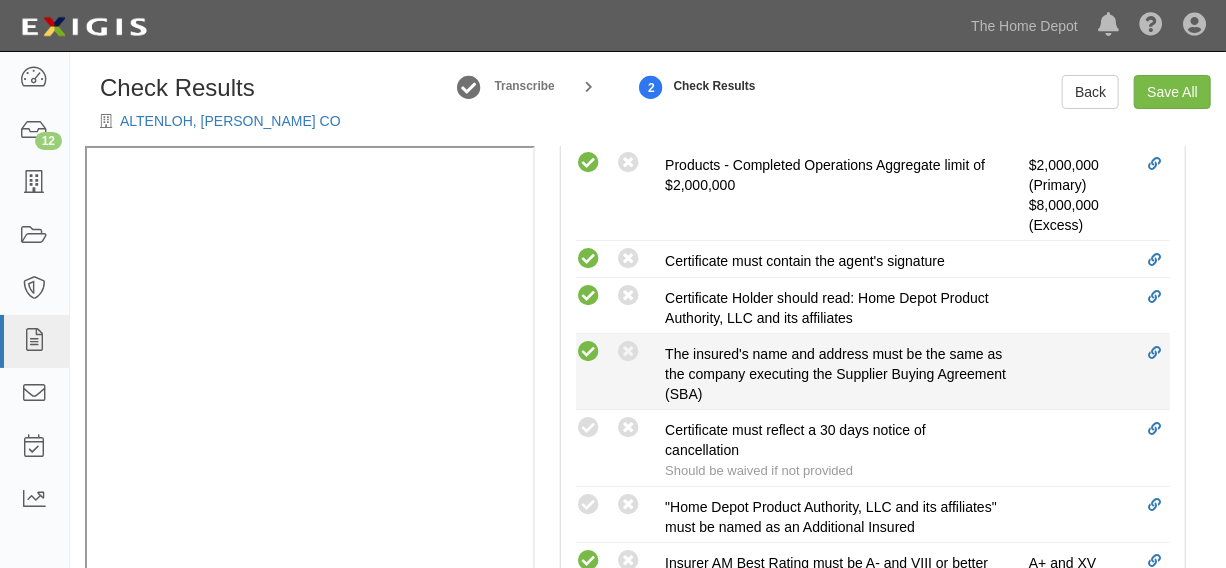 click at bounding box center (588, 352) 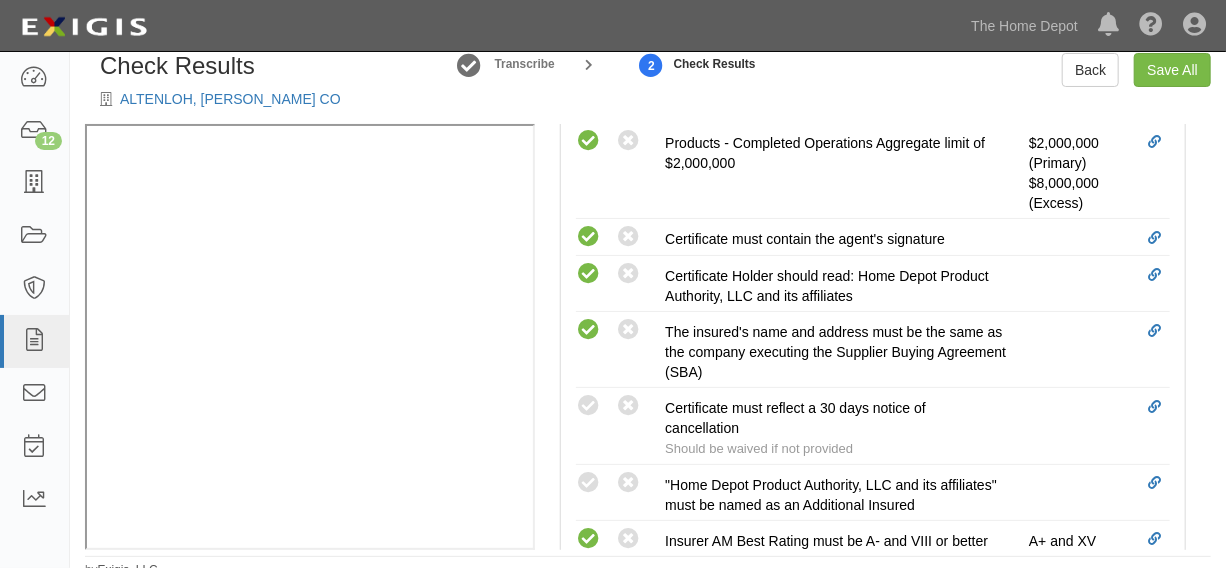 scroll, scrollTop: 33, scrollLeft: 0, axis: vertical 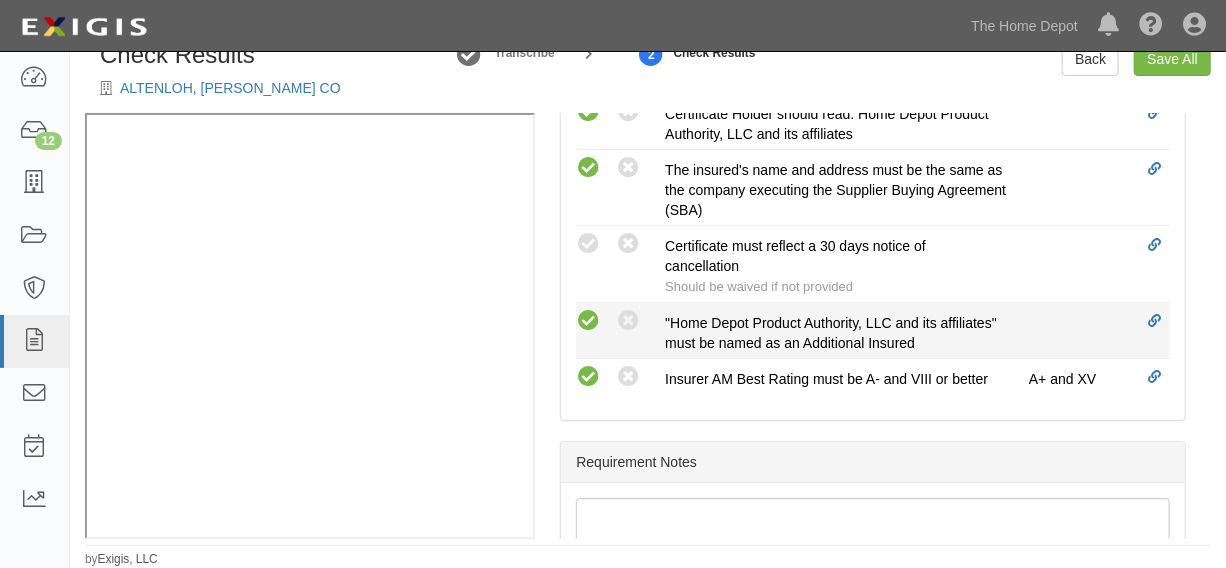 click at bounding box center (588, 321) 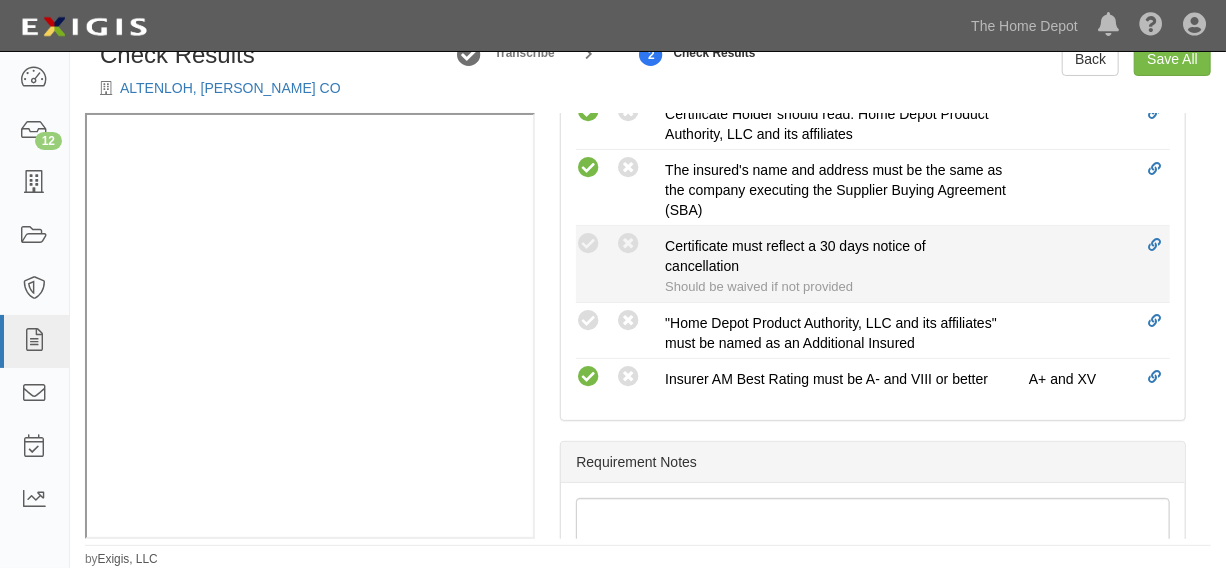 radio on "true" 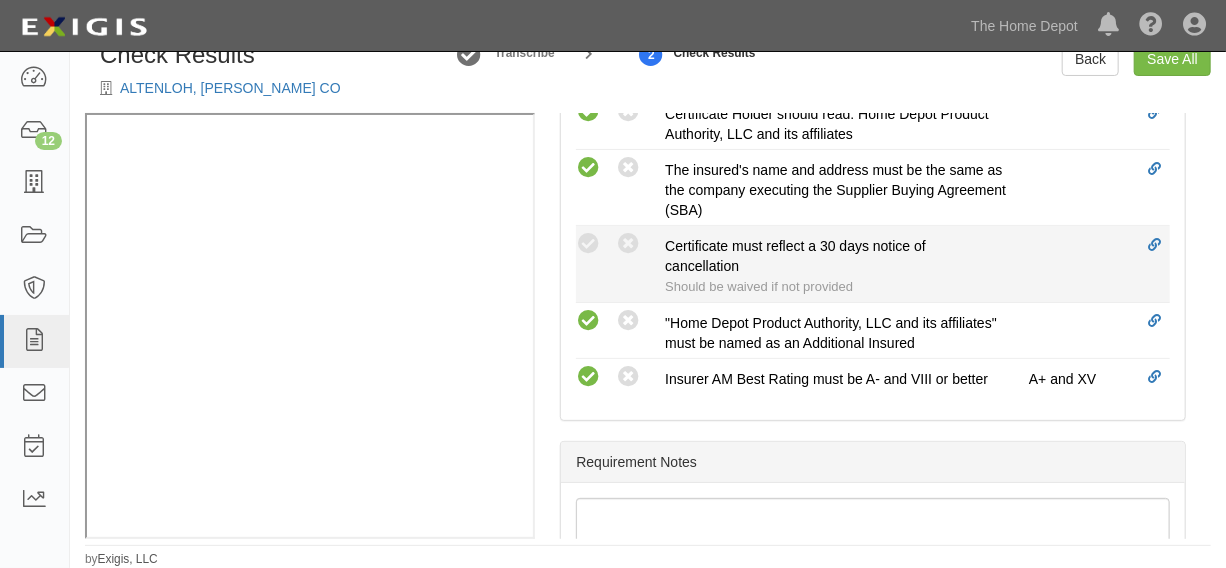 drag, startPoint x: 612, startPoint y: 255, endPoint x: 641, endPoint y: 230, distance: 38.28838 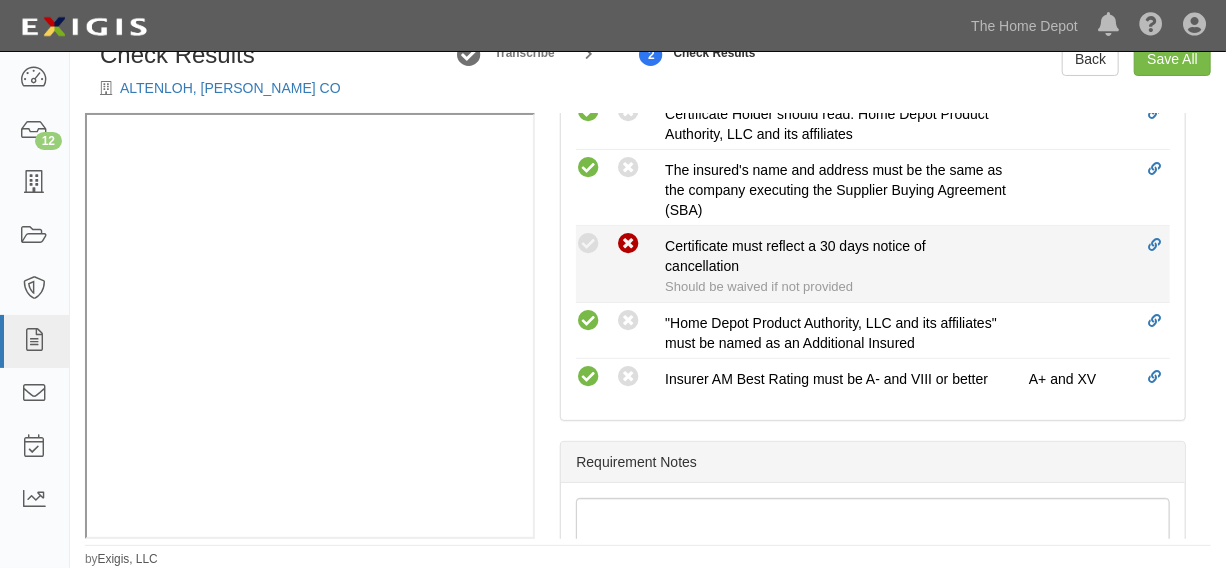 click at bounding box center [628, 244] 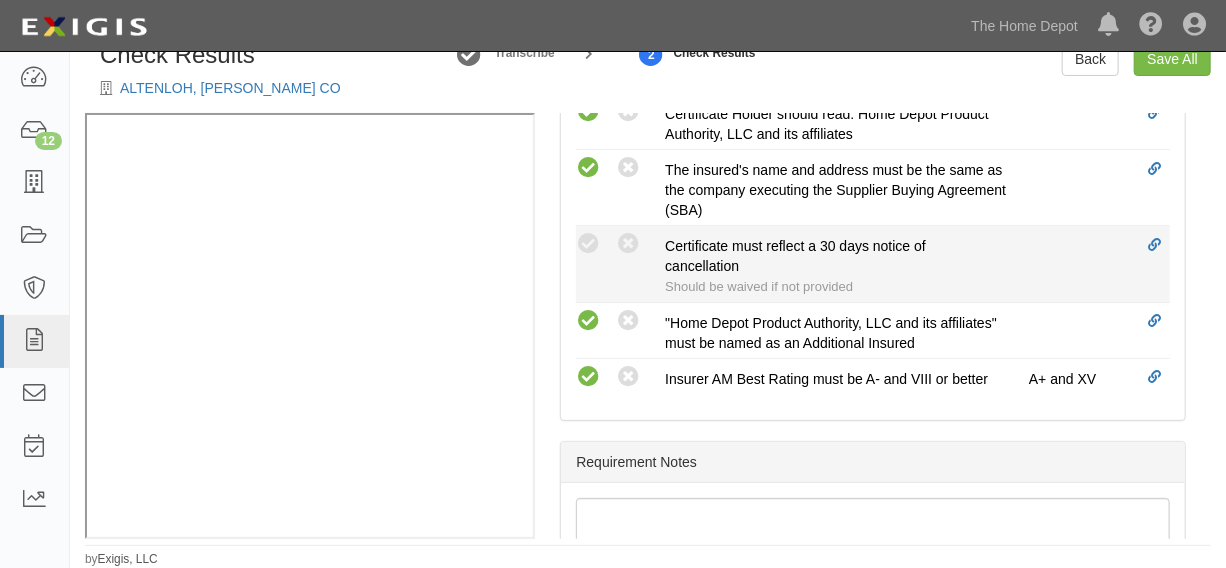 radio on "true" 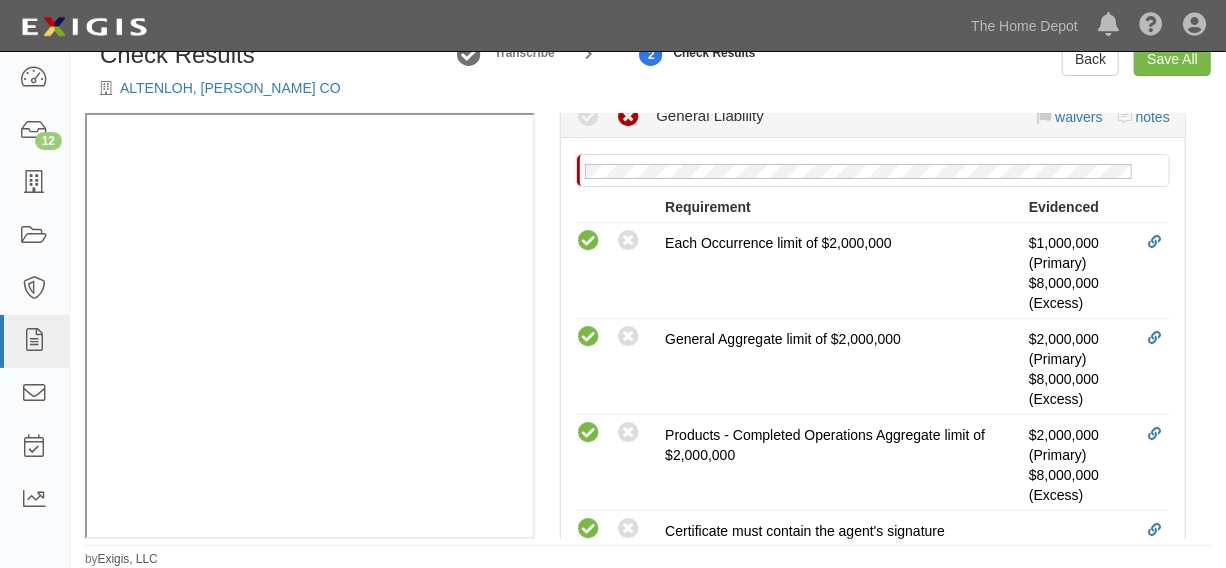 scroll, scrollTop: 404, scrollLeft: 0, axis: vertical 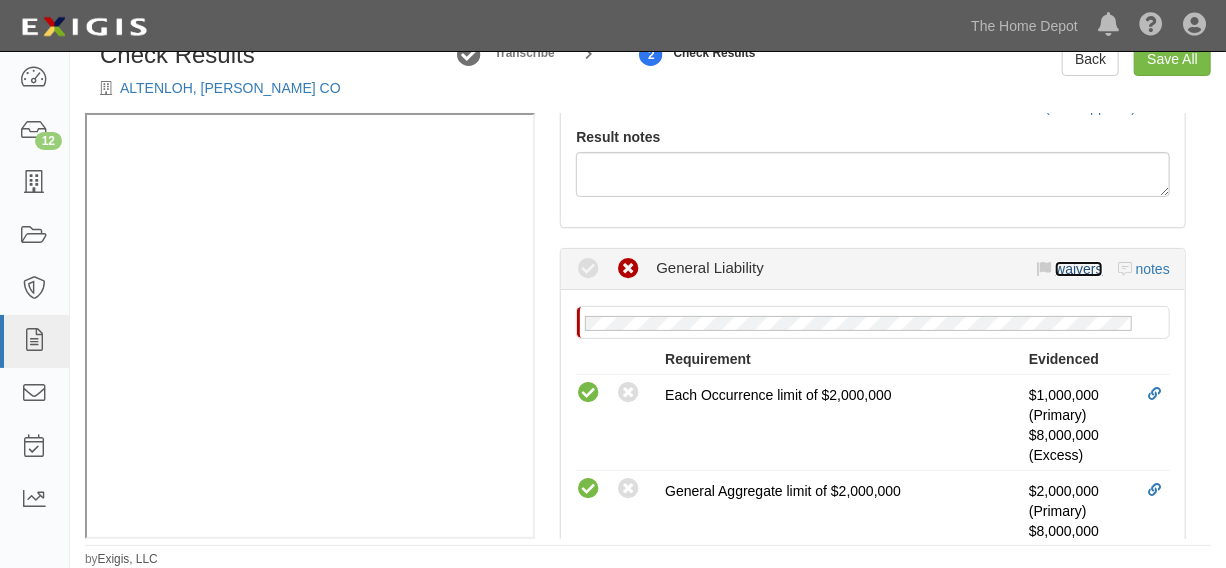 click on "waivers" at bounding box center (1078, 269) 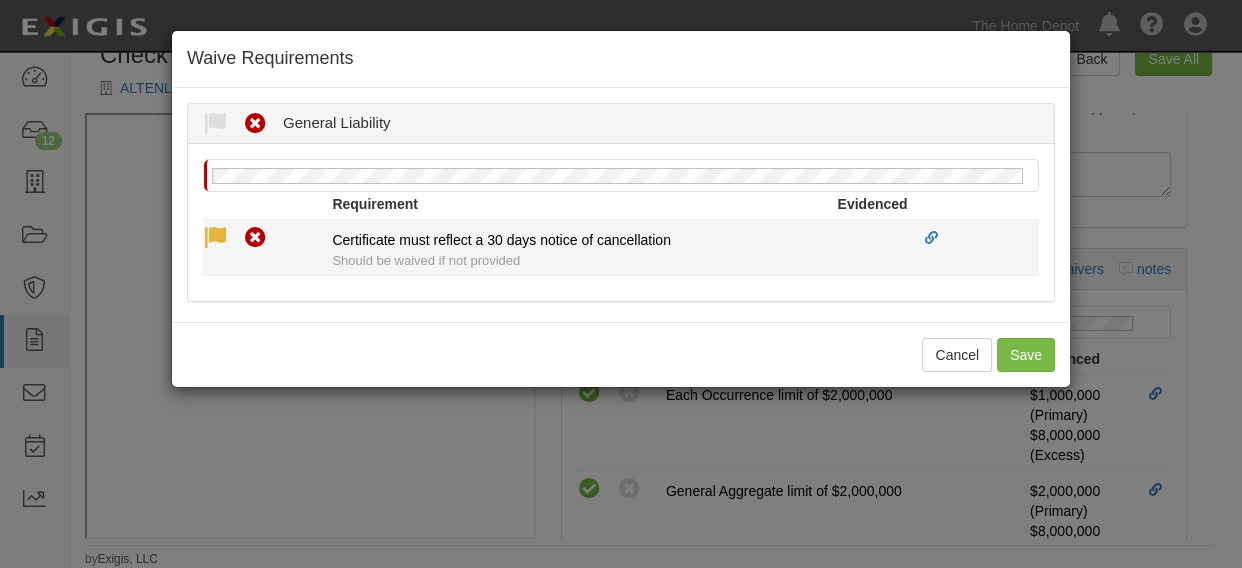 click at bounding box center [215, 238] 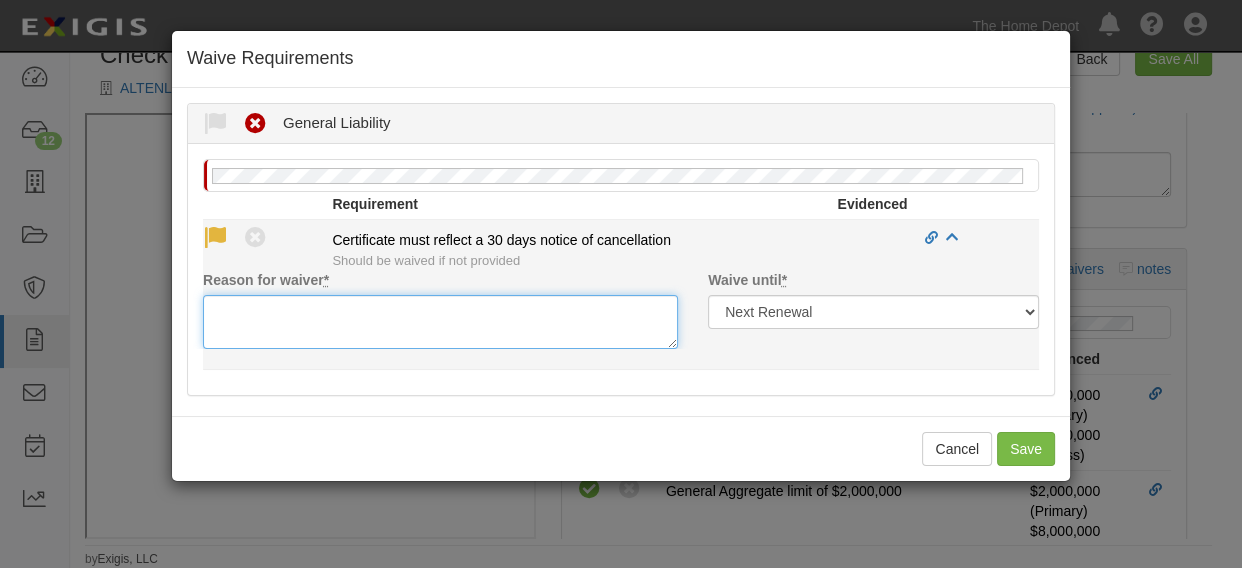 click on "Reason for waiver  *" at bounding box center (440, 322) 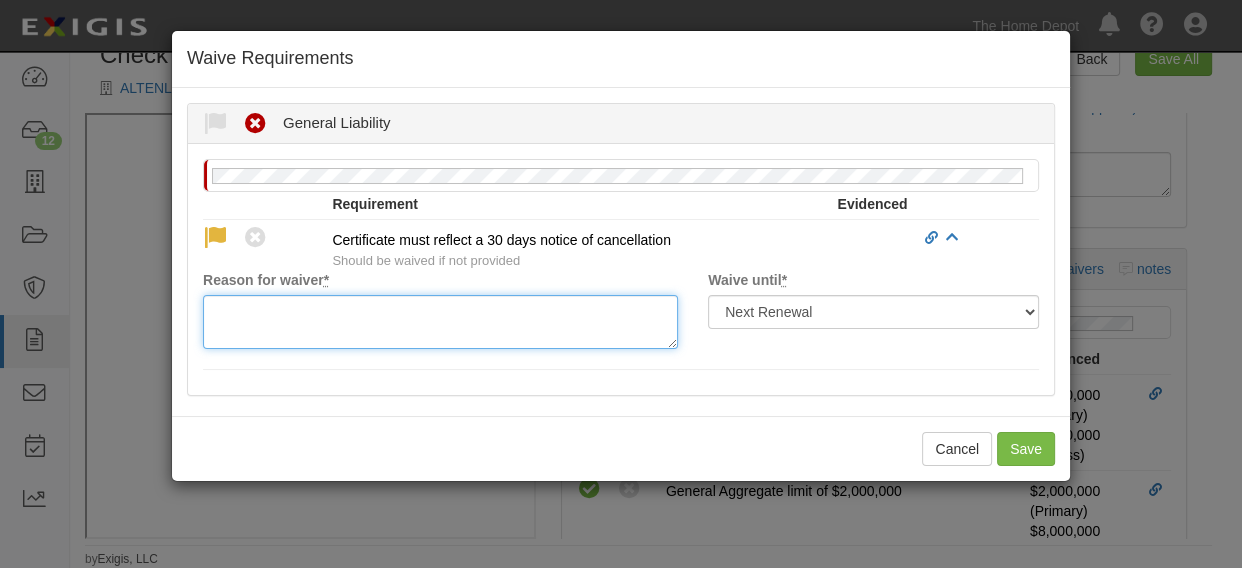 paste on "waived per client" 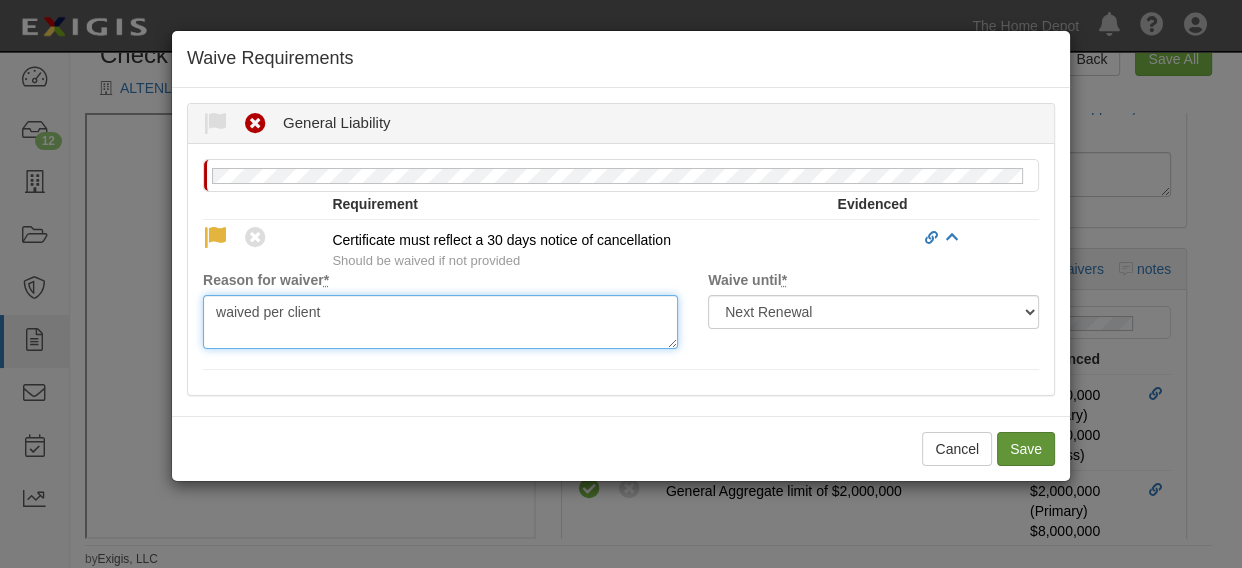 type on "waived per client" 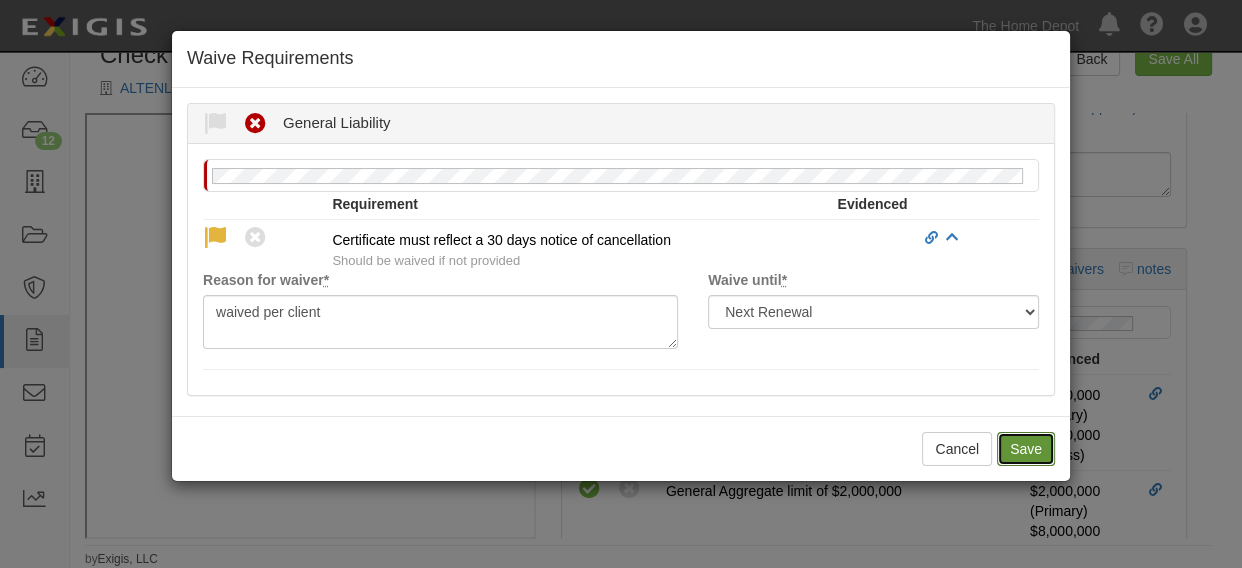 click on "Save" at bounding box center [1026, 449] 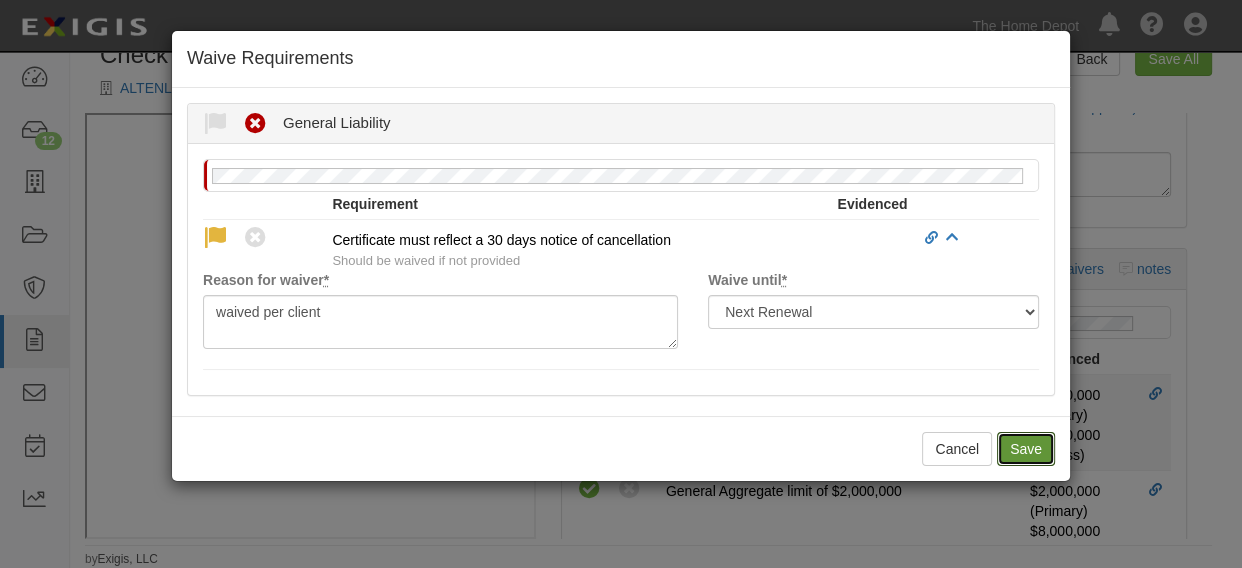 radio on "true" 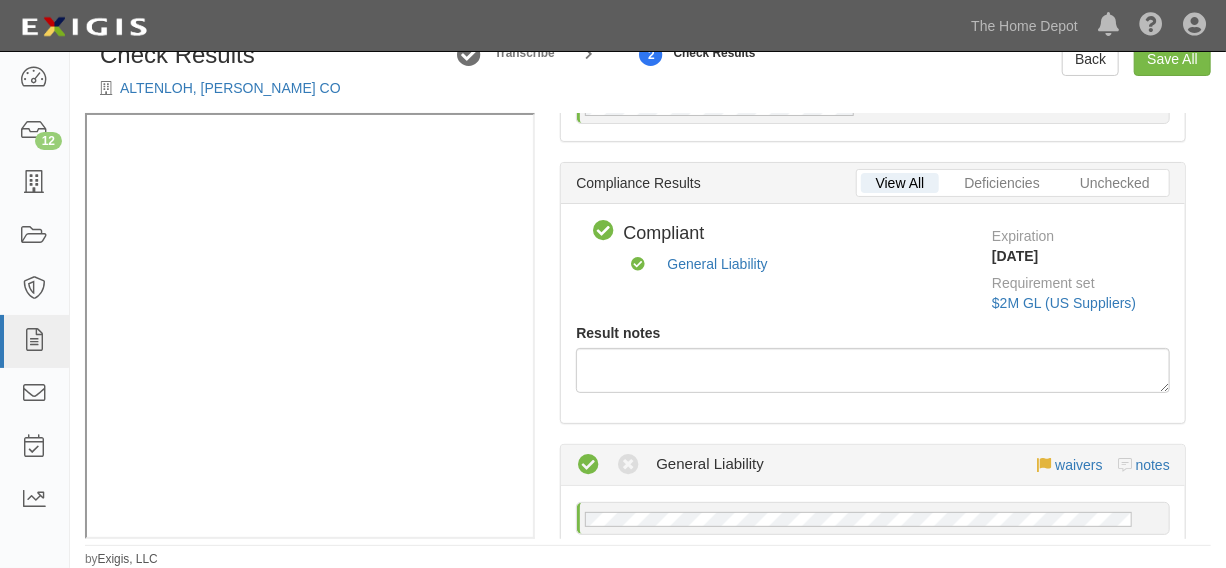 scroll, scrollTop: 0, scrollLeft: 0, axis: both 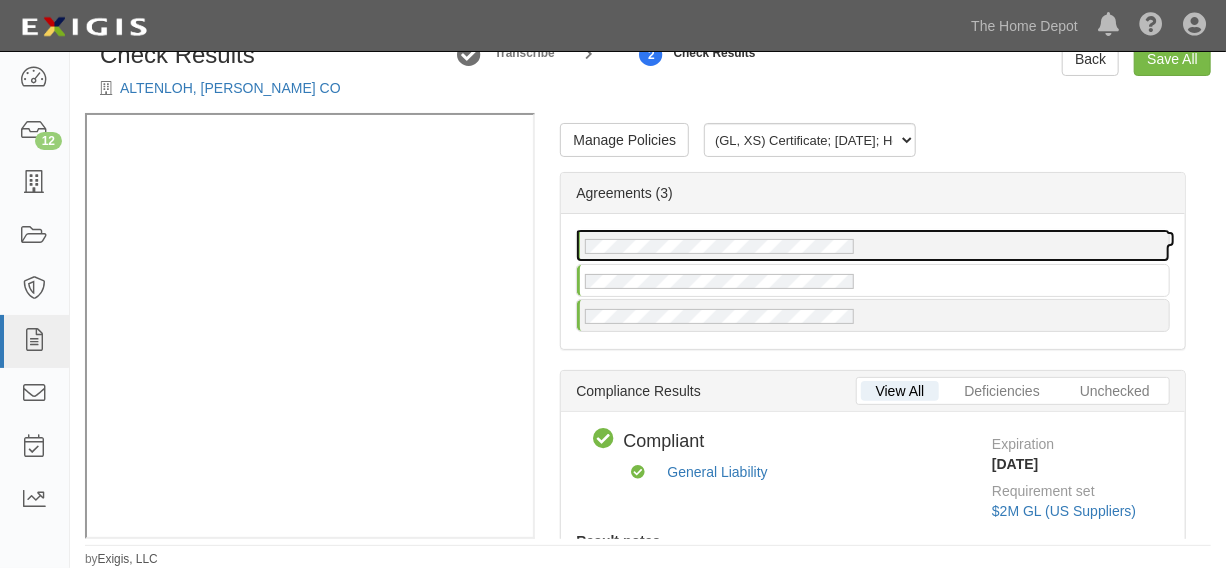 click at bounding box center (873, 245) 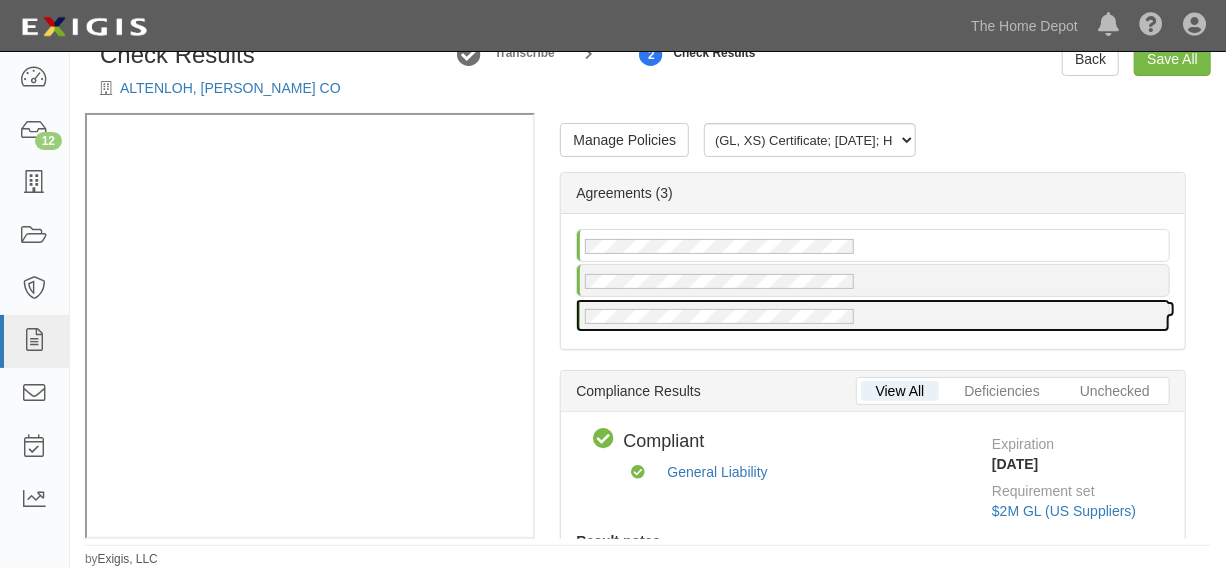 click at bounding box center (873, 315) 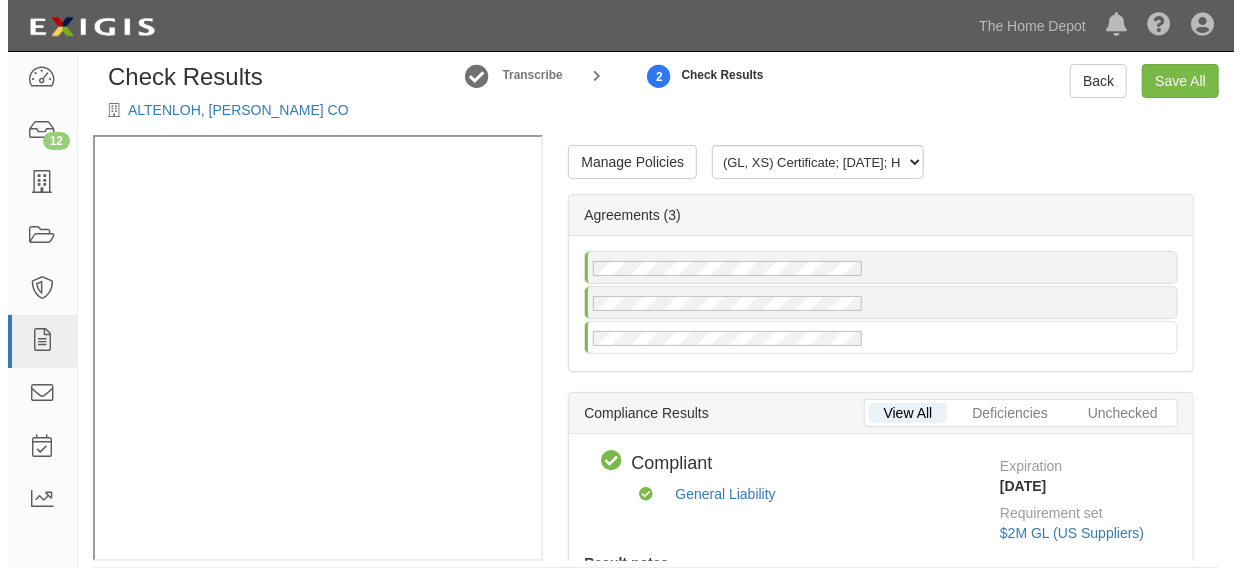 scroll, scrollTop: 0, scrollLeft: 0, axis: both 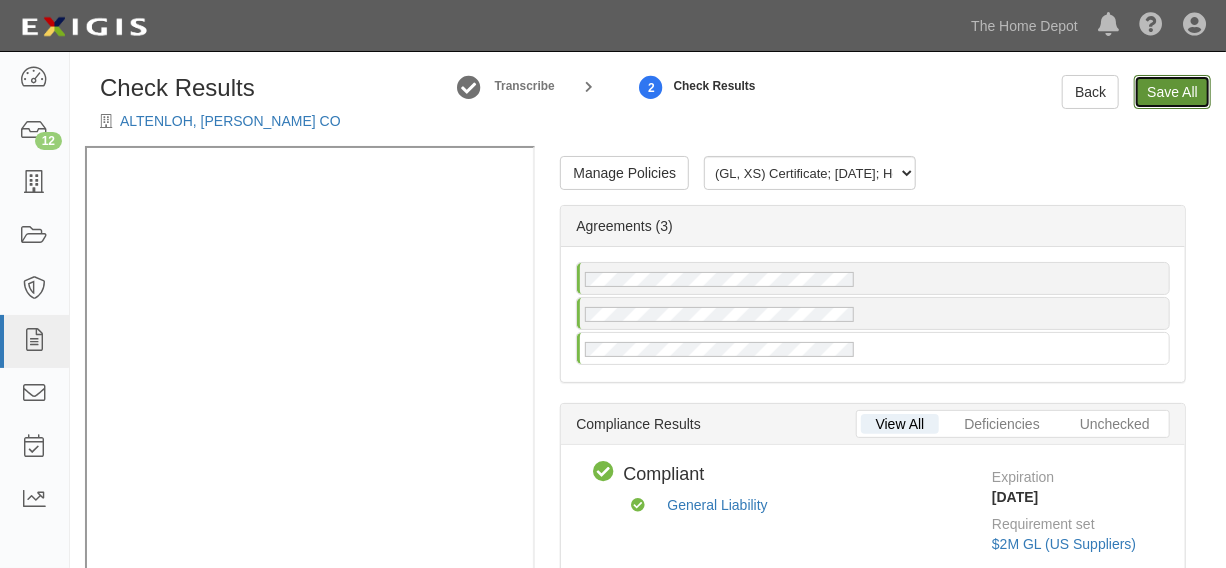 click on "Save All" at bounding box center (1172, 92) 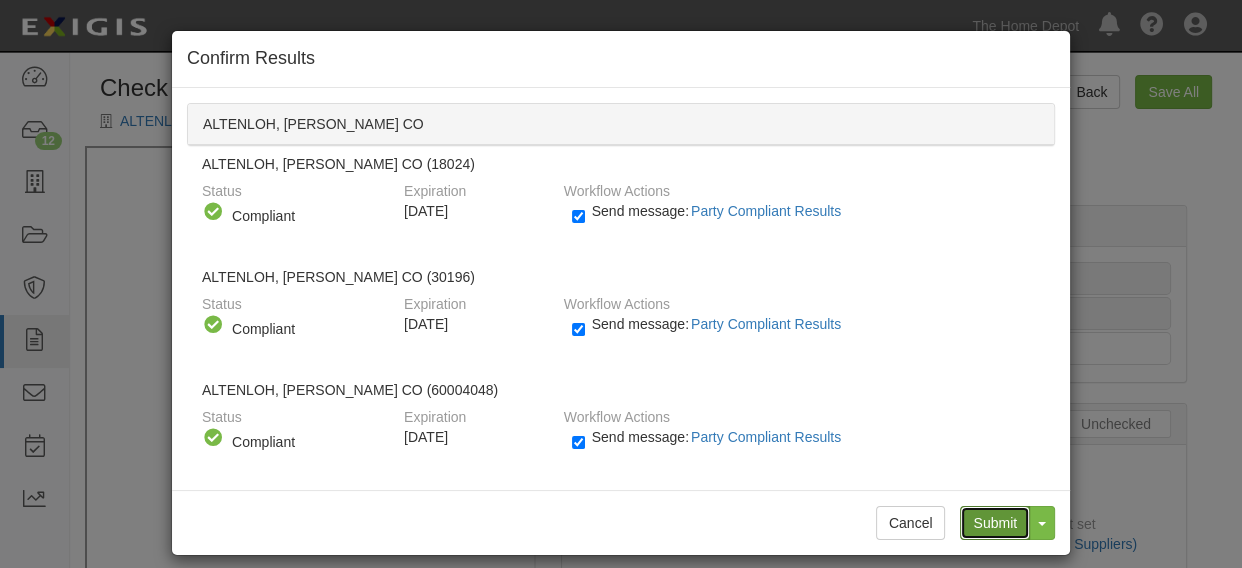click on "Submit" at bounding box center [995, 523] 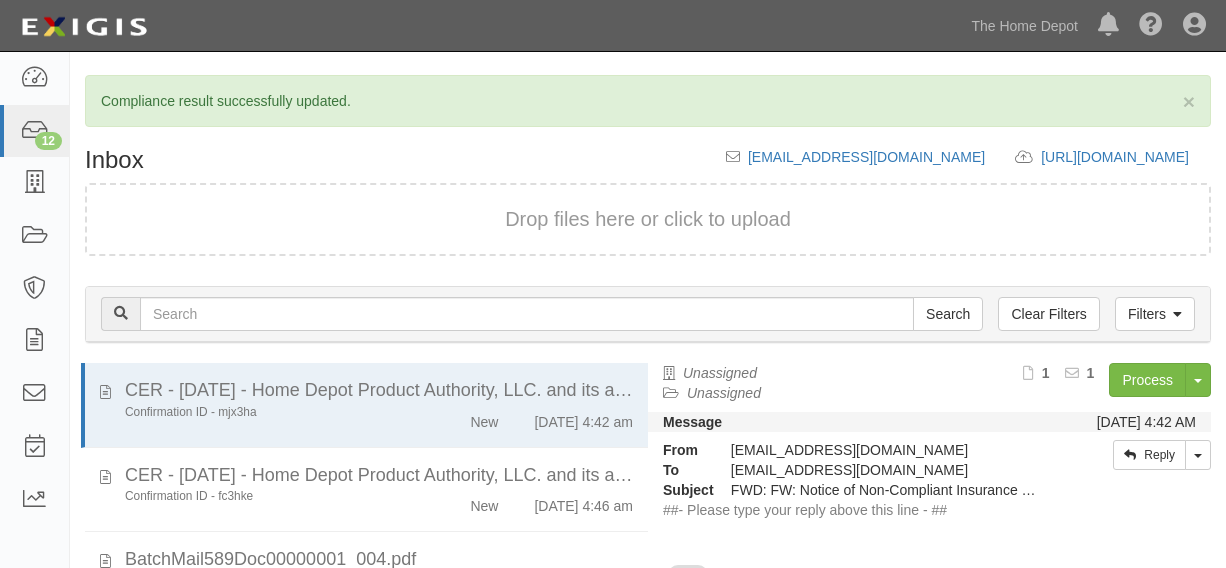 scroll, scrollTop: 0, scrollLeft: 0, axis: both 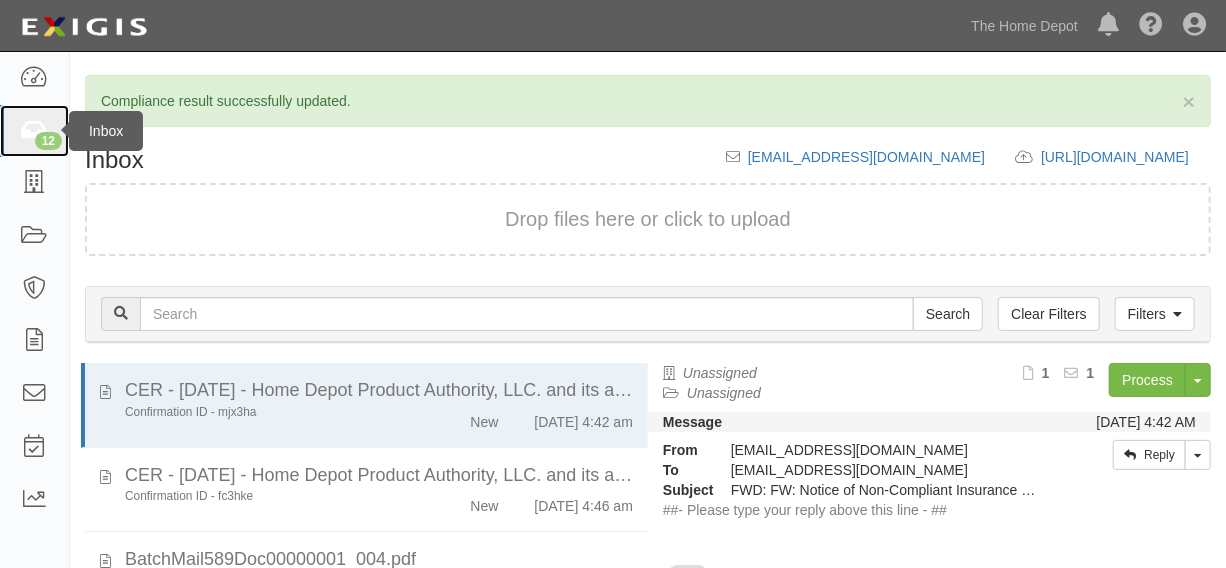 click on "12" at bounding box center (34, 131) 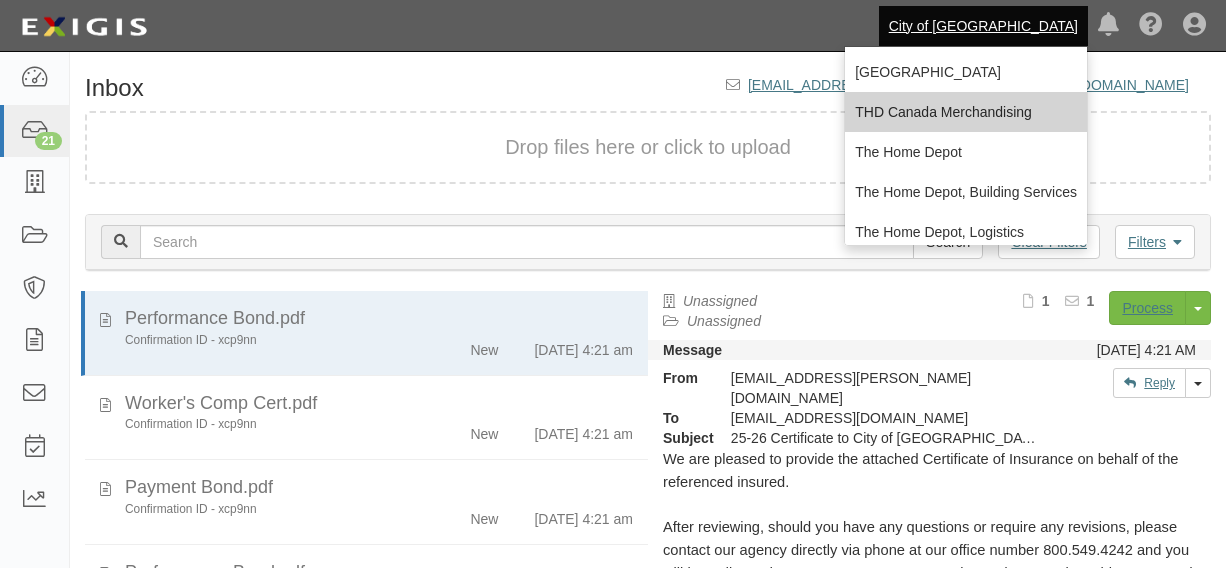 scroll, scrollTop: 0, scrollLeft: 0, axis: both 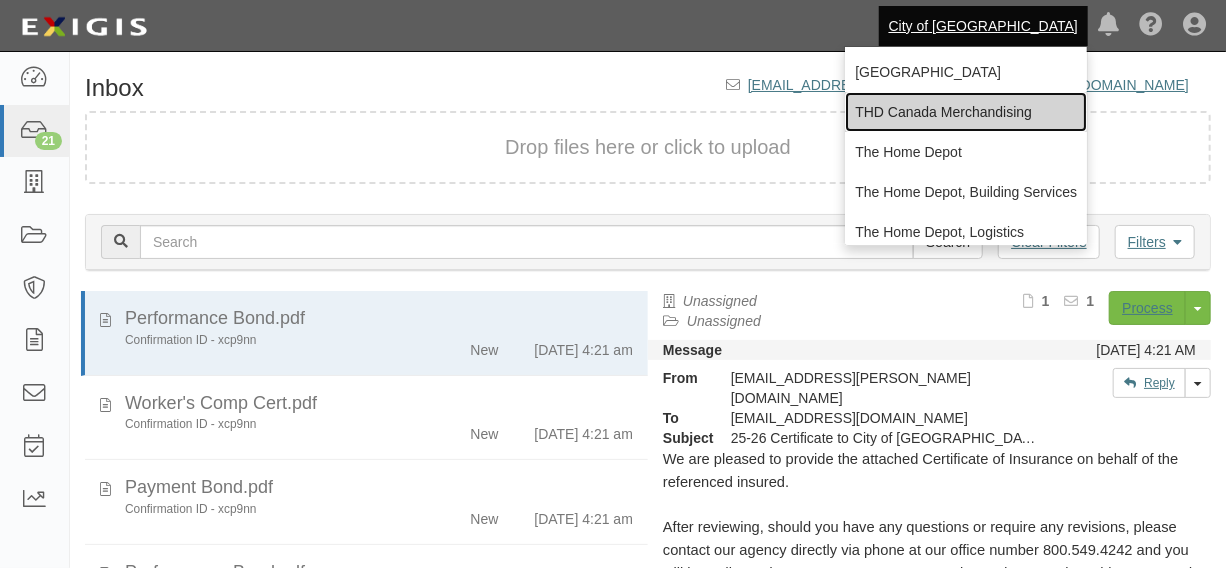 click on "THD Canada Merchandising" at bounding box center (966, 112) 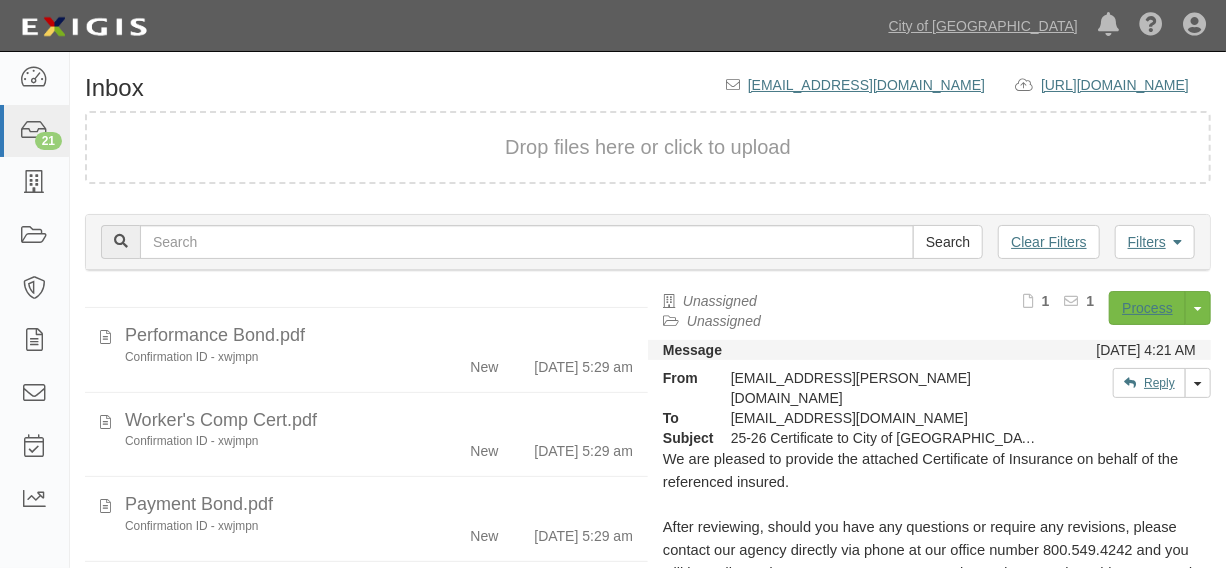 scroll, scrollTop: 606, scrollLeft: 0, axis: vertical 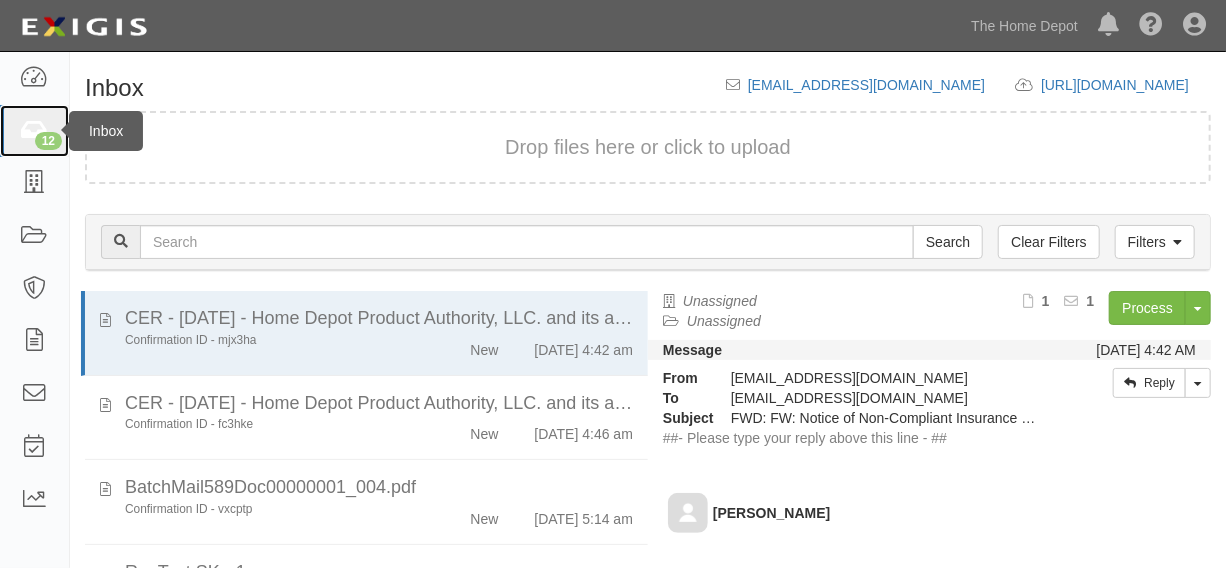 click at bounding box center (34, 131) 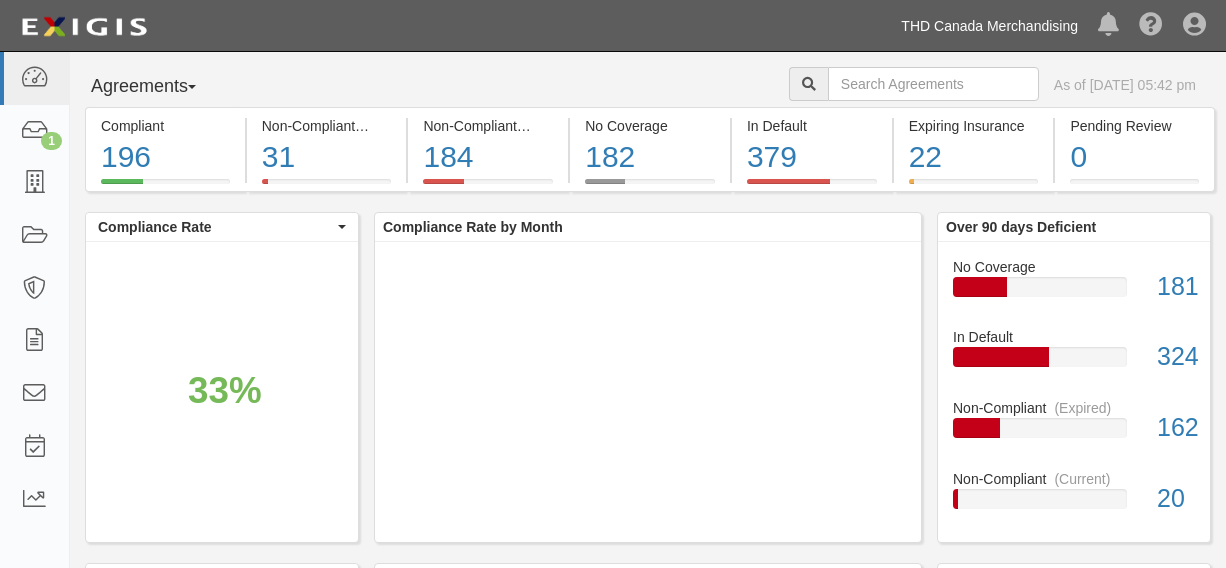 scroll, scrollTop: 0, scrollLeft: 0, axis: both 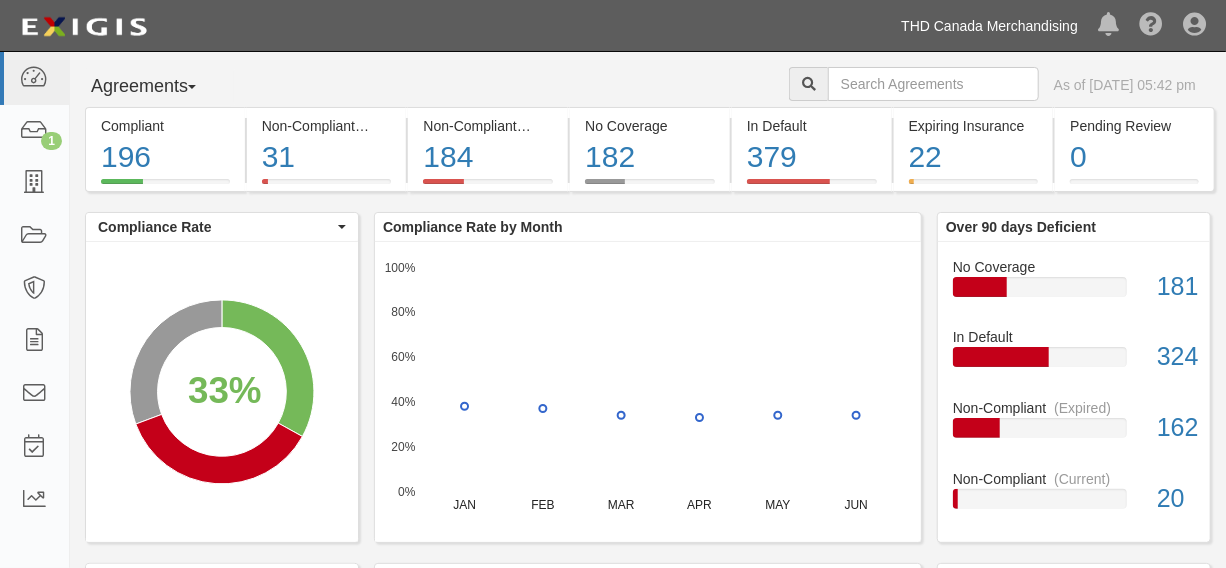 click on "THD Canada Merchandising" at bounding box center [989, 26] 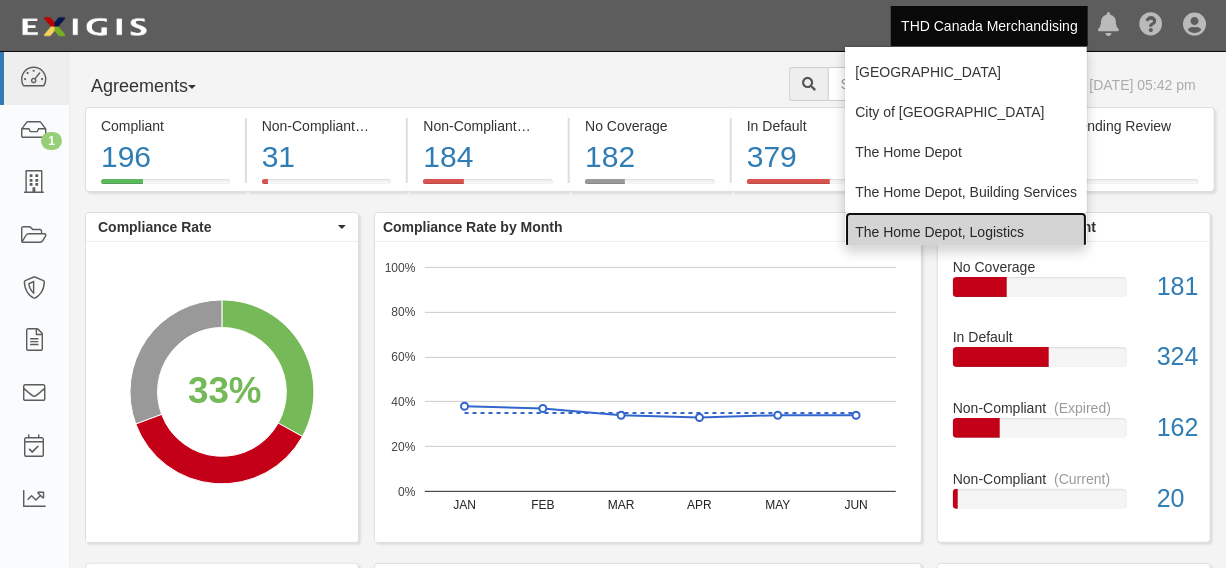 click on "The Home Depot, Logistics" at bounding box center [966, 232] 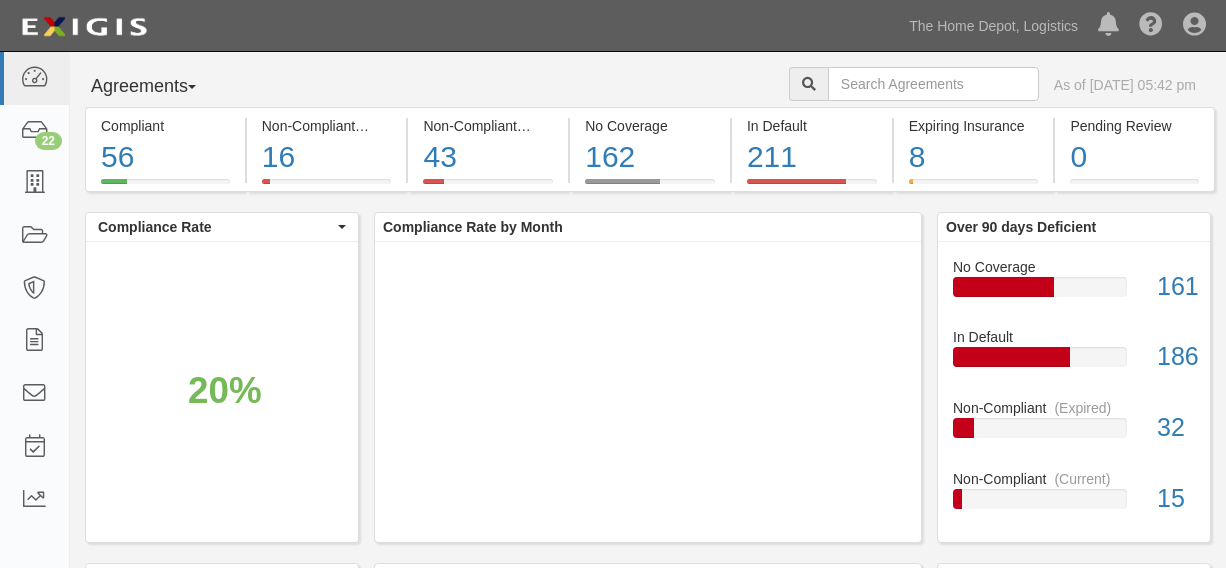 scroll, scrollTop: 0, scrollLeft: 0, axis: both 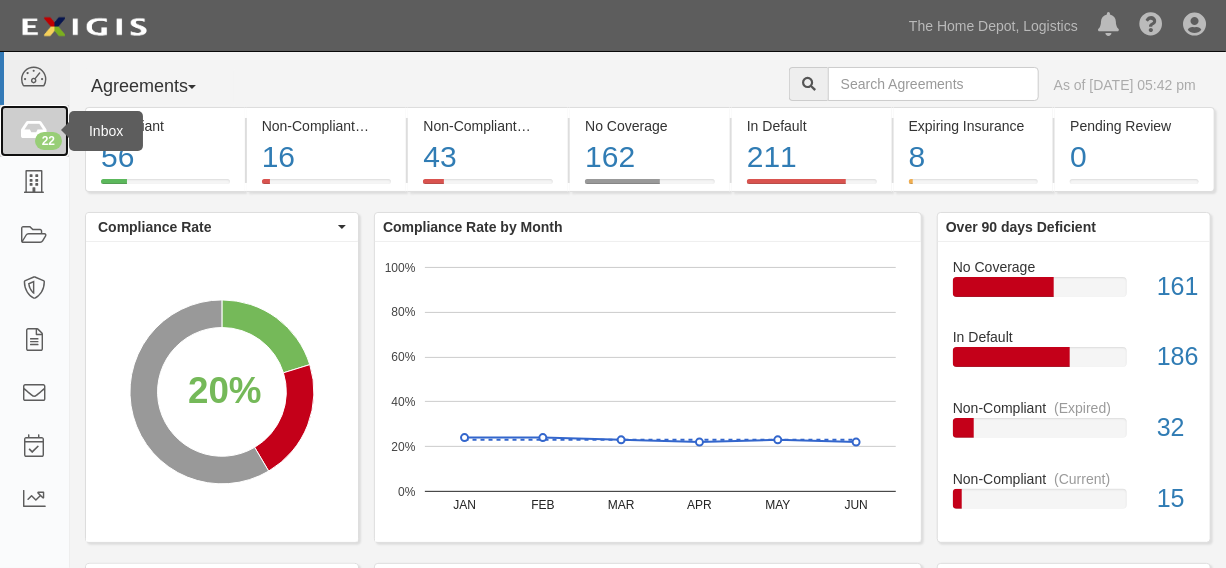 click on "22" at bounding box center [34, 131] 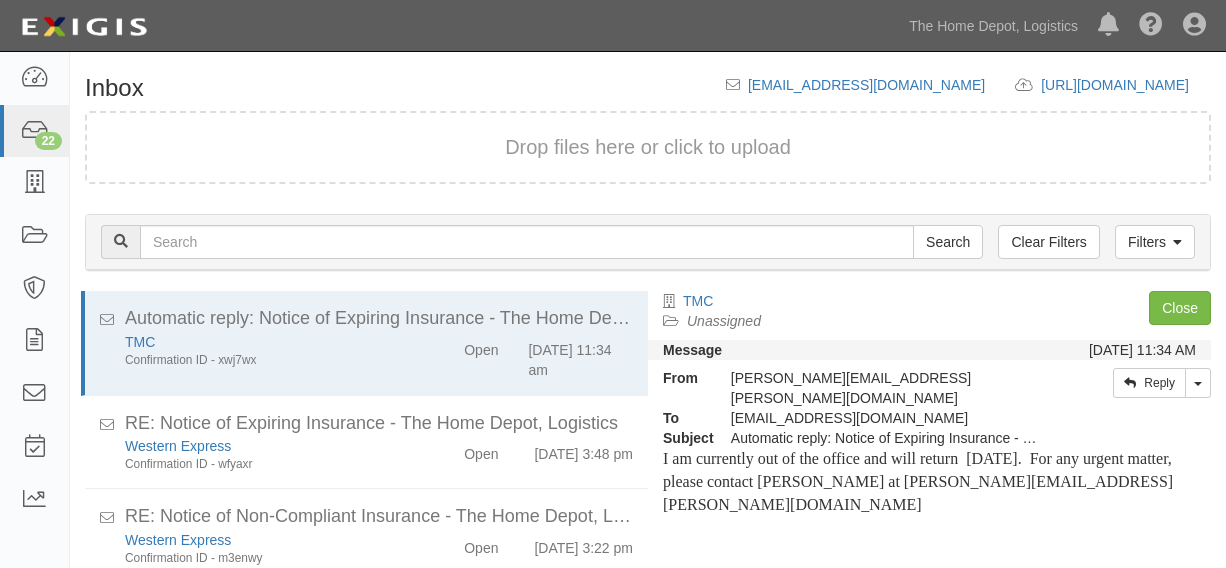 scroll, scrollTop: 162, scrollLeft: 0, axis: vertical 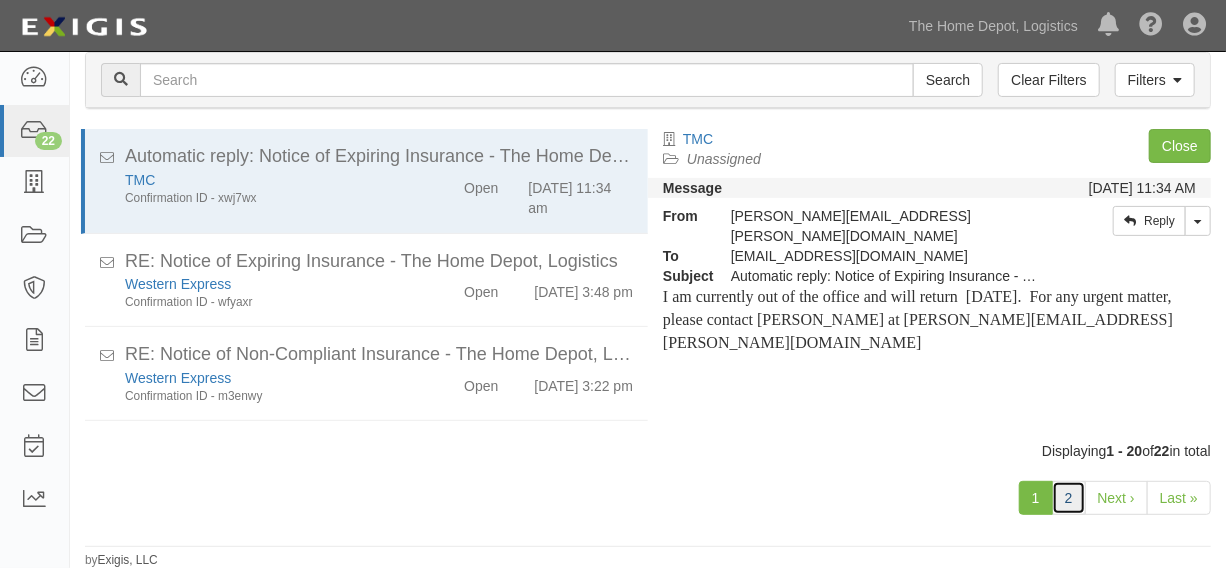 click on "2" at bounding box center [1069, 498] 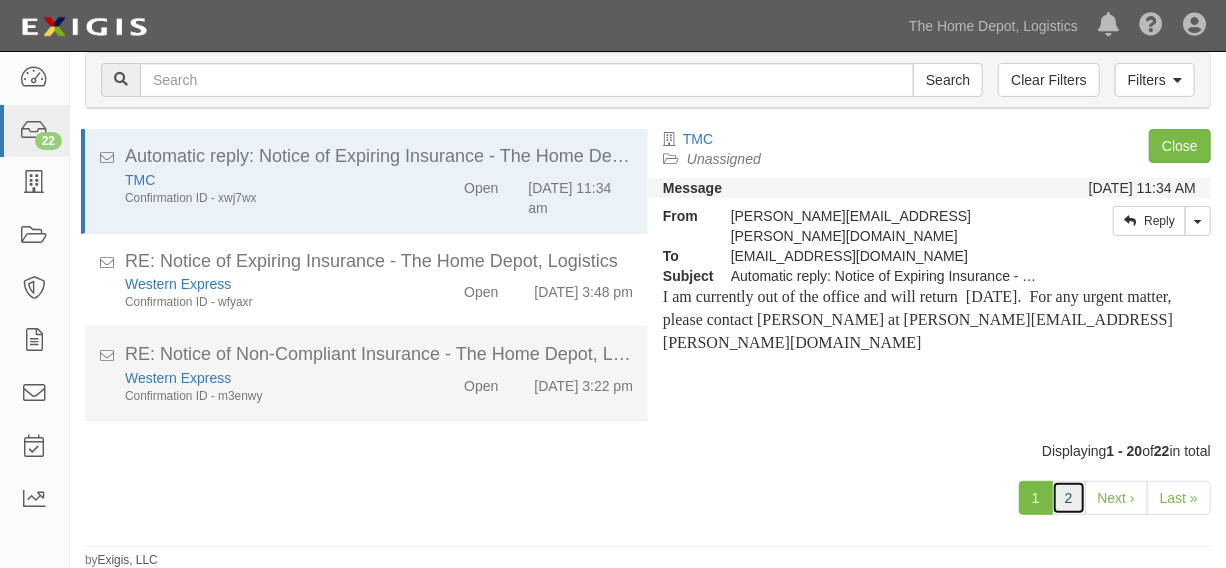 scroll, scrollTop: 606, scrollLeft: 0, axis: vertical 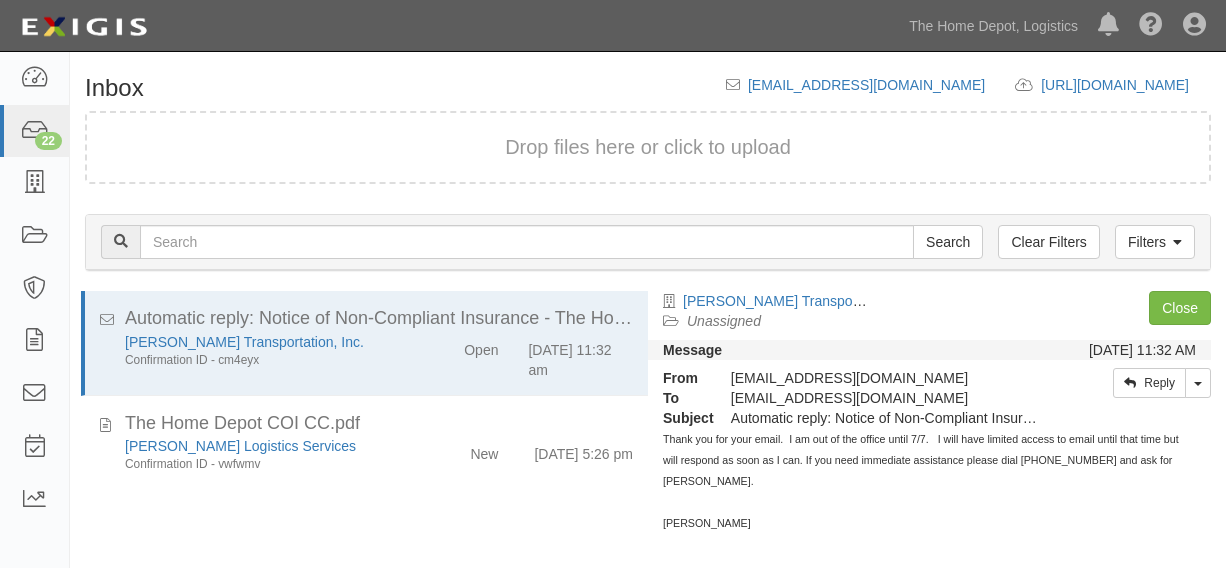 click on "[PERSON_NAME] Logistics Services
Confirmation ID - vwfwmv
New
[DATE] 5:26 pm" 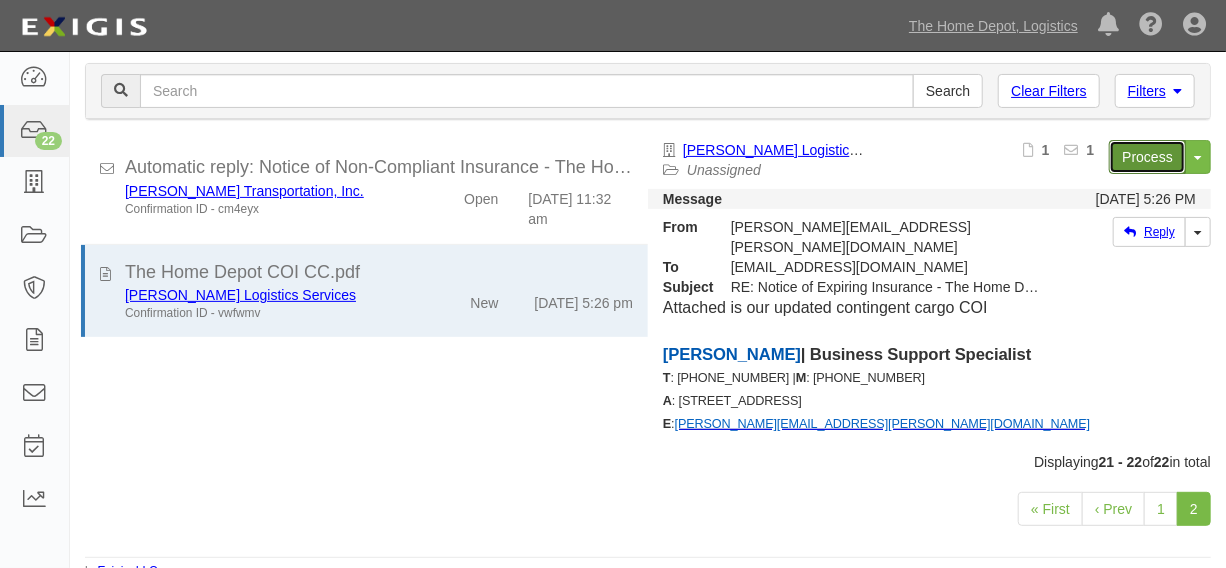 click on "Process" at bounding box center (1147, 157) 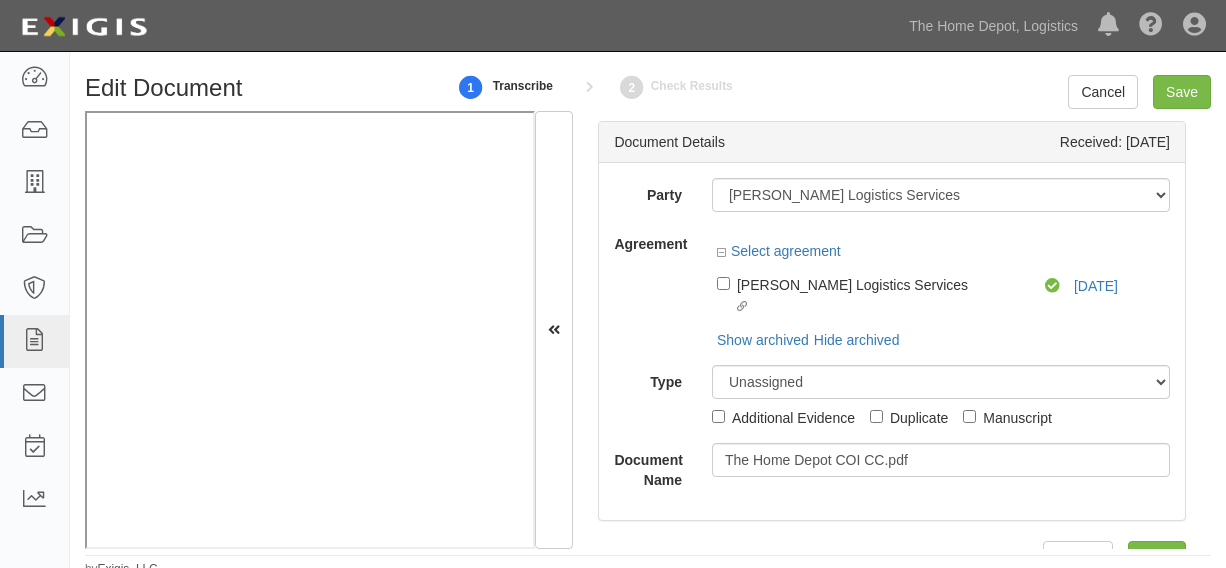 scroll, scrollTop: 0, scrollLeft: 0, axis: both 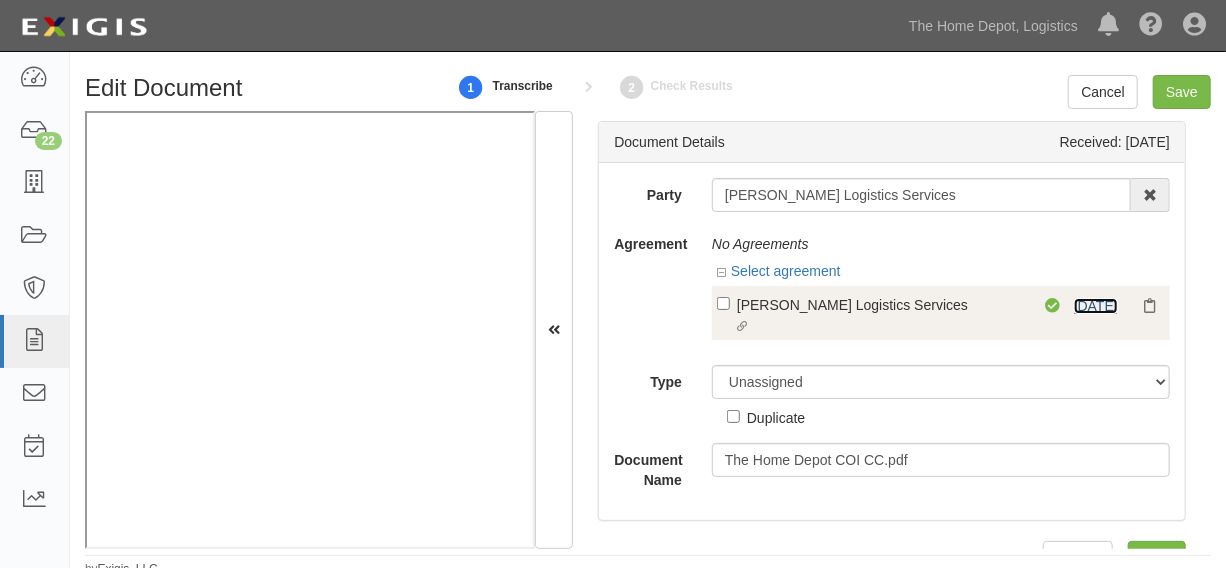 click on "[DATE]" at bounding box center (1096, 306) 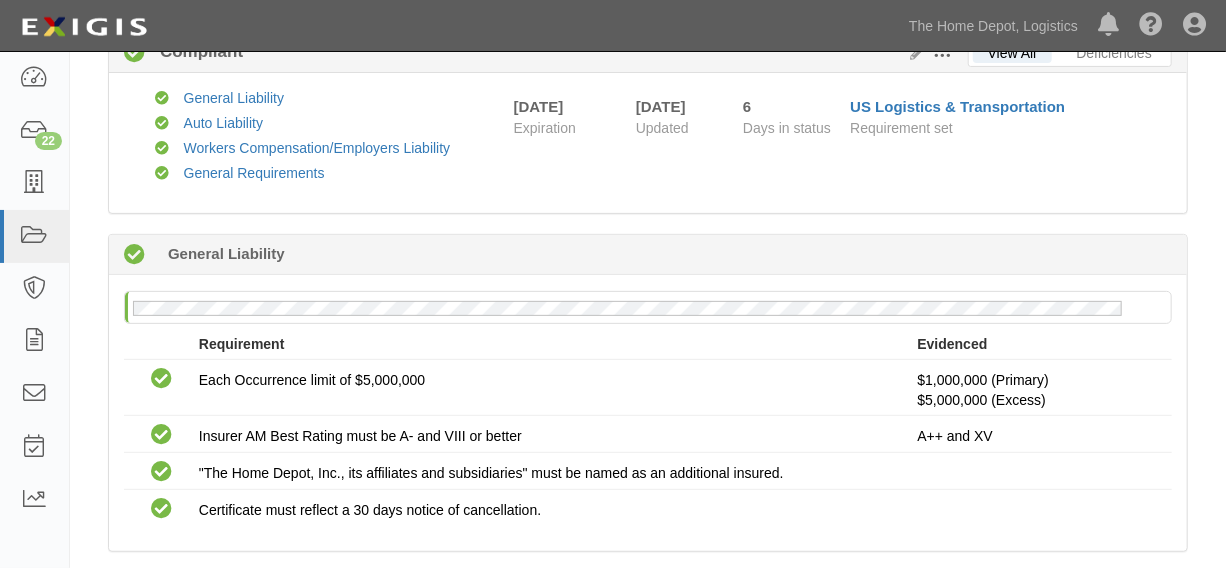 scroll, scrollTop: 0, scrollLeft: 0, axis: both 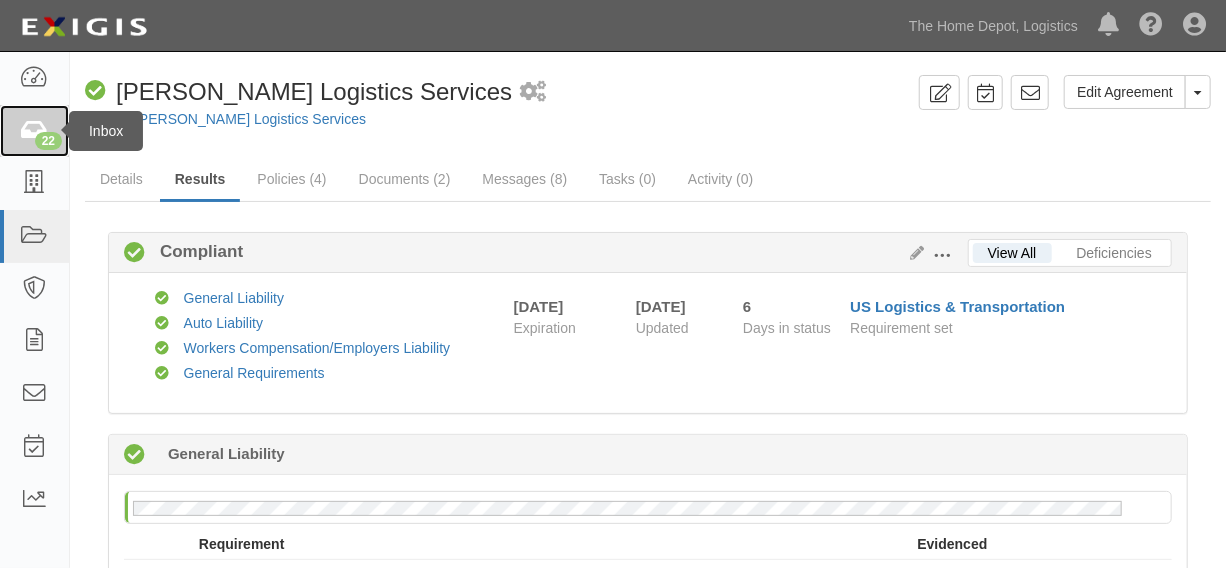 click on "22" at bounding box center [48, 141] 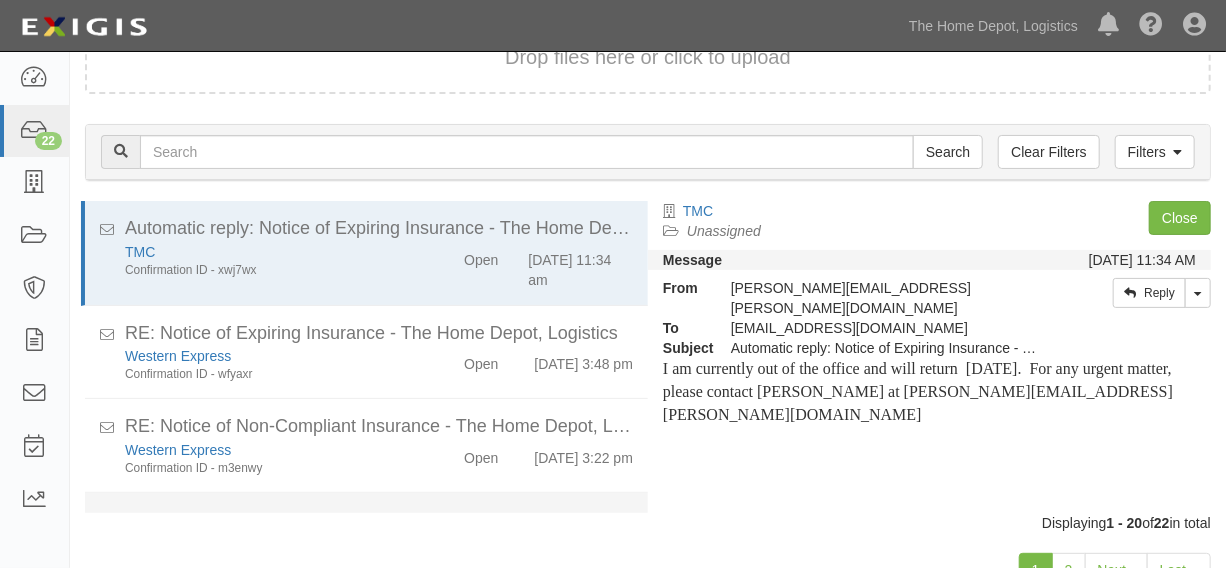 scroll, scrollTop: 162, scrollLeft: 0, axis: vertical 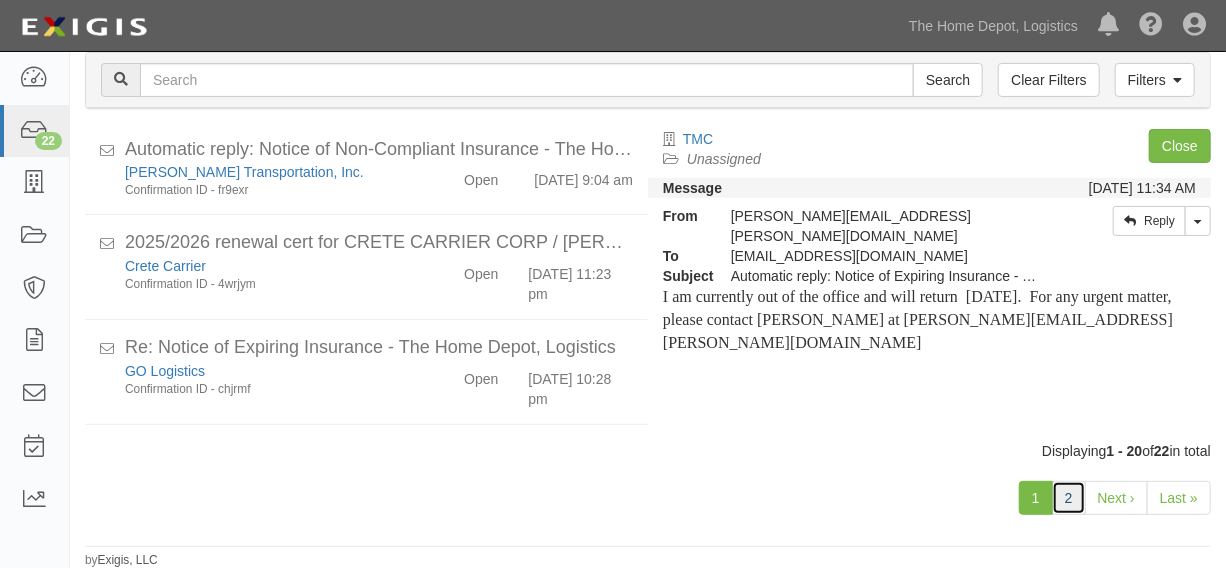click on "2" at bounding box center [1069, 498] 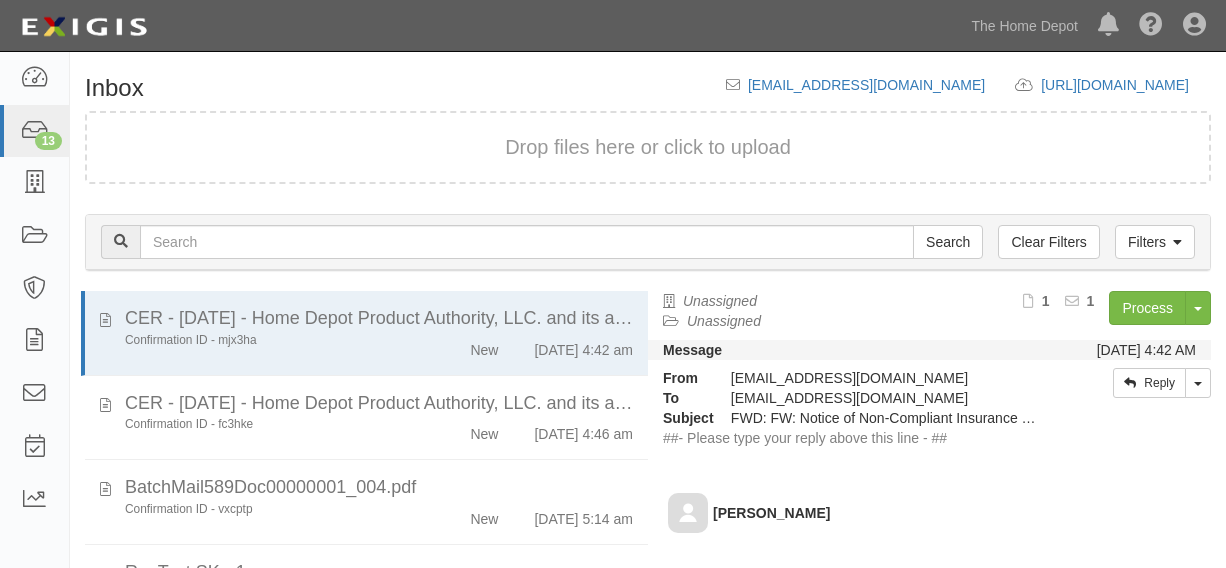 scroll, scrollTop: 0, scrollLeft: 0, axis: both 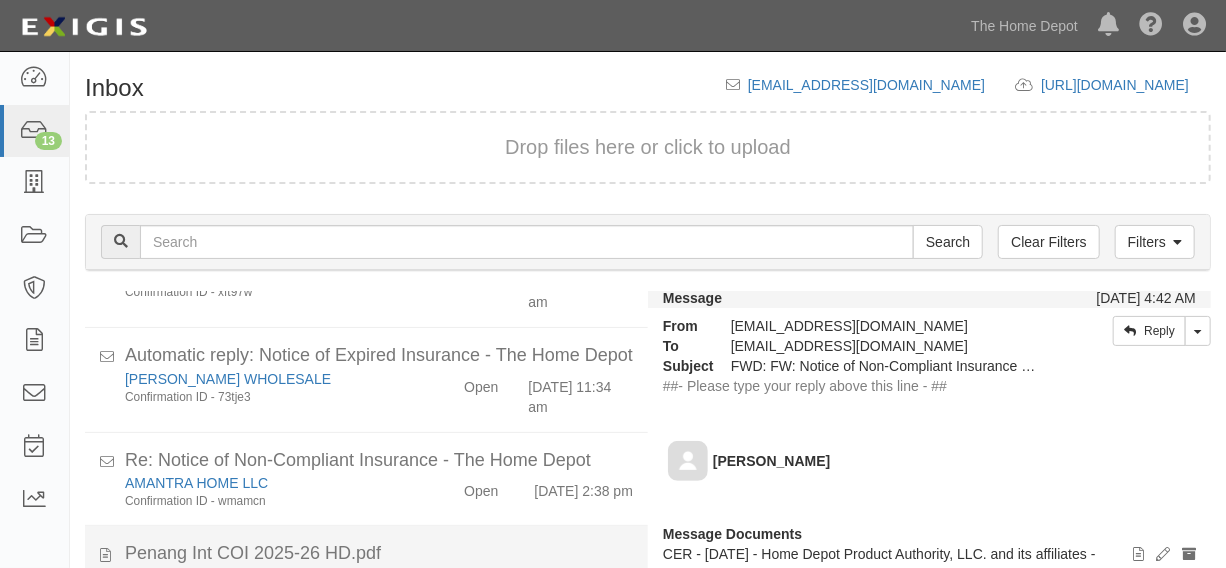 click on "Penang Int COI 2025-26 HD.pdf
PENANG INTERNATIONAL INC
Confirmation ID - wnwfkj
New
[DATE] 5:42 pm" 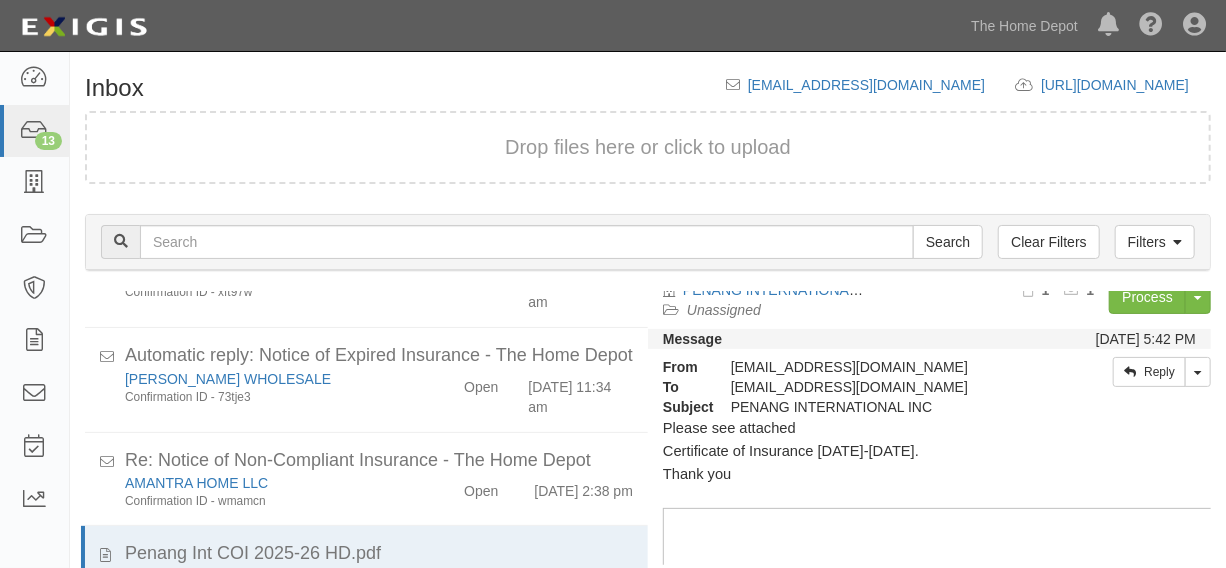 scroll, scrollTop: 0, scrollLeft: 0, axis: both 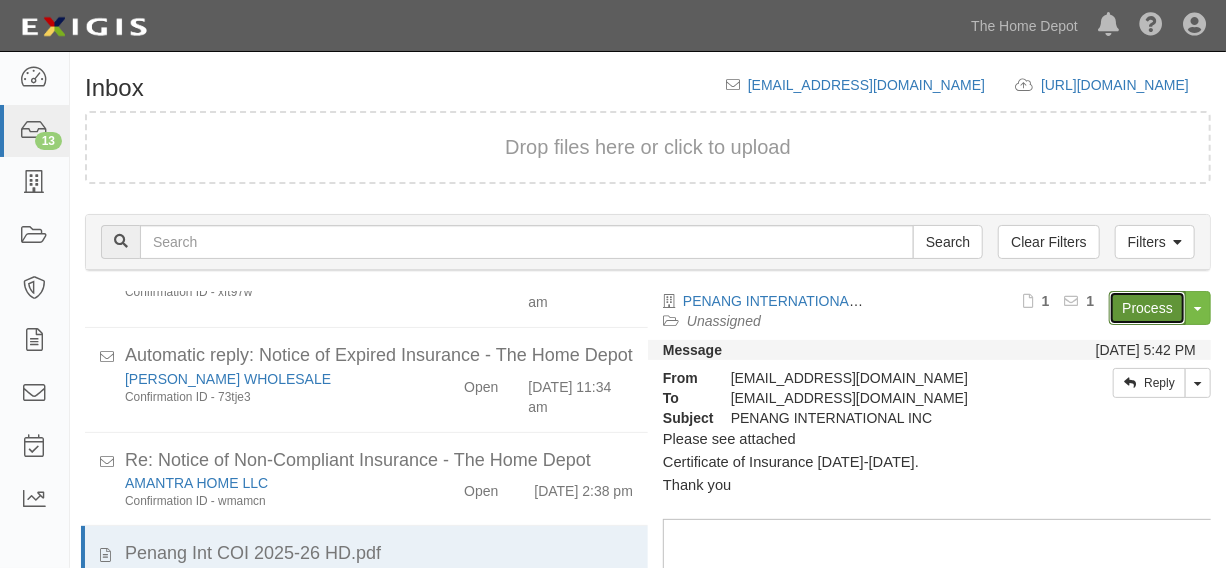 click on "Process" at bounding box center (1147, 308) 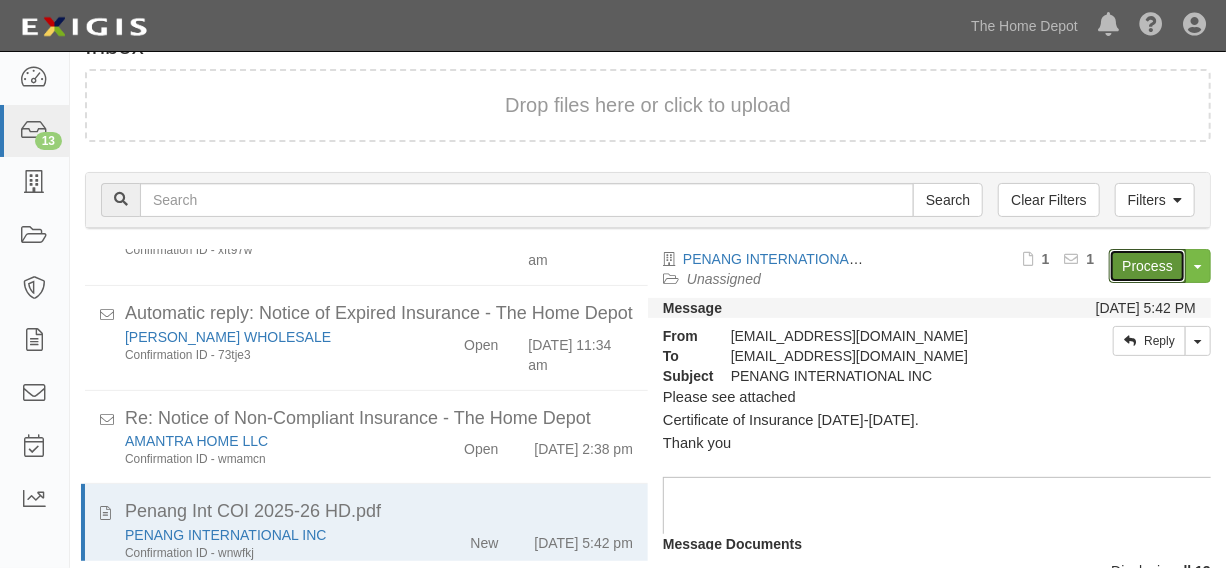 scroll, scrollTop: 84, scrollLeft: 0, axis: vertical 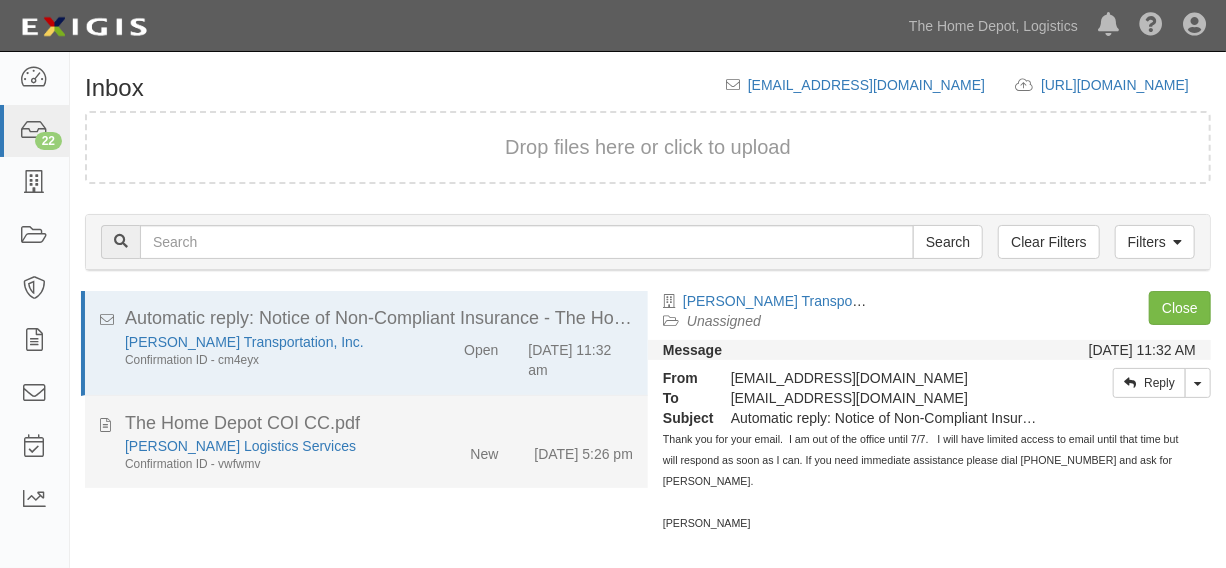 click on "The Home Depot COI CC.pdf
[PERSON_NAME] Logistics Services
Confirmation ID - vwfwmv
New
[DATE] 5:26 pm" 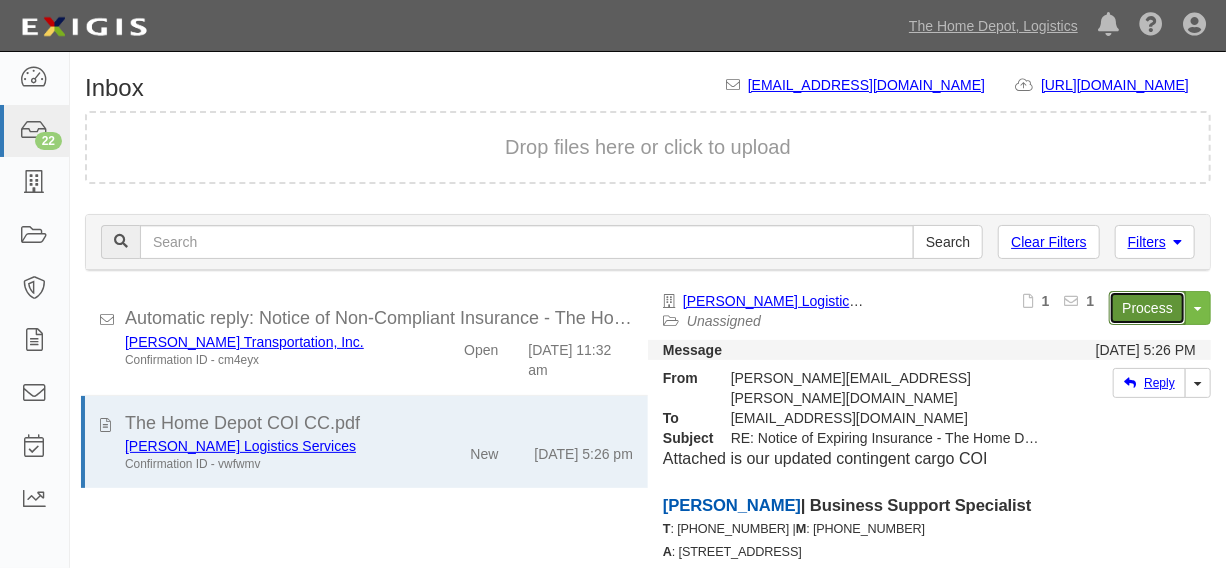 click on "Process" at bounding box center [1147, 308] 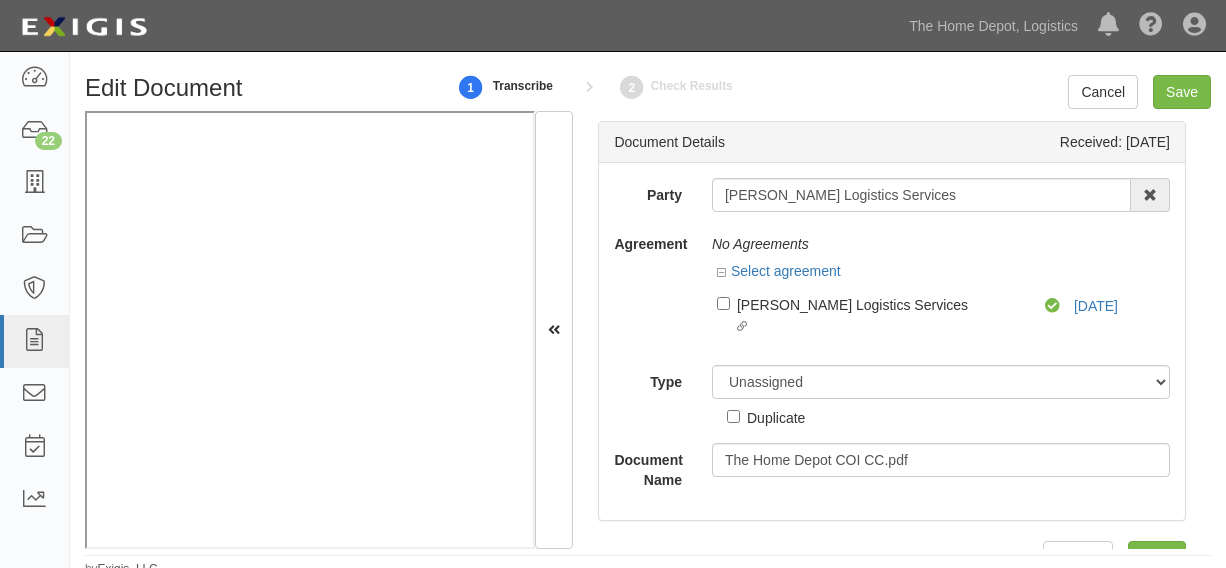 scroll, scrollTop: 0, scrollLeft: 0, axis: both 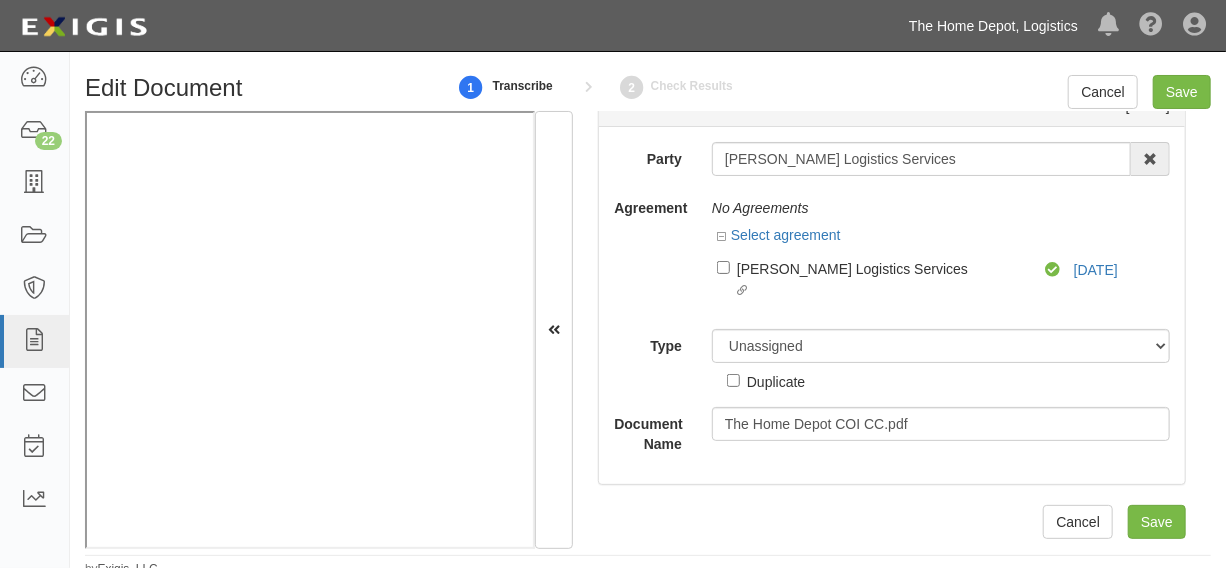 click on "The Home Depot, Logistics" at bounding box center [993, 26] 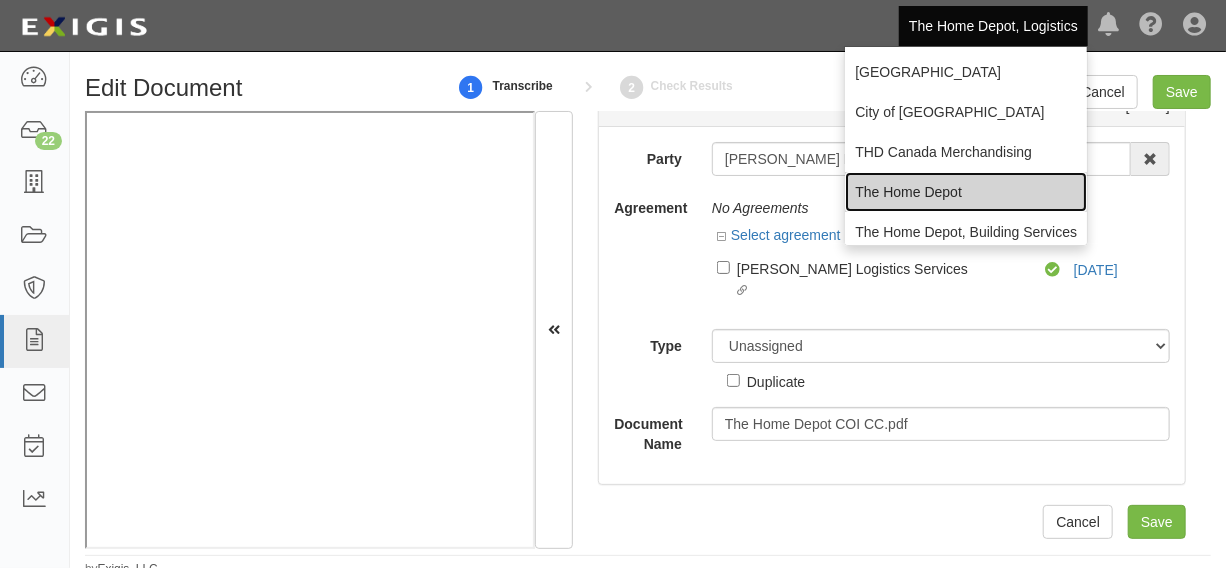 click on "The Home Depot" at bounding box center (966, 192) 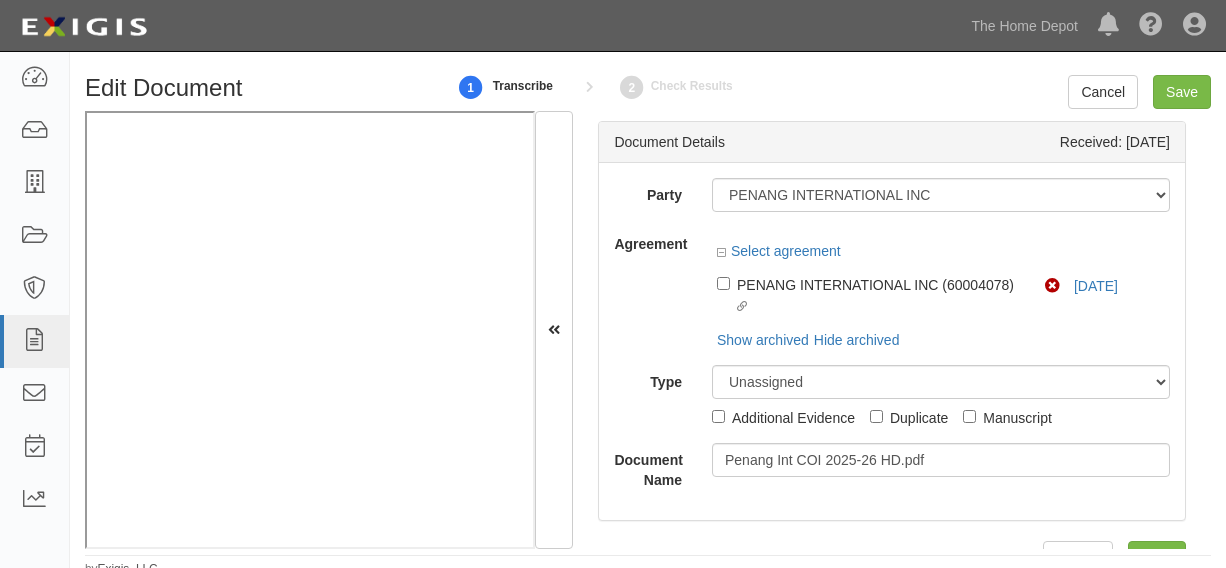 scroll, scrollTop: 0, scrollLeft: 0, axis: both 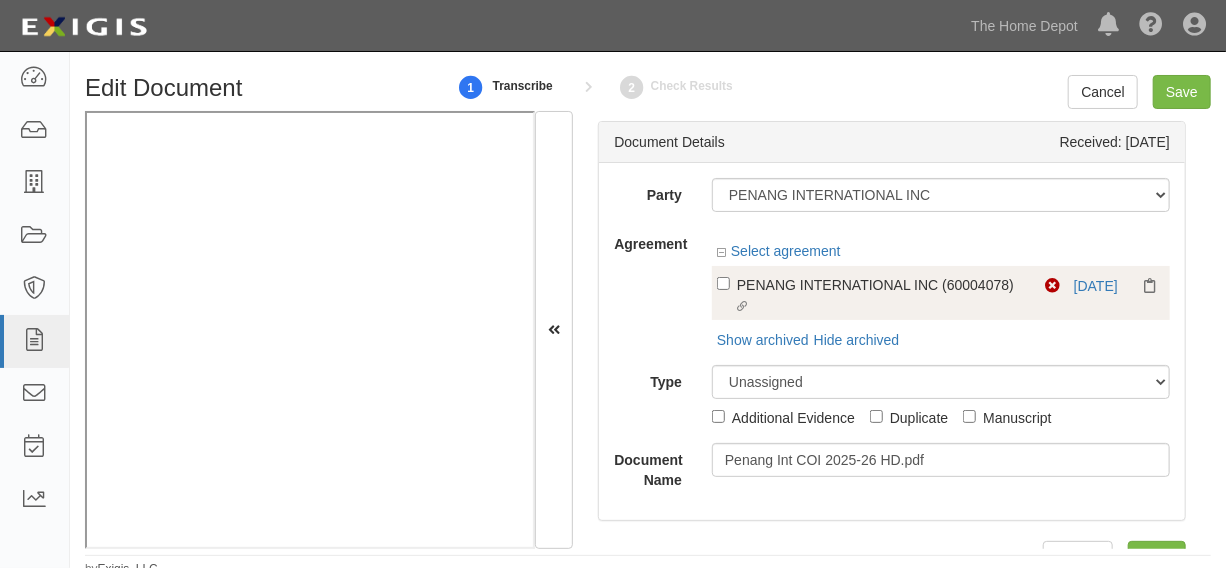 click on "PENANG INTERNATIONAL INC (60004078)" at bounding box center (880, 284) 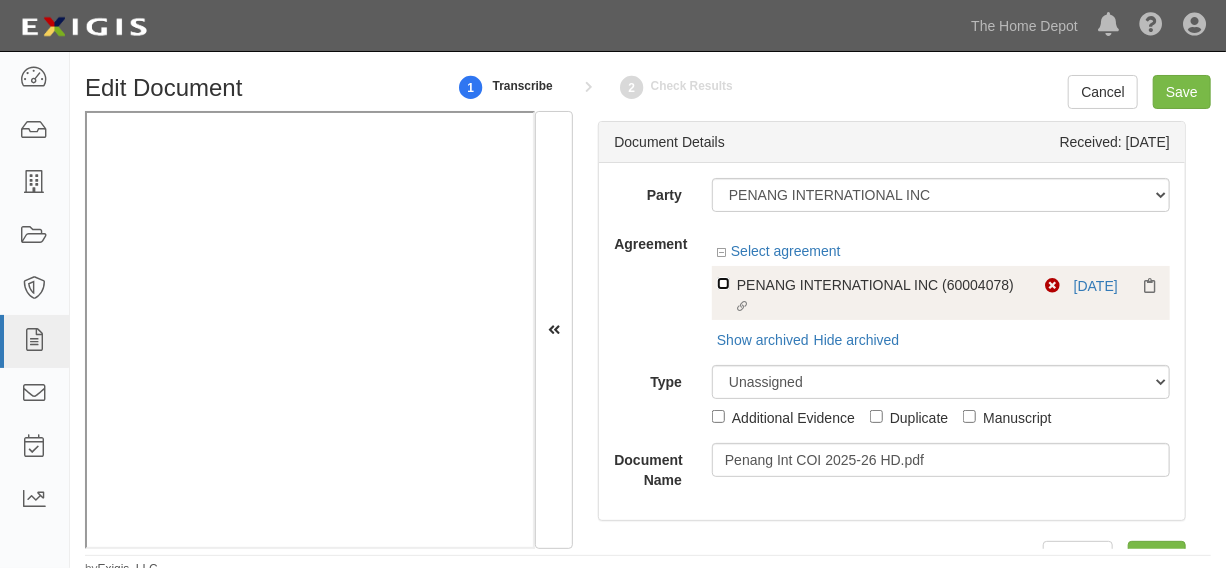click on "Linked agreement
PENANG INTERNATIONAL INC (60004078)
Linked agreement" at bounding box center [723, 283] 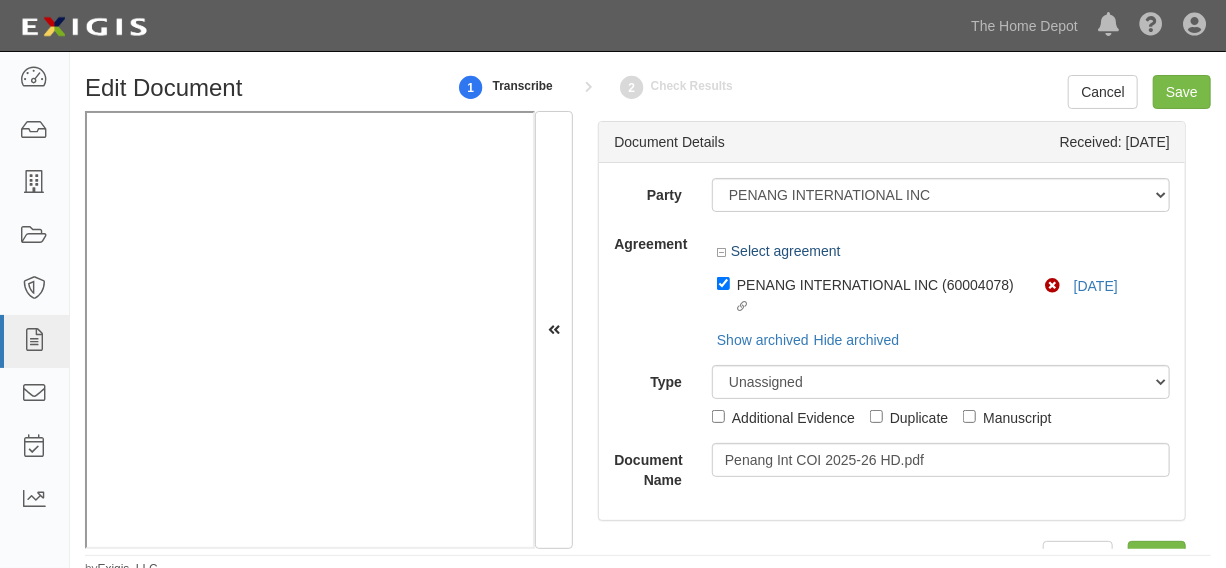 click on "Unassigned
Binder
Cancellation Notice
Certificate
Contract
Endorsement
Insurance Policy
Junk
Other Document
Policy Declarations
Reinstatement Notice
Requirements
Waiver Request Additional Evidence Duplicate Includes endorsement(s) Manuscript" at bounding box center (941, 396) 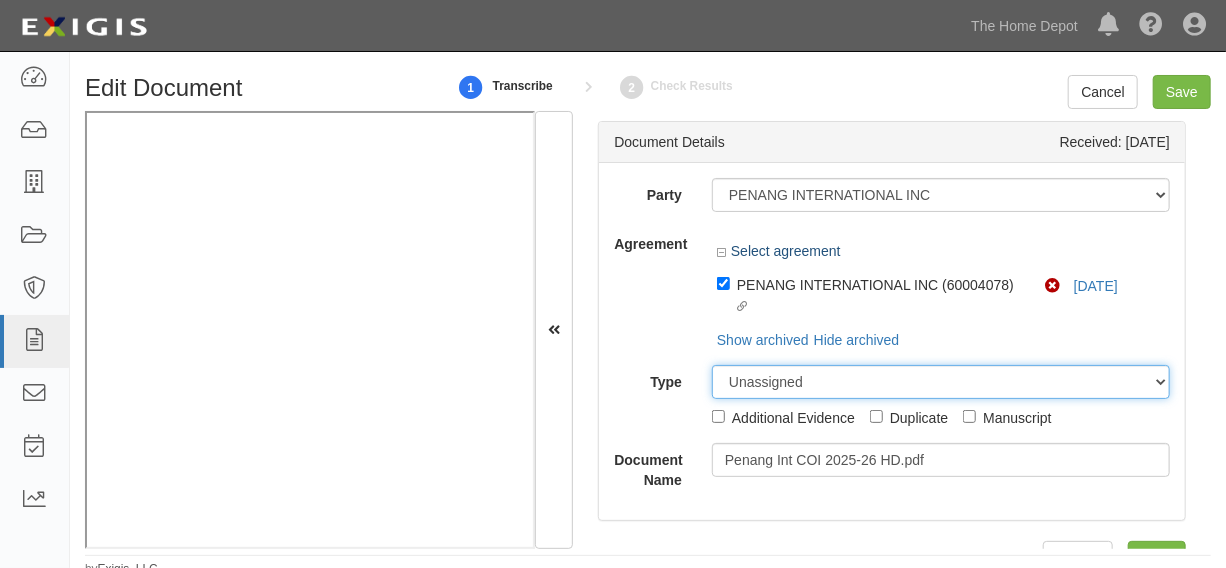 click on "Unassigned
Binder
Cancellation Notice
Certificate
Contract
Endorsement
Insurance Policy
Junk
Other Document
Policy Declarations
Reinstatement Notice
Requirements
Waiver Request" at bounding box center (941, 382) 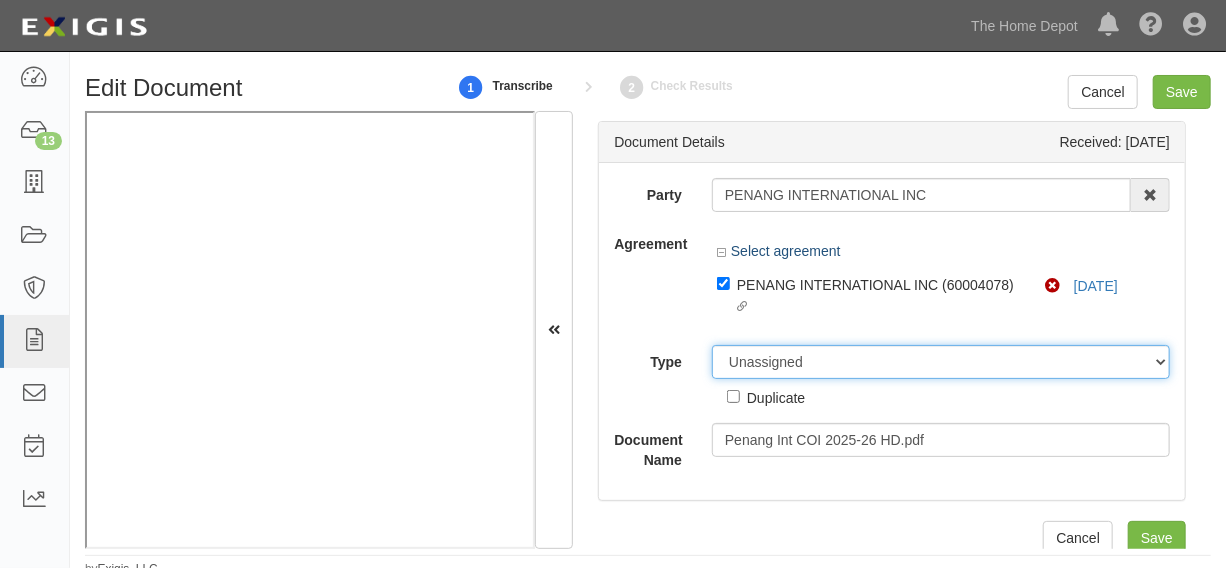 select on "CertificateDetail" 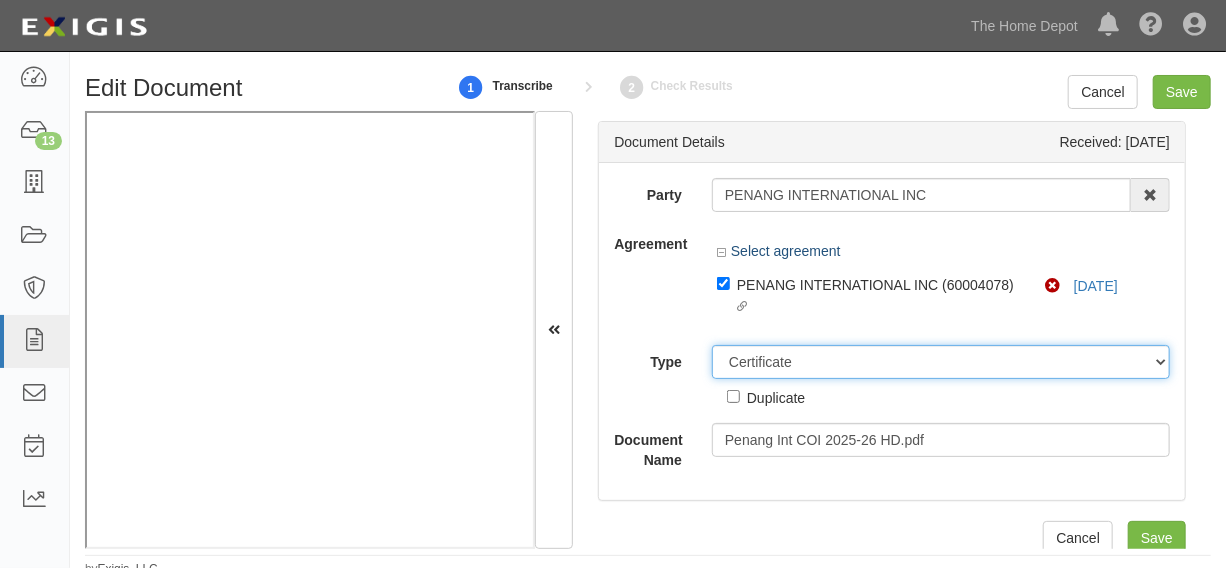 click on "Unassigned
Binder
Cancellation Notice
Certificate
Contract
Endorsement
Insurance Policy
Junk
Other Document
Policy Declarations
Reinstatement Notice
Requirements
Waiver Request" at bounding box center (941, 362) 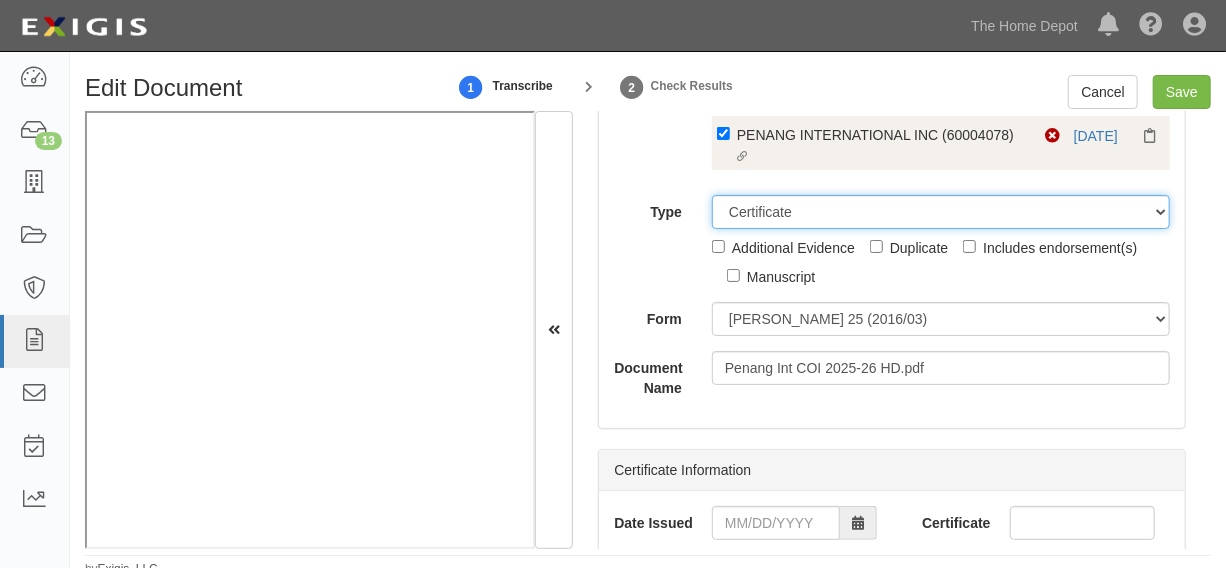 scroll, scrollTop: 151, scrollLeft: 0, axis: vertical 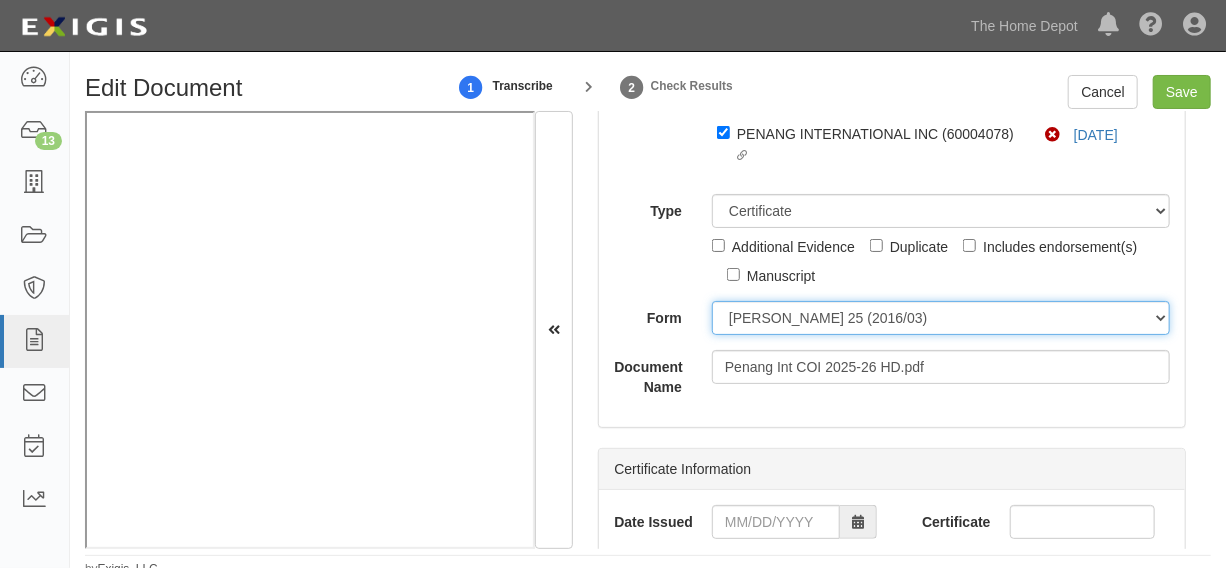 click on "ACORD 25 (2016/03)
ACORD 101
ACORD 855 NY (2014/05)
General" at bounding box center [941, 318] 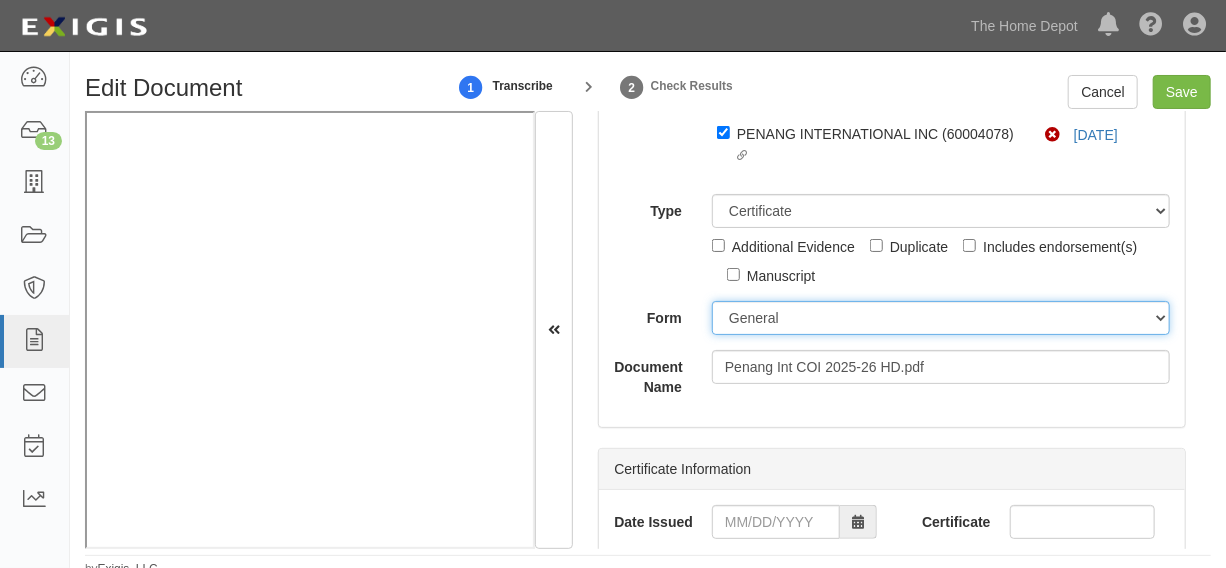click on "ACORD 25 (2016/03)
ACORD 101
ACORD 855 NY (2014/05)
General" at bounding box center [941, 318] 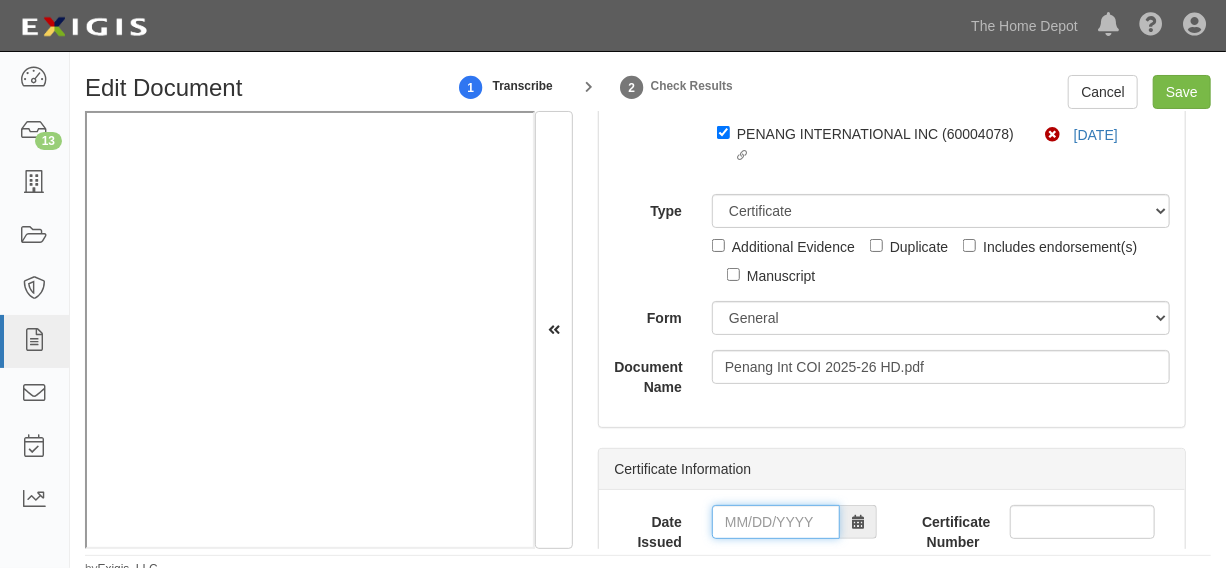 click on "Date Issued" at bounding box center [776, 522] 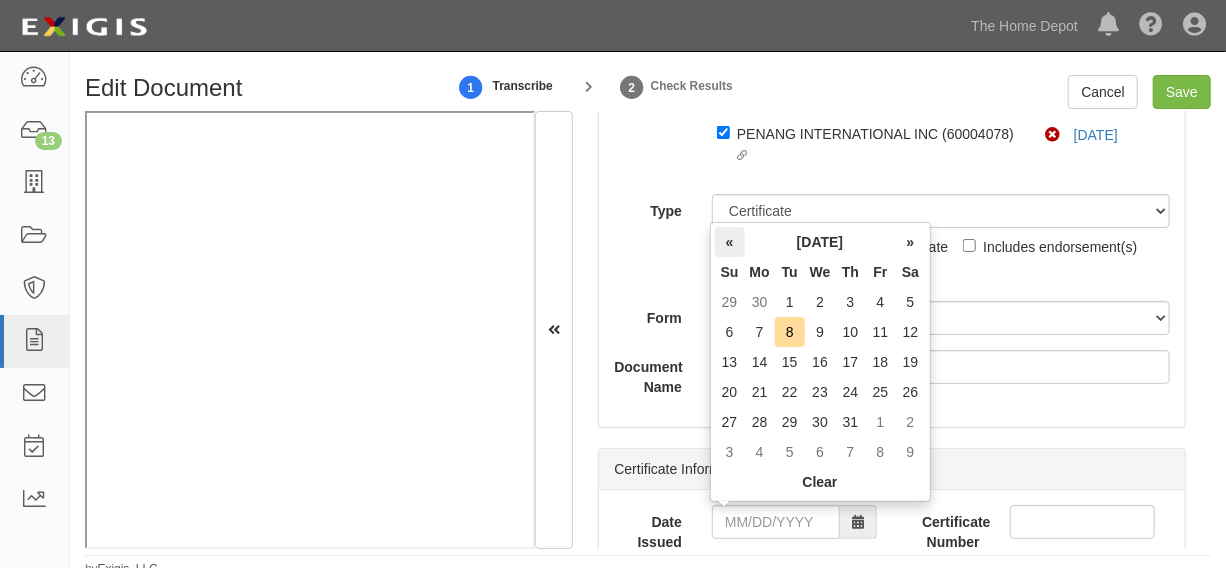 click on "«" at bounding box center [730, 242] 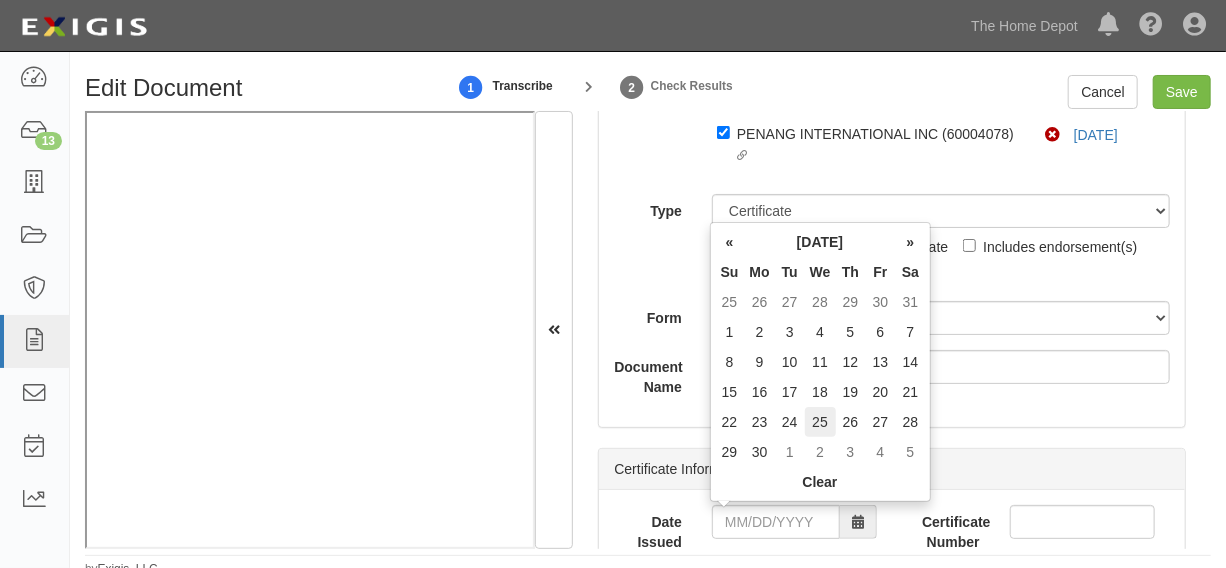 click on "25" at bounding box center (820, 422) 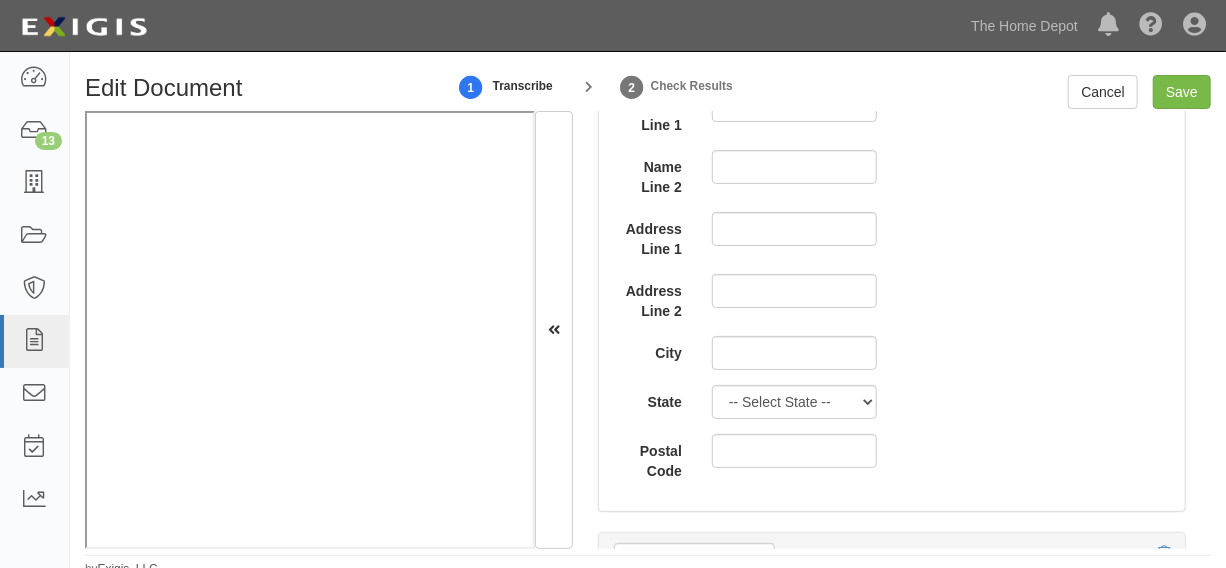 scroll, scrollTop: 1363, scrollLeft: 0, axis: vertical 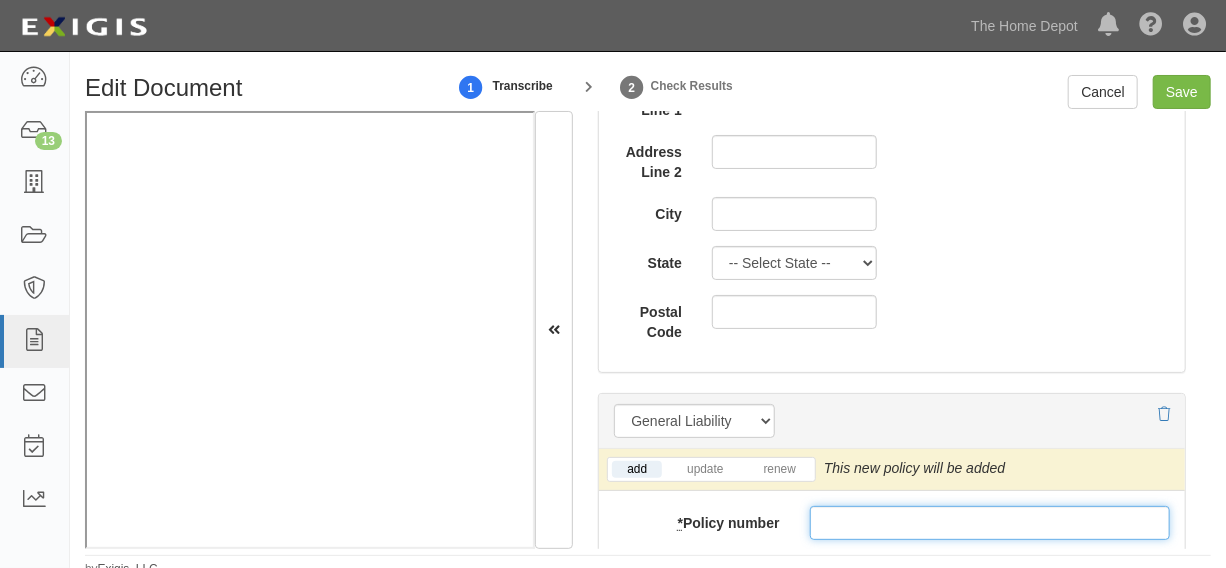 paste on "72921368" 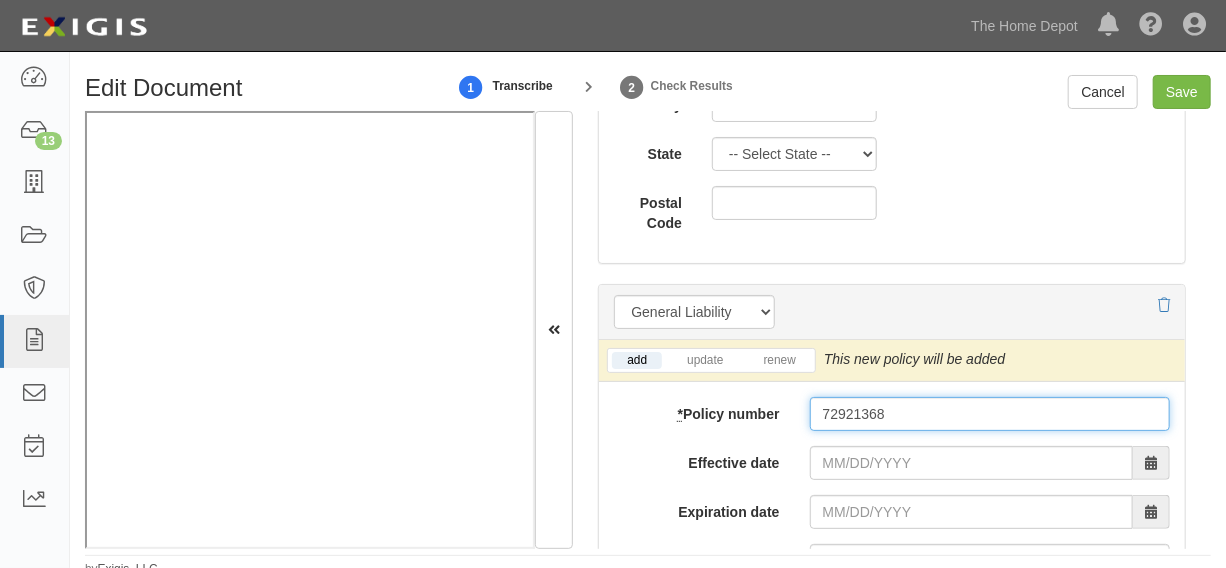 scroll, scrollTop: 1515, scrollLeft: 0, axis: vertical 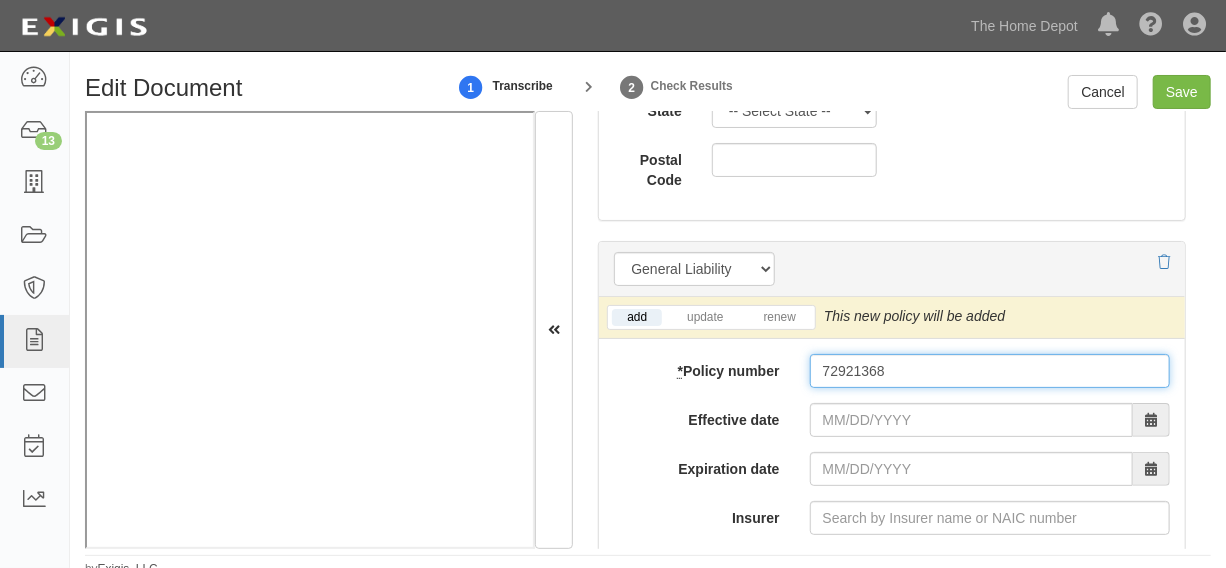 type on "72921368" 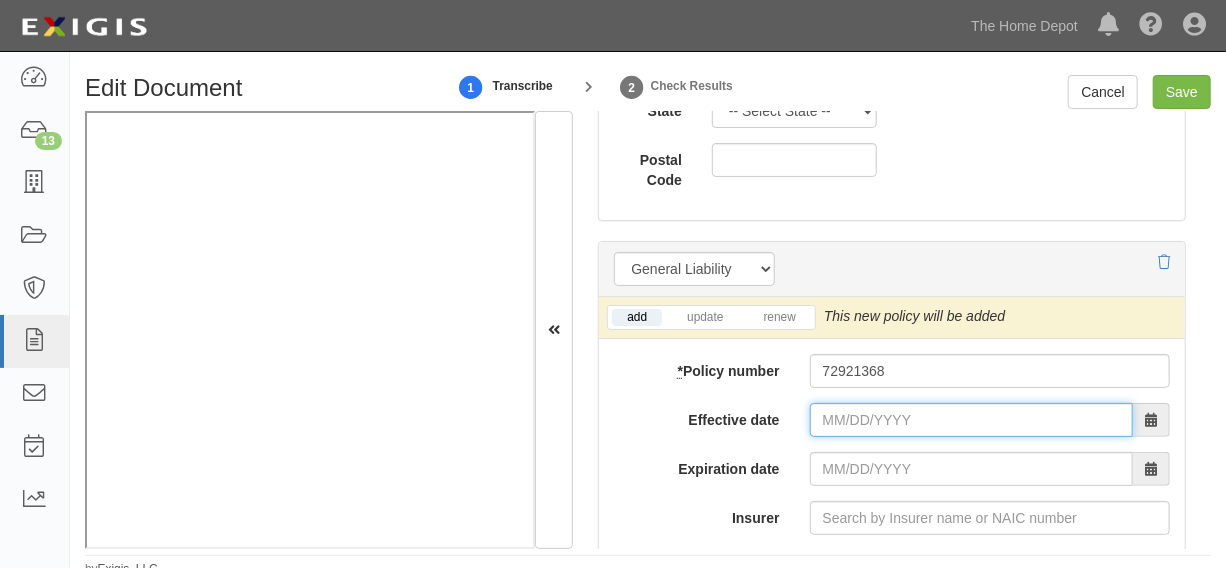 click on "Effective date" at bounding box center (971, 420) 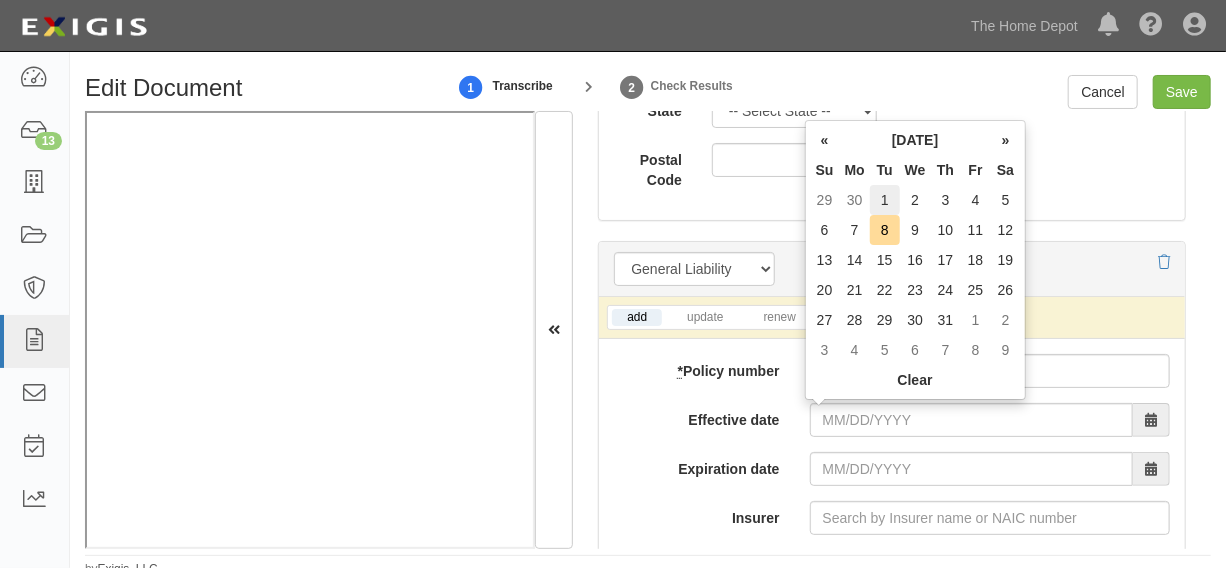 click on "1" at bounding box center [885, 200] 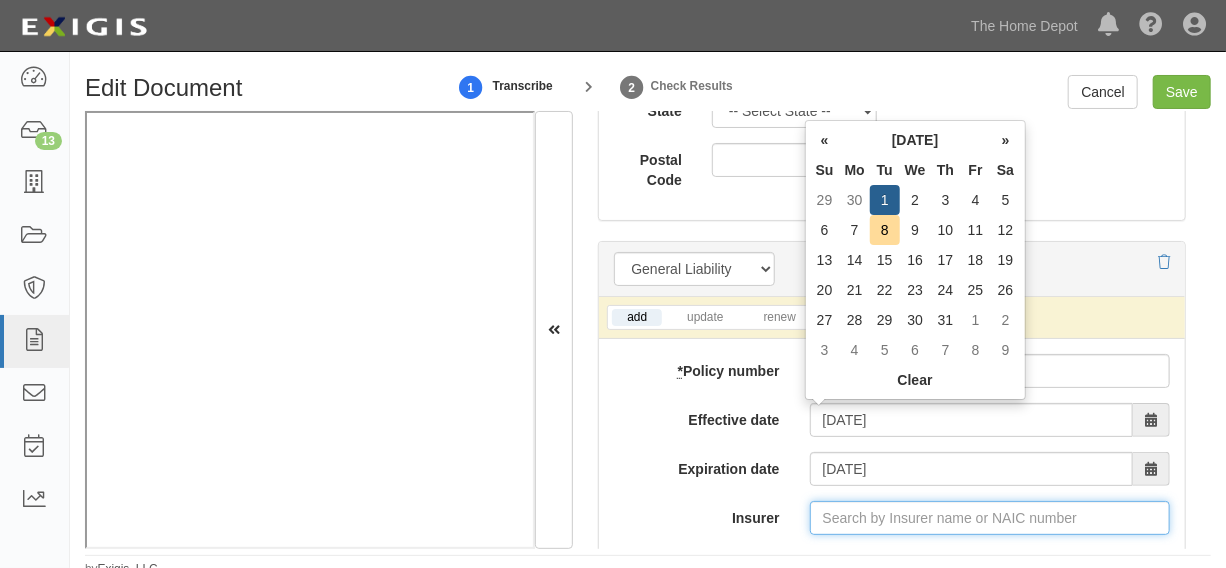 click on "Insurer" at bounding box center [990, 518] 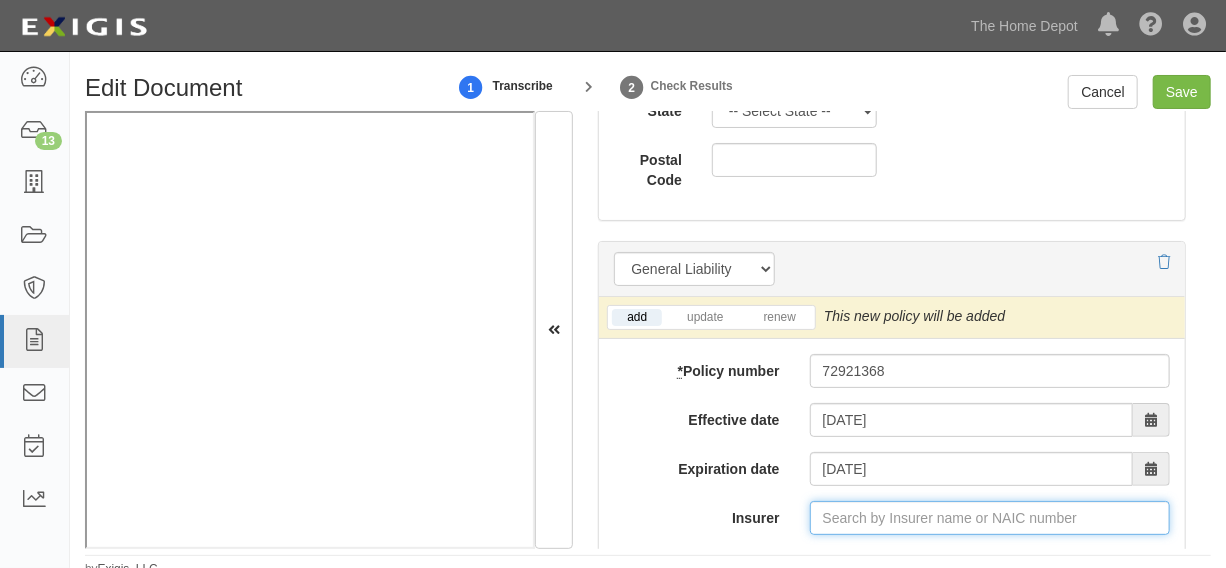type on "180 Seguros S.A. (0) NR Rating" 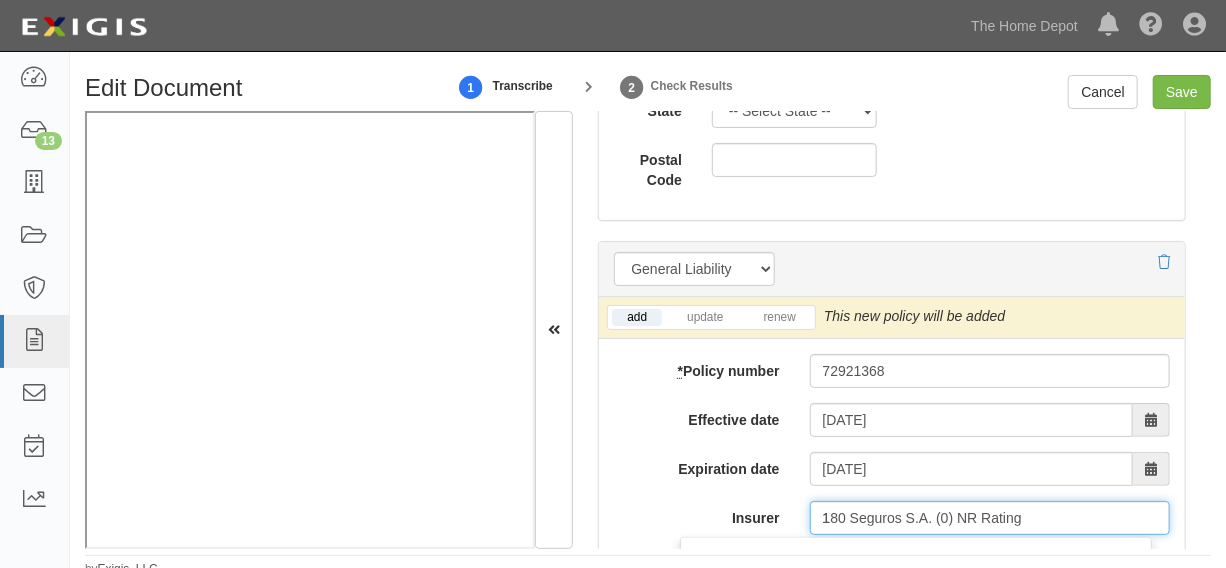 type on "10" 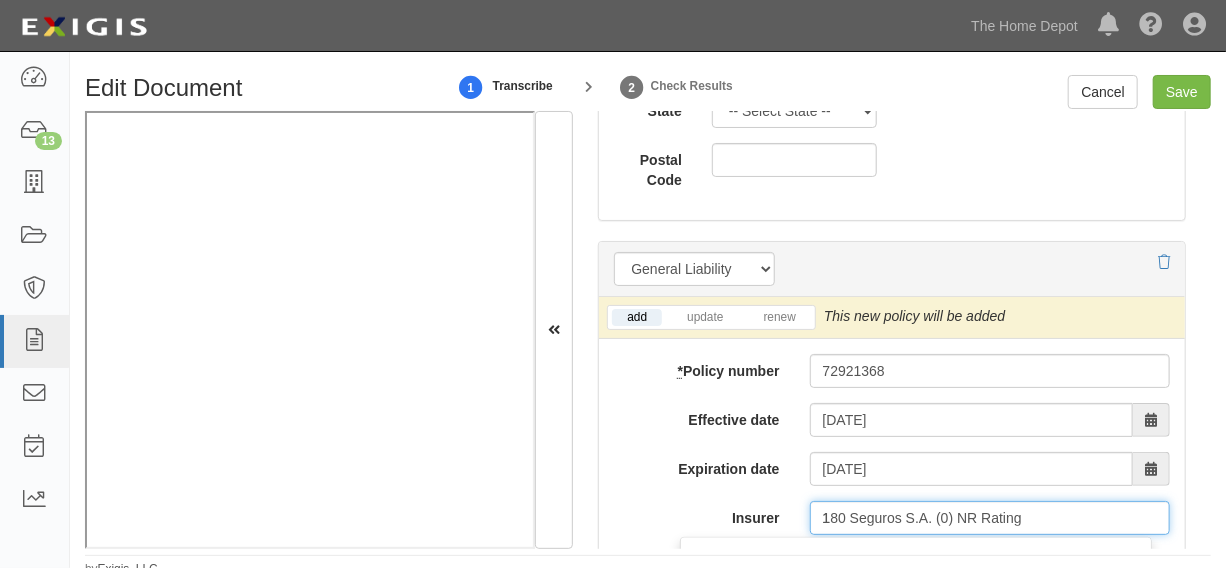 type 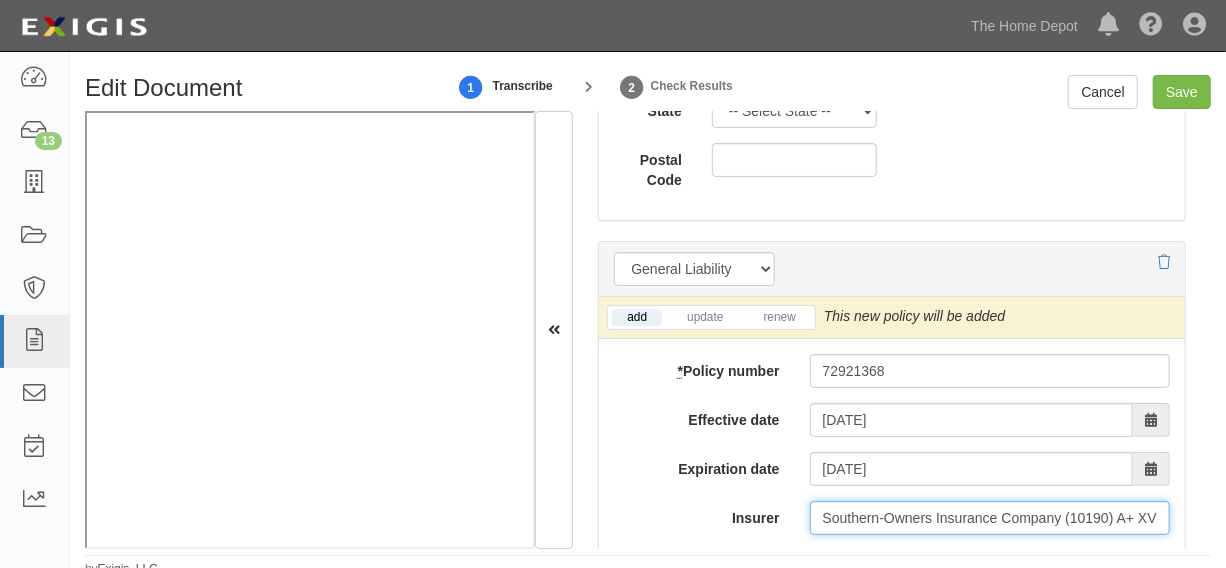 scroll, scrollTop: 1666, scrollLeft: 0, axis: vertical 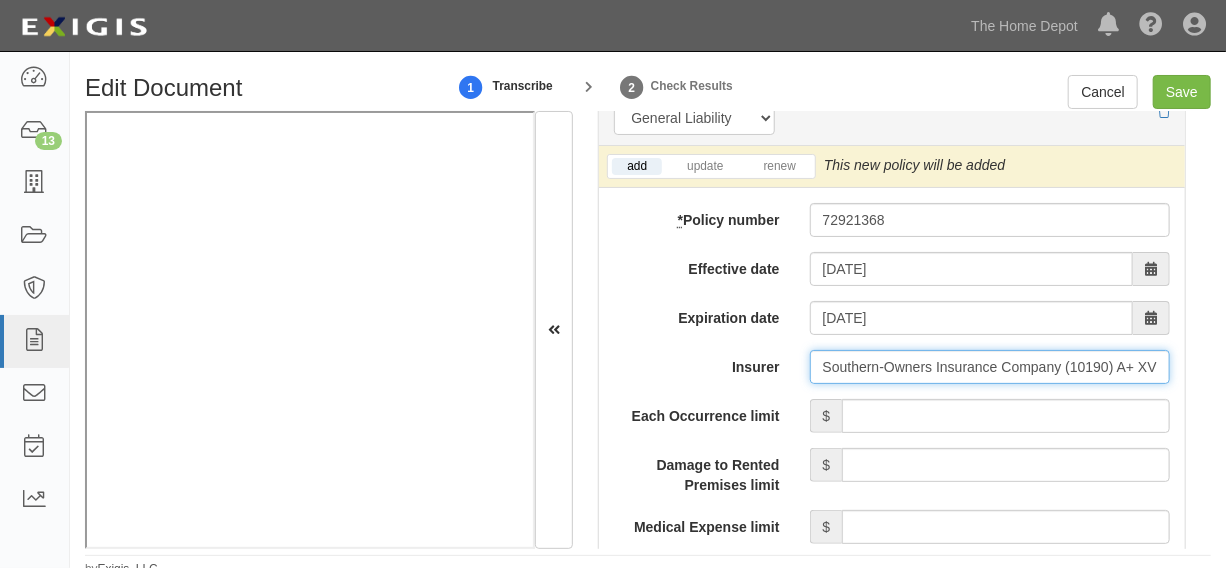 type on "Southern-Owners Insurance Company (10190) A+ XV Rating" 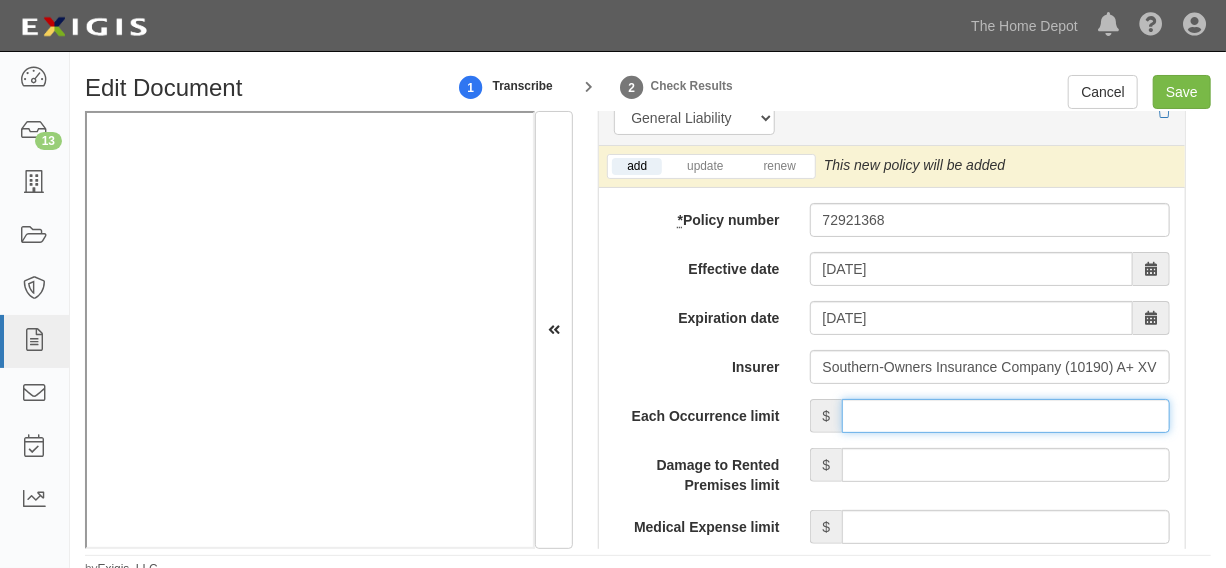 click on "Each Occurrence limit" at bounding box center [1006, 416] 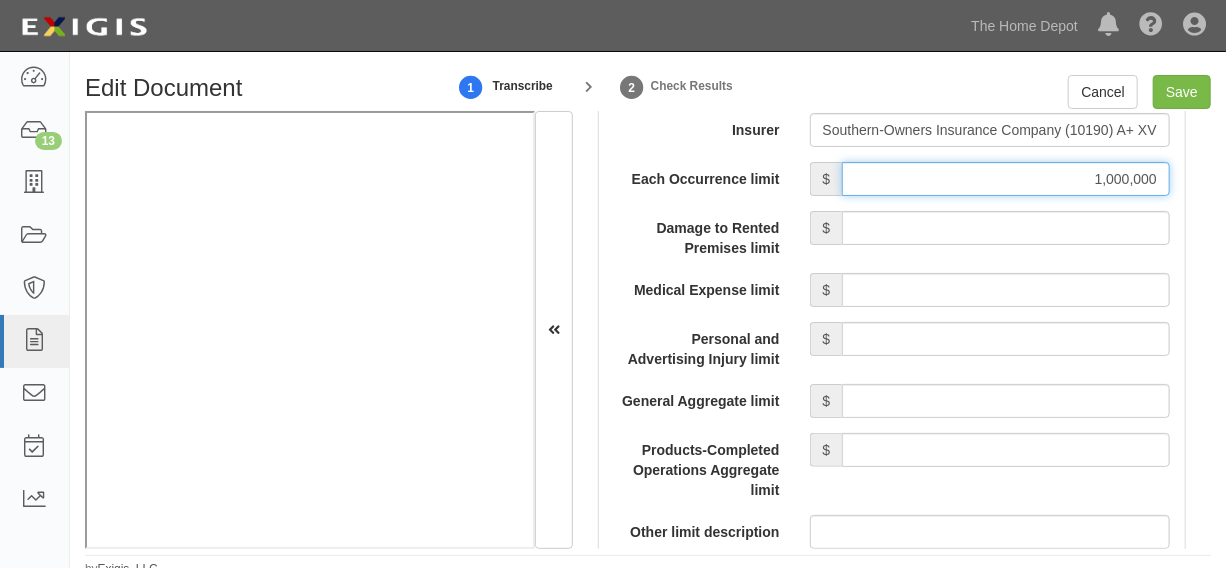 scroll, scrollTop: 1970, scrollLeft: 0, axis: vertical 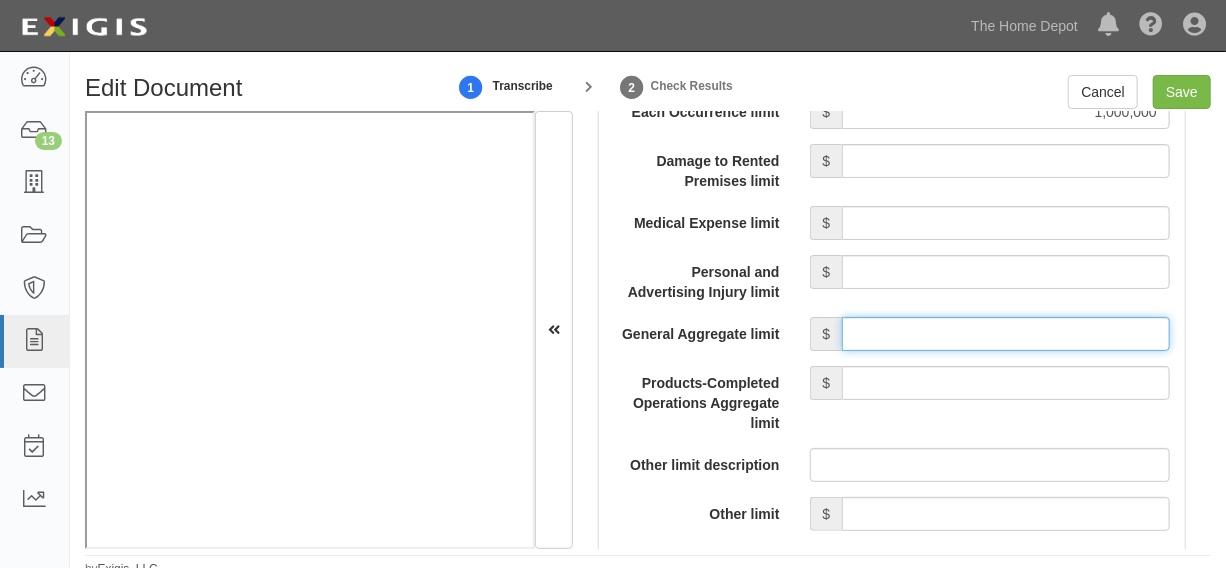 click on "General Aggregate limit" at bounding box center (1006, 334) 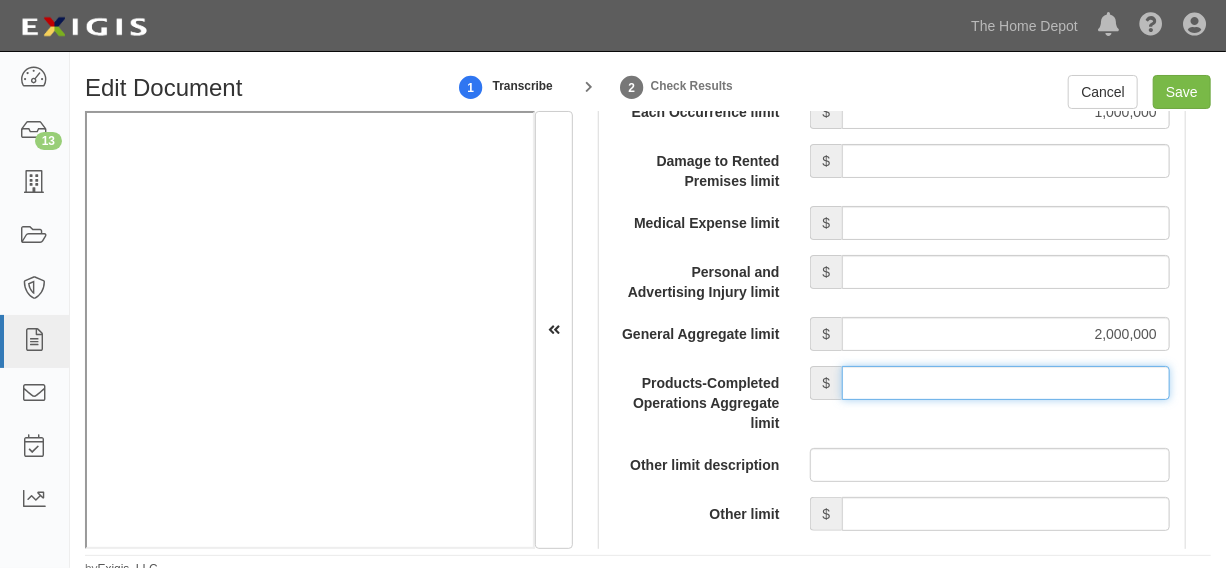 click on "Products-Completed Operations Aggregate limit" at bounding box center (1006, 383) 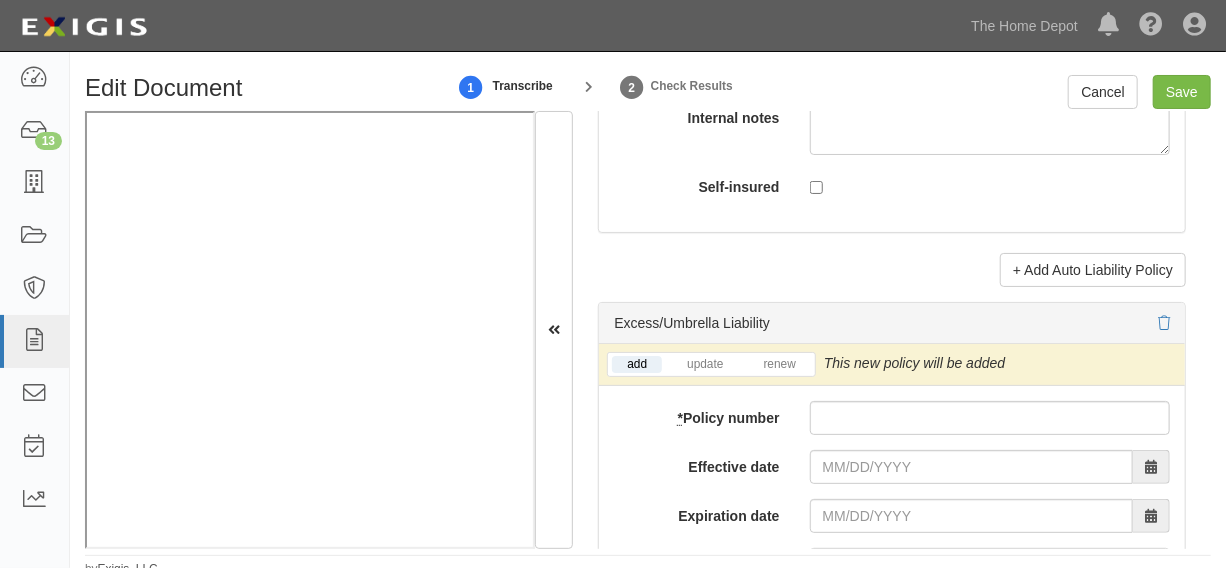 scroll, scrollTop: 4090, scrollLeft: 0, axis: vertical 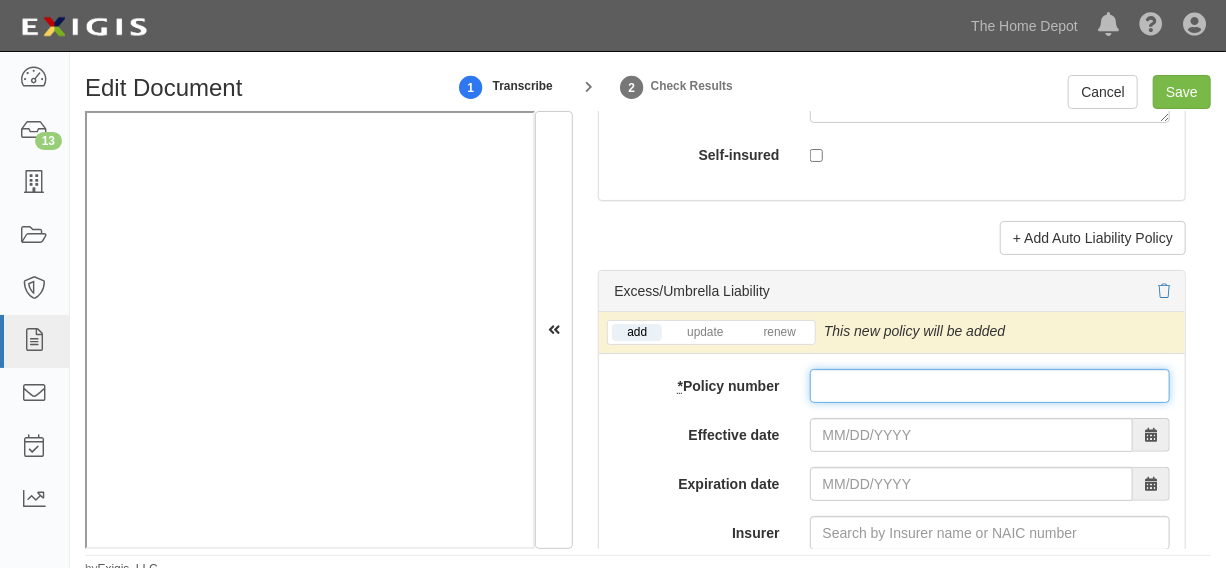 click on "*  Policy number" at bounding box center [990, 386] 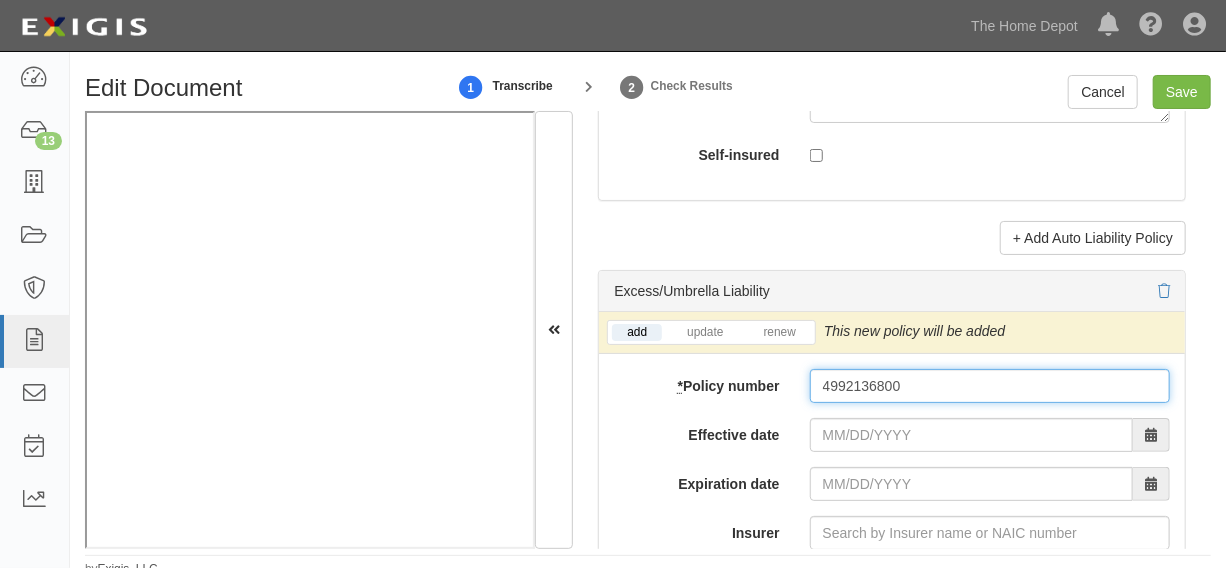 type on "4992136800" 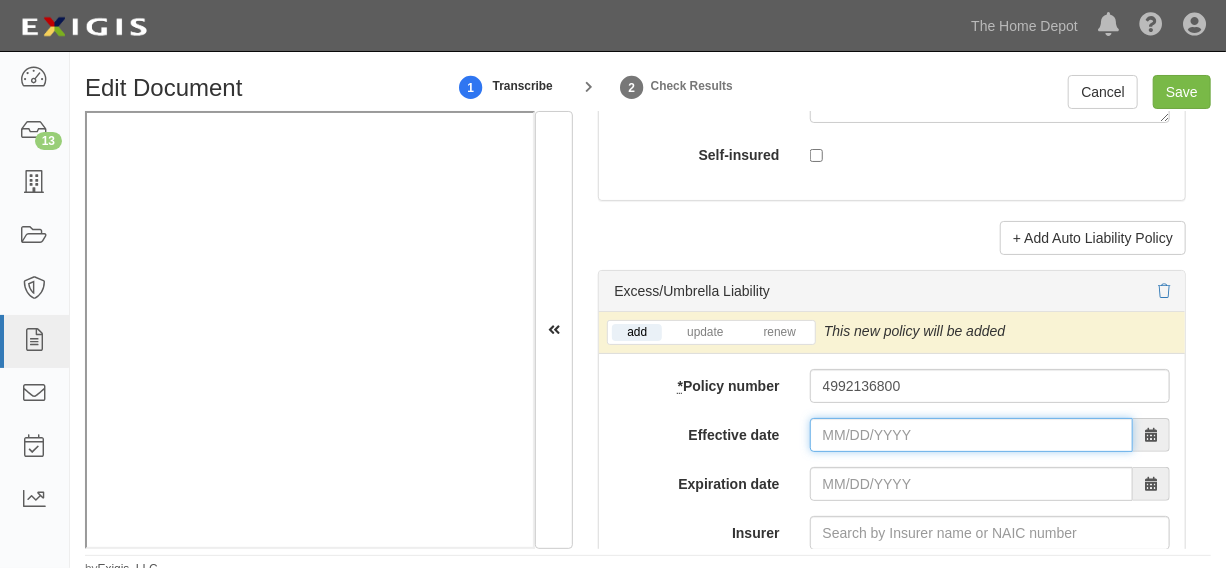 click on "Effective date" at bounding box center [971, 435] 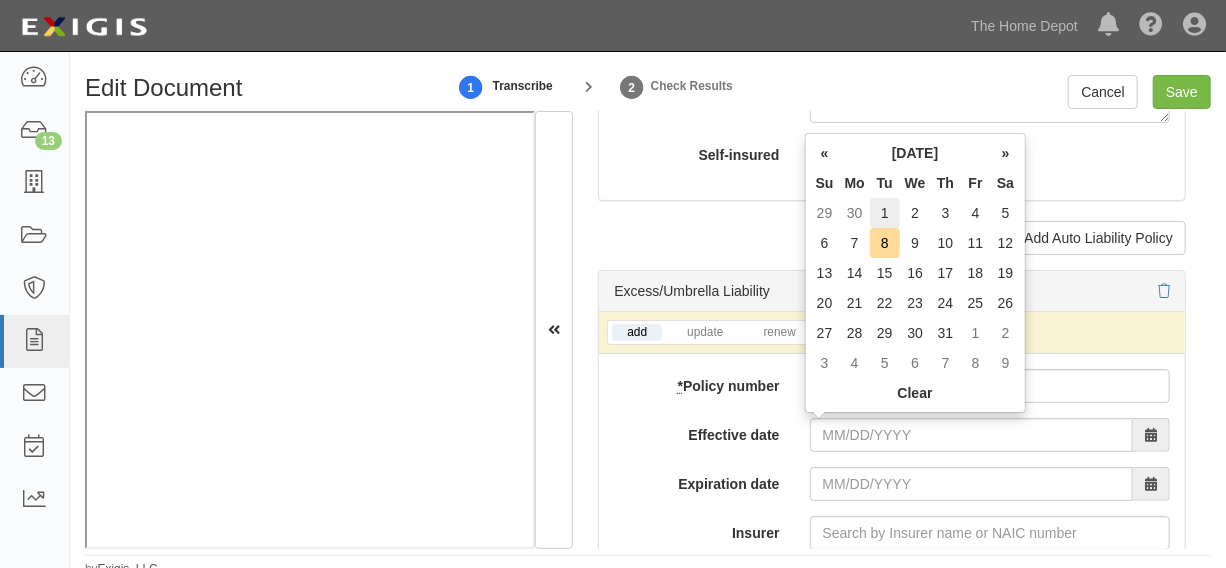 click on "1" at bounding box center (885, 213) 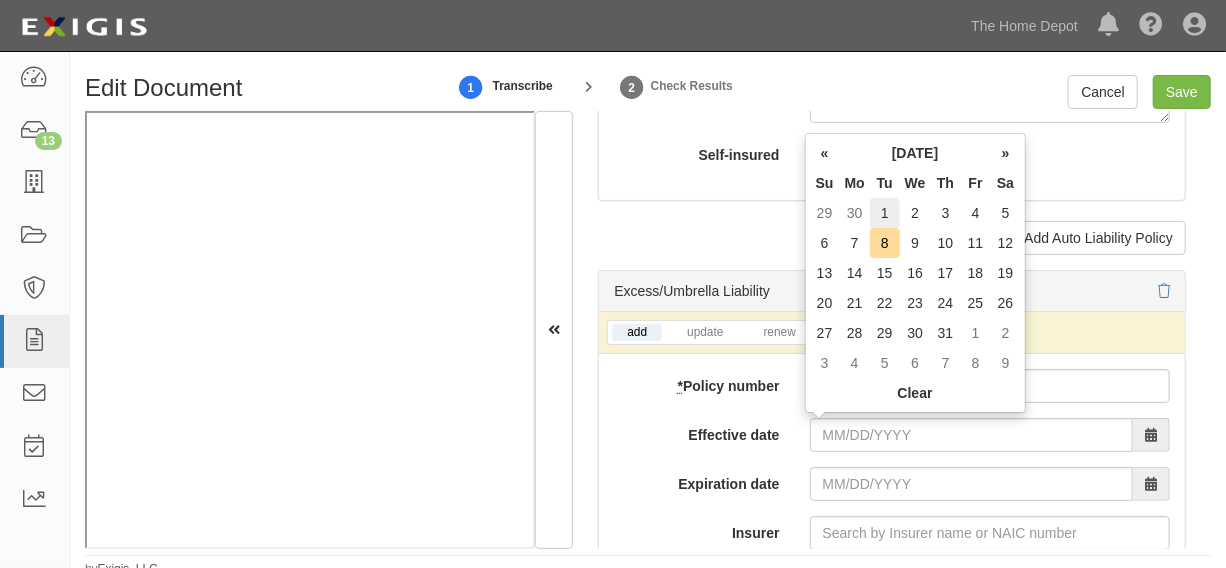 type on "07/01/2025" 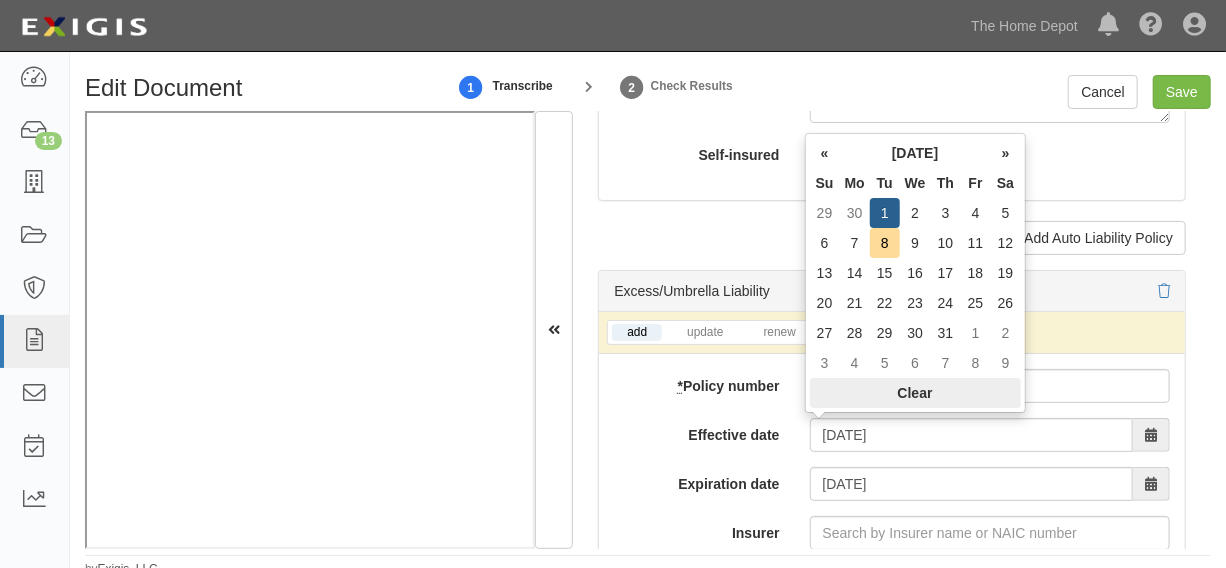 scroll, scrollTop: 10, scrollLeft: 0, axis: vertical 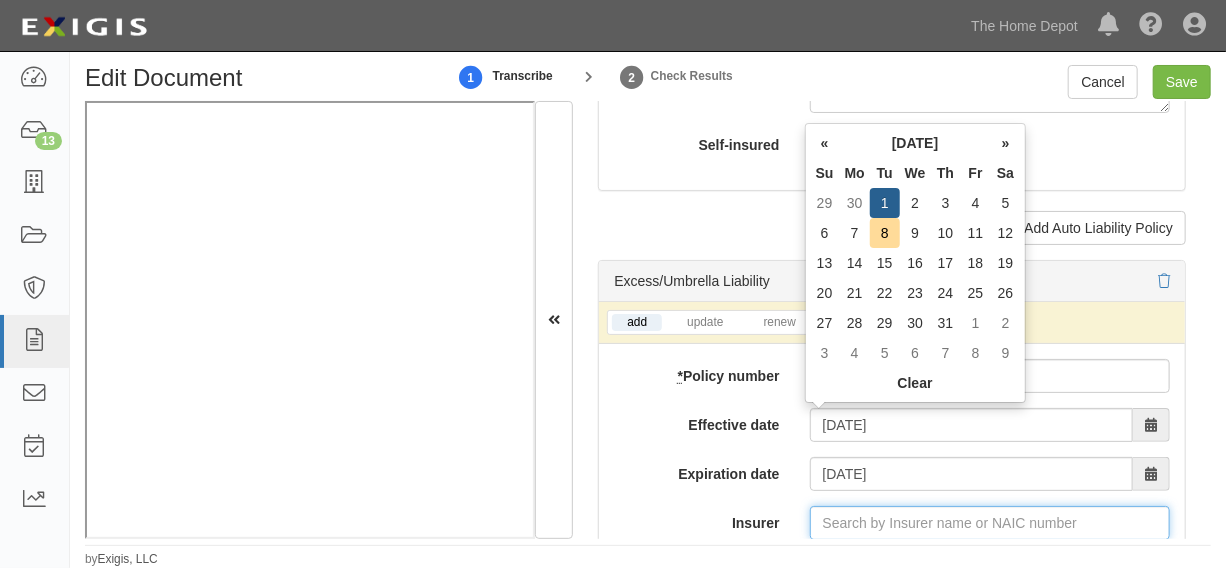 click on "Insurer" at bounding box center [990, 523] 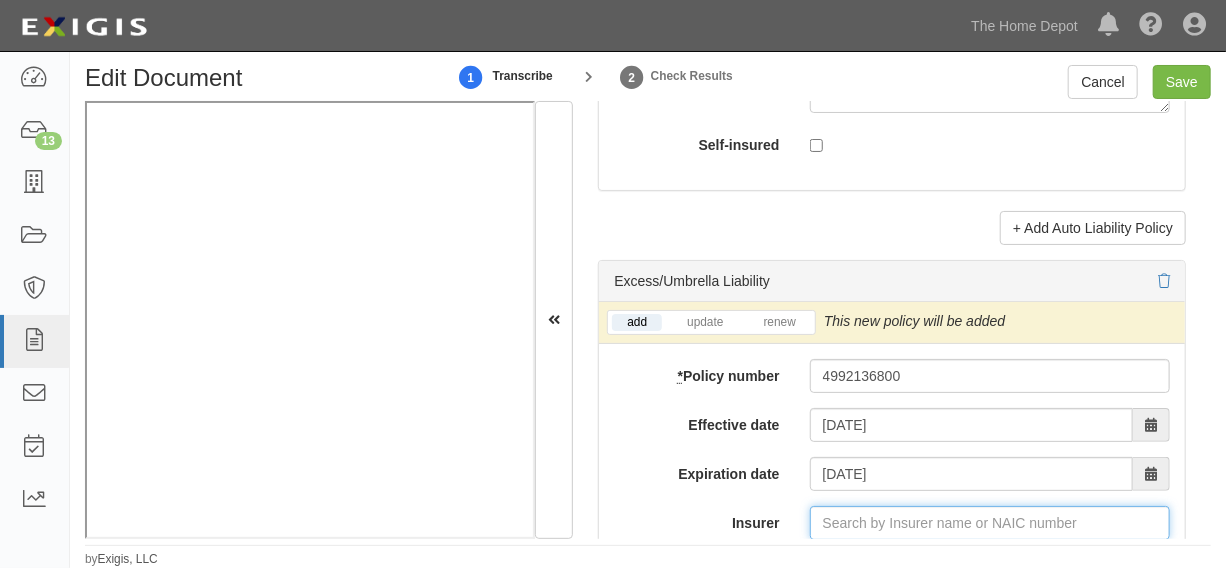 type on "1" 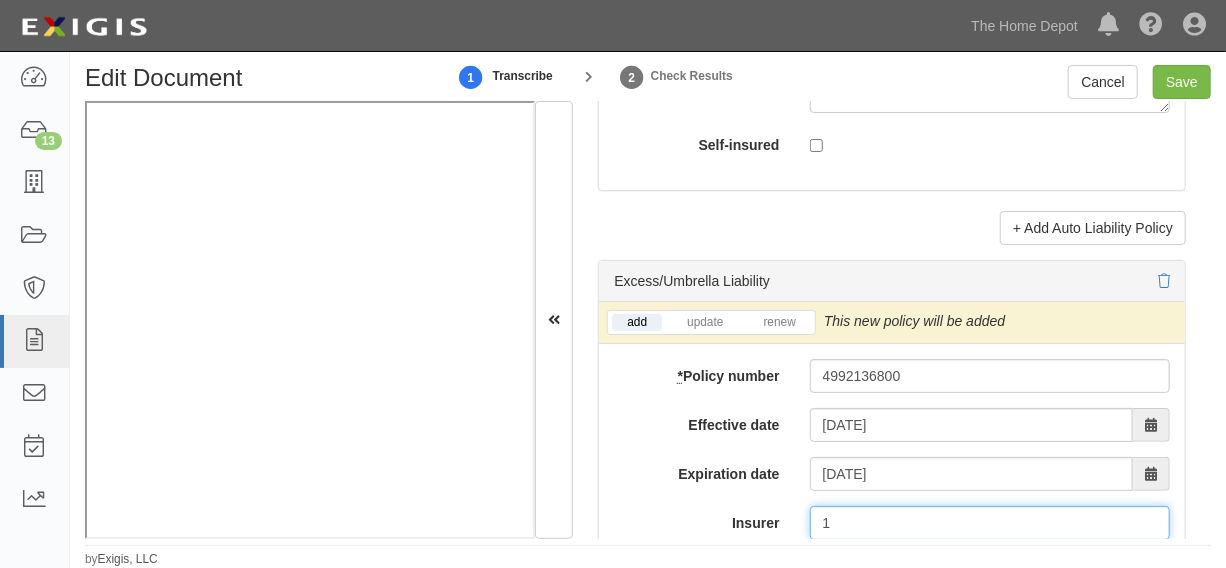 type on "180 Seguros S.A. (0) NR Rating" 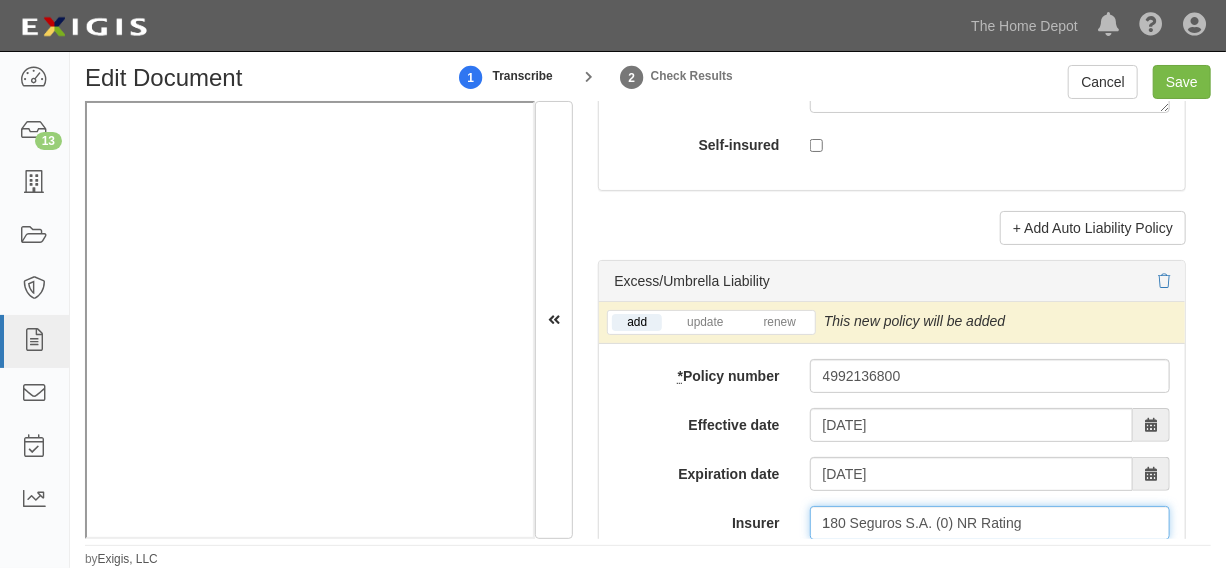 type on "10" 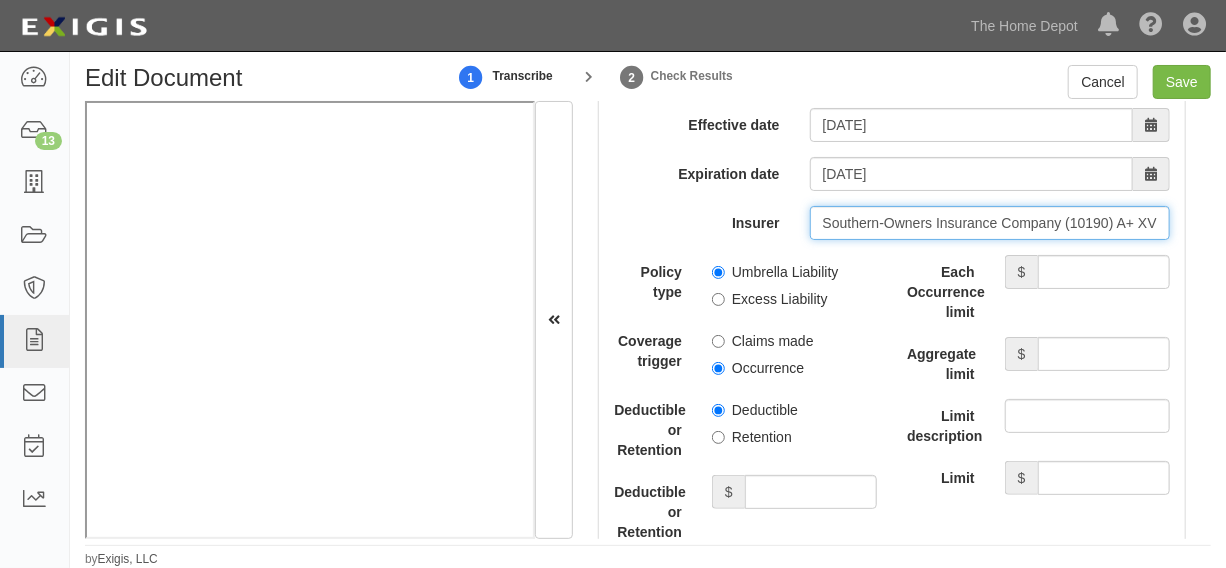 scroll, scrollTop: 4393, scrollLeft: 0, axis: vertical 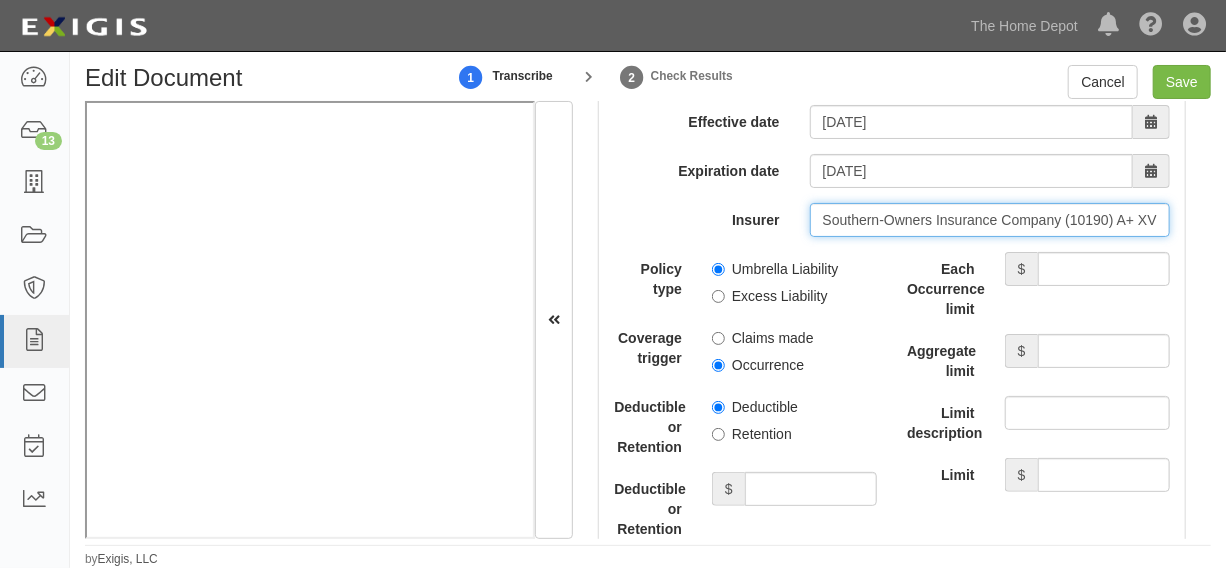 type on "Southern-Owners Insurance Company (10190) A+ XV Rating" 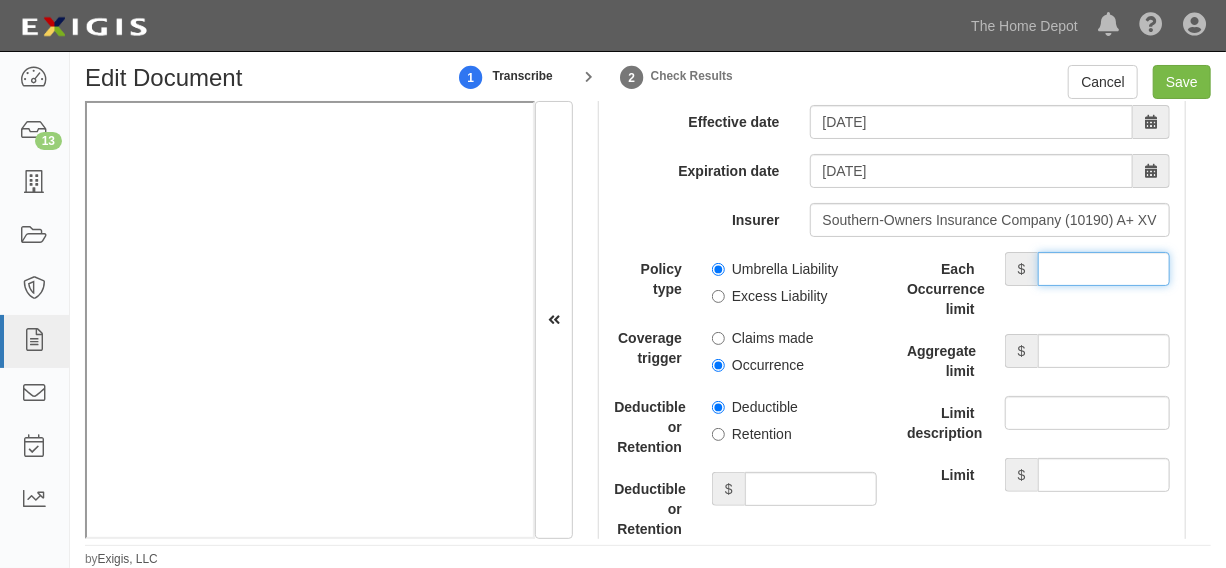 click on "Each Occurrence limit" at bounding box center (1104, 269) 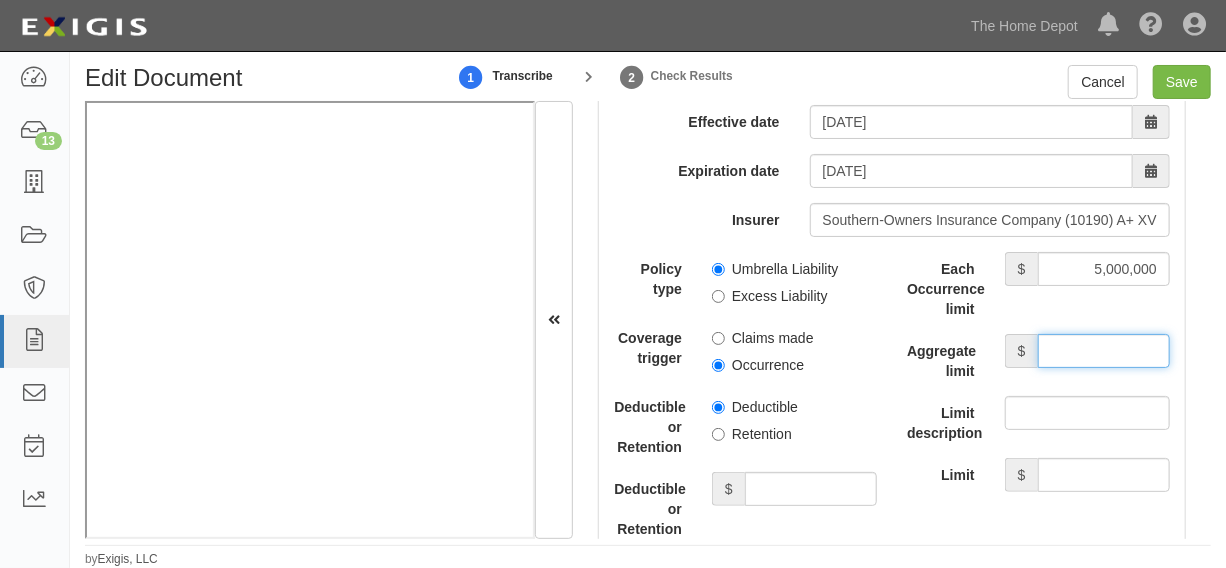 click on "Aggregate limit" at bounding box center [1104, 351] 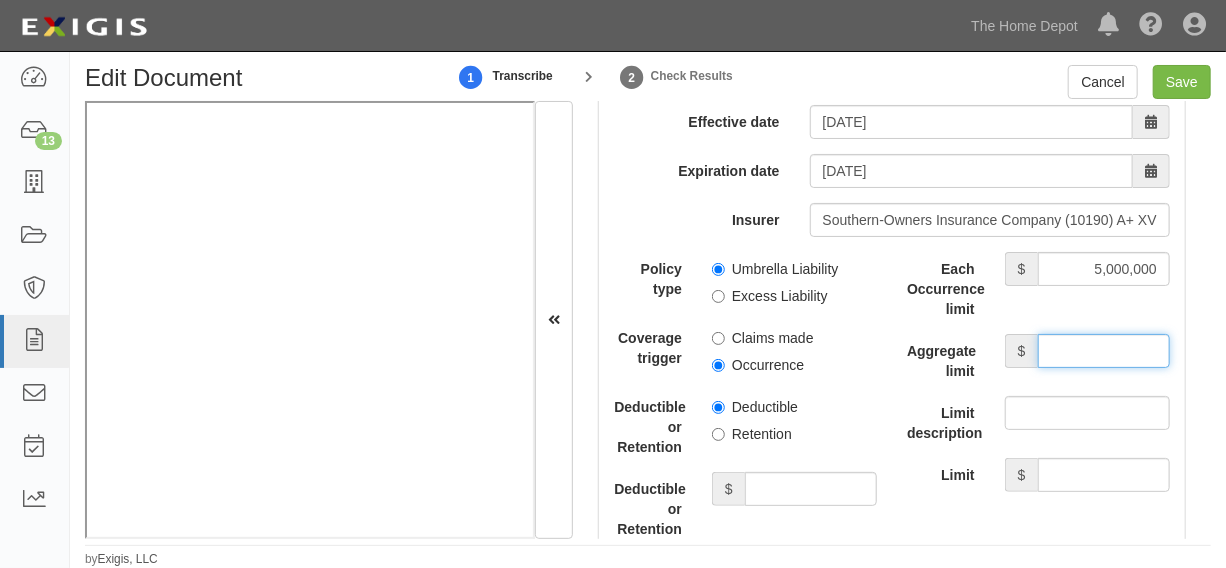 type on "5,000,000" 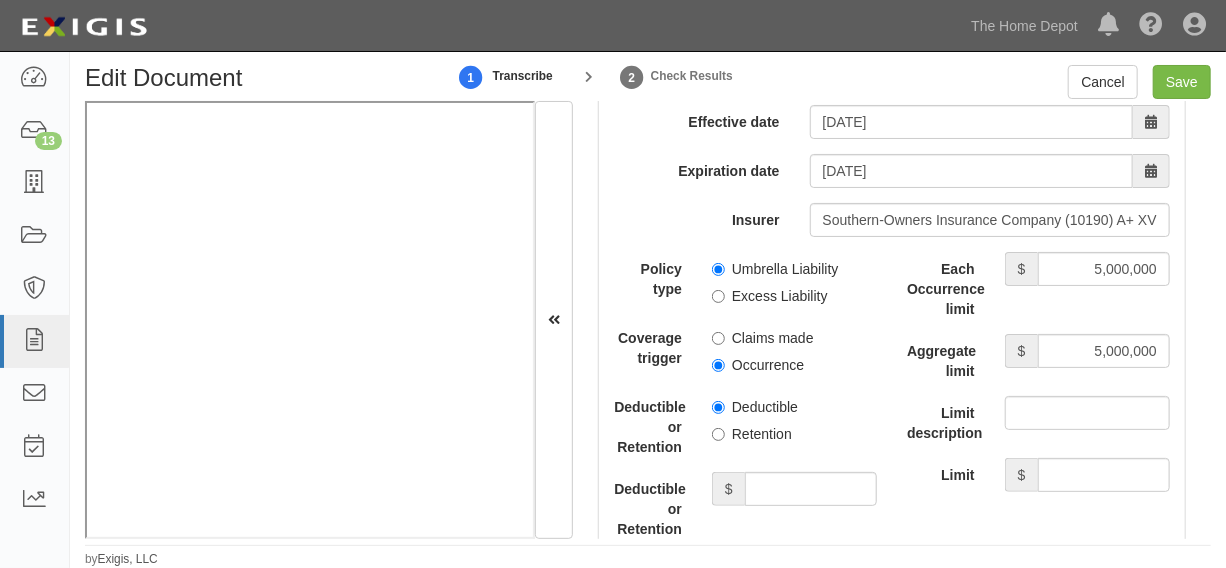 click on "Umbrella Liability" at bounding box center [775, 269] 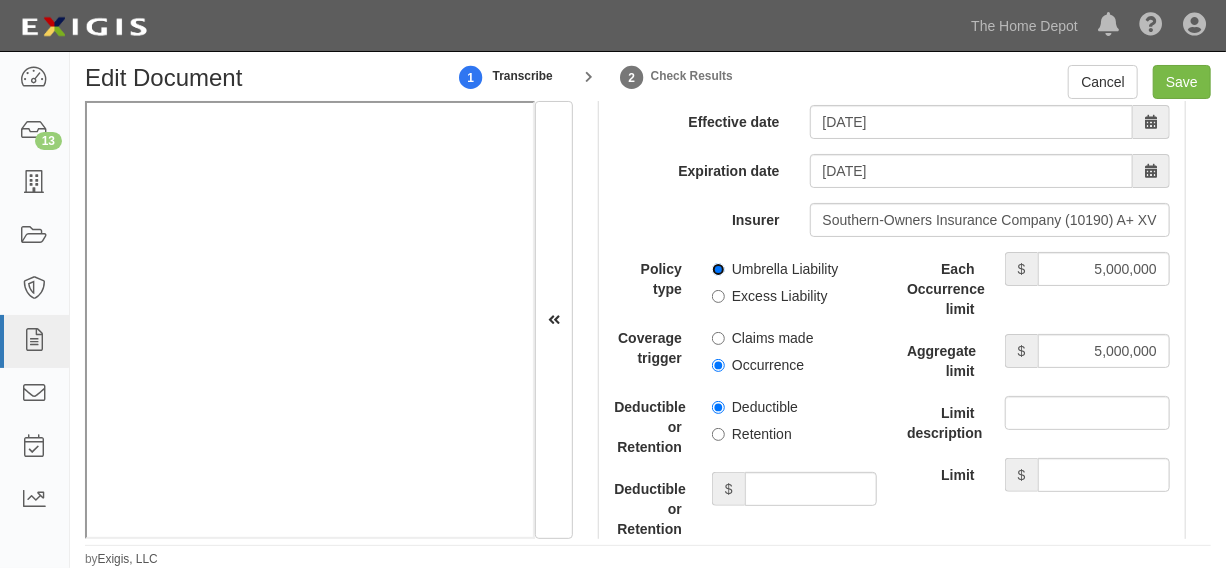click on "Umbrella Liability" at bounding box center [718, 269] 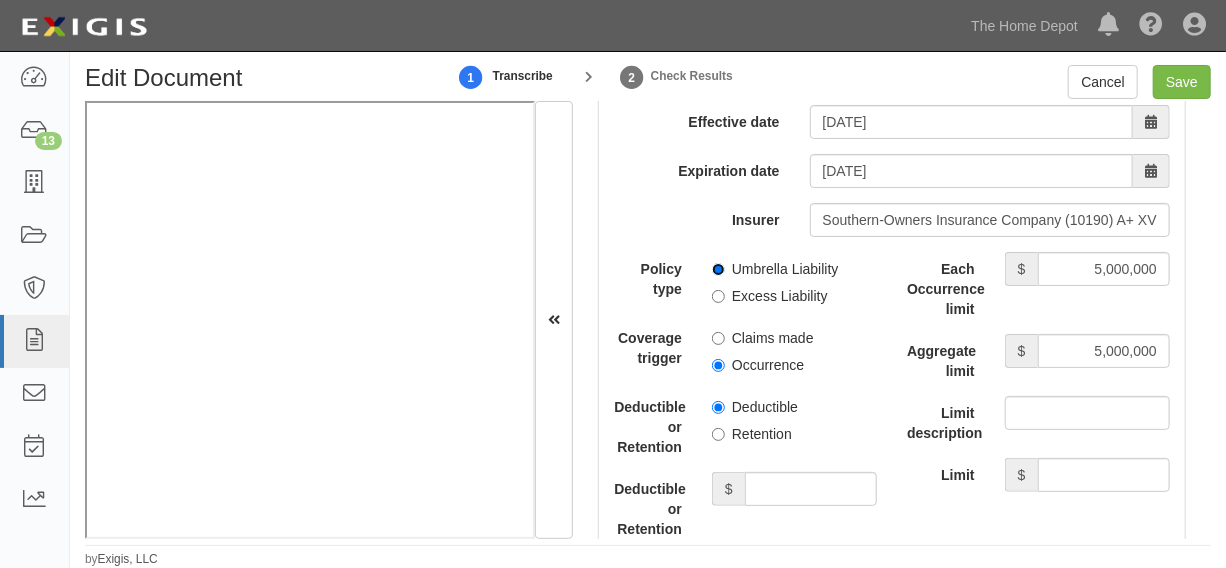 radio on "true" 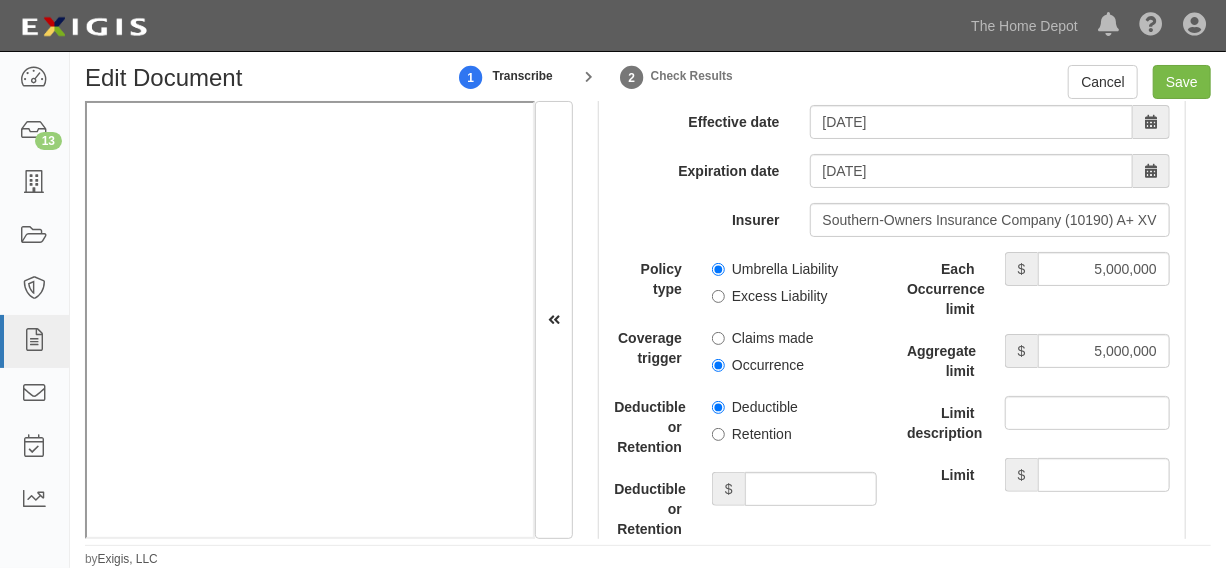 click on "Occurrence" at bounding box center (758, 365) 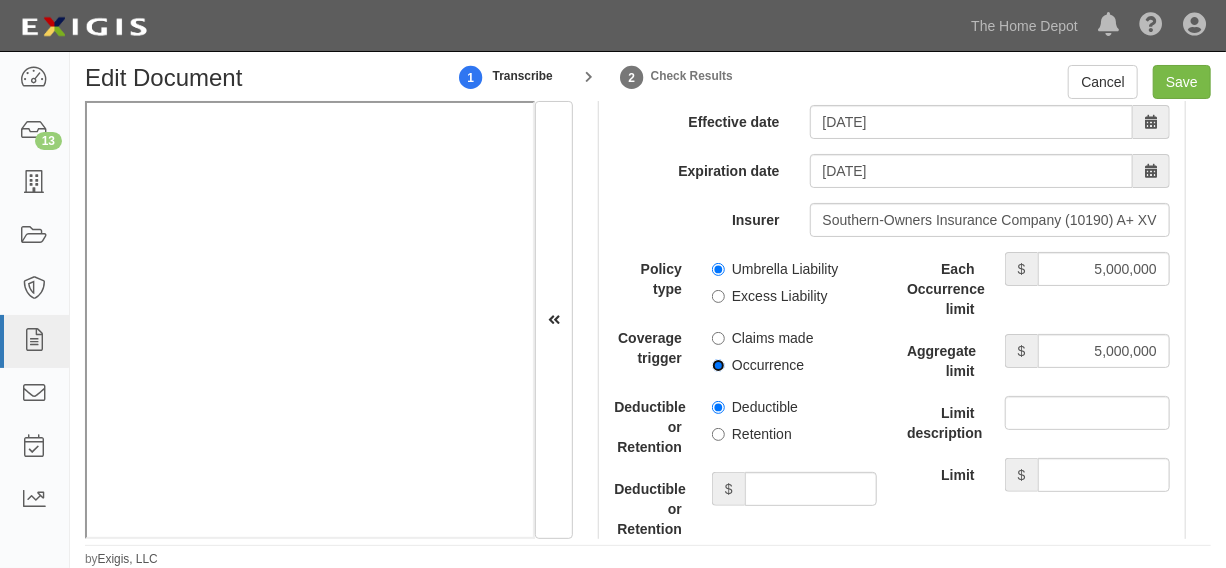 click on "Occurrence" at bounding box center [718, 365] 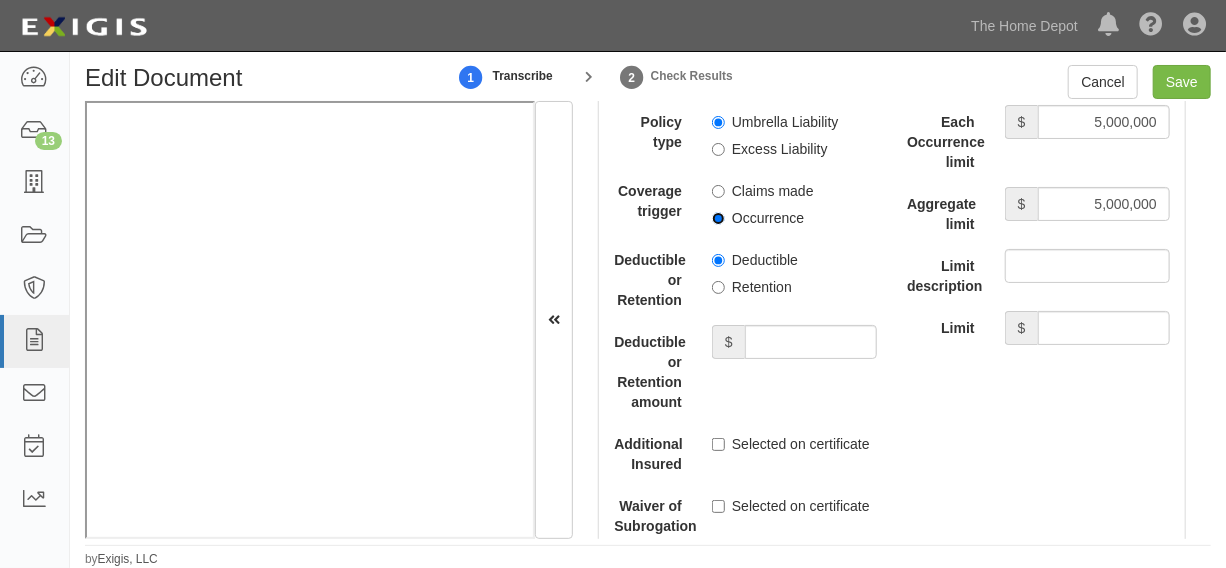 scroll, scrollTop: 4545, scrollLeft: 0, axis: vertical 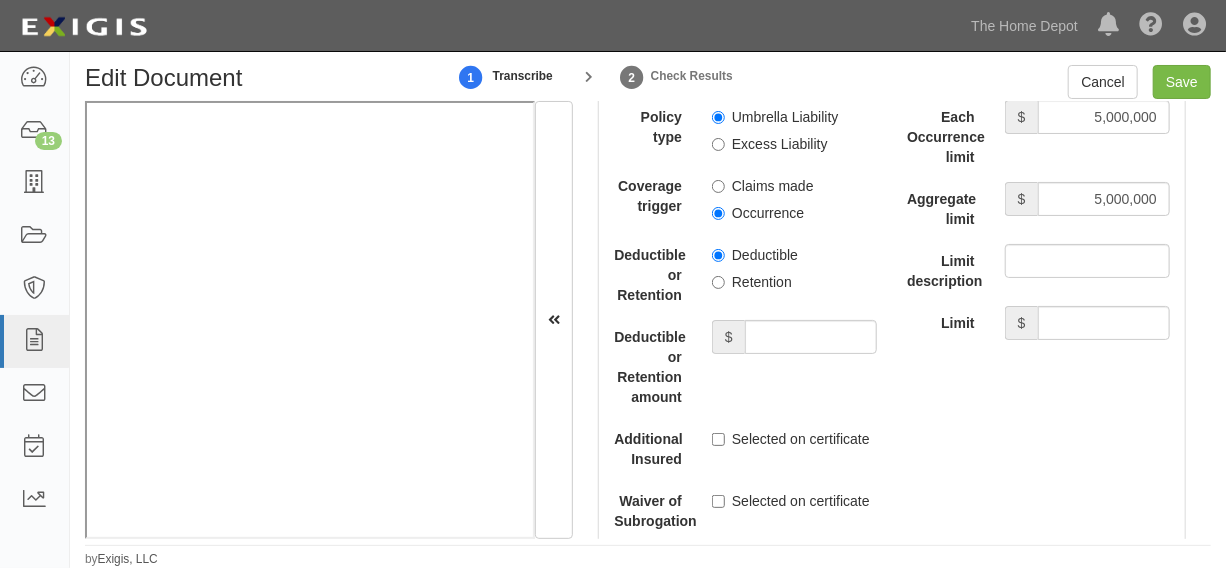 click on "Retention" at bounding box center [752, 282] 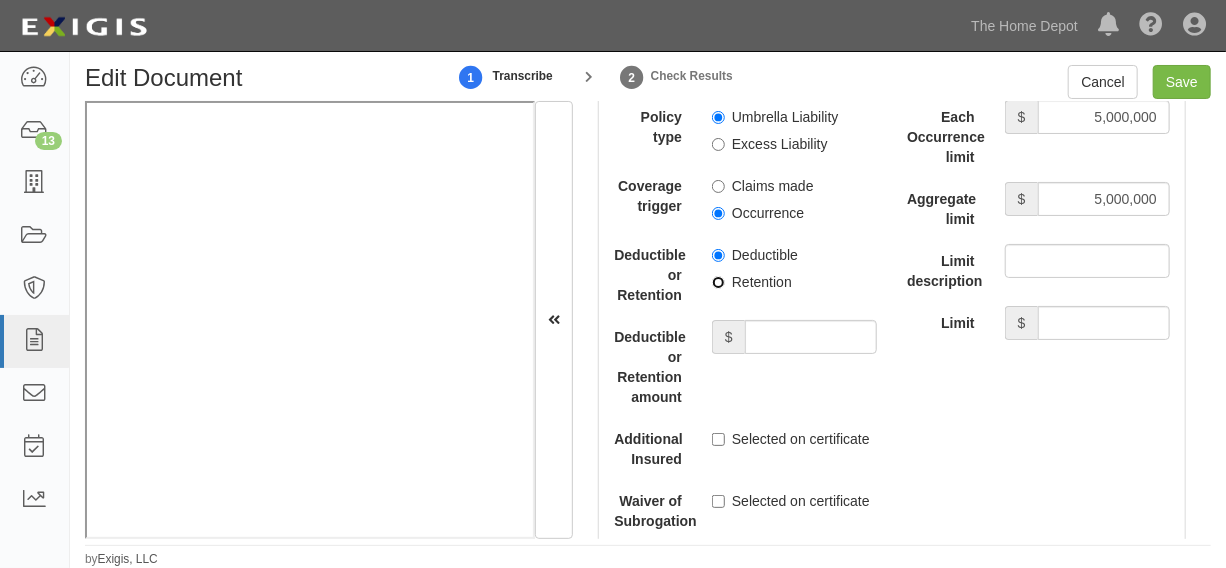 click on "Retention" at bounding box center [718, 282] 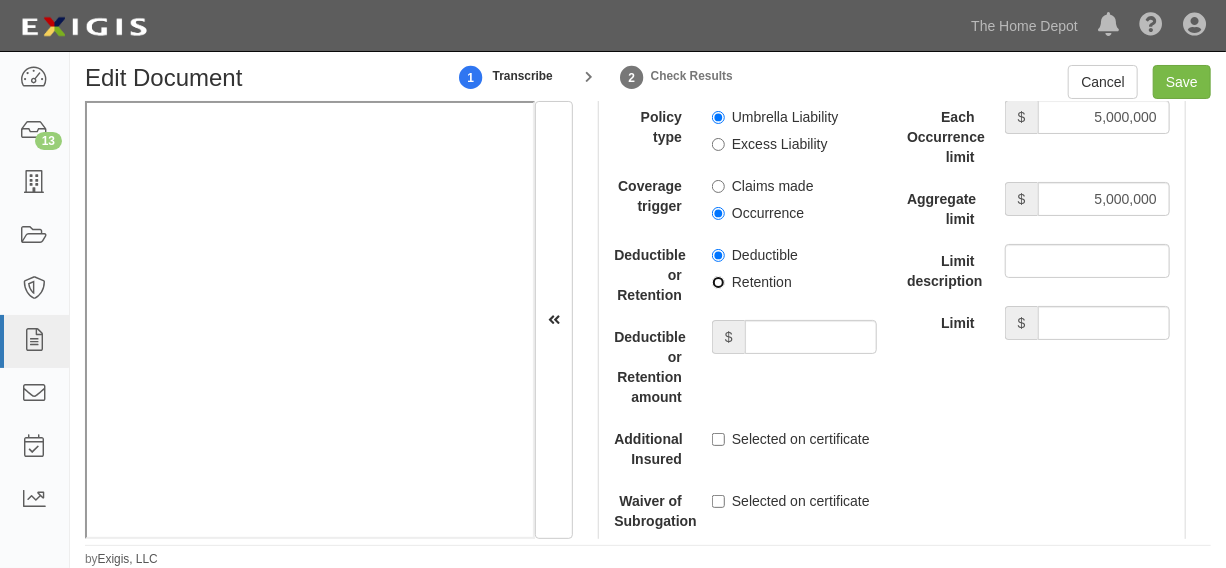 radio on "true" 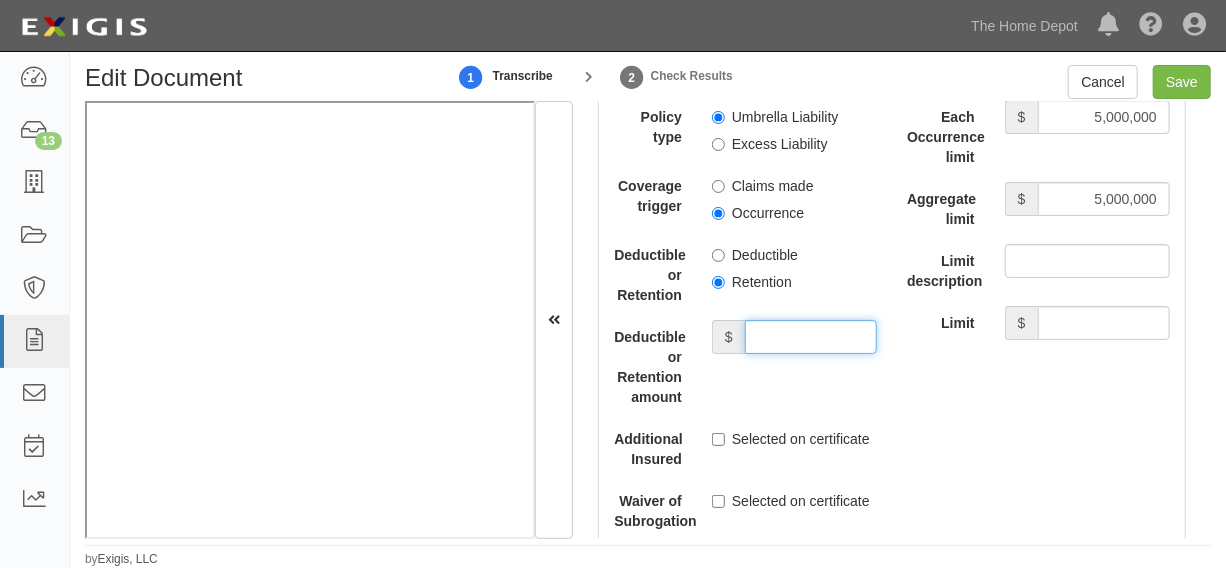 click on "Deductible or Retention amount" at bounding box center [811, 337] 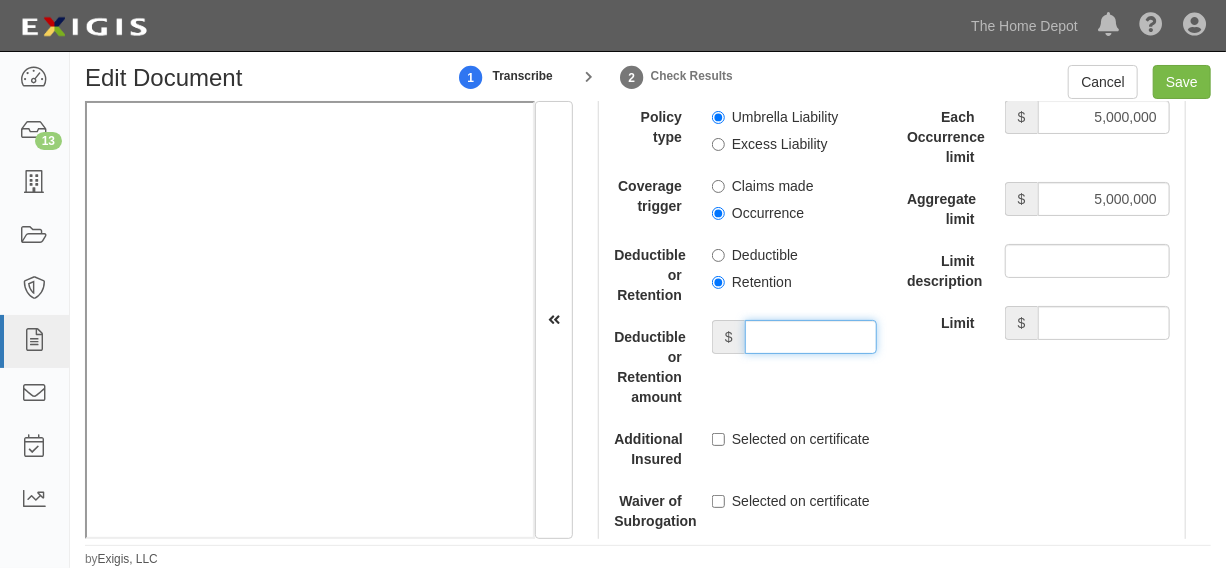 type on "10,000" 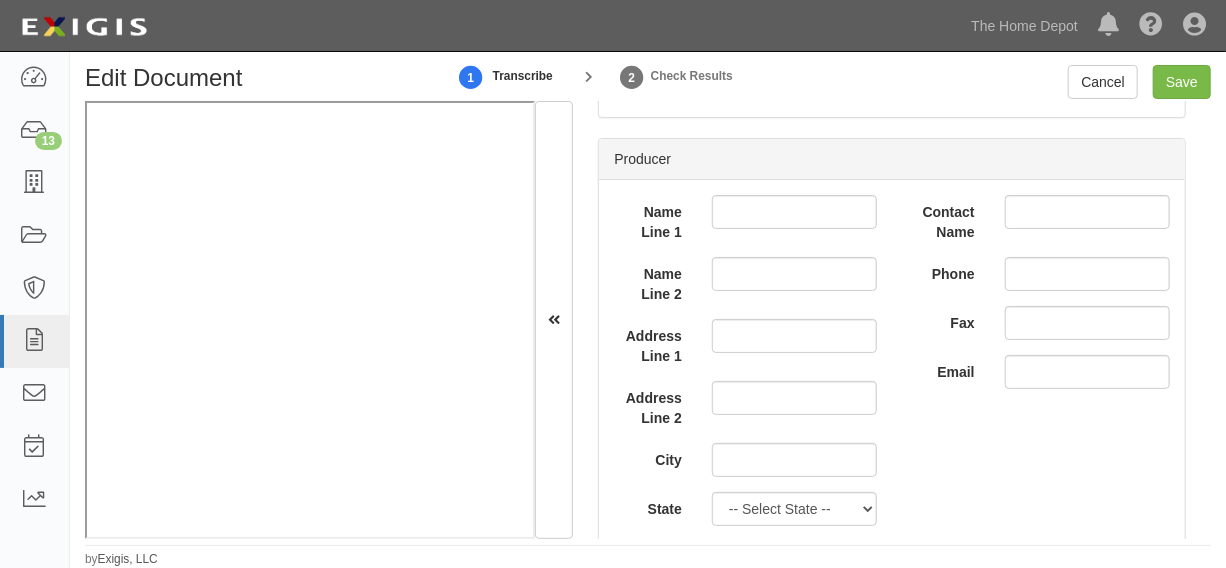 scroll, scrollTop: 0, scrollLeft: 0, axis: both 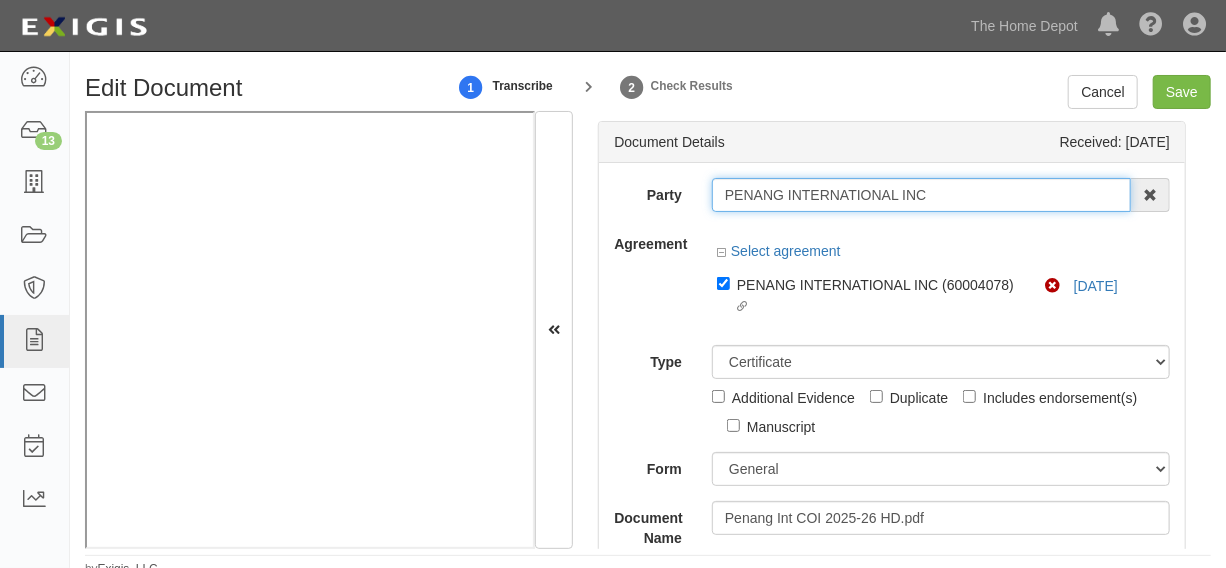 drag, startPoint x: 722, startPoint y: 197, endPoint x: 947, endPoint y: 207, distance: 225.2221 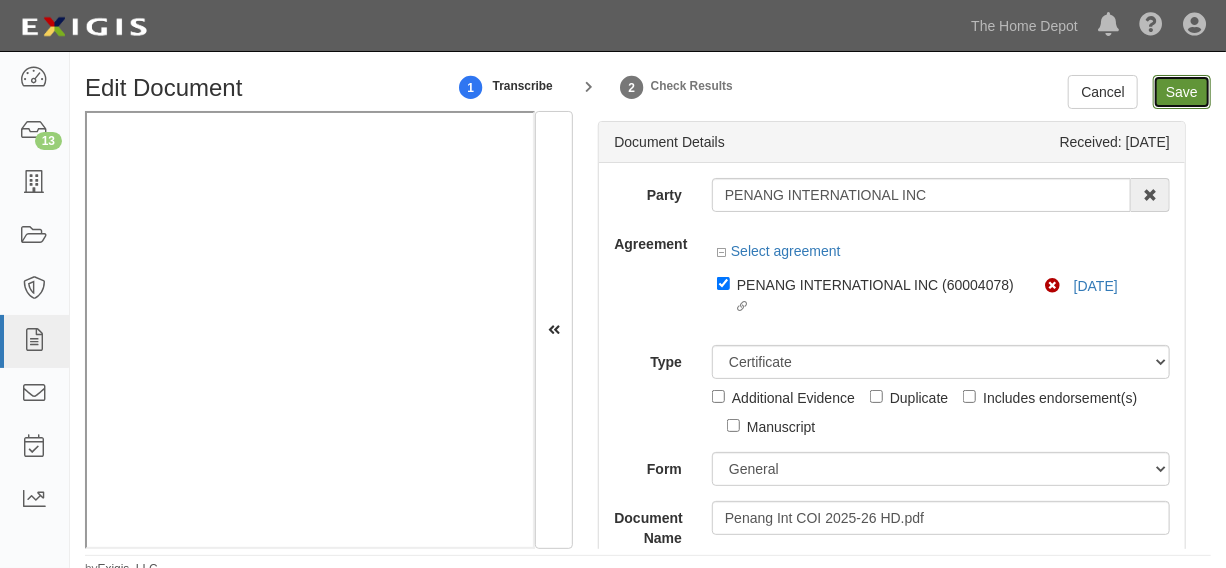 click on "Save" at bounding box center (1182, 92) 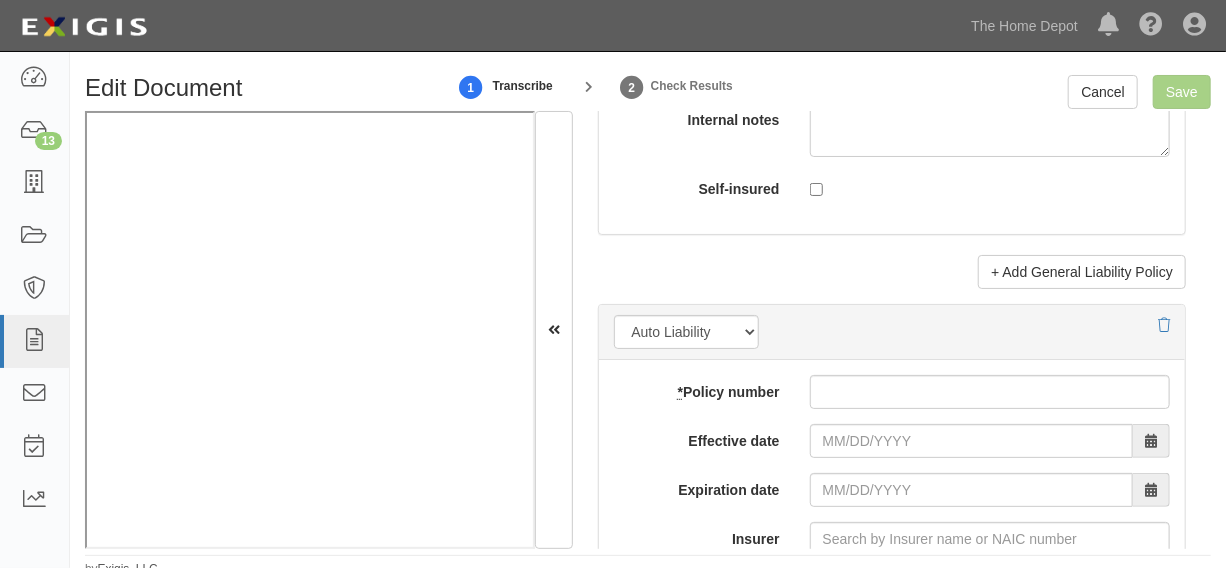 scroll, scrollTop: 3030, scrollLeft: 0, axis: vertical 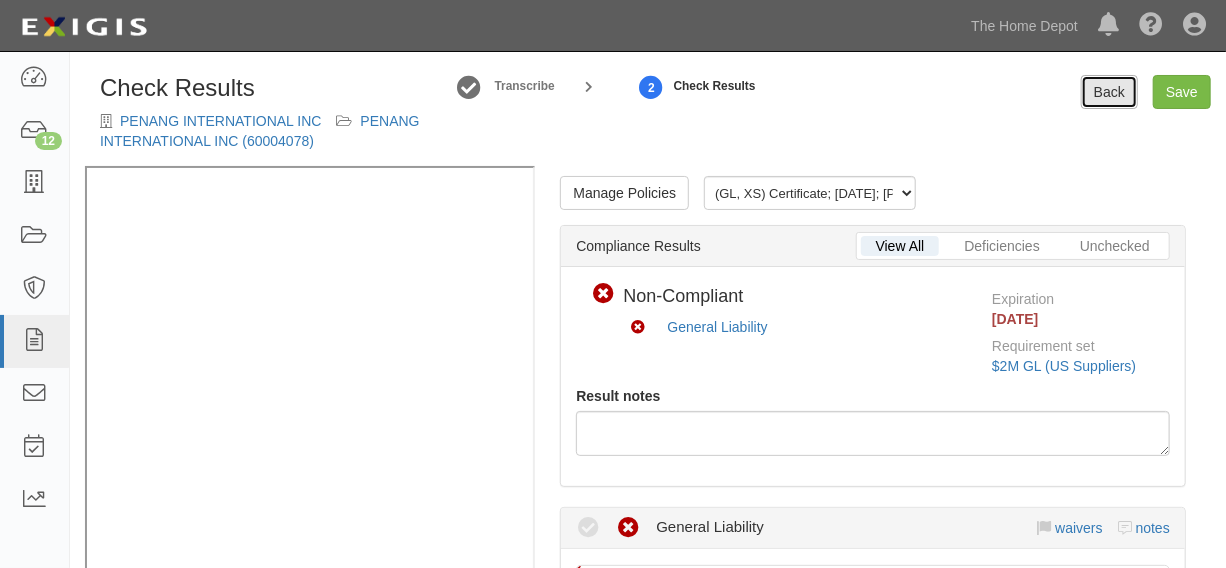 click on "Back" at bounding box center (1109, 92) 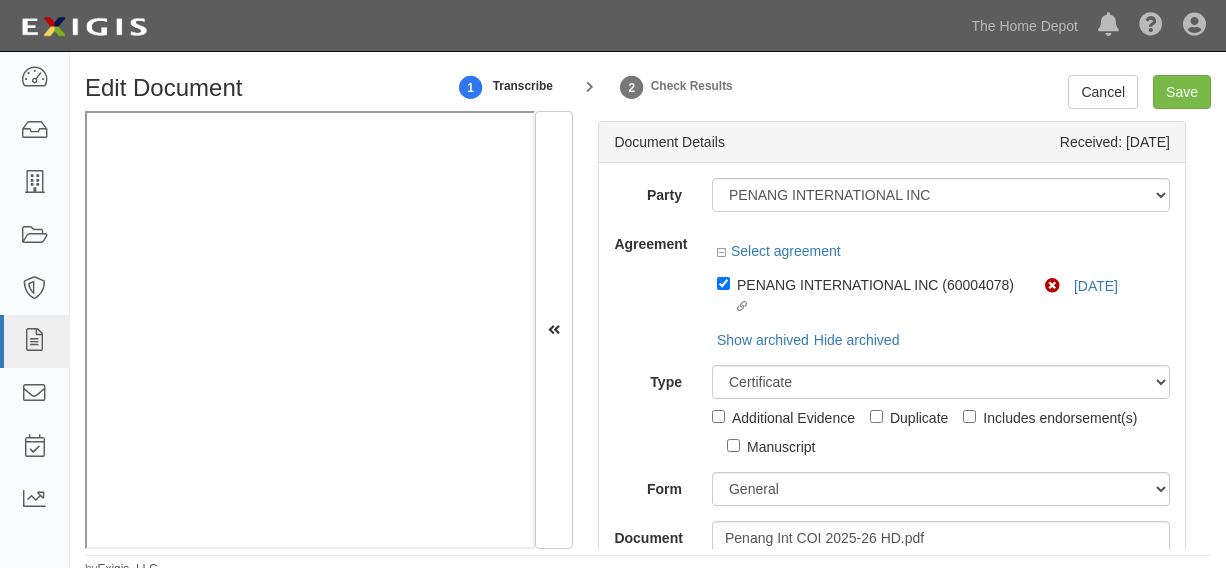 scroll, scrollTop: 0, scrollLeft: 0, axis: both 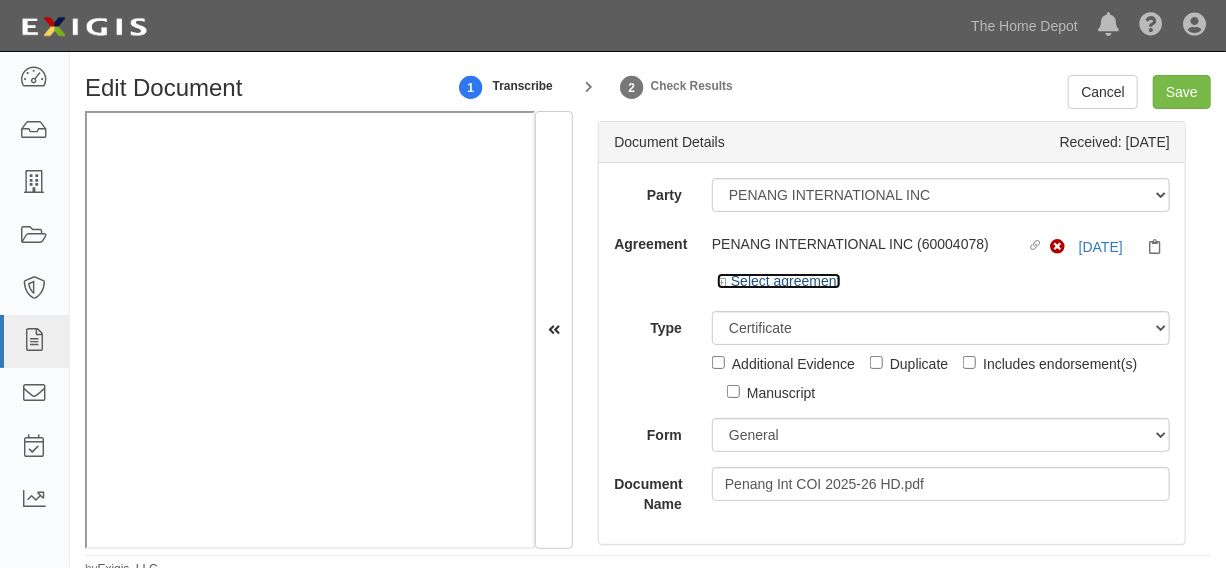 click on "Select agreement" at bounding box center [779, 281] 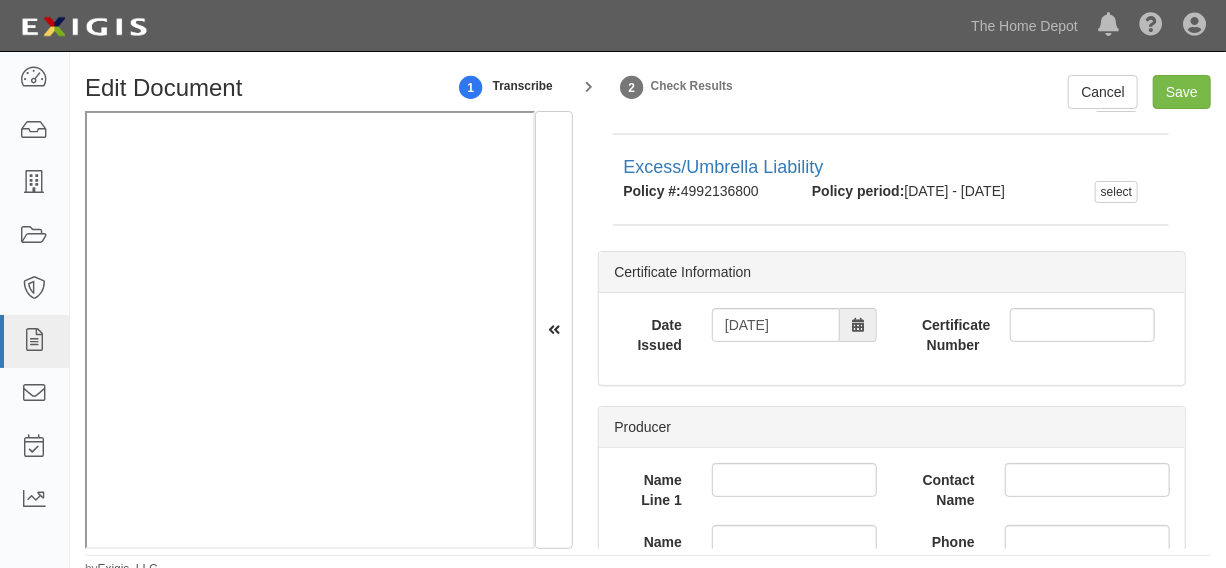 scroll, scrollTop: 606, scrollLeft: 0, axis: vertical 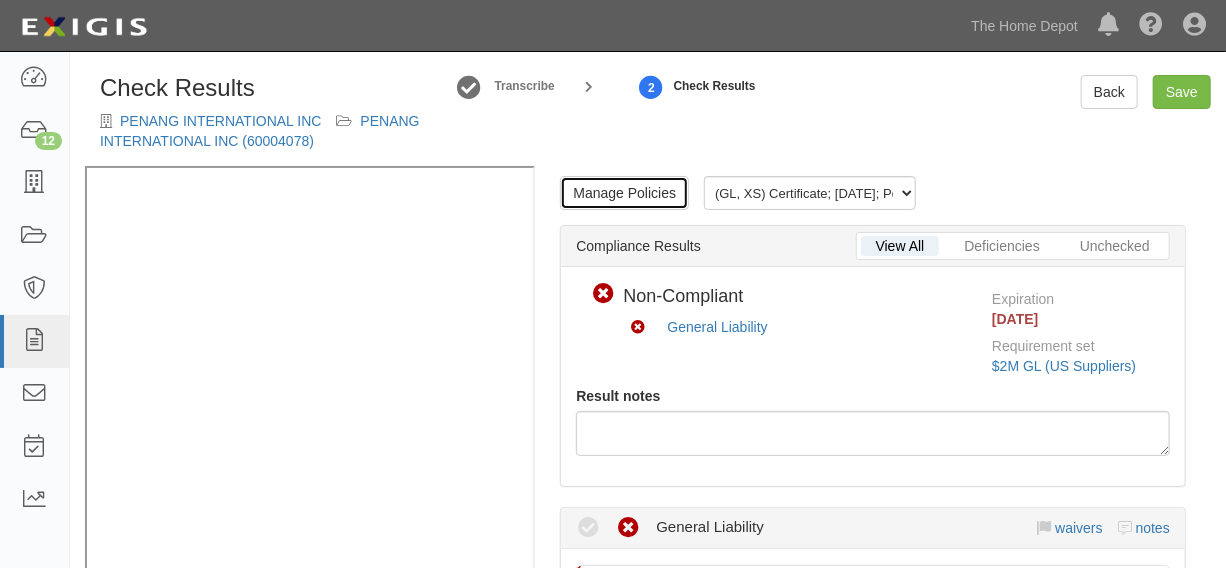 click on "Manage Policies" at bounding box center [624, 193] 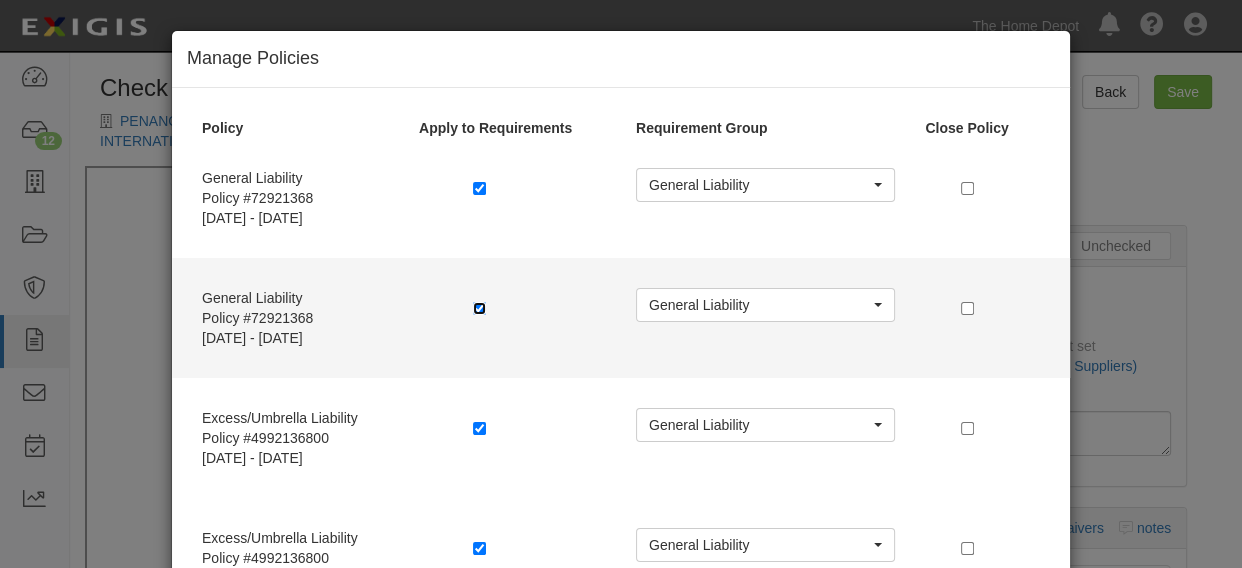 click at bounding box center [479, 308] 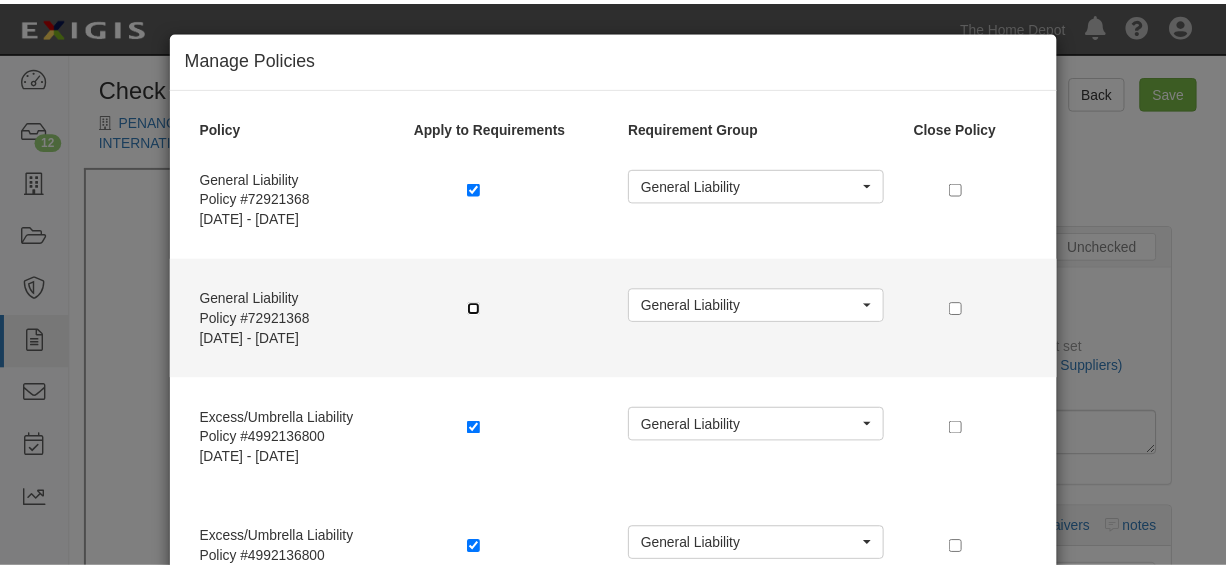 scroll, scrollTop: 144, scrollLeft: 0, axis: vertical 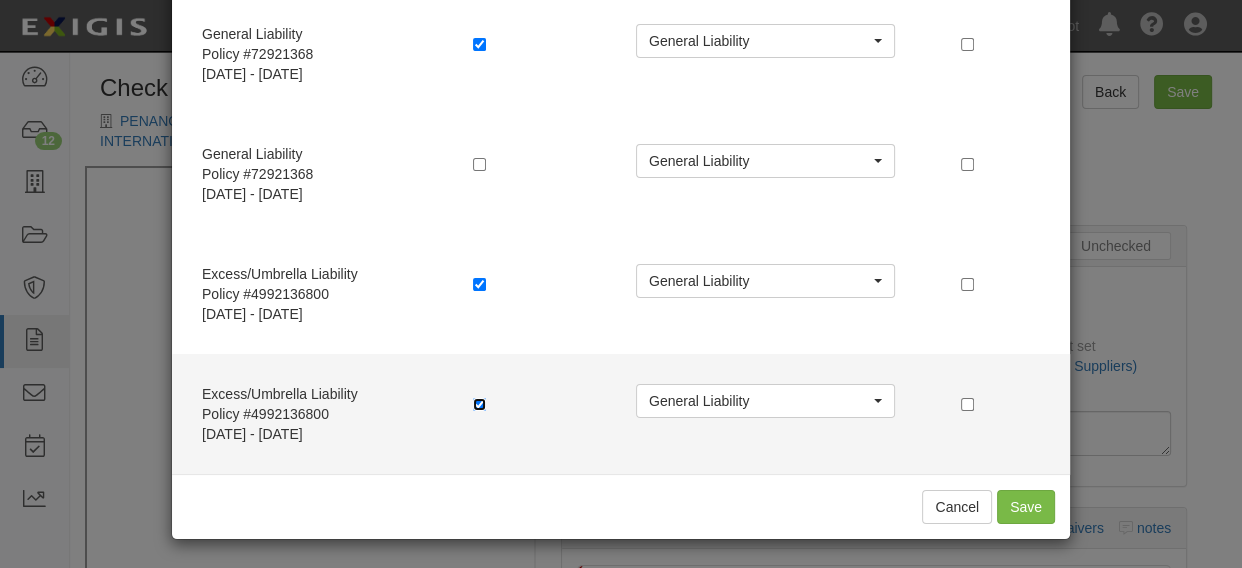click at bounding box center [479, 404] 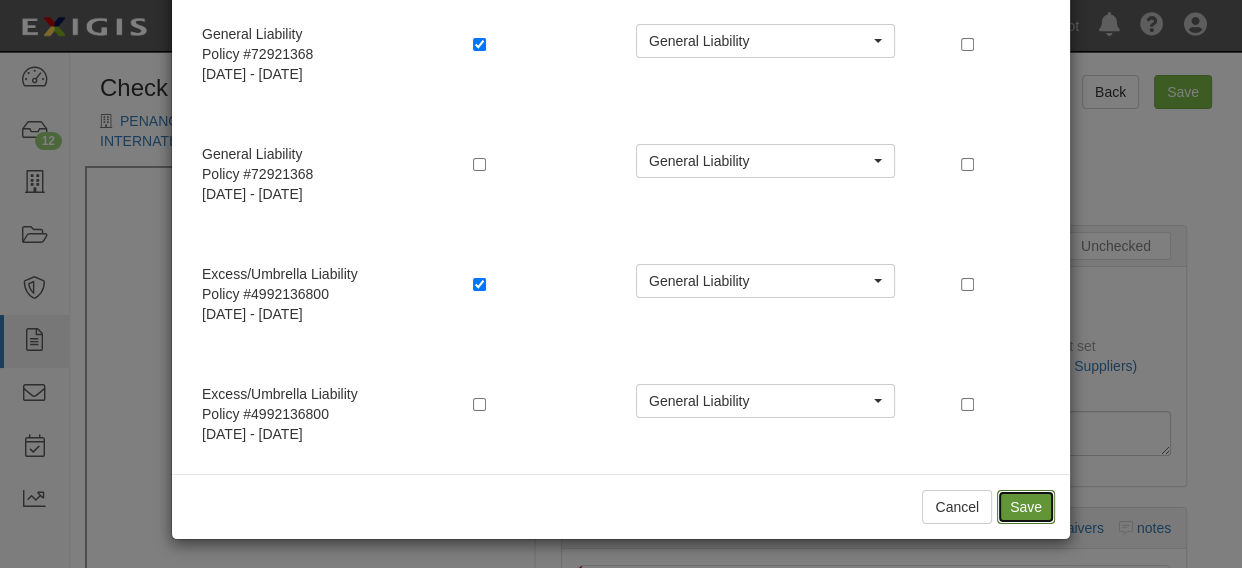click on "Save" at bounding box center [1026, 507] 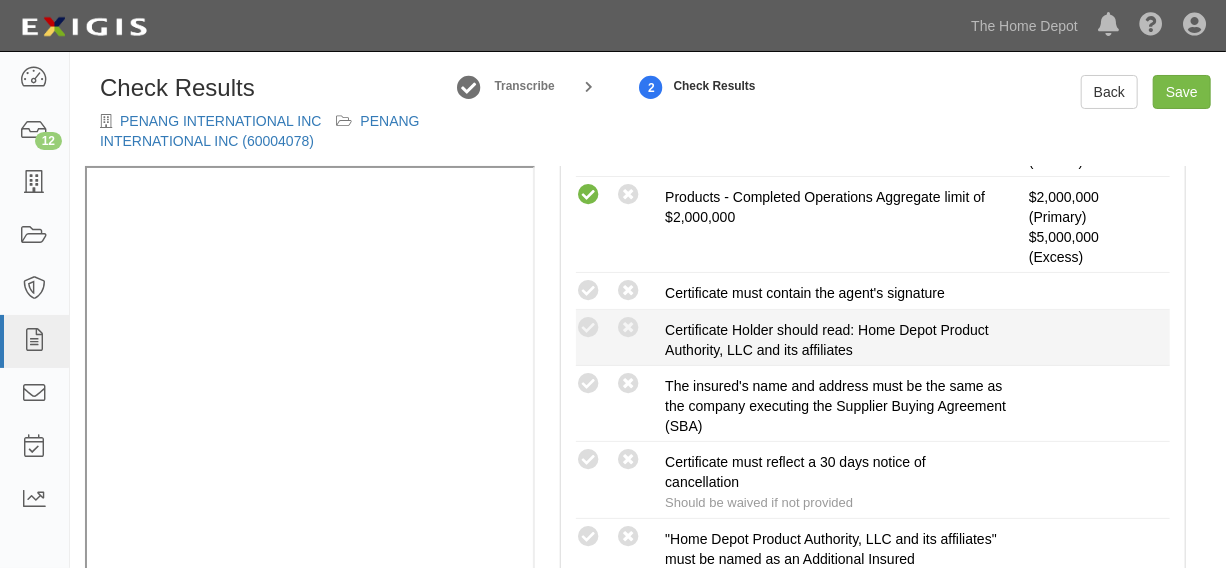 scroll, scrollTop: 757, scrollLeft: 0, axis: vertical 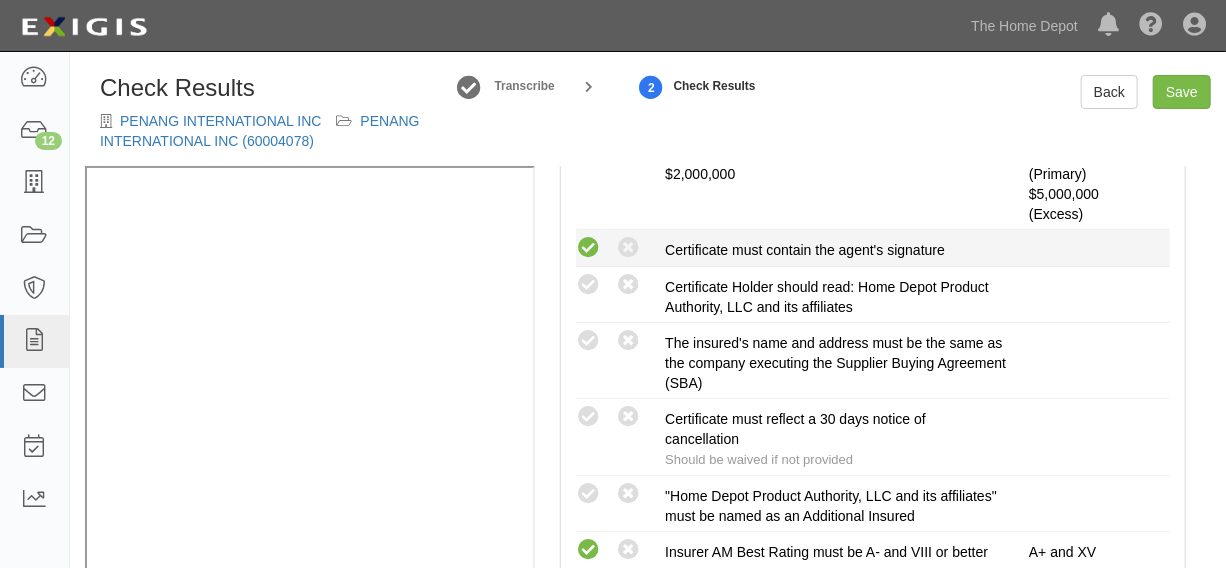 click at bounding box center (588, 248) 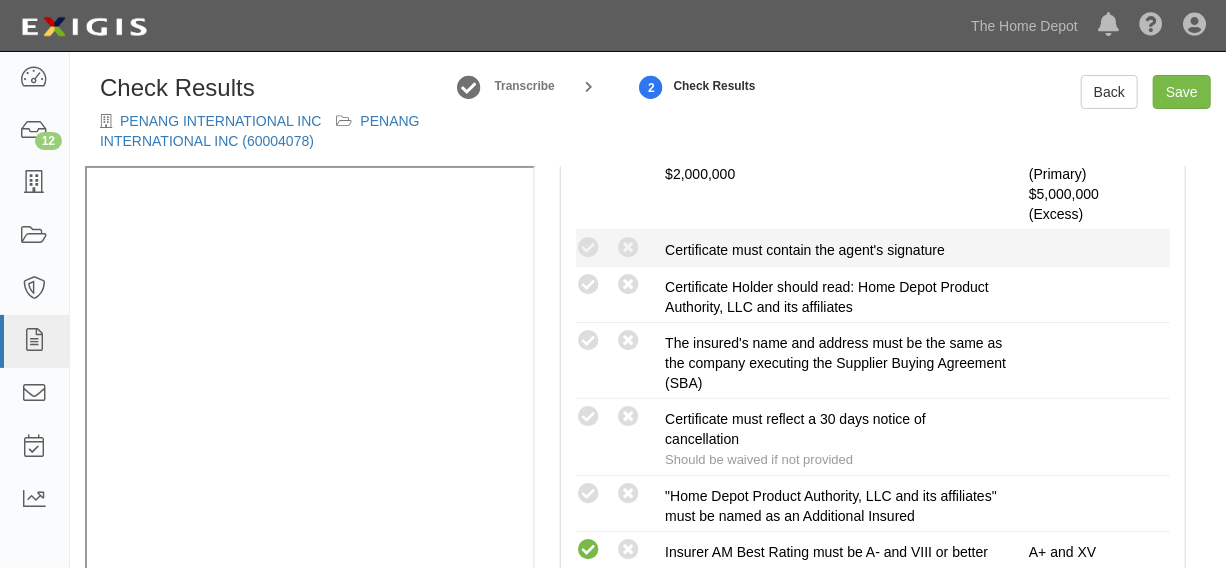 radio on "true" 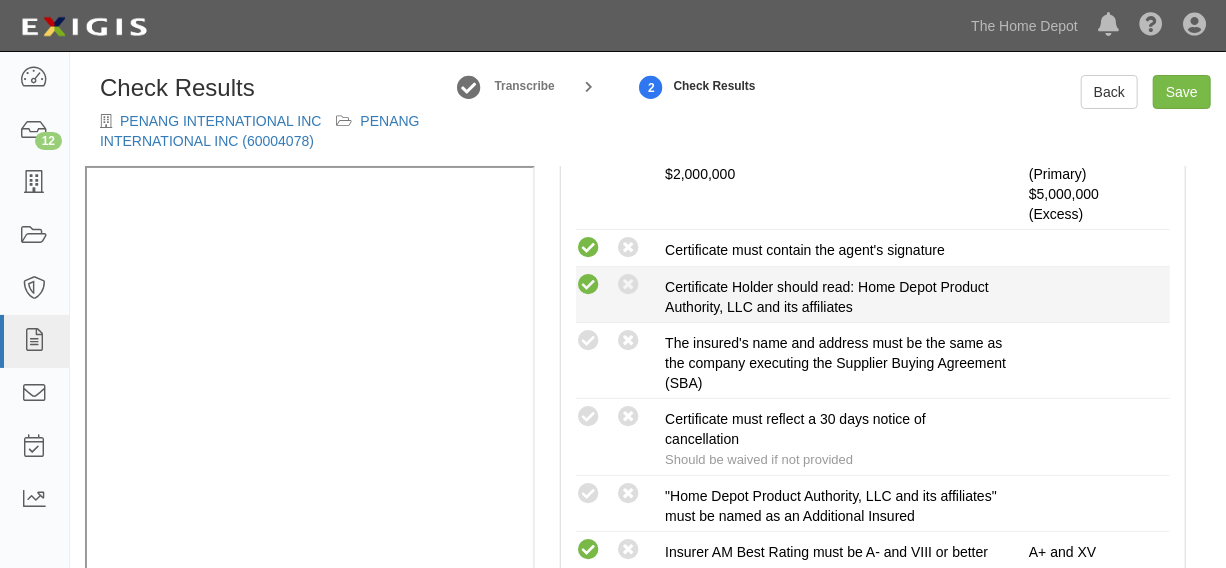 click at bounding box center [588, 285] 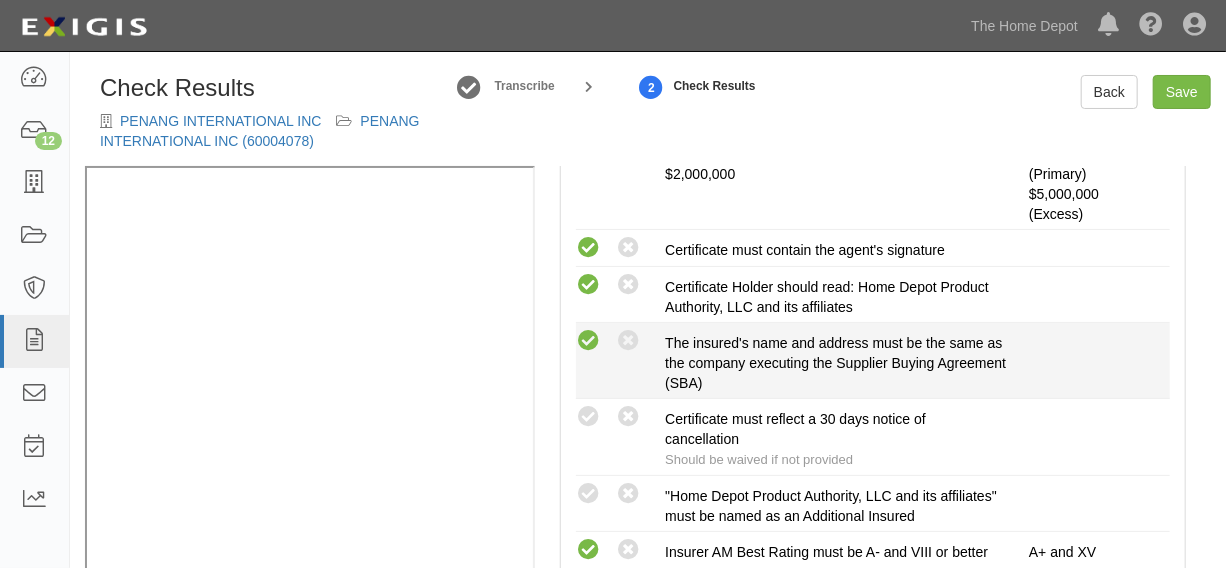 click at bounding box center [588, 341] 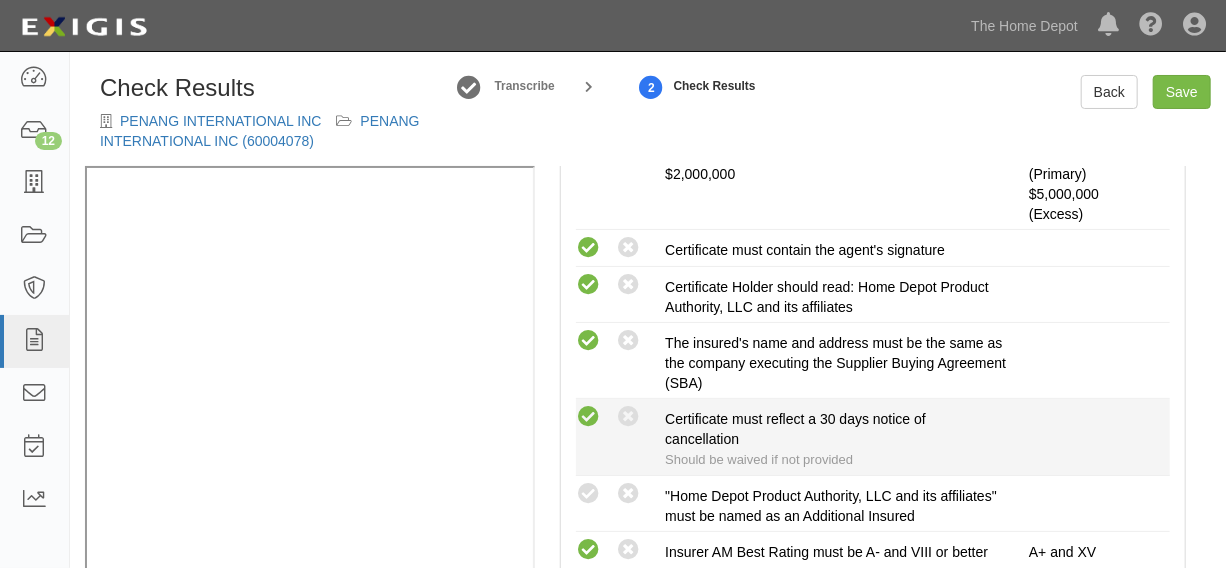 click at bounding box center (588, 417) 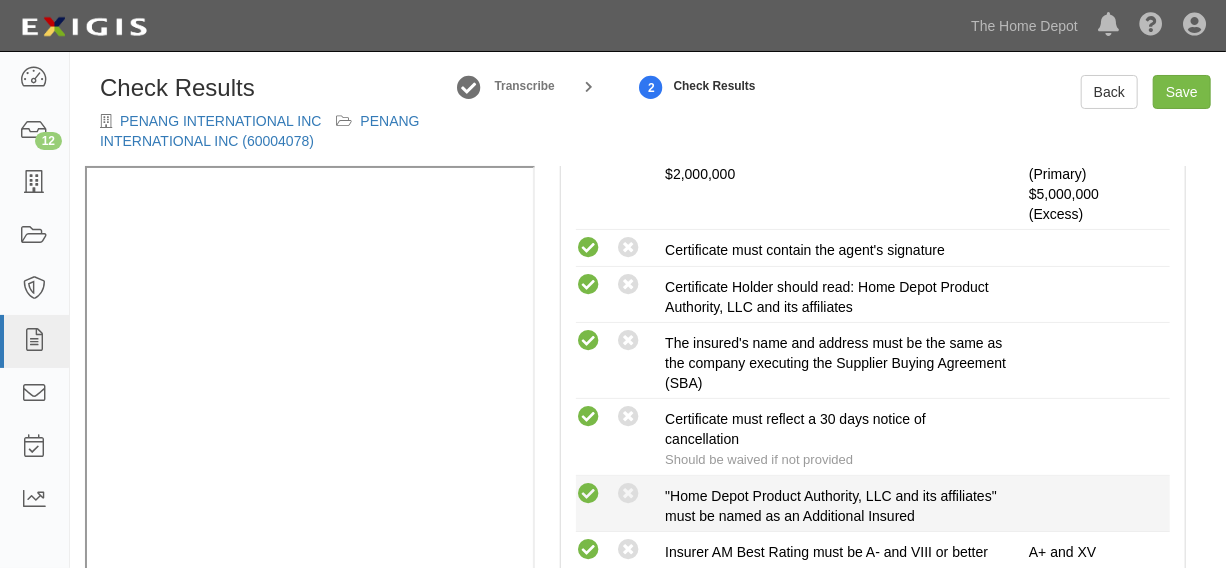 click at bounding box center [588, 494] 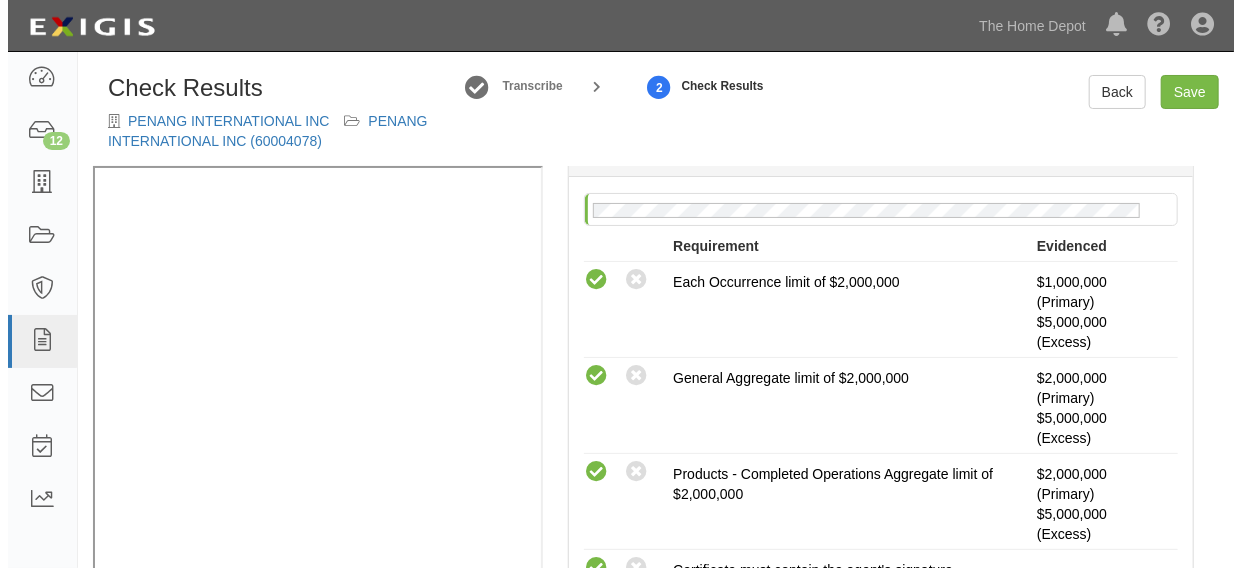 scroll, scrollTop: 0, scrollLeft: 0, axis: both 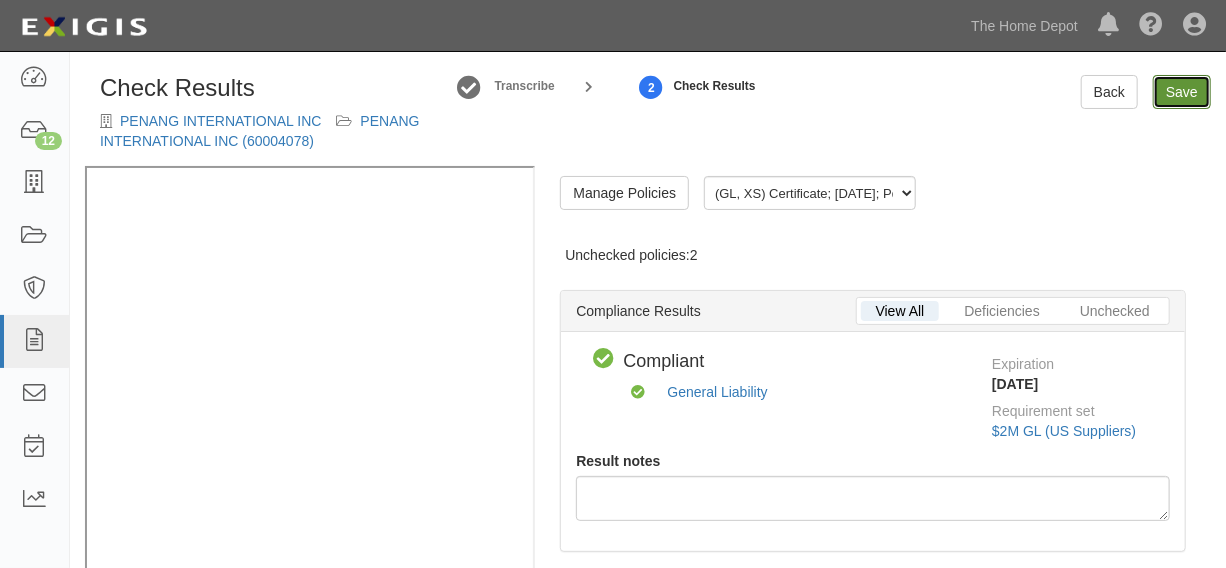 click on "Save" at bounding box center (1182, 92) 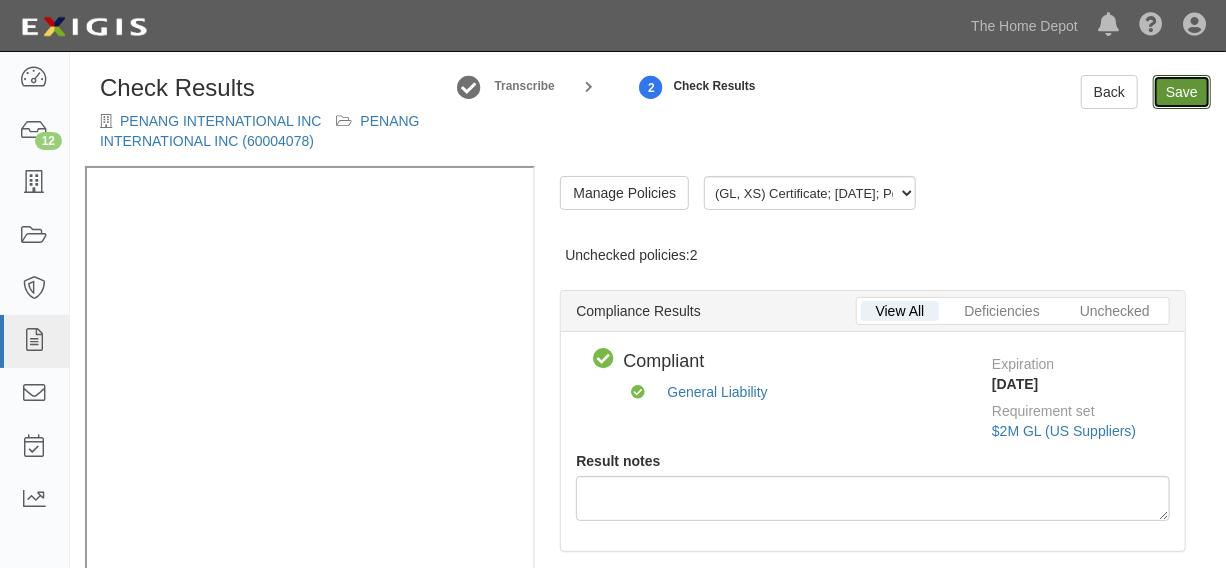 radio on "true" 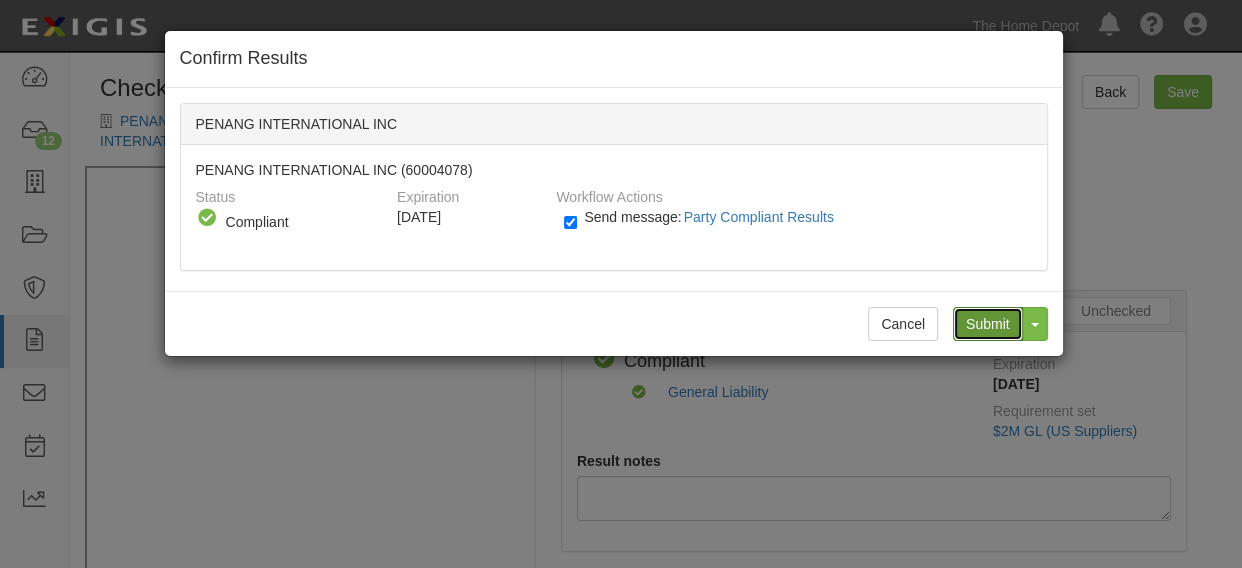click on "Submit" at bounding box center [988, 324] 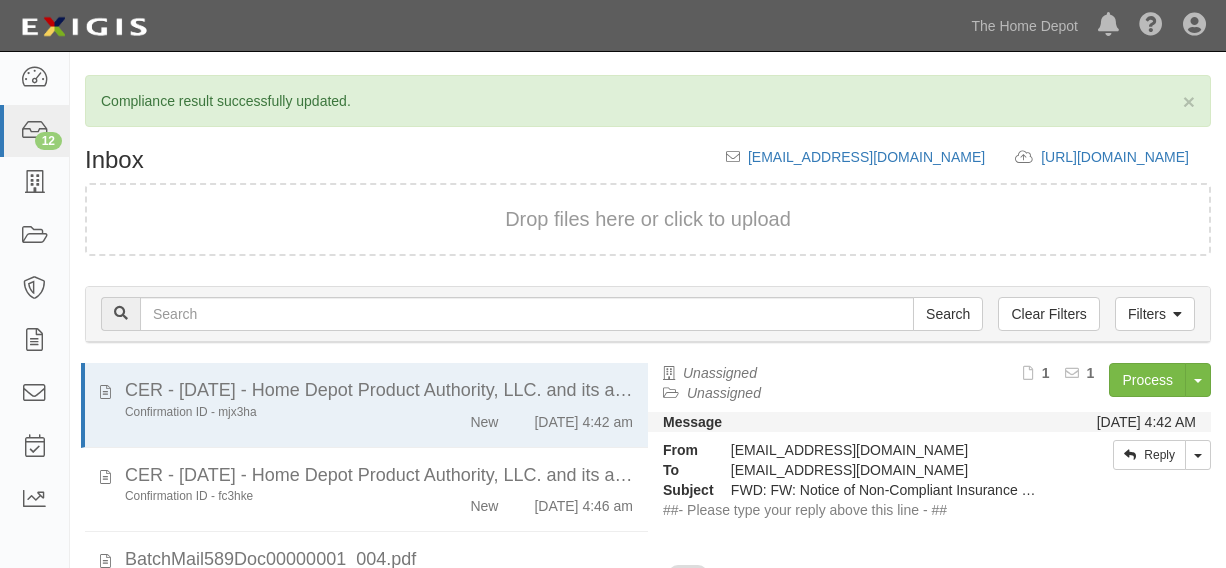 scroll, scrollTop: 0, scrollLeft: 0, axis: both 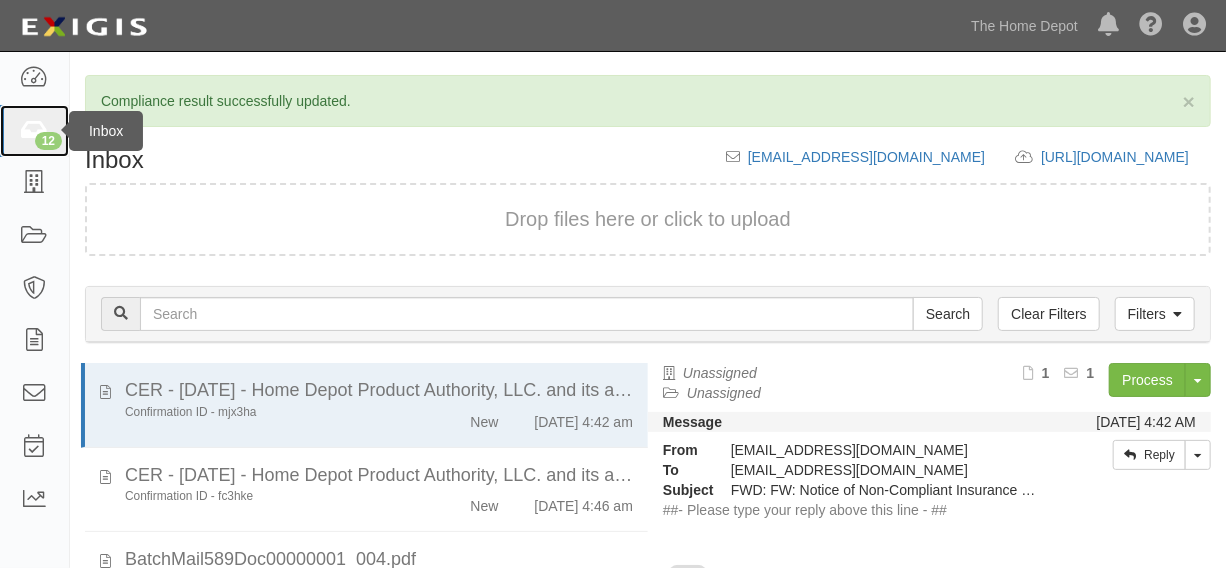click at bounding box center [34, 131] 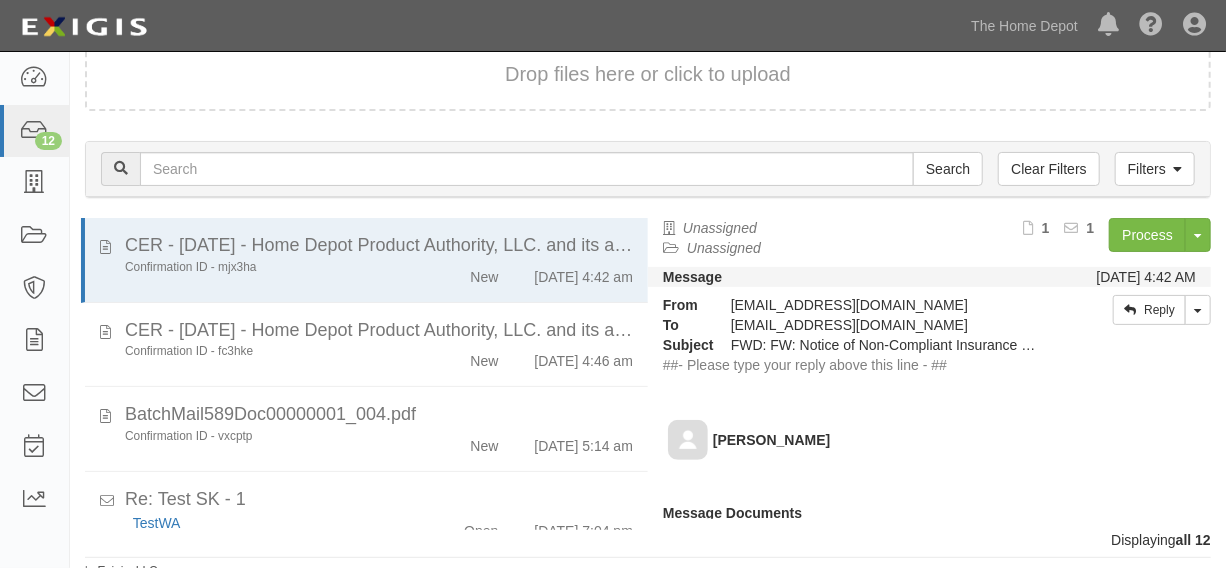 scroll, scrollTop: 84, scrollLeft: 0, axis: vertical 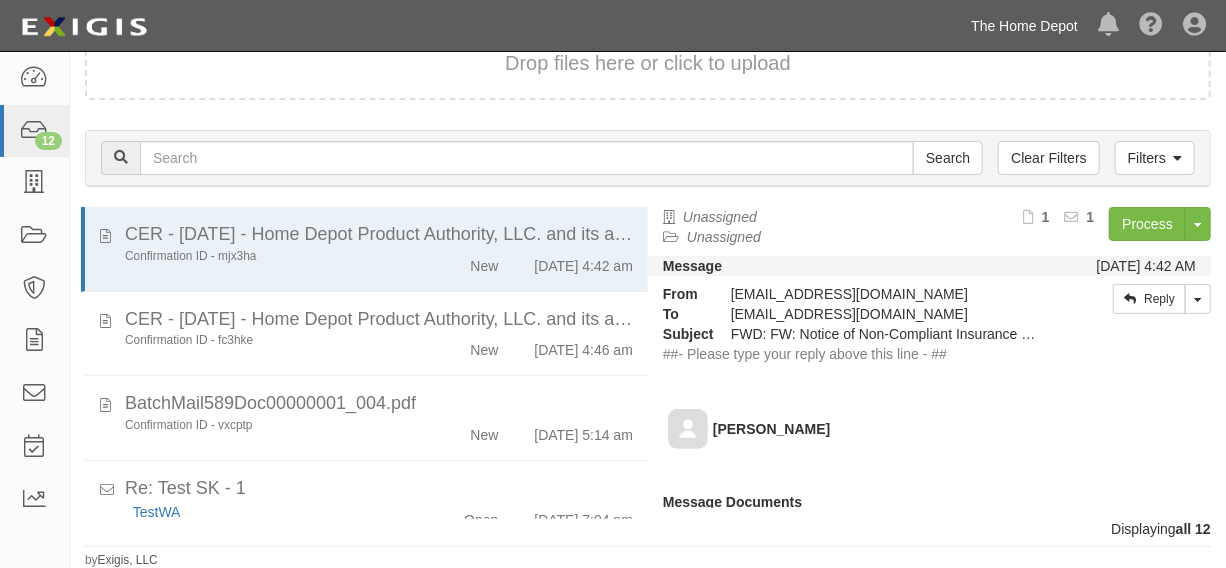 click on "The Home Depot" at bounding box center (1024, 26) 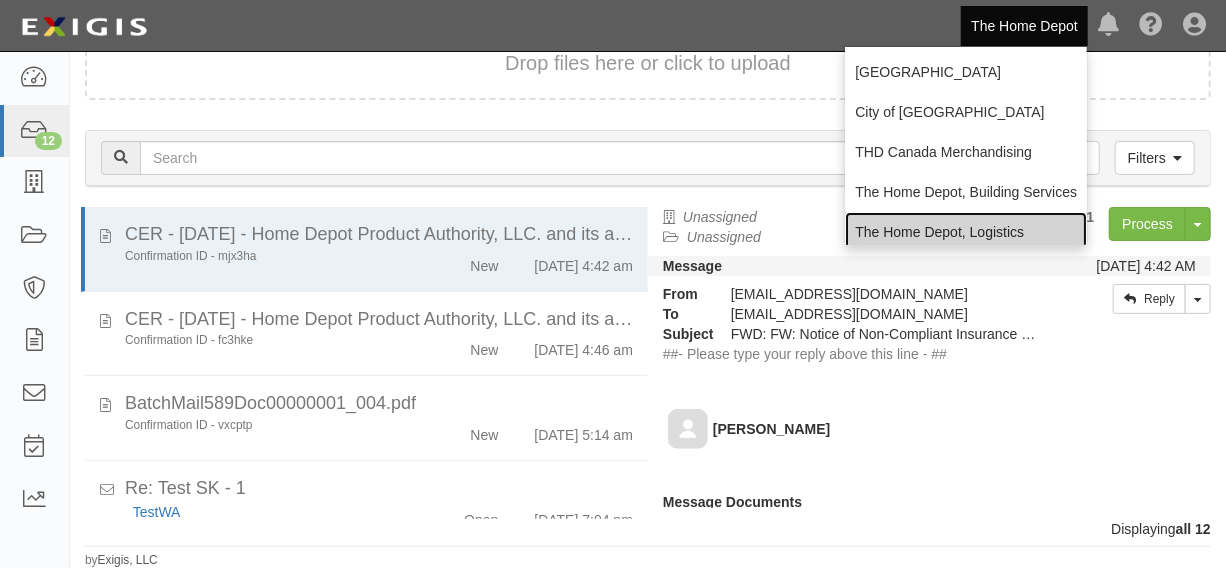 click on "The Home Depot, Logistics" at bounding box center [966, 232] 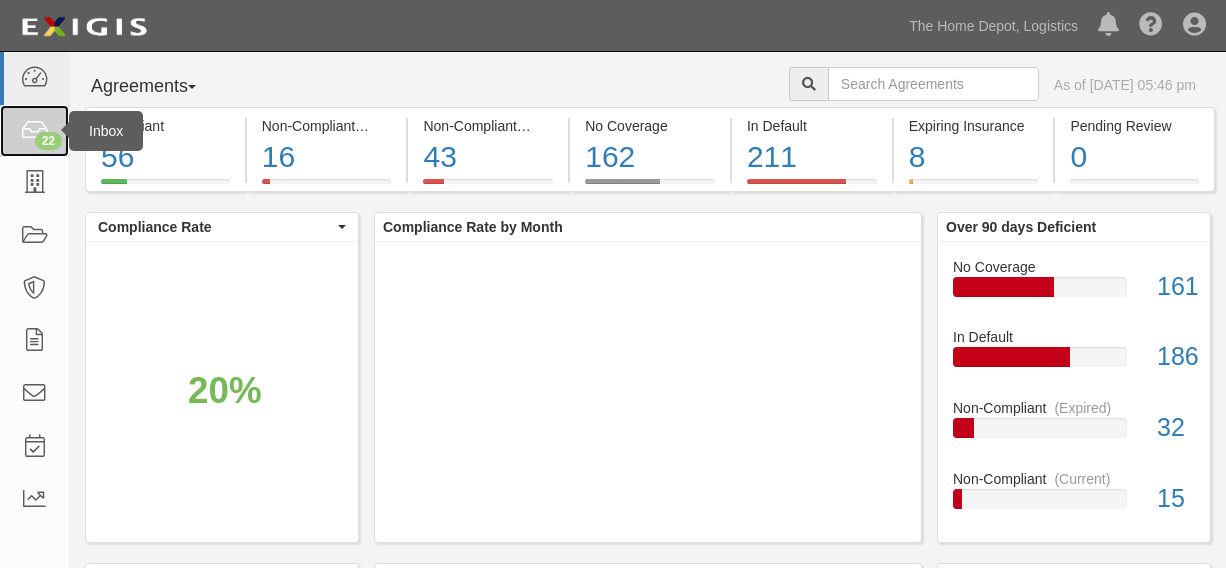 click on "22" at bounding box center [48, 141] 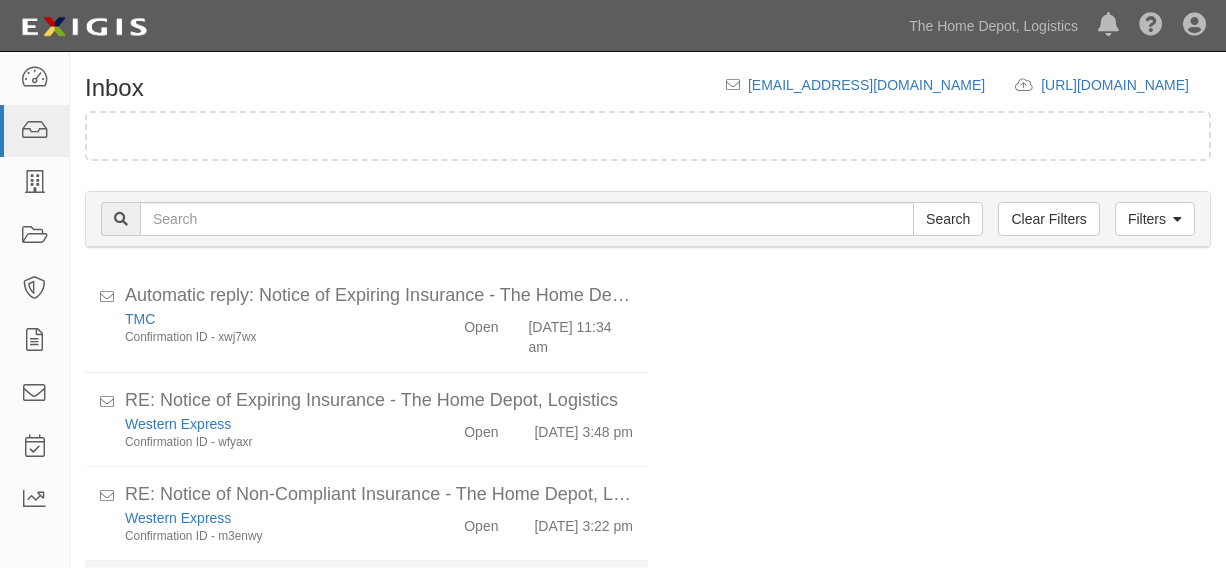 scroll, scrollTop: 12, scrollLeft: 0, axis: vertical 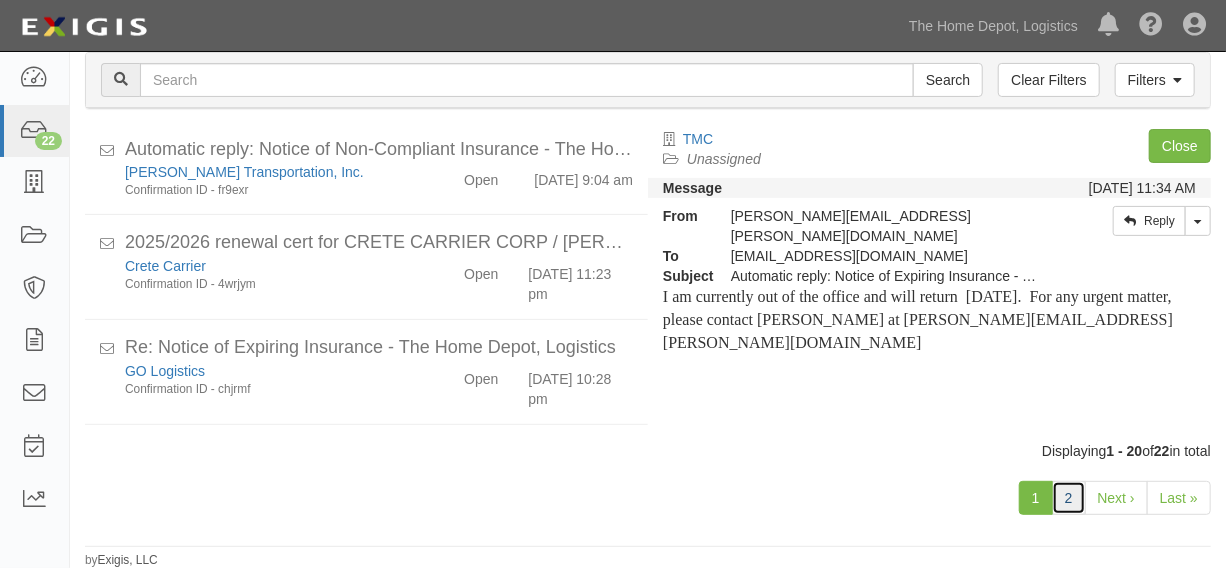 click on "2" at bounding box center (1069, 498) 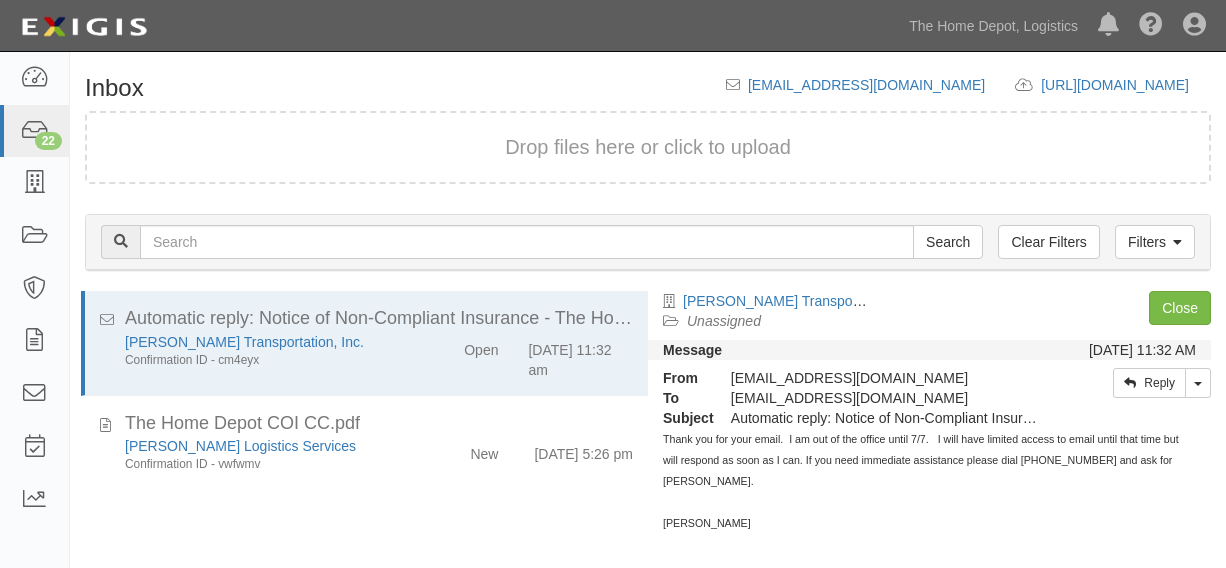 scroll, scrollTop: 0, scrollLeft: 0, axis: both 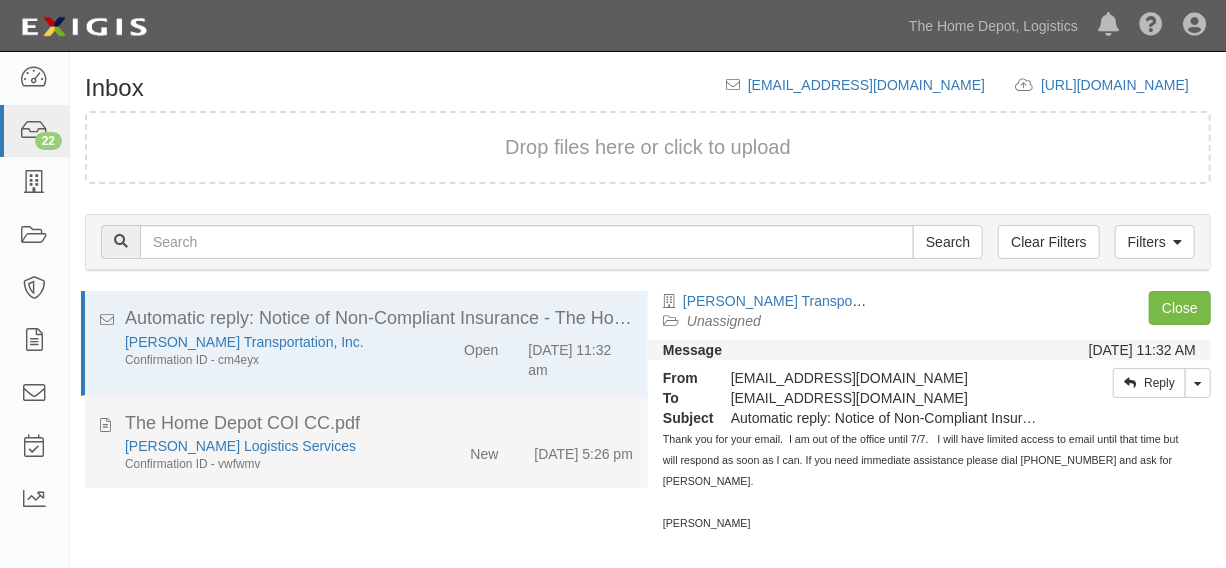 click on "The Home Depot COI CC.pdf
[PERSON_NAME] Logistics Services
Confirmation ID - vwfwmv
New
[DATE] 5:26 pm" 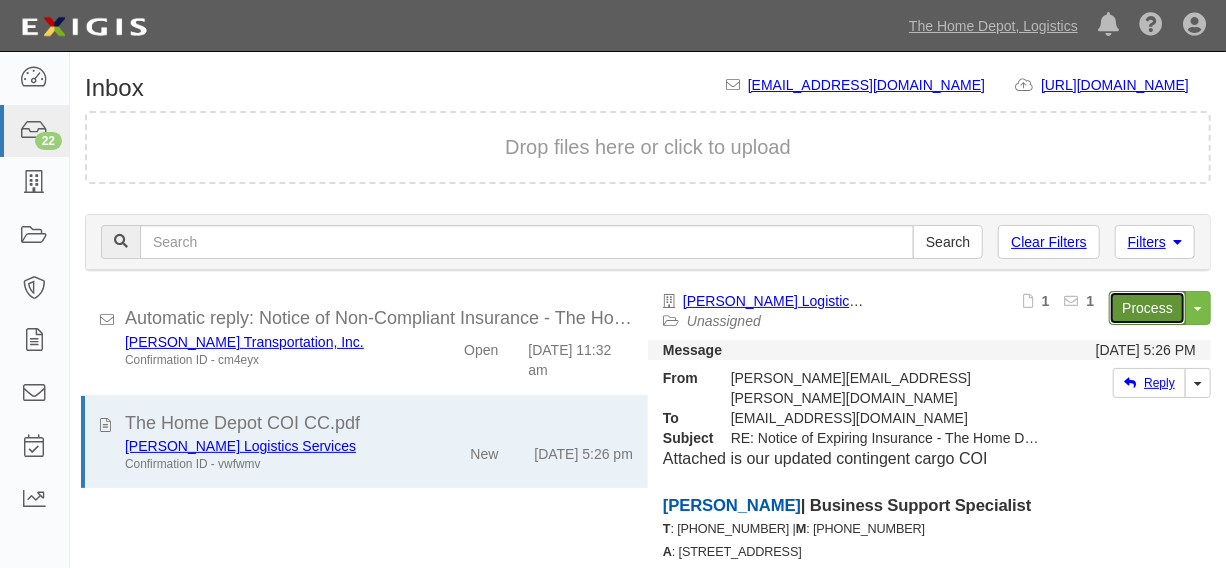 click on "Process" at bounding box center (1147, 308) 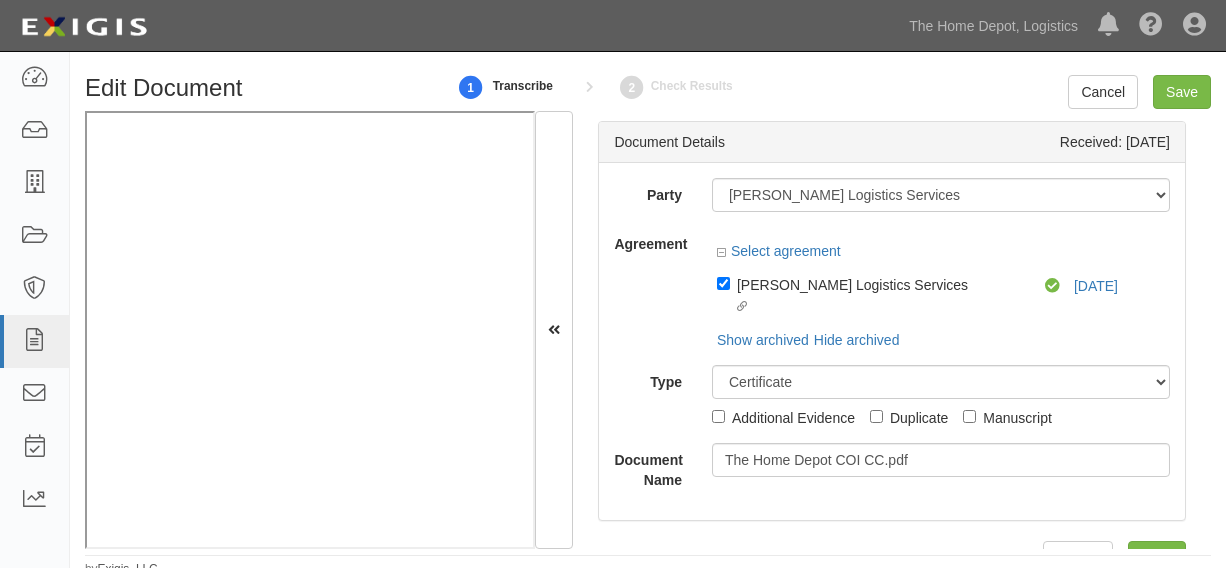 select on "CertificateDetail" 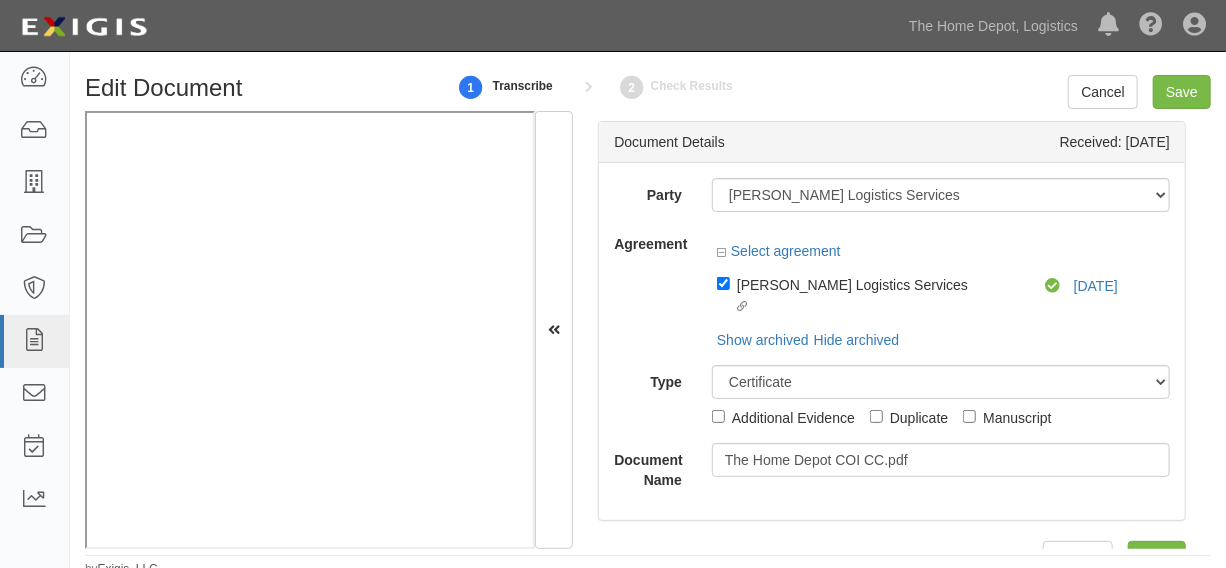 scroll, scrollTop: 36, scrollLeft: 0, axis: vertical 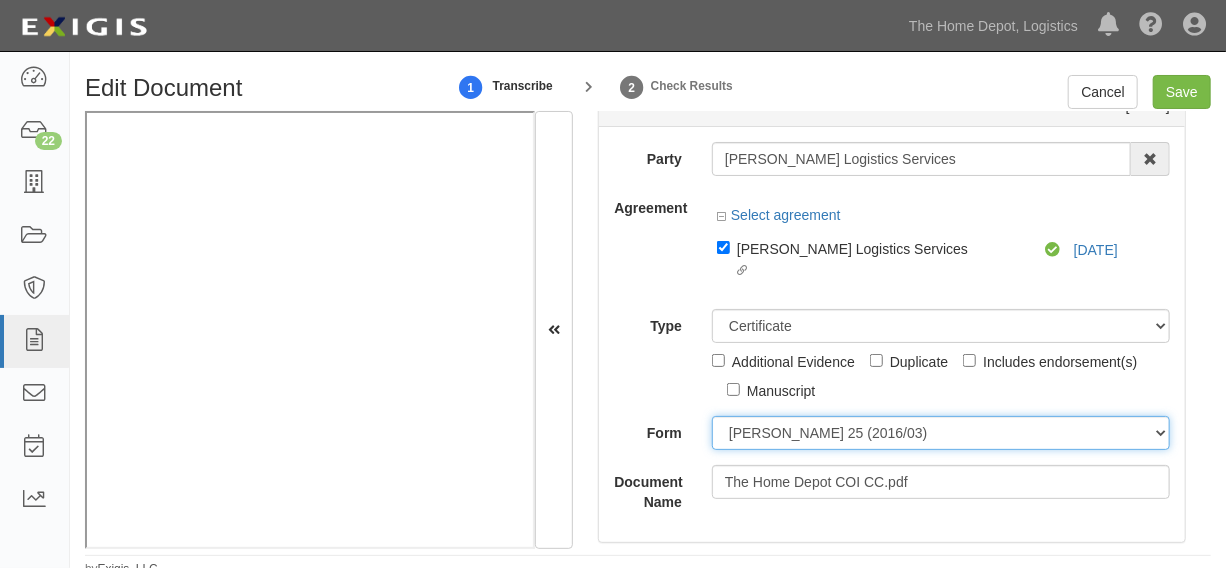 click on "[PERSON_NAME] 25 (2016/03)
[PERSON_NAME] 101
[PERSON_NAME] 855 NY (2014/05)
General" at bounding box center [941, 433] 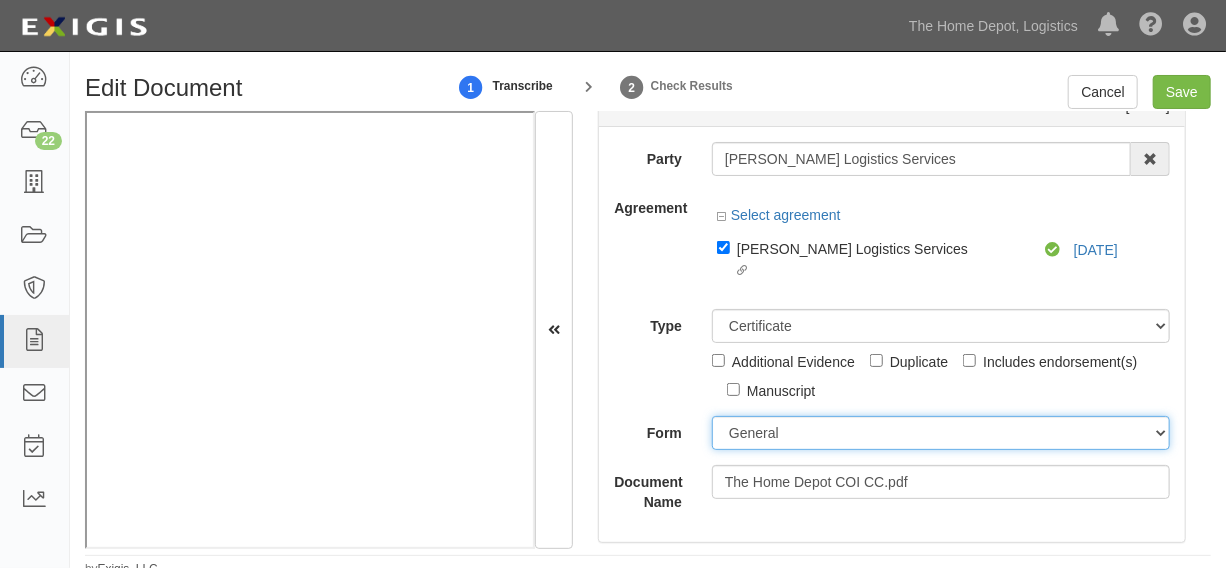 click on "[PERSON_NAME] 25 (2016/03)
[PERSON_NAME] 101
[PERSON_NAME] 855 NY (2014/05)
General" at bounding box center (941, 433) 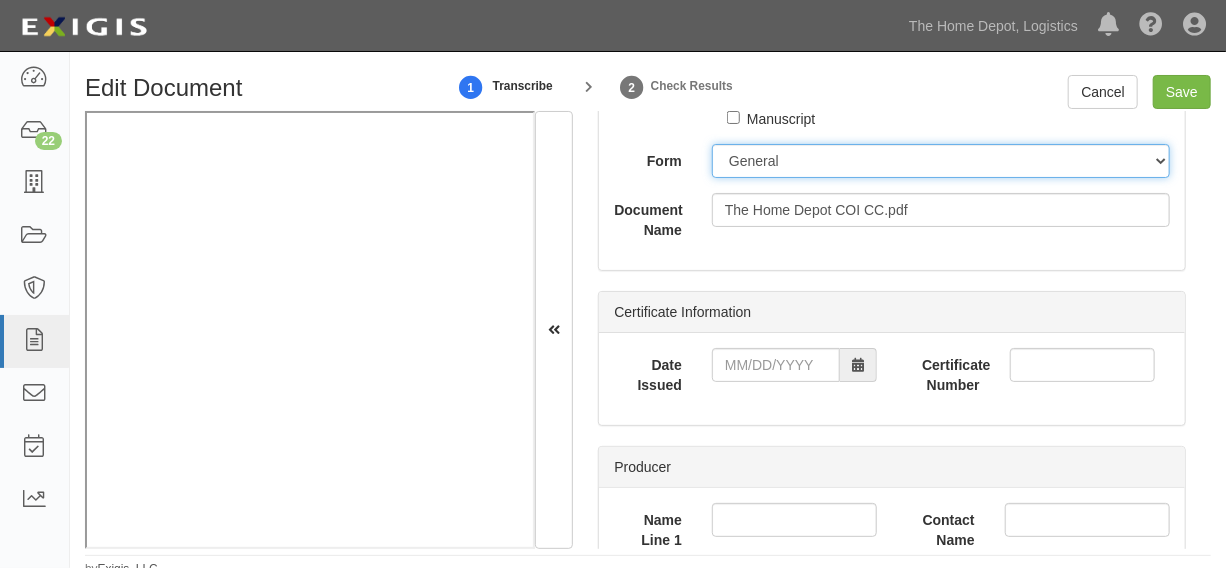 scroll, scrollTop: 339, scrollLeft: 0, axis: vertical 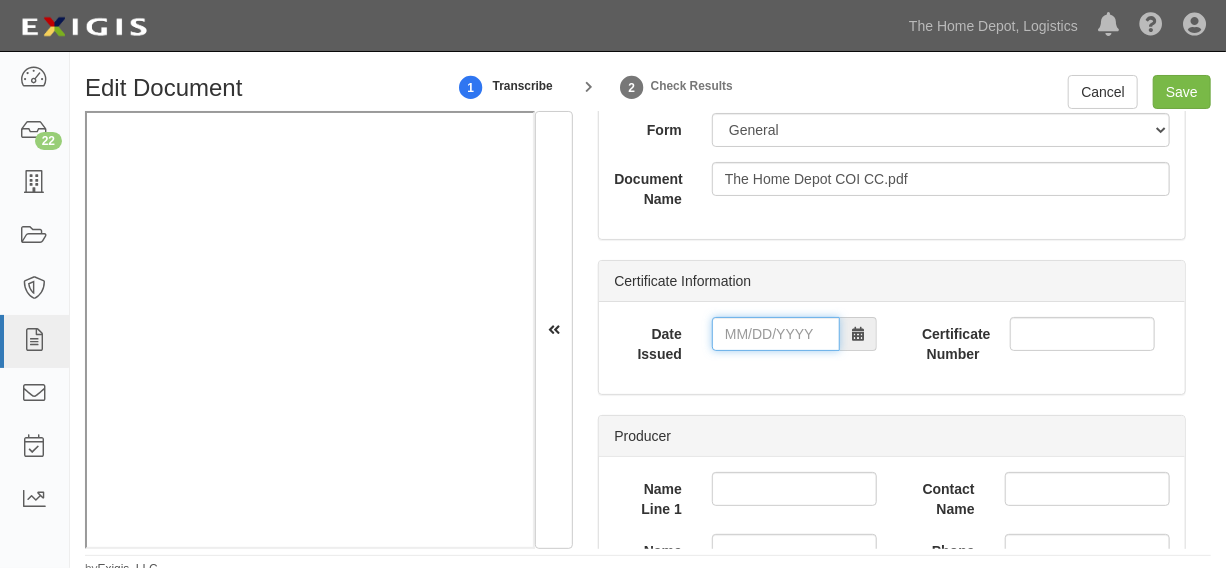 click on "Date Issued" at bounding box center (776, 334) 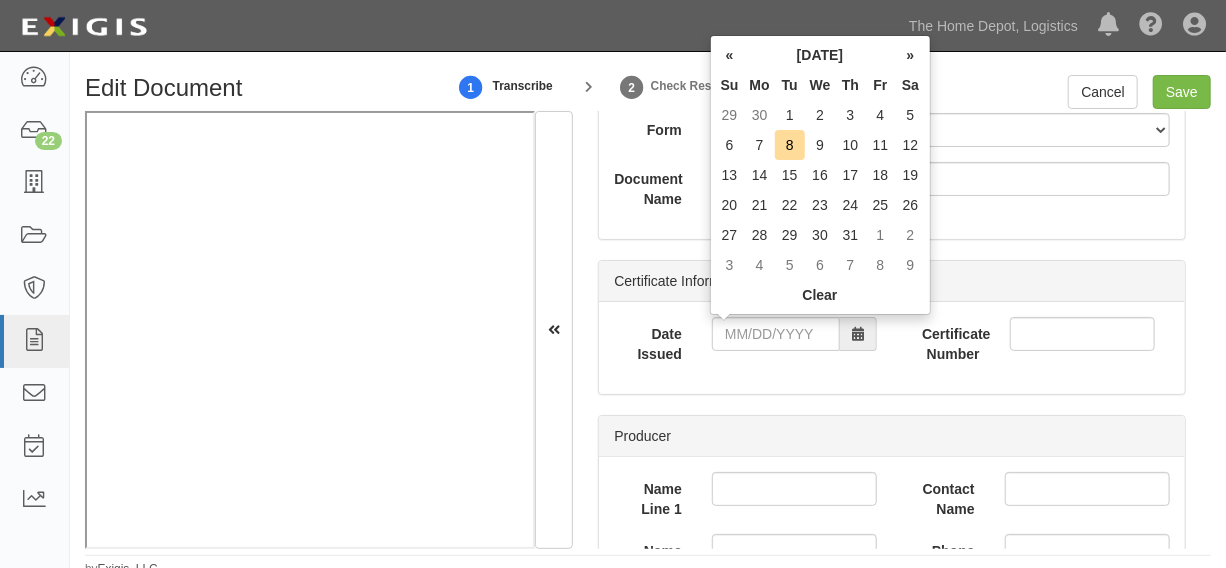 click on "« [DATE] » Su Mo Tu We Th Fr Sa 29 30 1 2 3 4 5 6 7 8 9 10 11 12 13 14 15 16 17 18 19 20 21 22 23 24 25 26 27 28 29 30 31 1 2 3 4 5 6 7 8 9 [DATE] Clear « 2025 » Jan Feb Mar Apr May Jun [DATE] Aug Sep Oct Nov Dec [DATE] Clear « [DATE]-[DATE] » 2019 2020 2021 2022 2023 2024 2025 2026 2027 2028 2029 2030 [DATE] Clear « [DATE]-[DATE] » 1990 2000 2010 2020 2030 2040 2050 2060 2070 2080 2090 2100 [DATE] Clear « [DATE]-2900 » 1900 2000 2100 2200 2300 2400 2500 2600 2700 2800 2900 3000 [DATE] Clear" at bounding box center (820, 175) 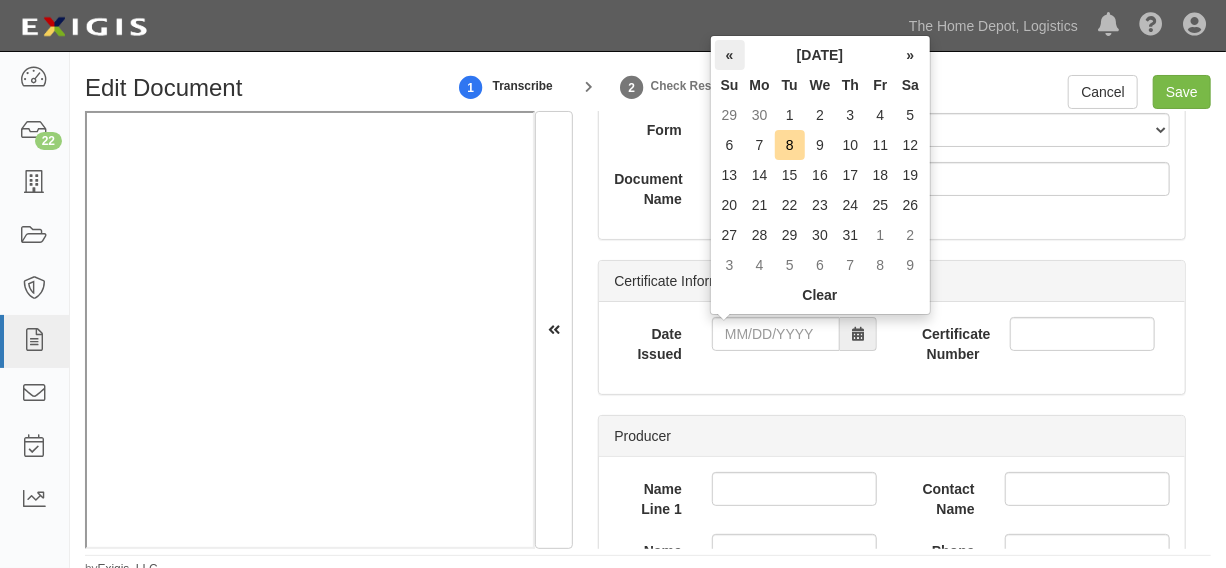 click on "«" at bounding box center [730, 55] 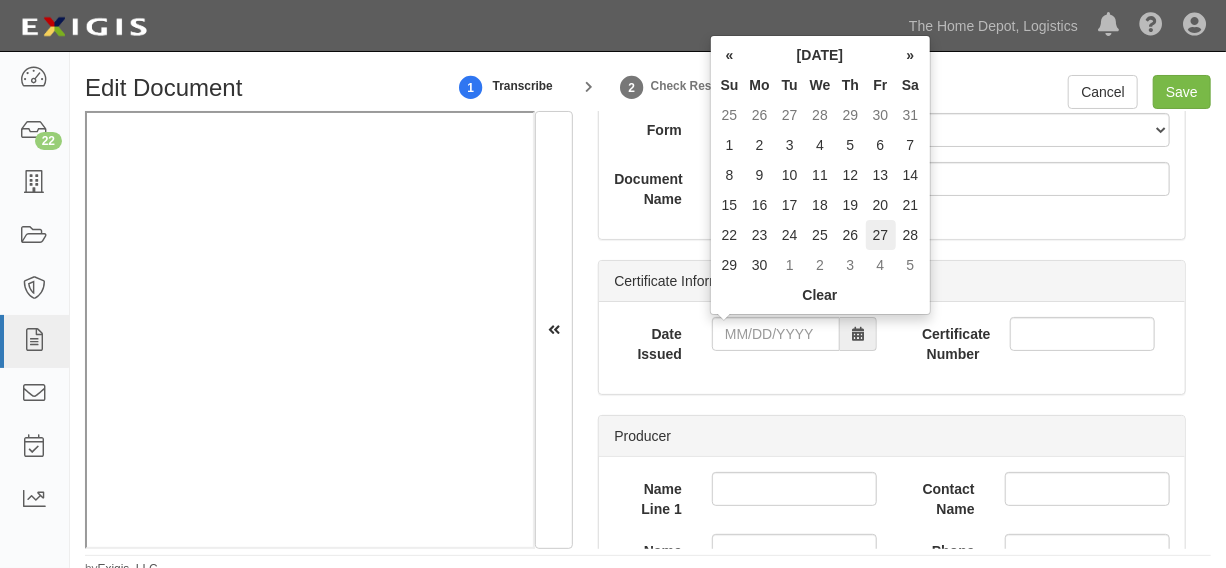 click on "27" at bounding box center (881, 235) 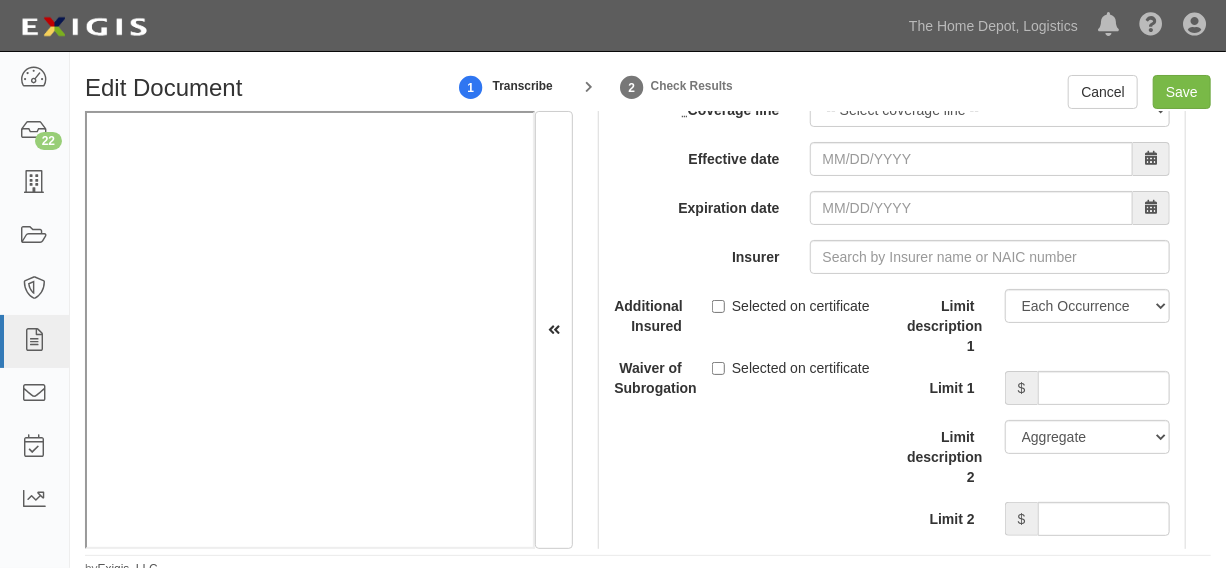 scroll, scrollTop: 6400, scrollLeft: 0, axis: vertical 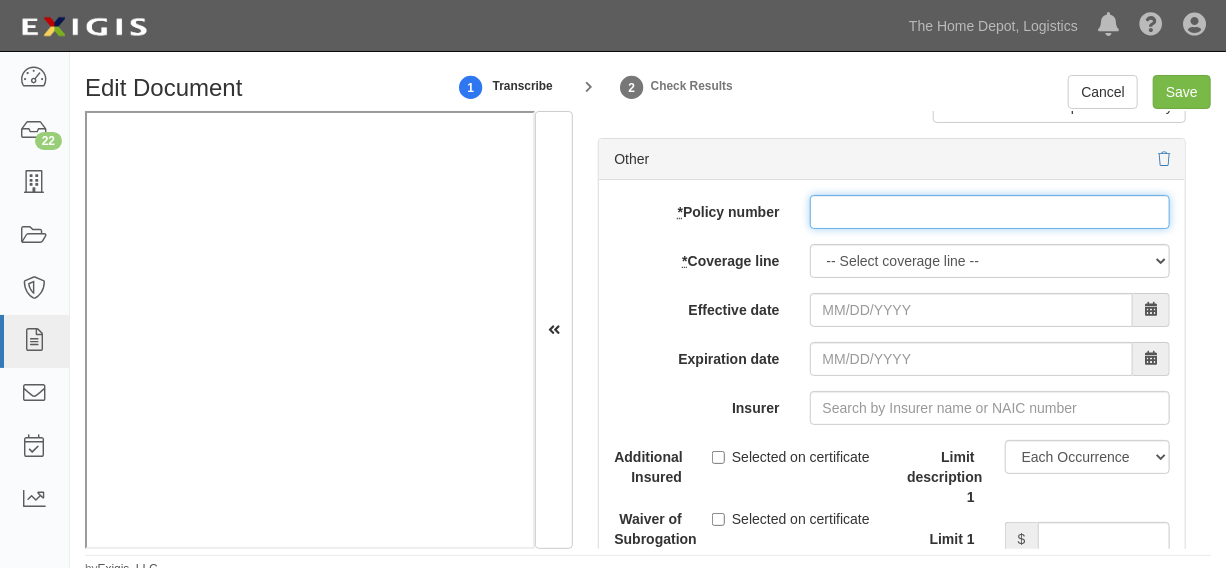 click on "*  Policy number" at bounding box center (990, 212) 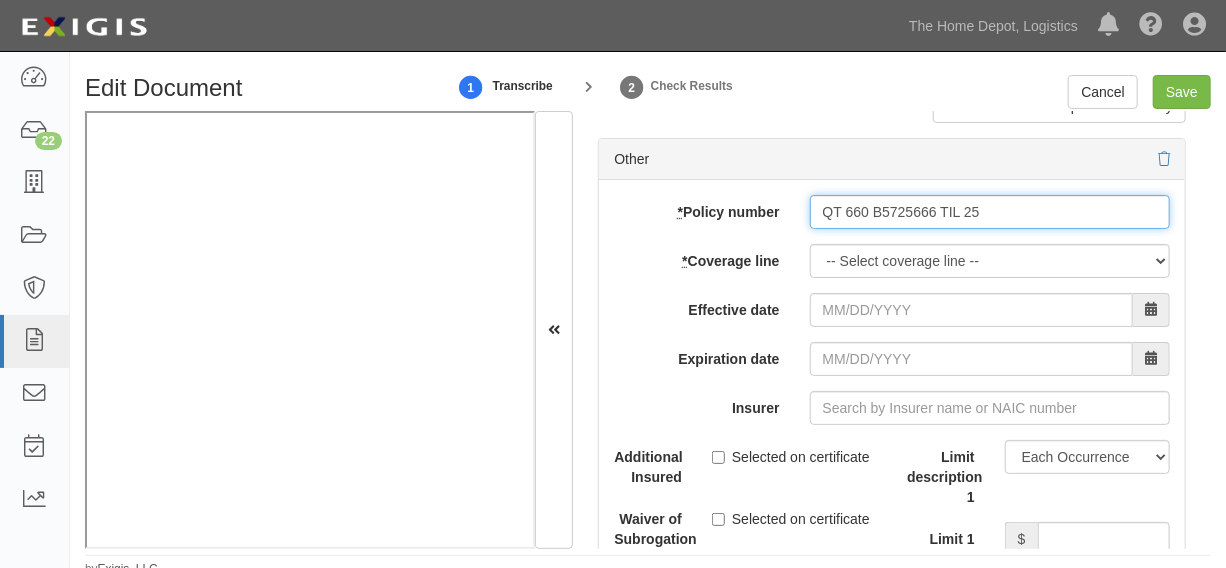 type on "QT 660 B5725666 TIL 25" 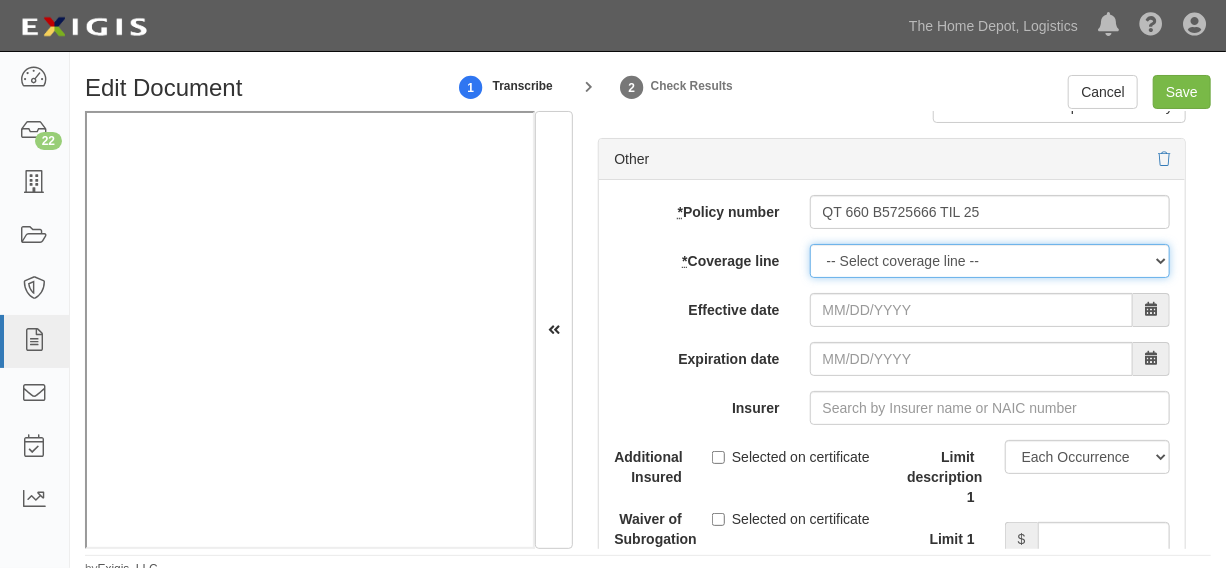 click on "-- Select coverage line --
Asbestos Abatement
Auto Physical Damage
Boiler & Machinery
Builders Risk
Building
Business Income
Business Interruption
Business Owner's Policy
Business Personal Property
Cargo
Contractors Pollution Liability
Contractors Professional Liability
Crime
Cyber Liability
Difference-In-Conditions
Directors and Officers
Earthquake
EDP Hardware
Employee Dishonesty
Employment Practices Liability
Equipment Floater
Errors and Omissions
Extra Expense
Fiduciary Liability
Fine Arts
Flood
Other
Owners Protective Professional Indemnity
Disability Benefits
Garage Keepers Liability
Garage Liability
Hazardous Transporters
Inland Marine
Installation Floater
Kidnap and [PERSON_NAME]
Leased/Rented Equipment
Liquor Liability
Marine Protection & Indemnity Liability
Owners and Contractors Protective
Pollution Liability
Product Liability
Professional Liability
Professional/Pollution Liability
Property" at bounding box center [990, 261] 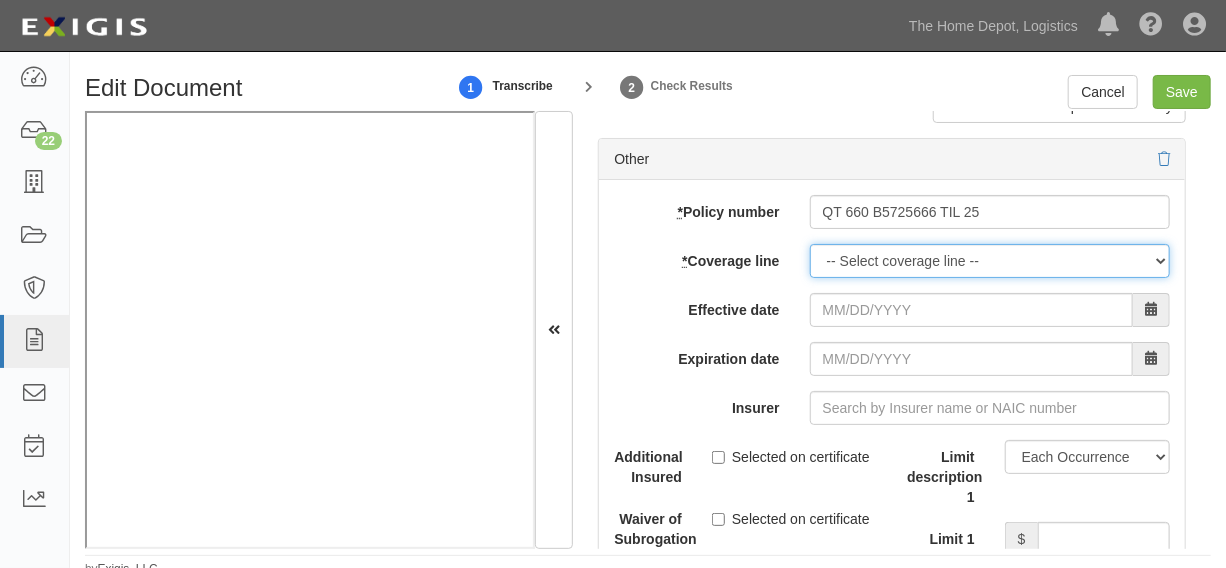 select on "12" 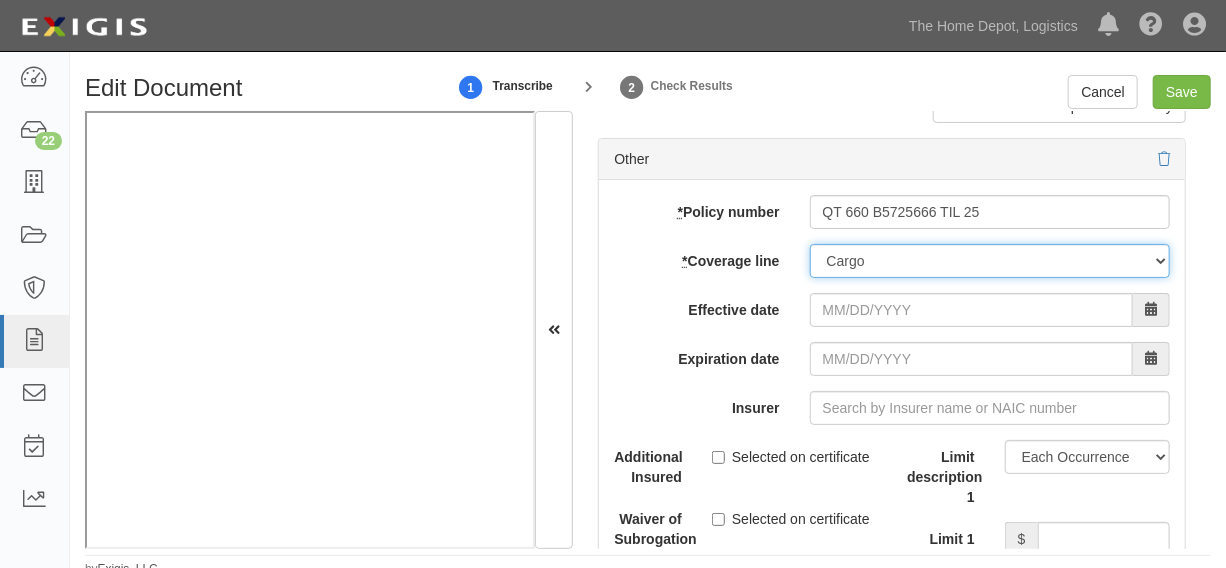 click on "-- Select coverage line --
Asbestos Abatement
Auto Physical Damage
Boiler & Machinery
Builders Risk
Building
Business Income
Business Interruption
Business Owner's Policy
Business Personal Property
Cargo
Contractors Pollution Liability
Contractors Professional Liability
Crime
Cyber Liability
Difference-In-Conditions
Directors and Officers
Earthquake
EDP Hardware
Employee Dishonesty
Employment Practices Liability
Equipment Floater
Errors and Omissions
Extra Expense
Fiduciary Liability
Fine Arts
Flood
Other
Owners Protective Professional Indemnity
Disability Benefits
Garage Keepers Liability
Garage Liability
Hazardous Transporters
Inland Marine
Installation Floater
Kidnap and [PERSON_NAME]
Leased/Rented Equipment
Liquor Liability
Marine Protection & Indemnity Liability
Owners and Contractors Protective
Pollution Liability
Product Liability
Professional Liability
Professional/Pollution Liability
Property" at bounding box center [990, 261] 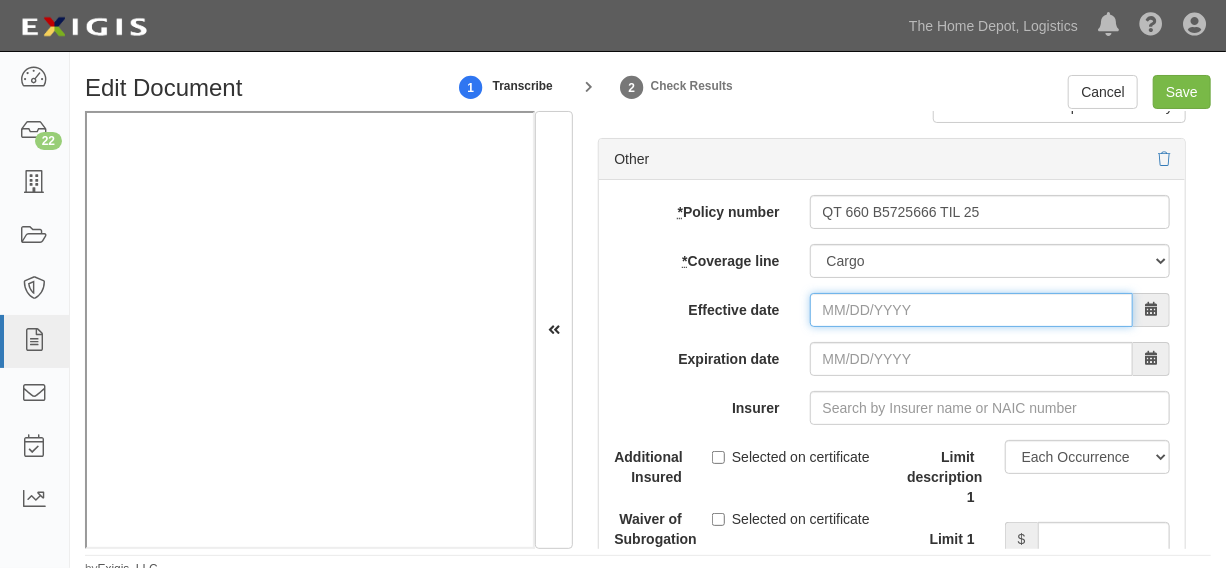 click on "Effective date" at bounding box center [971, 310] 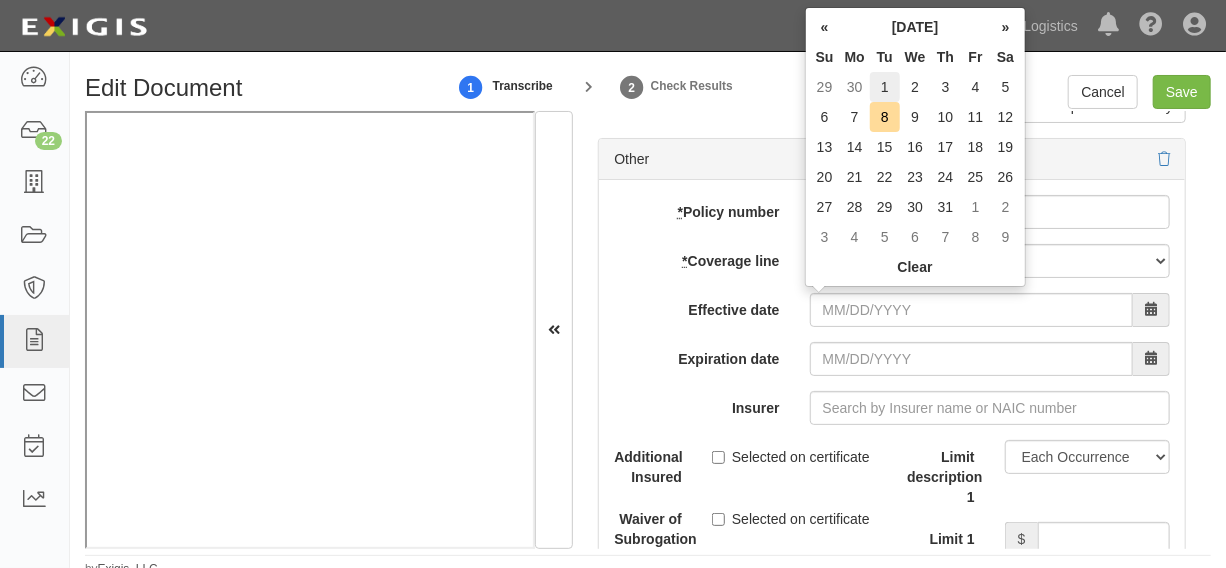 click on "1" at bounding box center (885, 87) 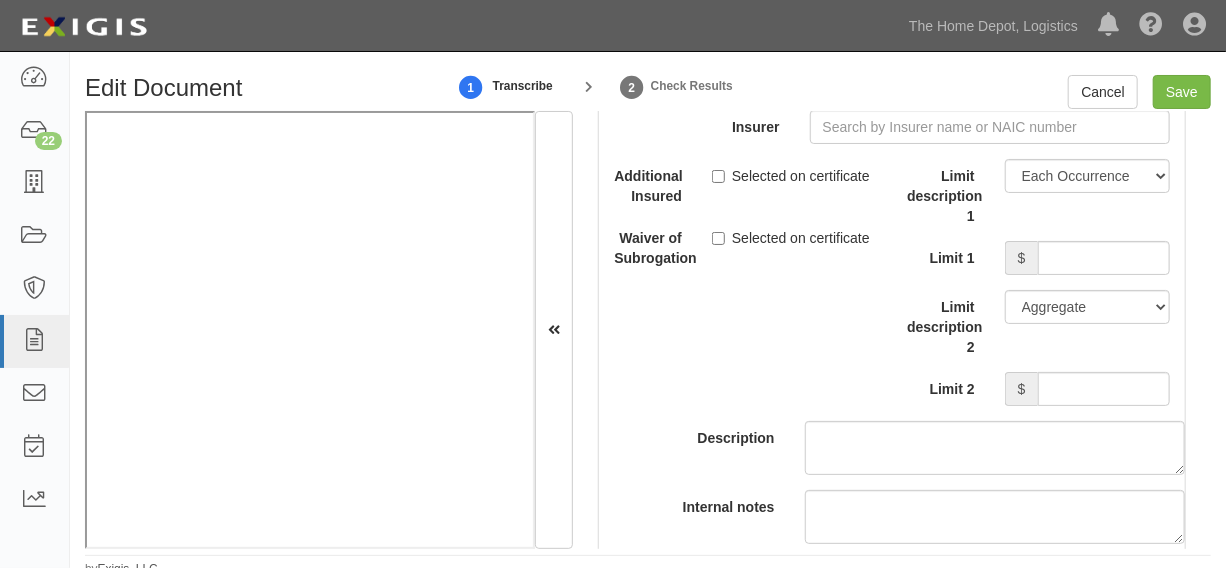 scroll, scrollTop: 6702, scrollLeft: 0, axis: vertical 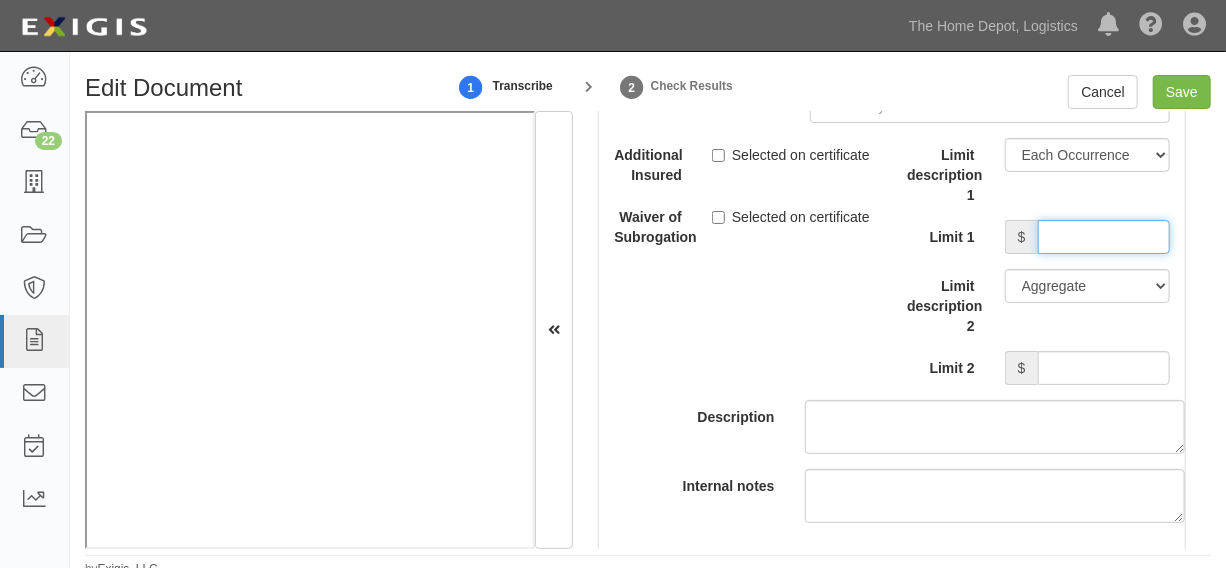 click on "Limit 1" at bounding box center [1104, 237] 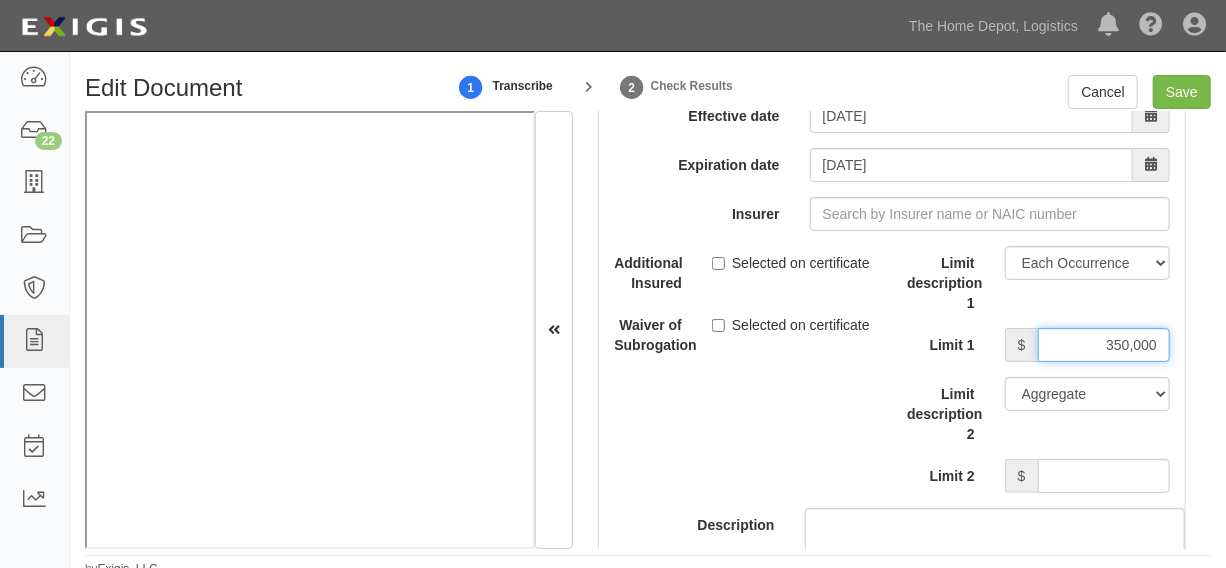 scroll, scrollTop: 6551, scrollLeft: 0, axis: vertical 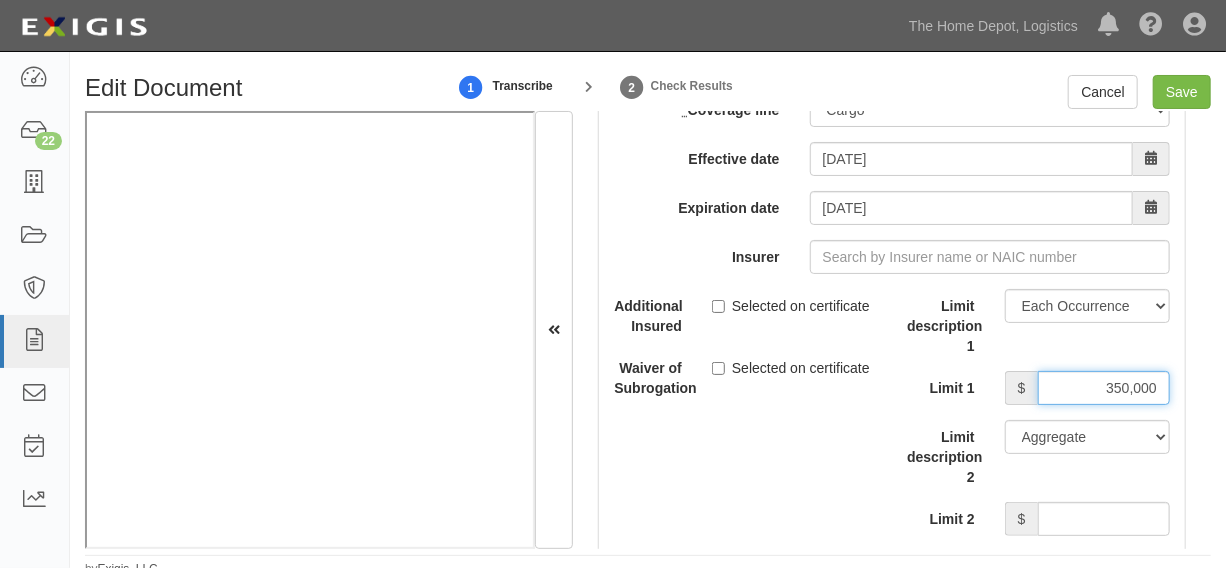 type on "350,000" 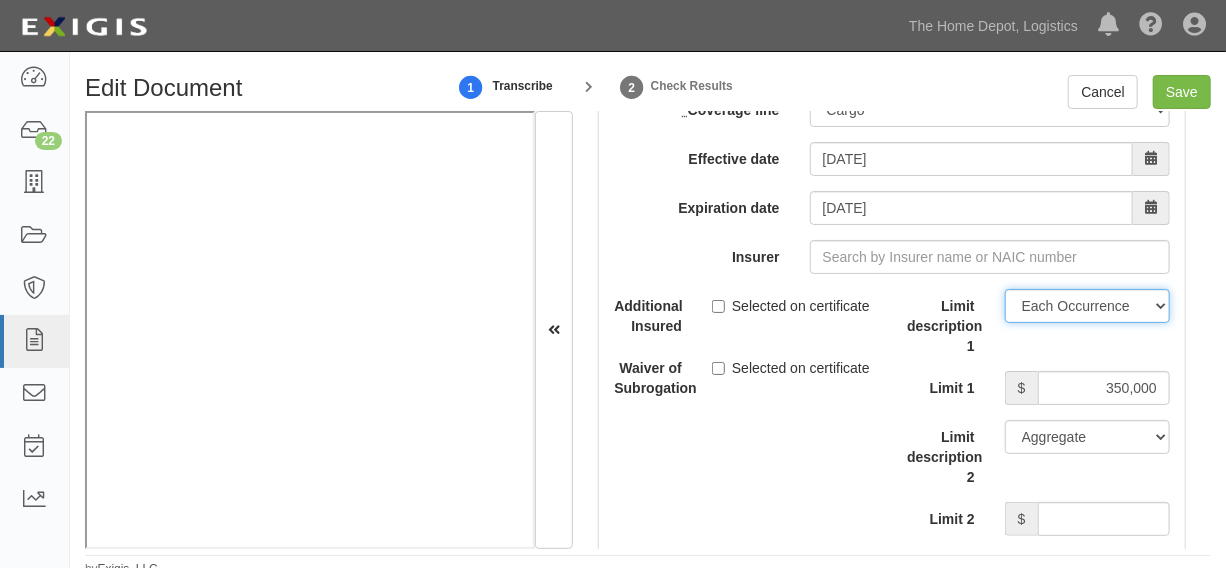 click on "Limit
Each Occurrence
Each Claim
Aggregate
Deductible
Self-Insured Retention
Per Project Limit
Per Location Limit
Other" at bounding box center [1087, 306] 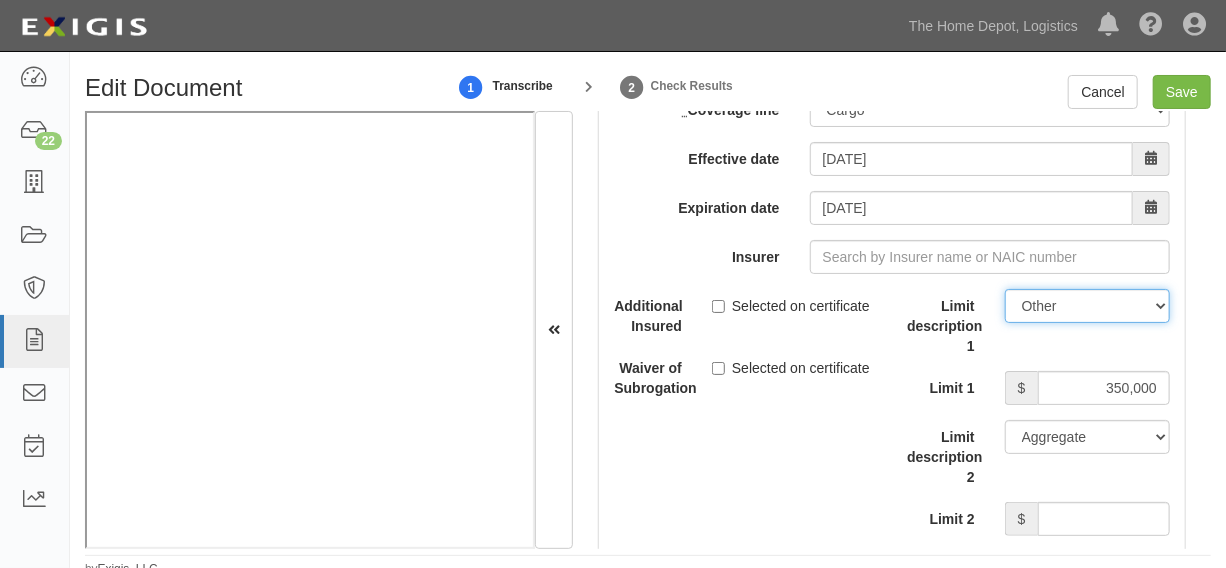 click on "Limit
Each Occurrence
Each Claim
Aggregate
Deductible
Self-Insured Retention
Per Project Limit
Per Location Limit
Other" at bounding box center (1087, 306) 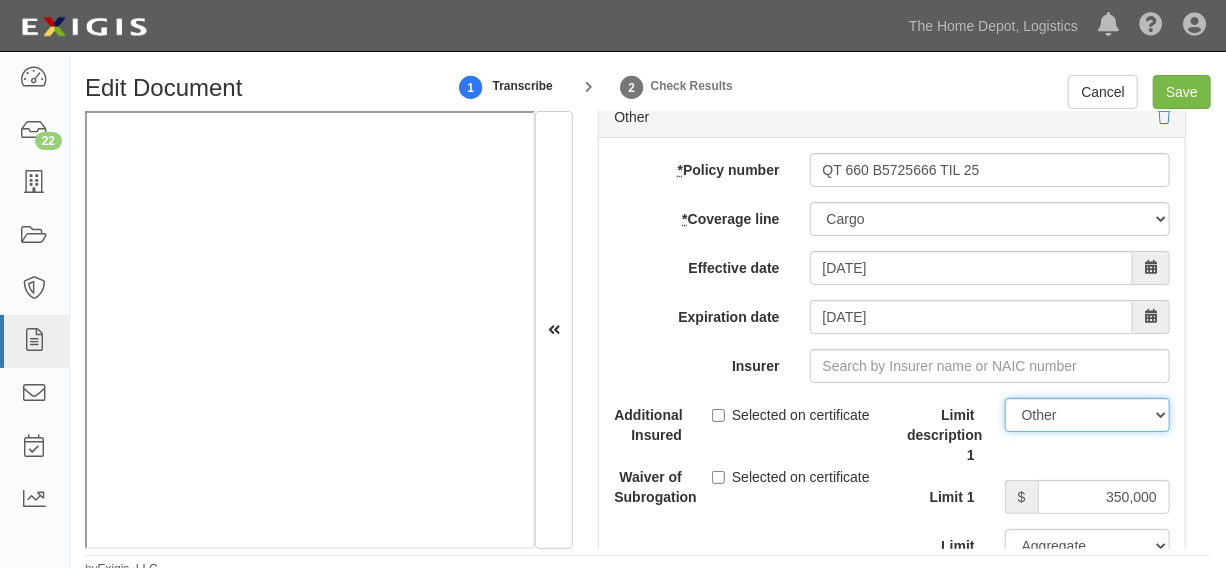 scroll, scrollTop: 6400, scrollLeft: 0, axis: vertical 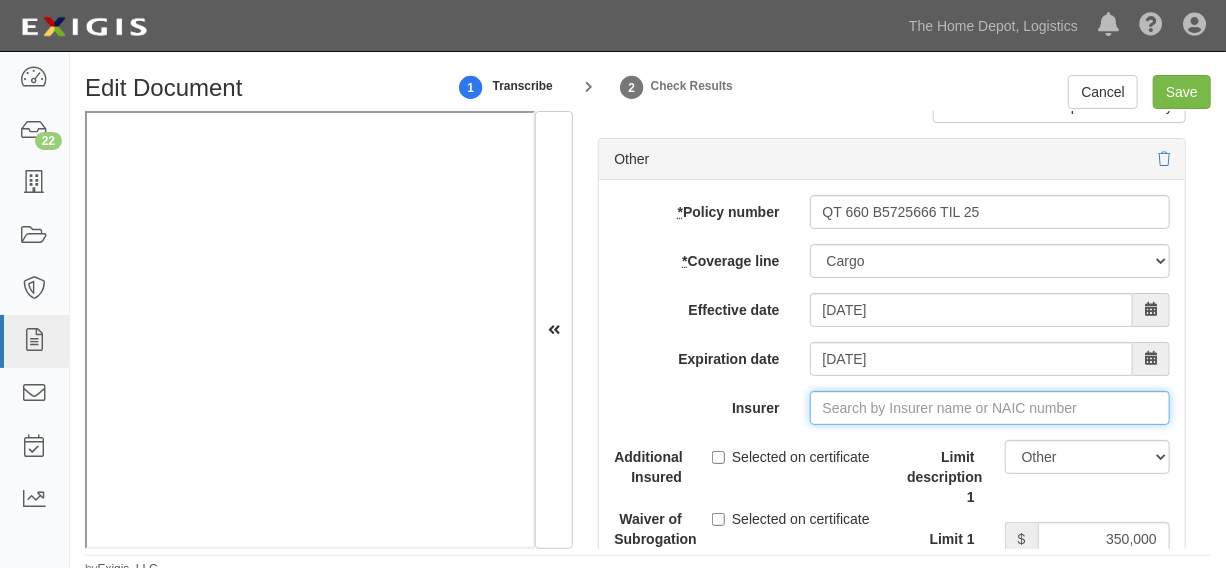 click on "Insurer" at bounding box center [990, 408] 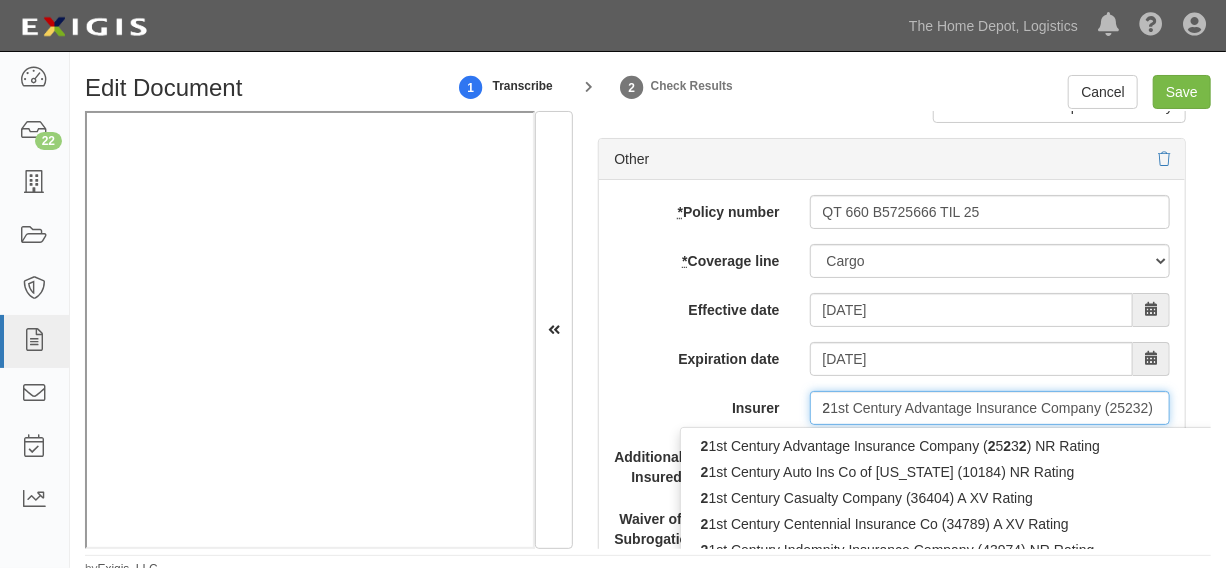 type 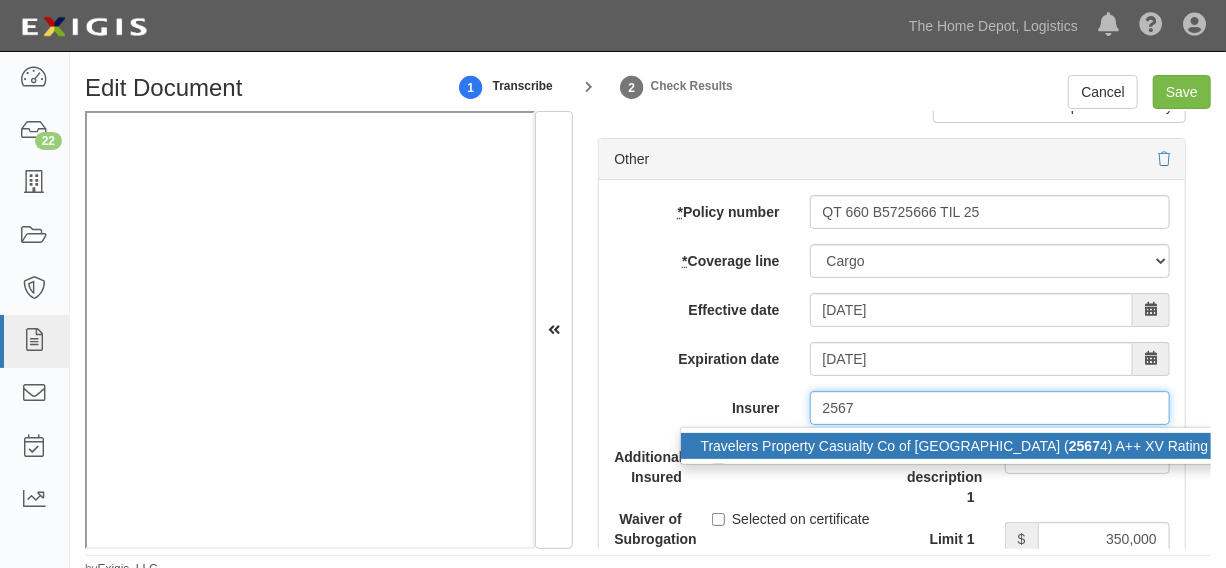 click on "Travelers Property Casualty Co of Amer ( 2567 4) A++ XV Rating" at bounding box center [955, 446] 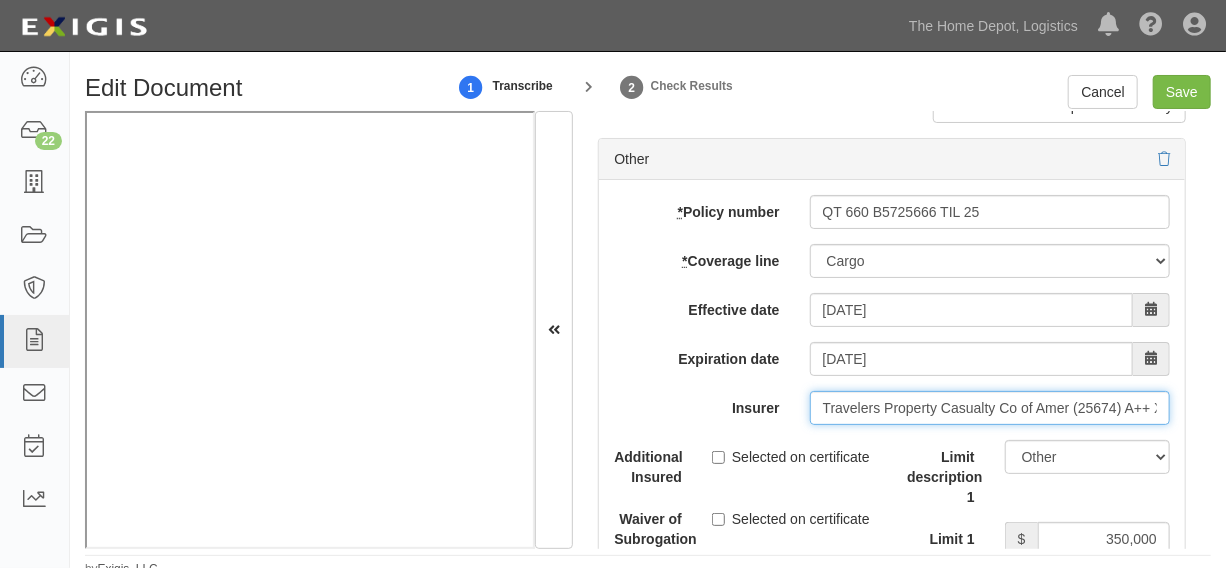 type on "Travelers Property Casualty Co of Amer (25674) A++ XV Rating" 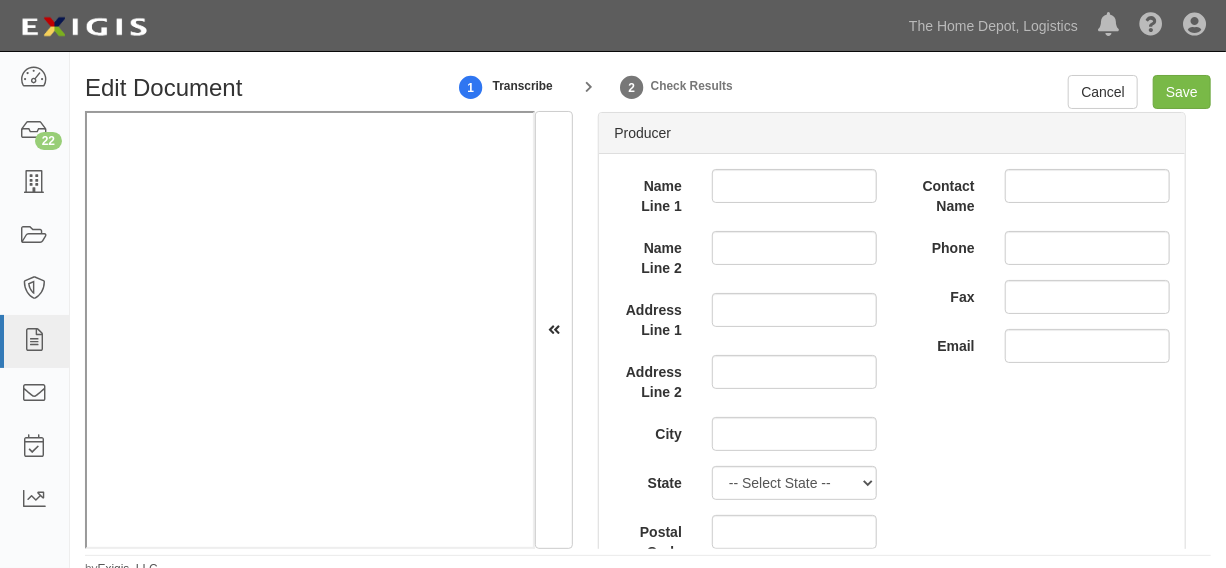scroll, scrollTop: 0, scrollLeft: 0, axis: both 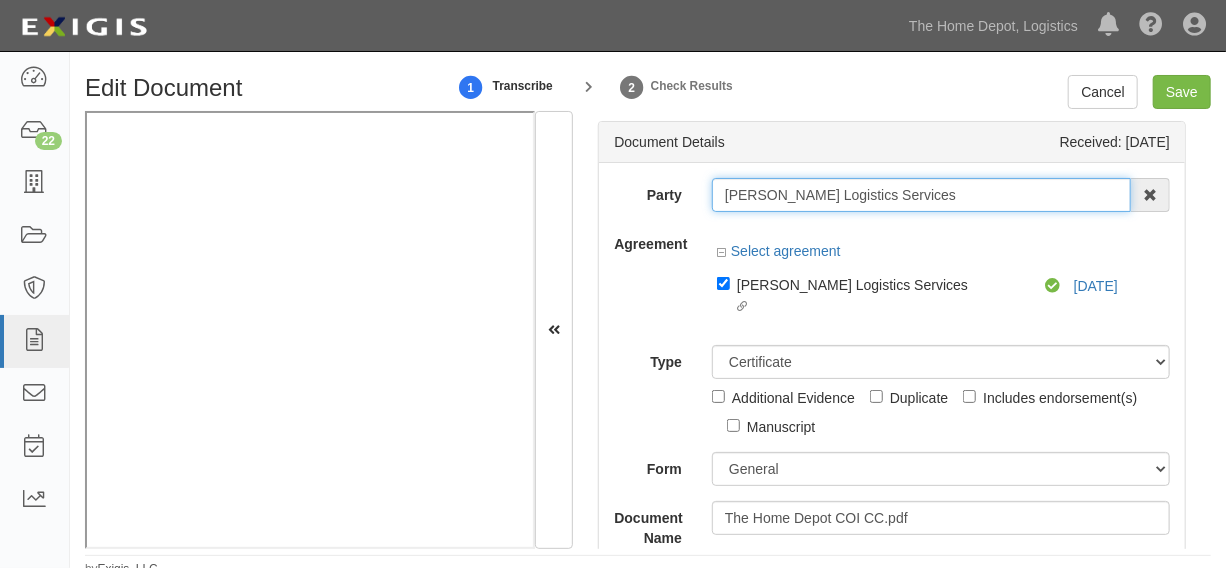 drag, startPoint x: 716, startPoint y: 194, endPoint x: 951, endPoint y: 196, distance: 235.00851 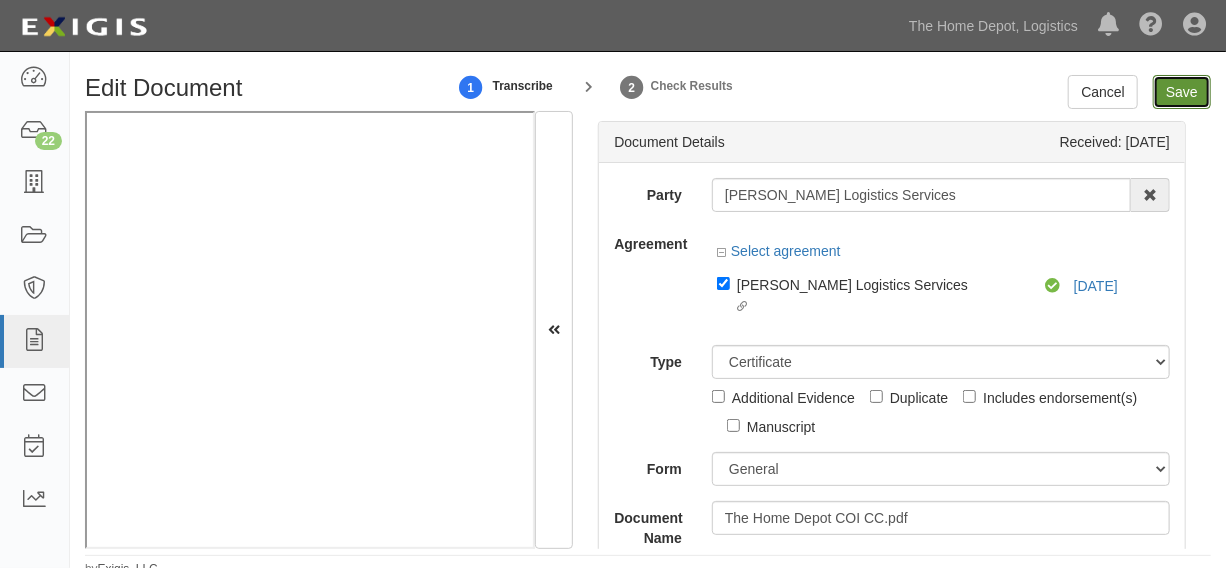 click on "Save" at bounding box center [1182, 92] 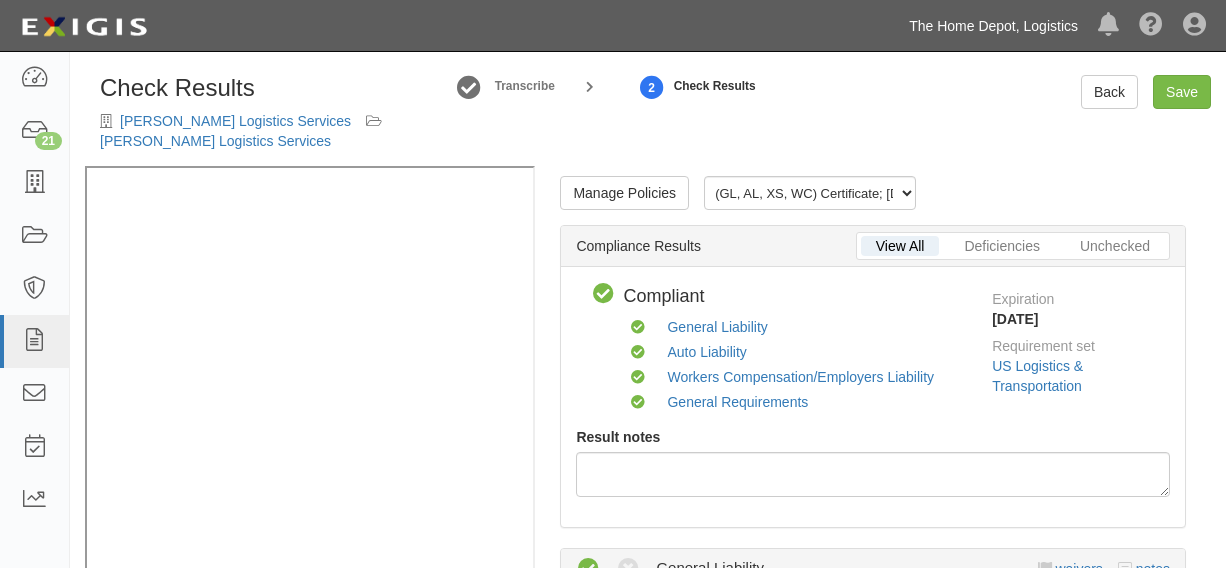 click on "The Home Depot, Logistics" at bounding box center [993, 26] 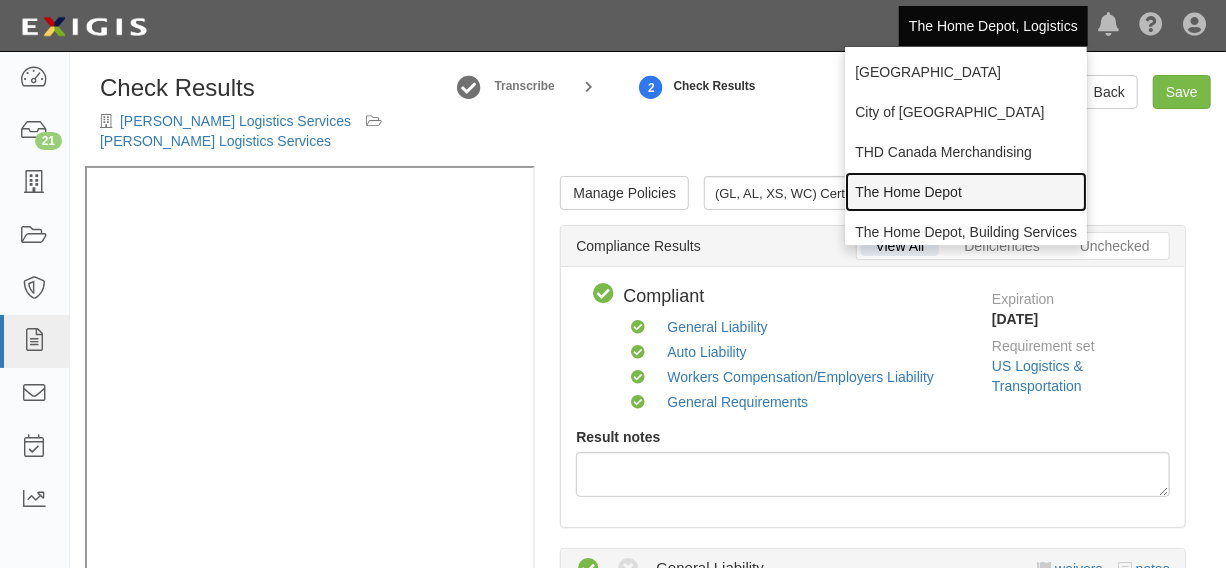 click on "The Home Depot" at bounding box center (966, 192) 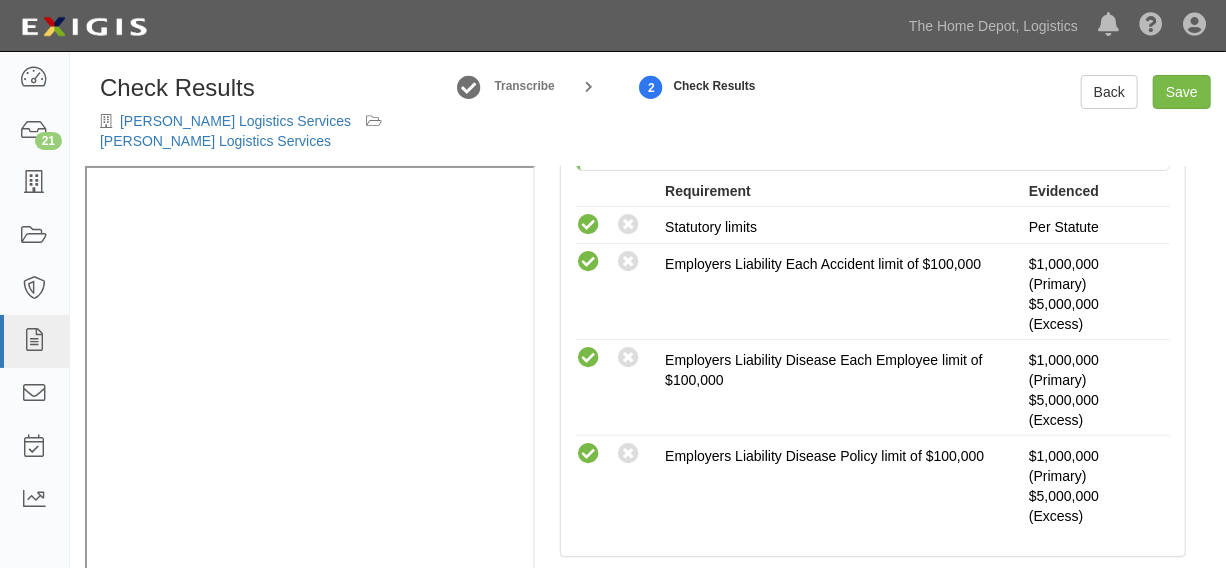 scroll, scrollTop: 1237, scrollLeft: 0, axis: vertical 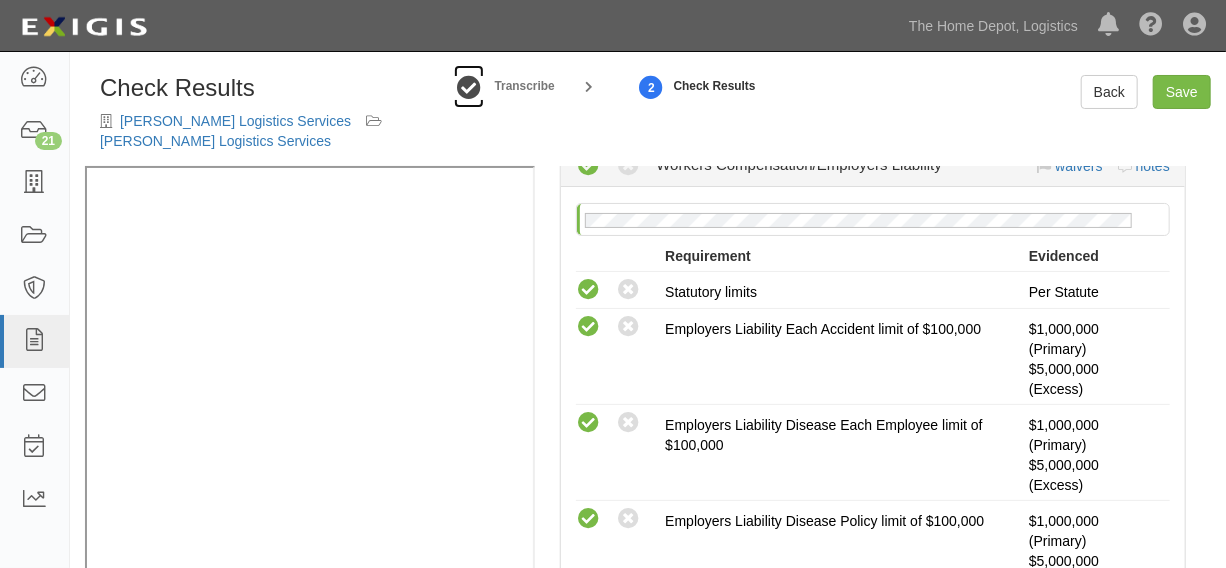 click at bounding box center [469, 88] 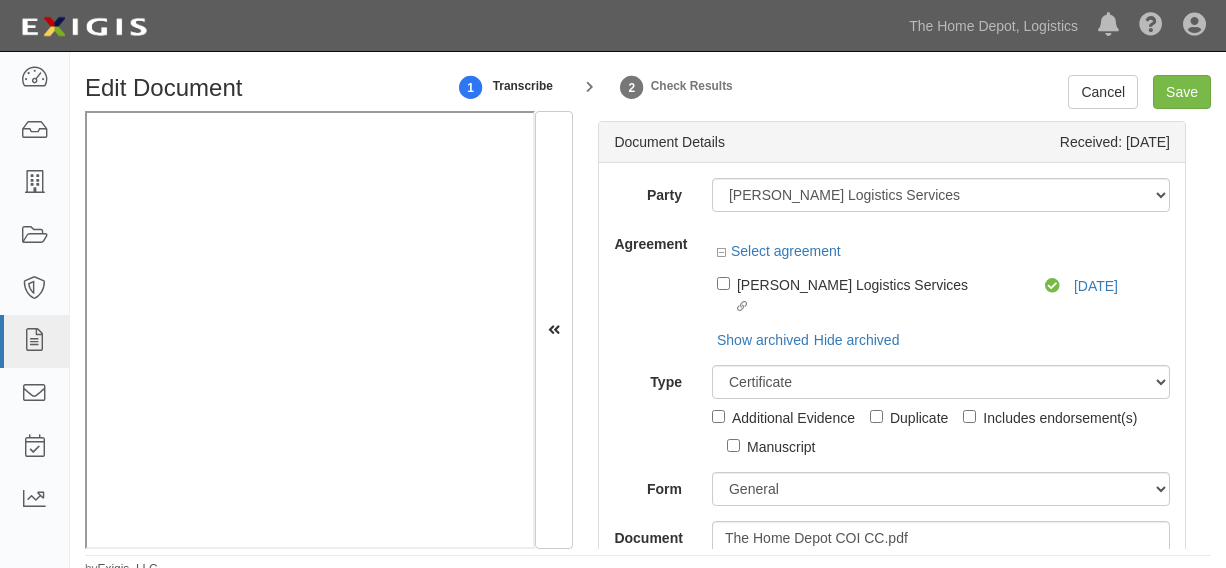 scroll, scrollTop: 0, scrollLeft: 0, axis: both 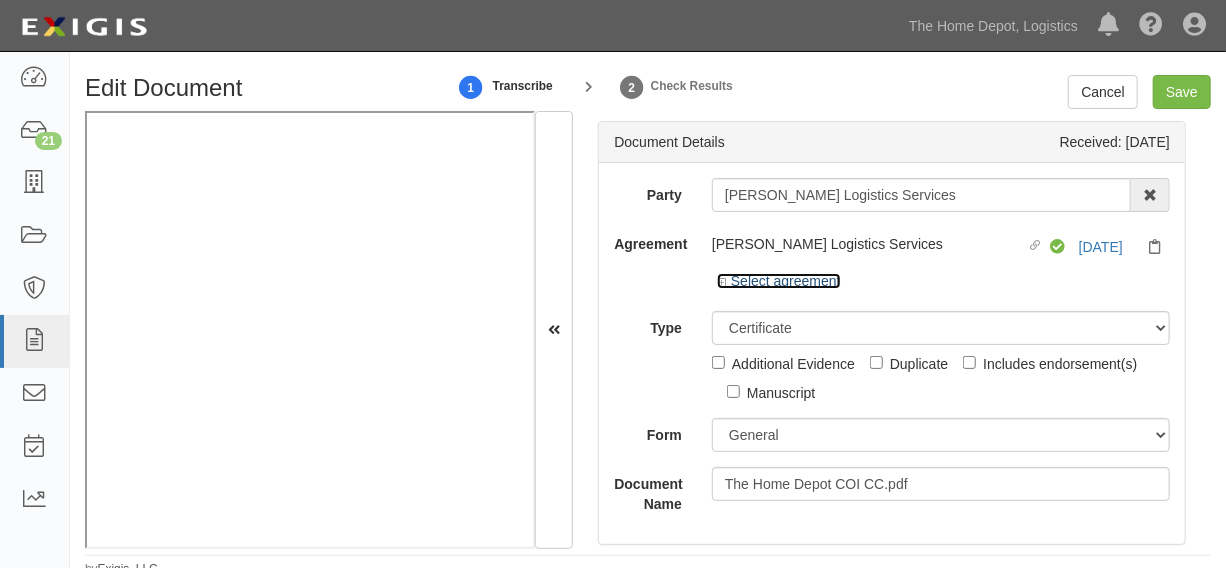 click on "Select agreement" at bounding box center (779, 281) 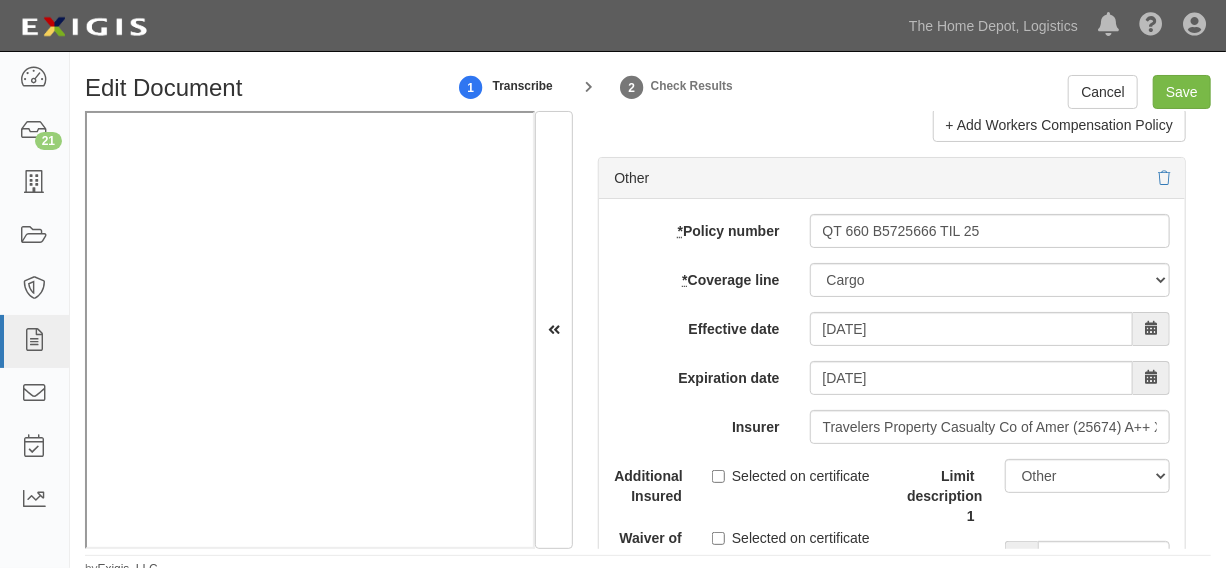 scroll, scrollTop: 6515, scrollLeft: 0, axis: vertical 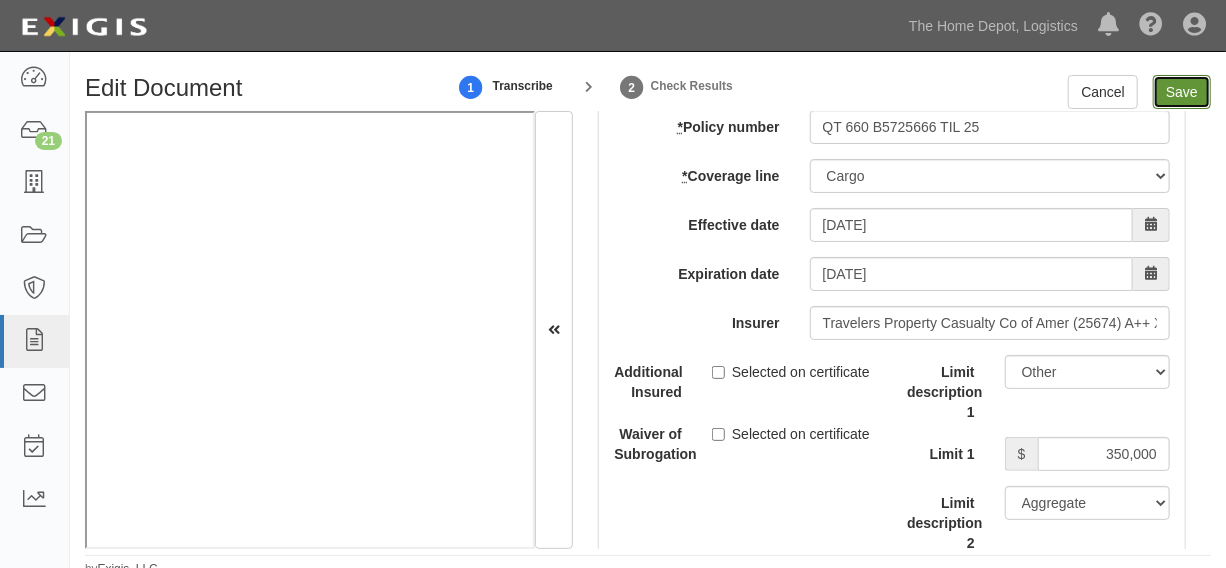 click on "Save" at bounding box center [1182, 92] 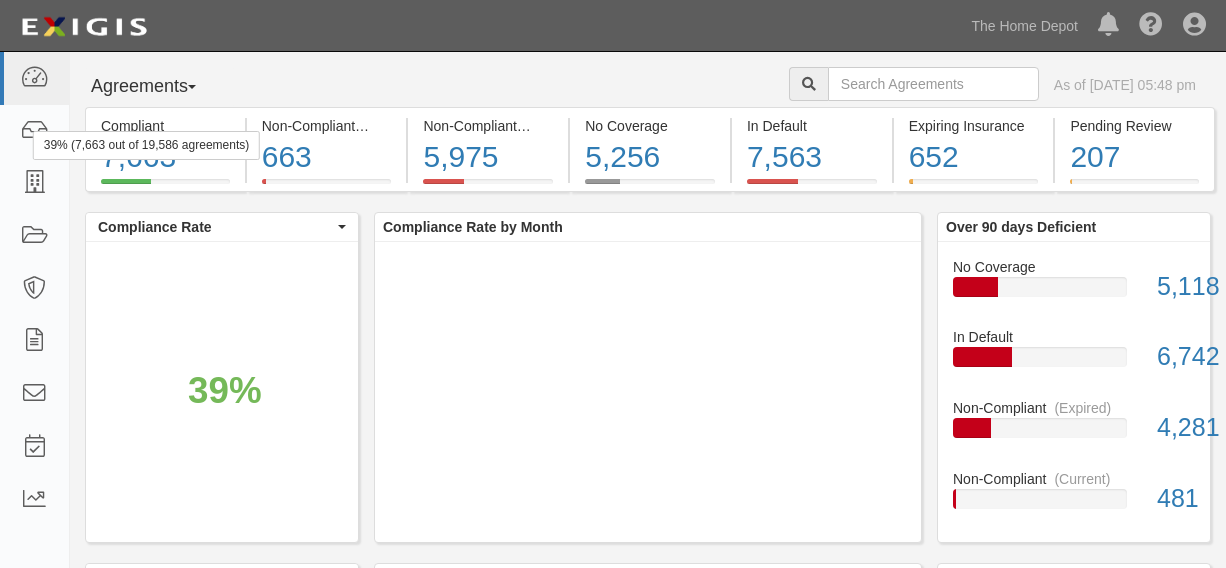 scroll, scrollTop: 0, scrollLeft: 0, axis: both 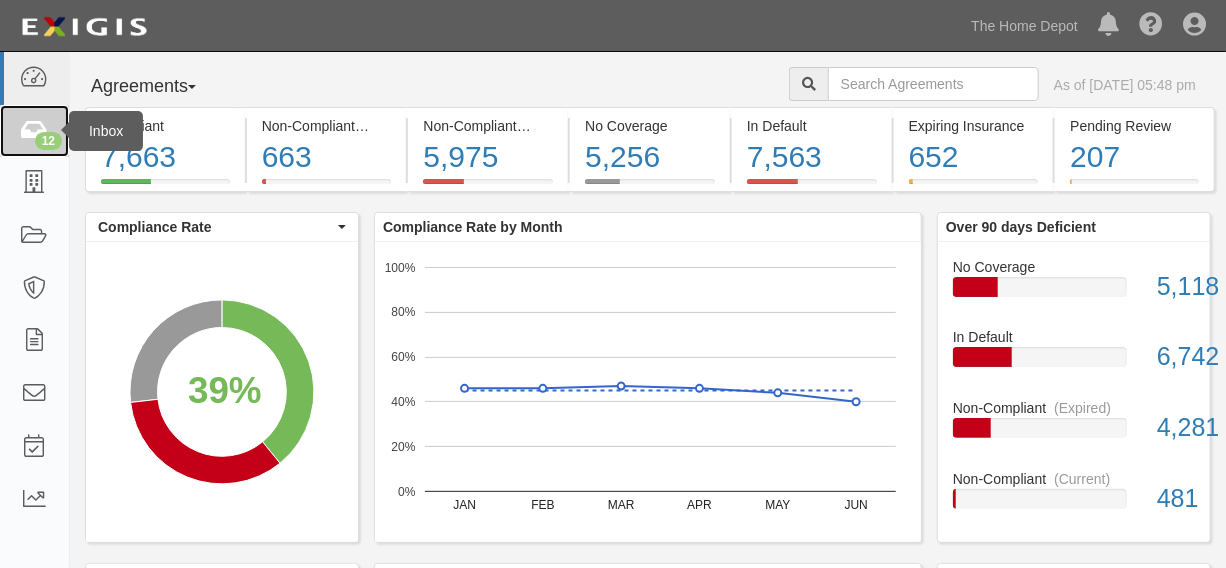 click on "12" at bounding box center (34, 131) 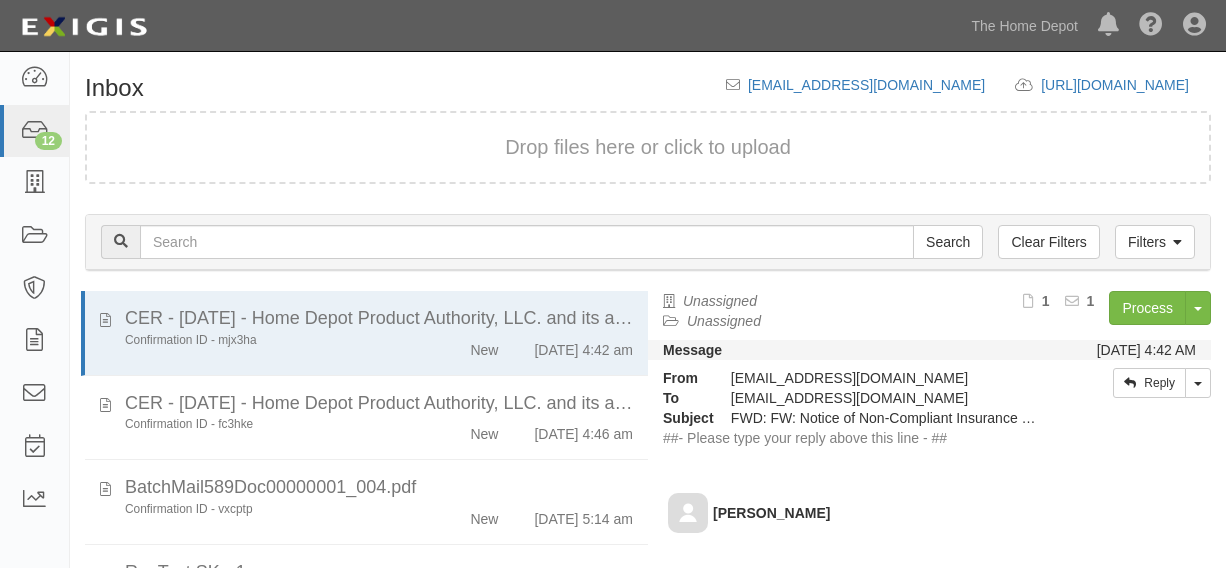 scroll, scrollTop: 0, scrollLeft: 0, axis: both 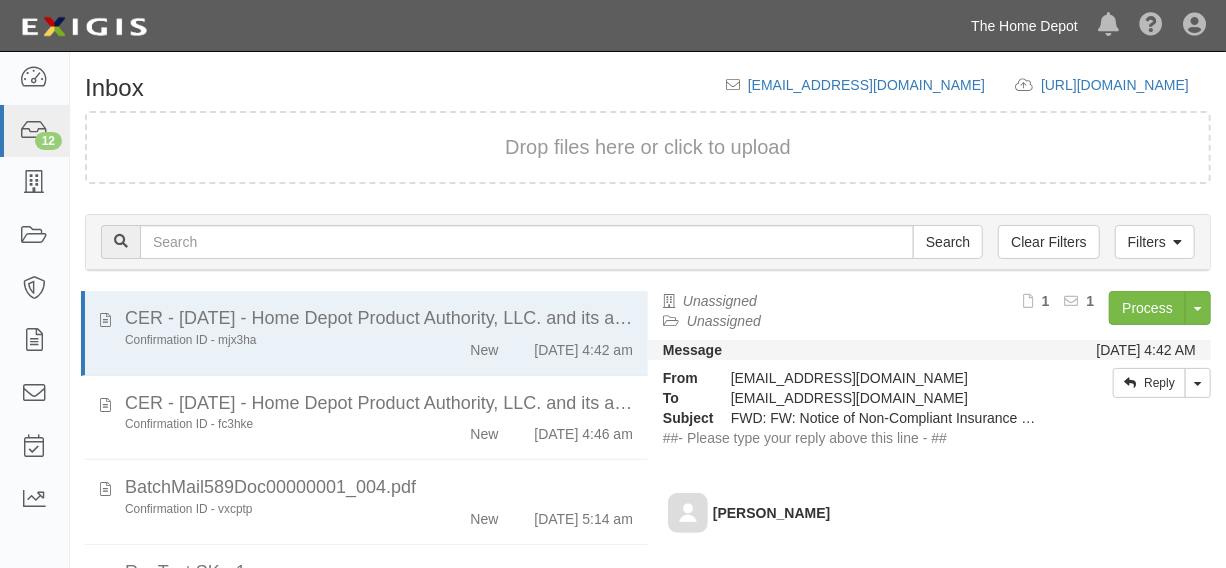 click on "The Home Depot" at bounding box center (1024, 26) 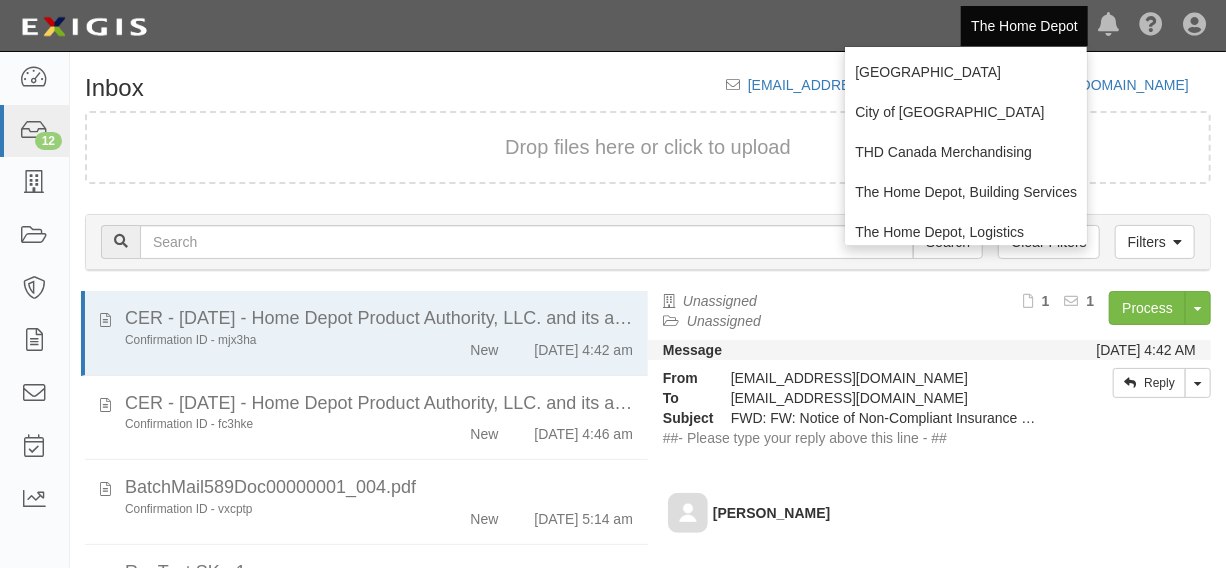 click on "Dashboard 12 Inbox Parties Agreements Coverages Documents Messages Tasks Reports The Home Depot  Chino Hills City of Sacramento THD Canada Merchandising The Home Depot, Building Services The Home Depot, Logistics Trane Technologies View all Notifications There are no notifications Help Center - Complianz Account Sign Out" at bounding box center (613, 25) 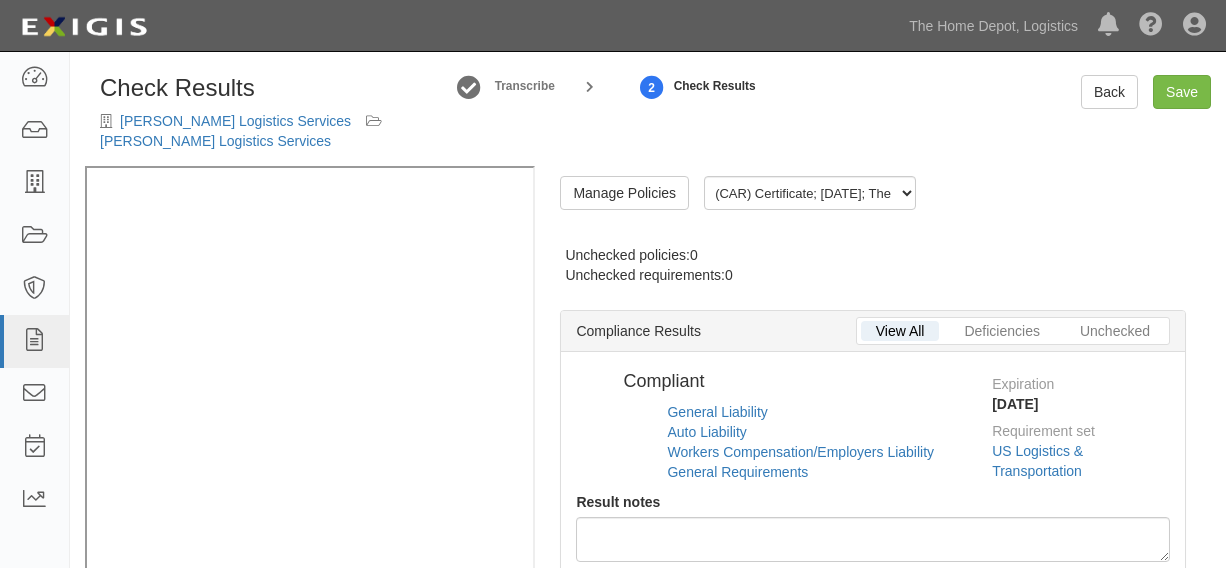 scroll, scrollTop: 0, scrollLeft: 0, axis: both 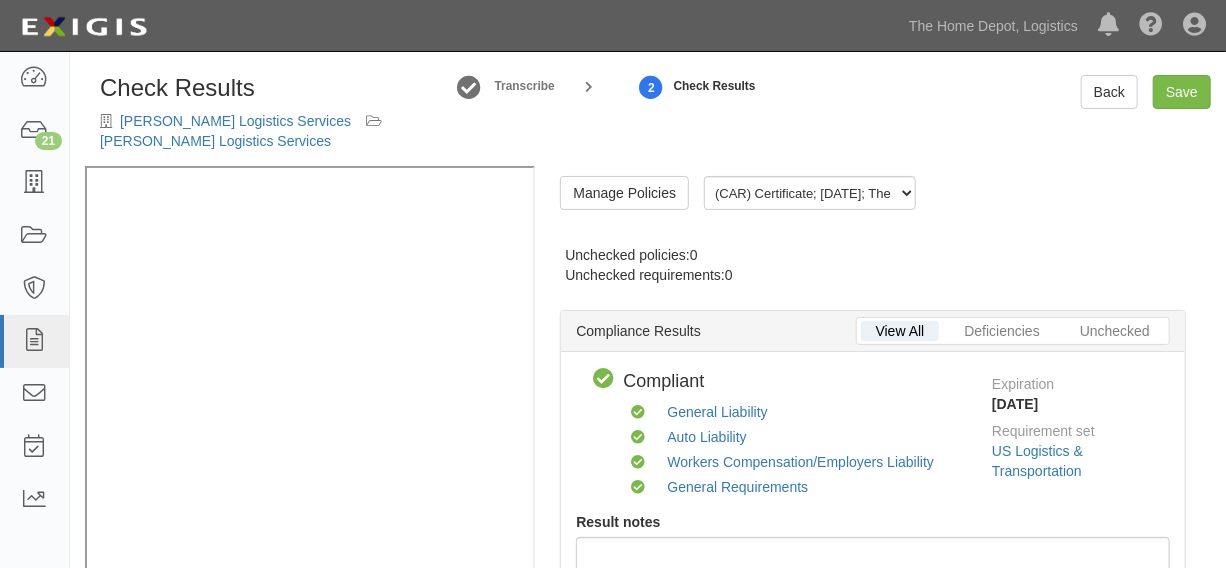 radio on "false" 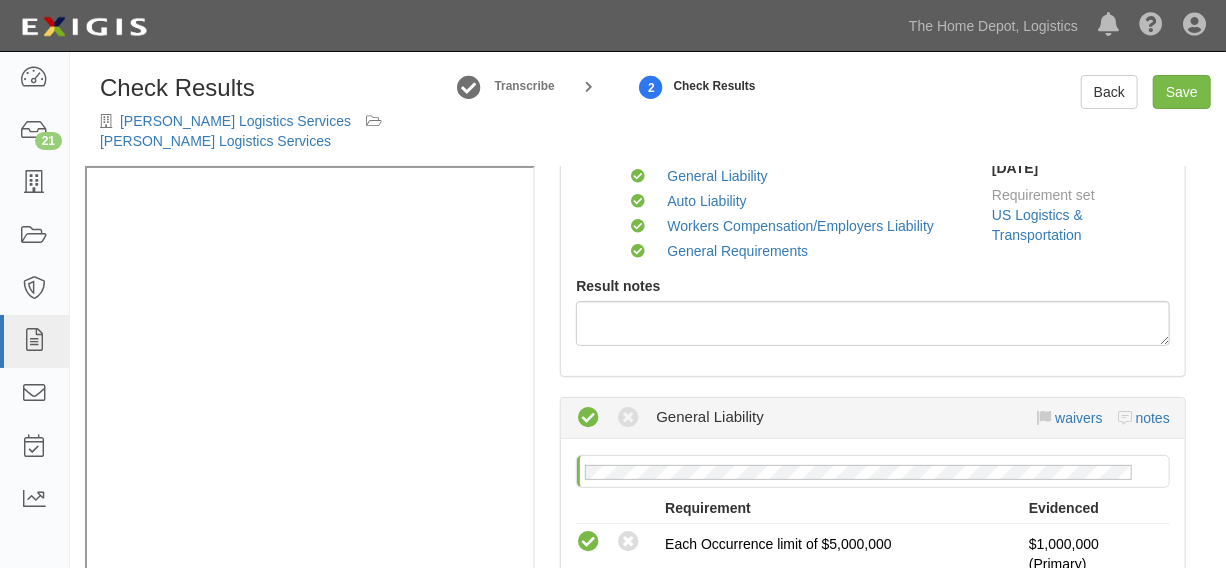 scroll, scrollTop: 0, scrollLeft: 0, axis: both 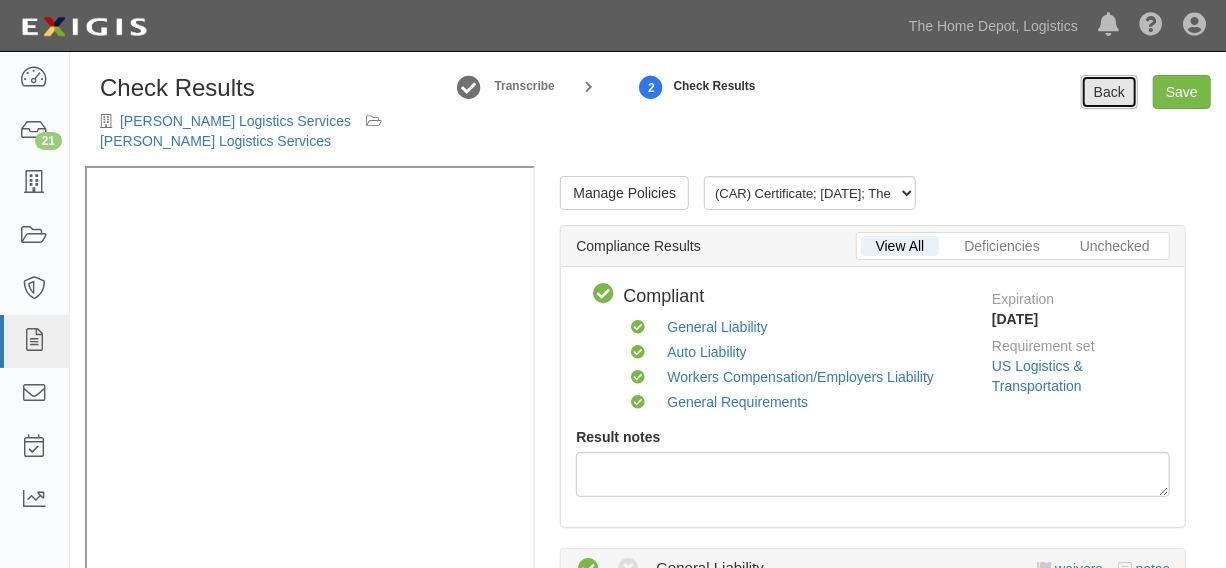 click on "Back" at bounding box center [1109, 92] 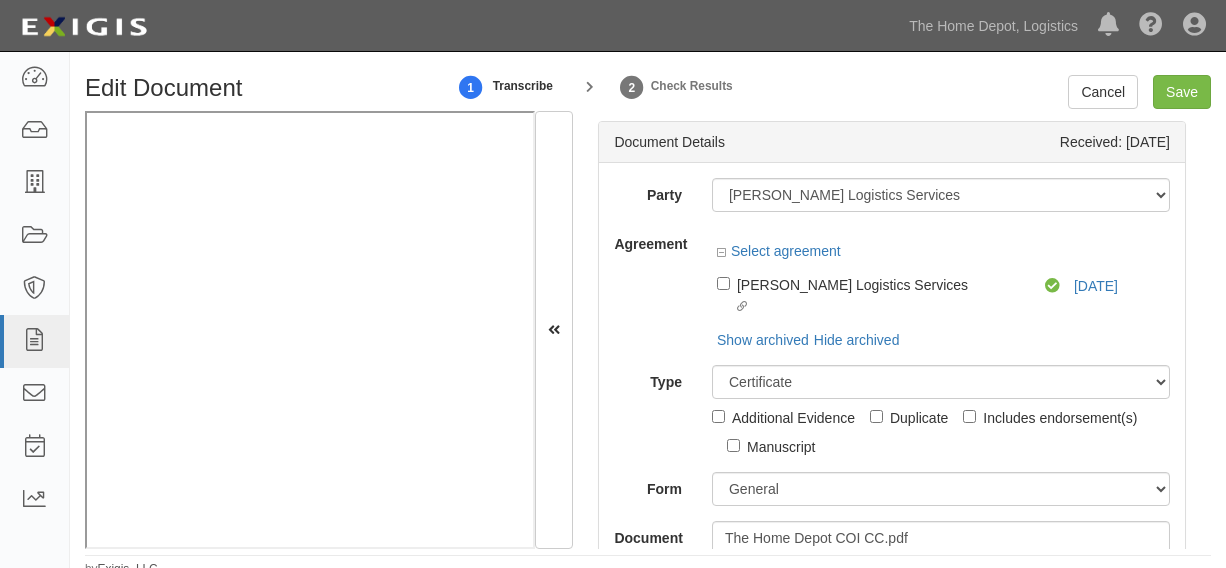 scroll, scrollTop: 0, scrollLeft: 0, axis: both 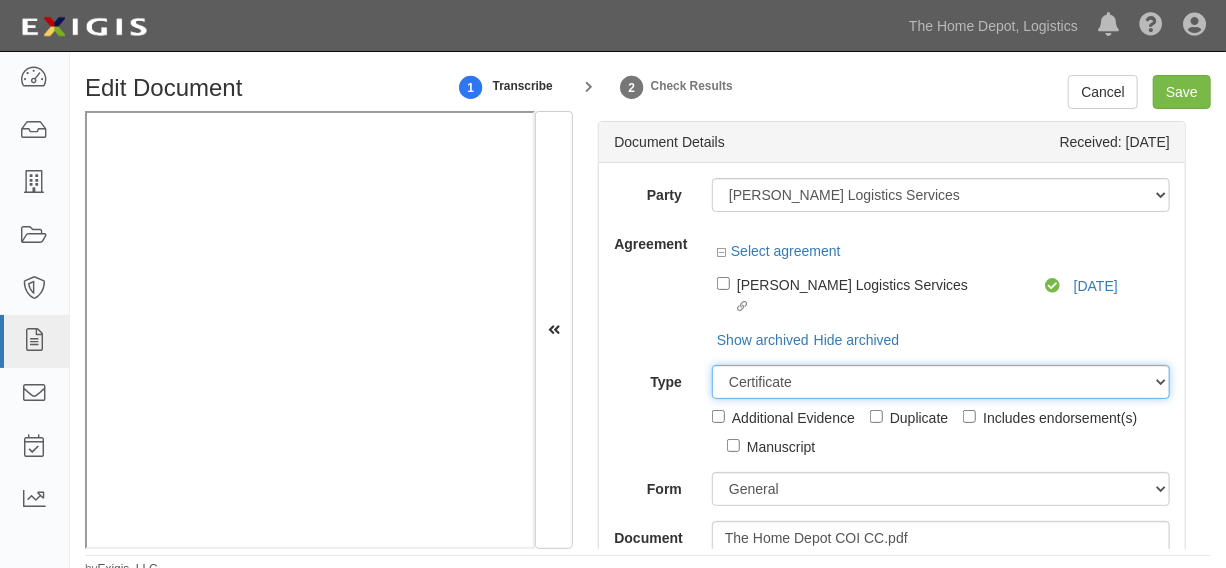 click on "Unassigned
Binder
Cancellation Notice
Certificate
Contract
Endorsement
Insurance Policy
Junk
Other Document
Policy Declarations
Reinstatement Notice
Requirements
Waiver Request" at bounding box center [941, 382] 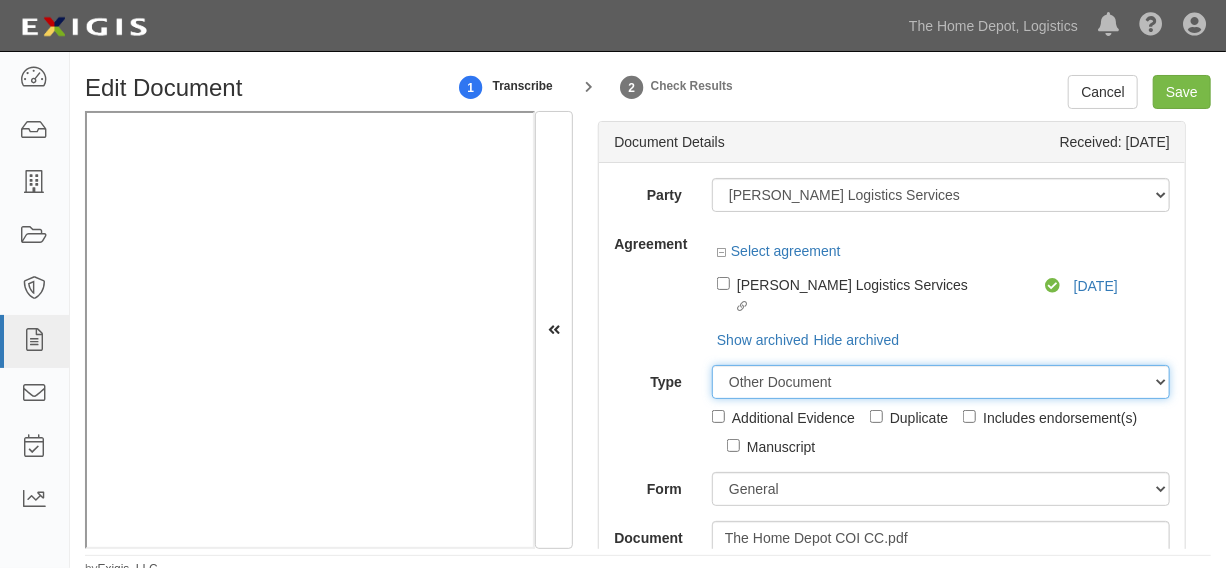 click on "Unassigned
Binder
Cancellation Notice
Certificate
Contract
Endorsement
Insurance Policy
Junk
Other Document
Policy Declarations
Reinstatement Notice
Requirements
Waiver Request" at bounding box center [941, 382] 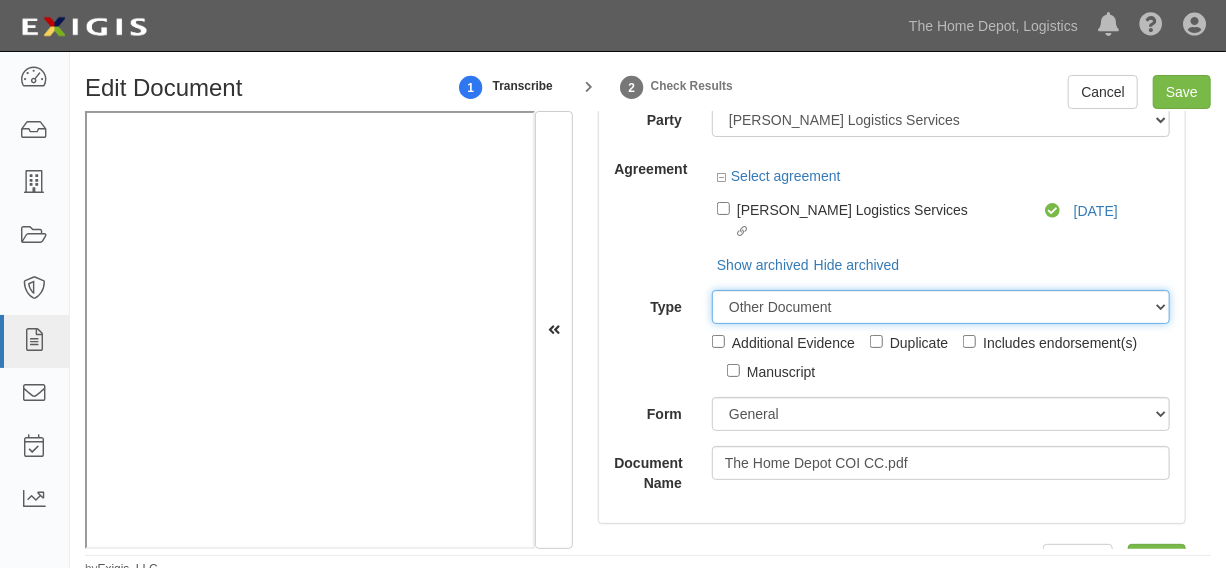 scroll, scrollTop: 114, scrollLeft: 0, axis: vertical 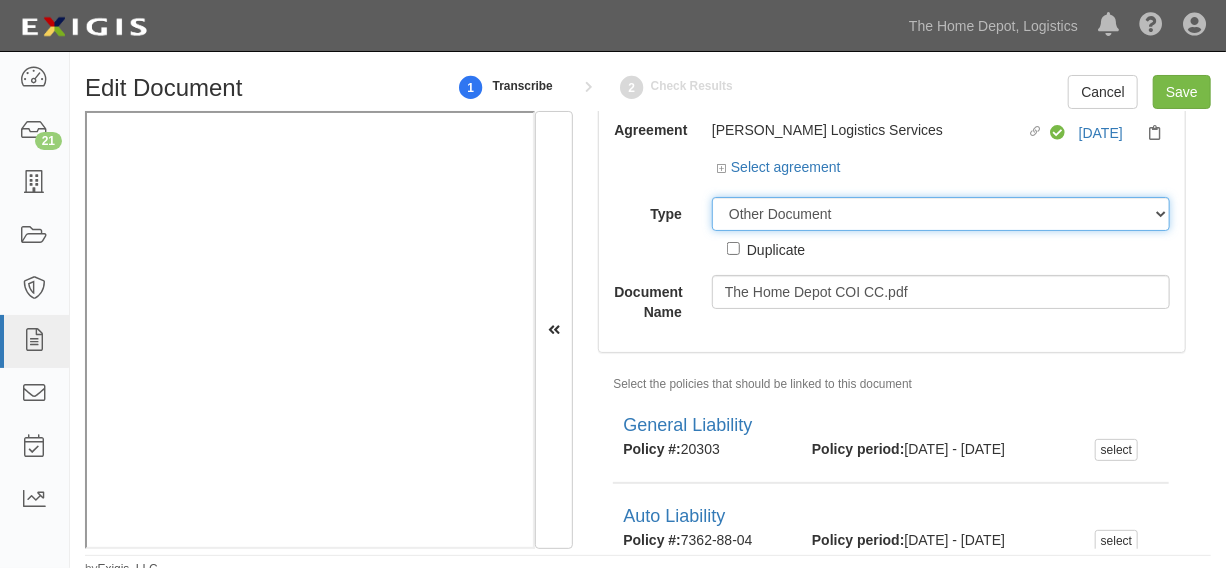 click on "Unassigned
Binder
Cancellation Notice
Certificate
Contract
Endorsement
Insurance Policy
Junk
Other Document
Policy Declarations
Reinstatement Notice
Requirements
Waiver Request" at bounding box center [941, 214] 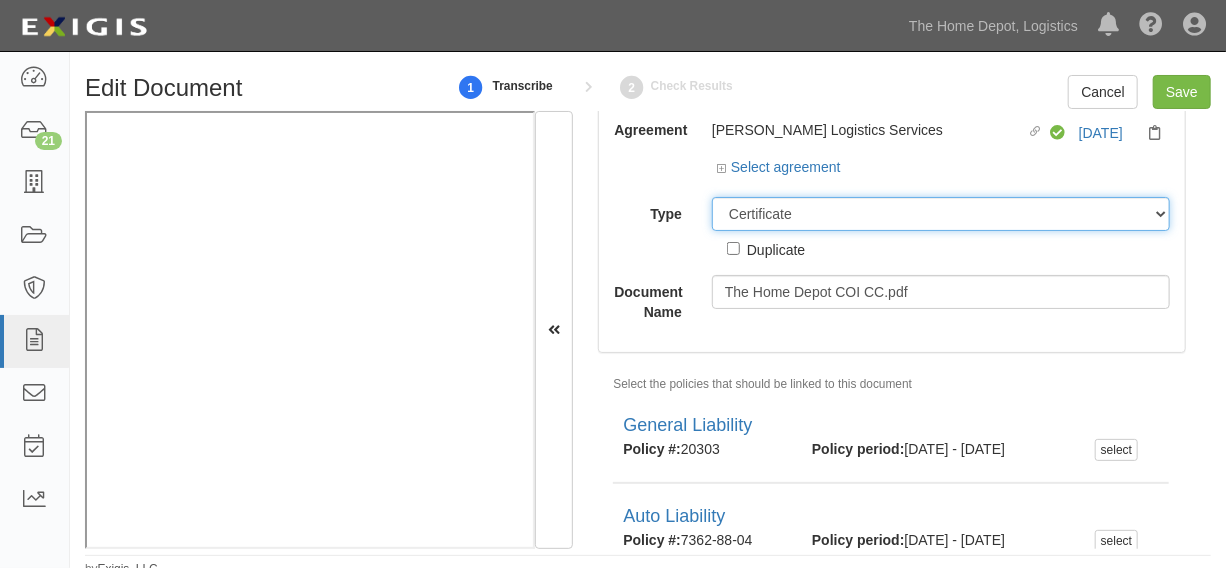 click on "Unassigned
Binder
Cancellation Notice
Certificate
Contract
Endorsement
Insurance Policy
Junk
Other Document
Policy Declarations
Reinstatement Notice
Requirements
Waiver Request" at bounding box center [941, 214] 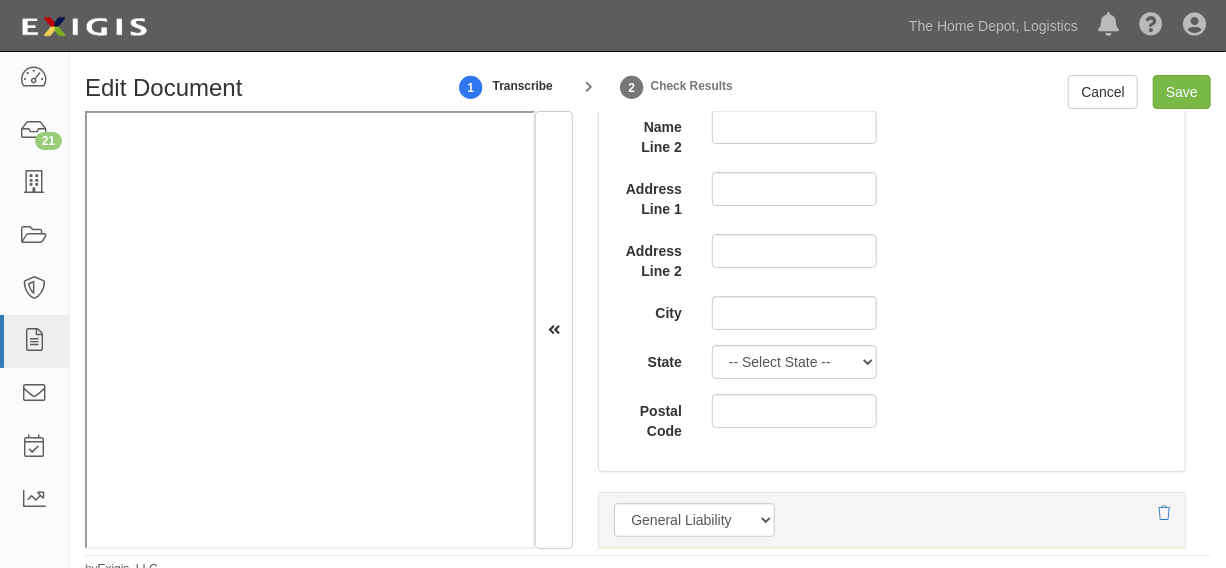 scroll, scrollTop: 1630, scrollLeft: 0, axis: vertical 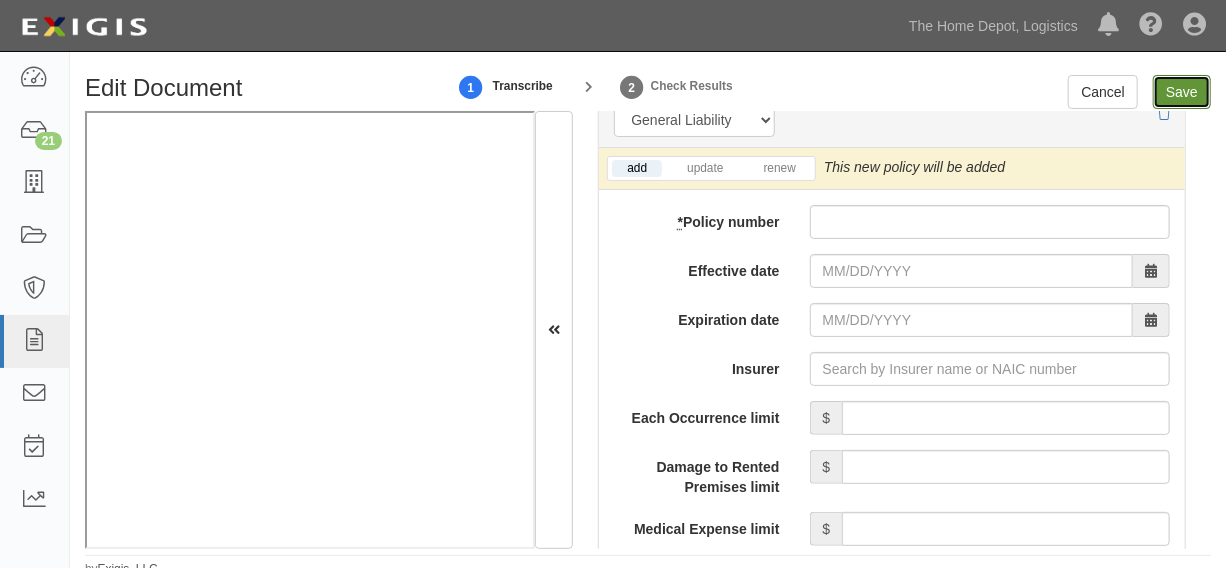 click on "Save" at bounding box center [1182, 92] 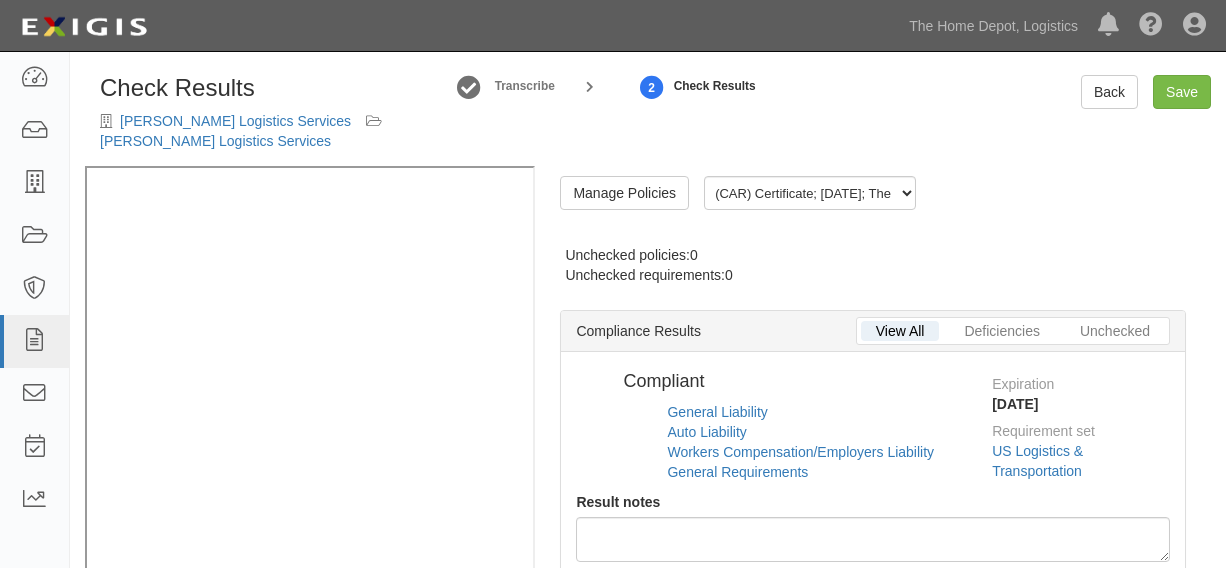 scroll, scrollTop: 0, scrollLeft: 0, axis: both 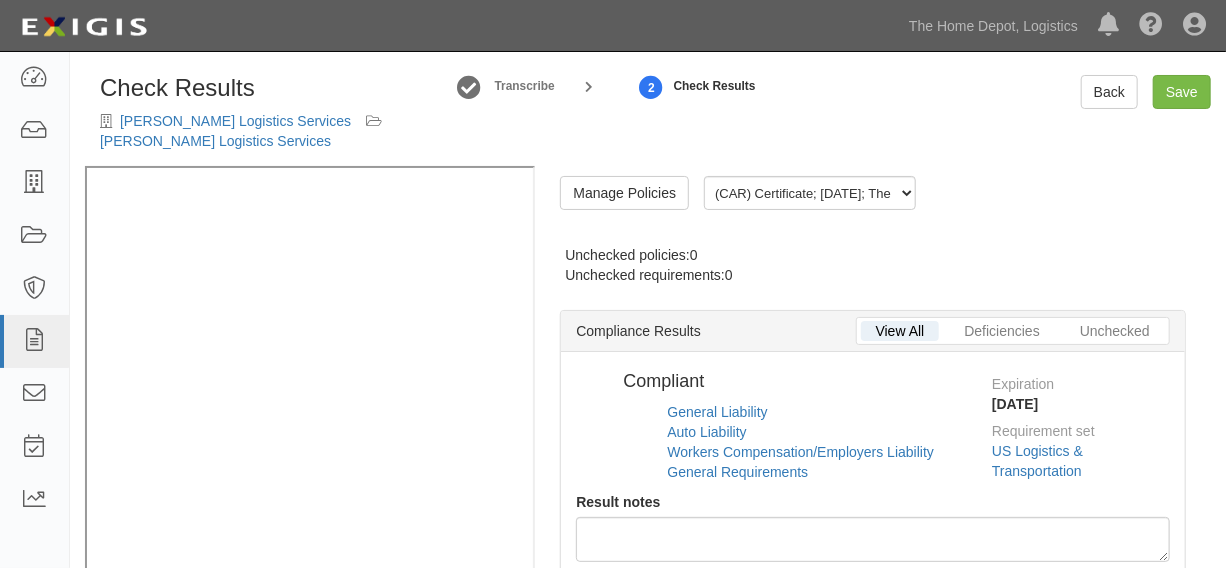 radio on "false" 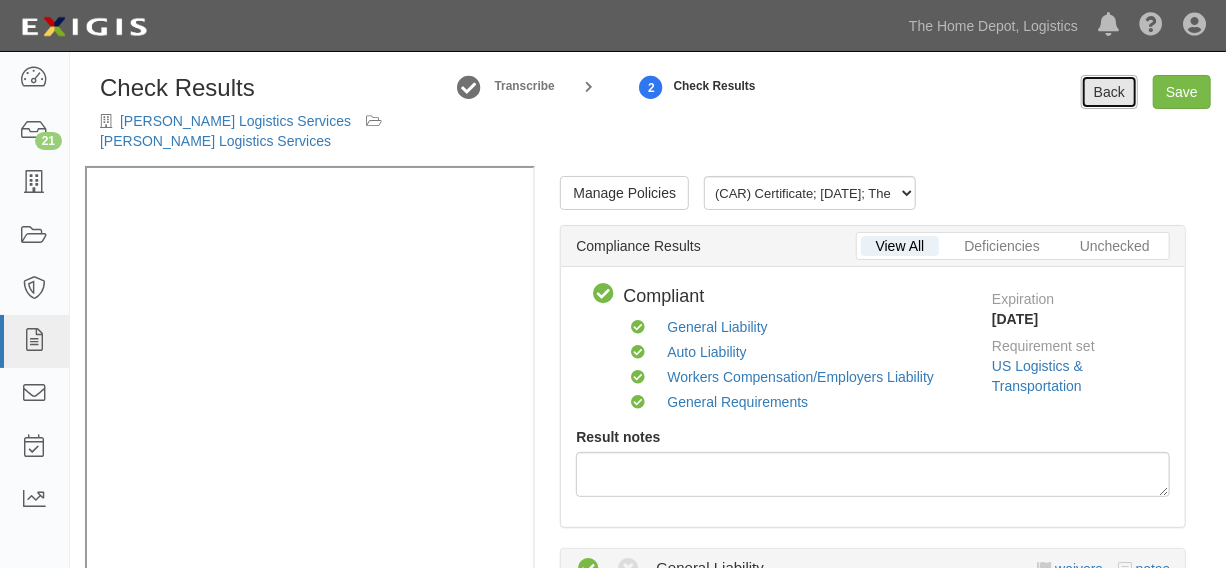 click on "Back" at bounding box center (1109, 92) 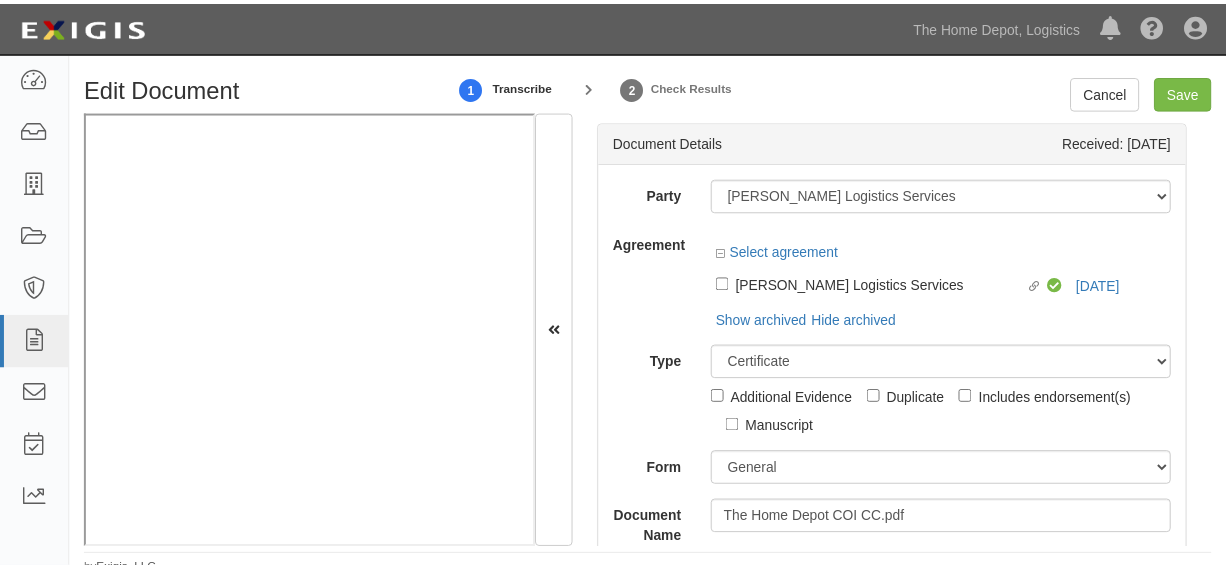 scroll, scrollTop: 0, scrollLeft: 0, axis: both 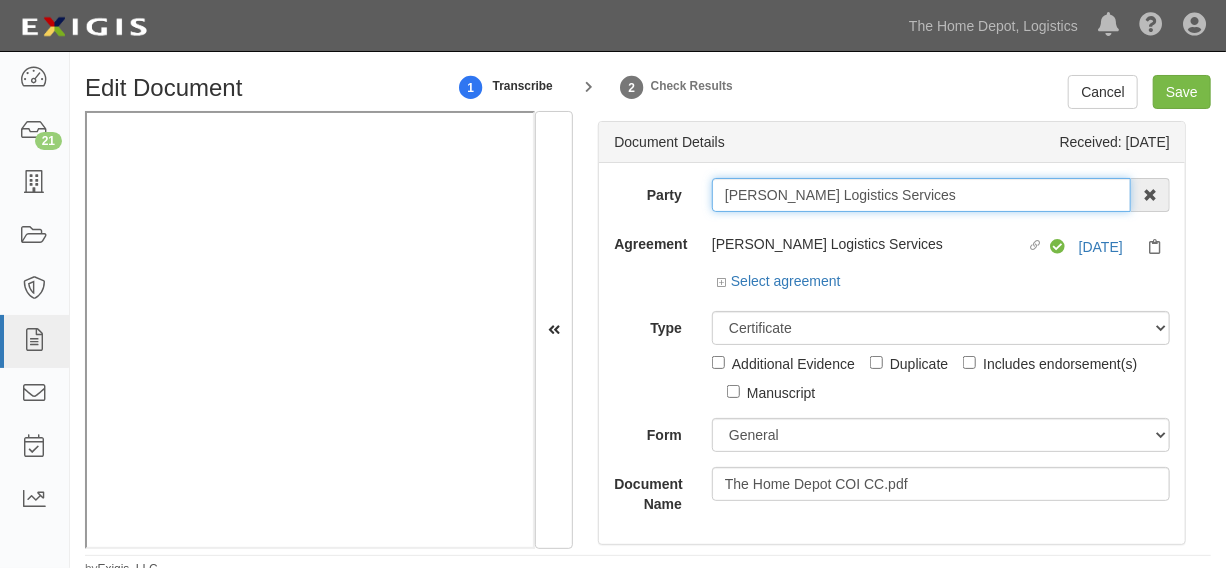 drag, startPoint x: 893, startPoint y: 192, endPoint x: 703, endPoint y: 202, distance: 190.26297 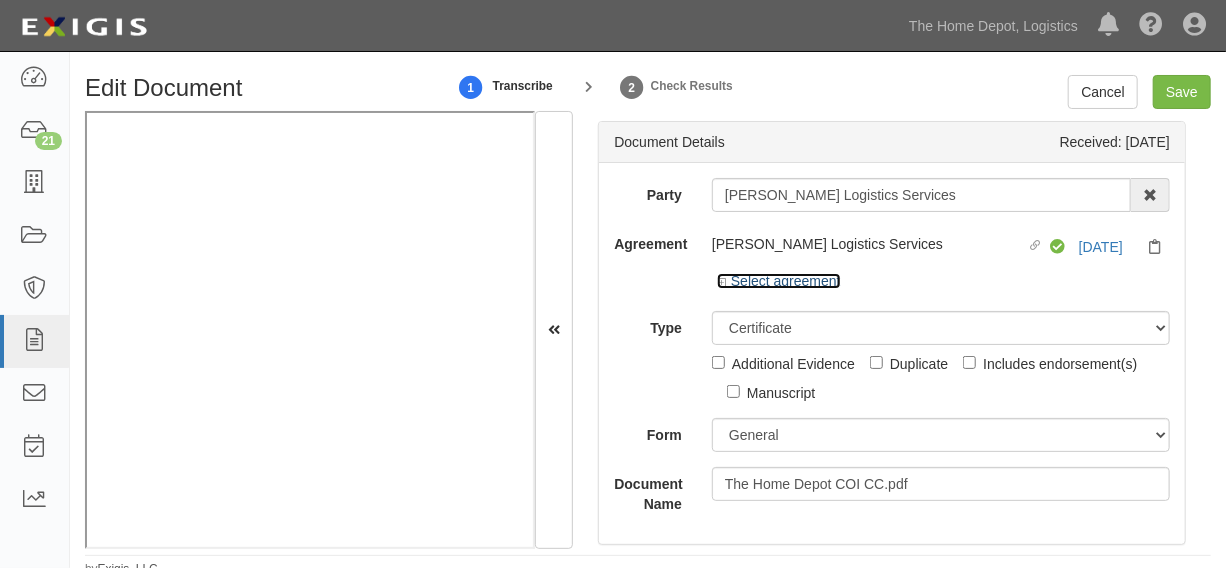 click on "Select agreement" at bounding box center (779, 281) 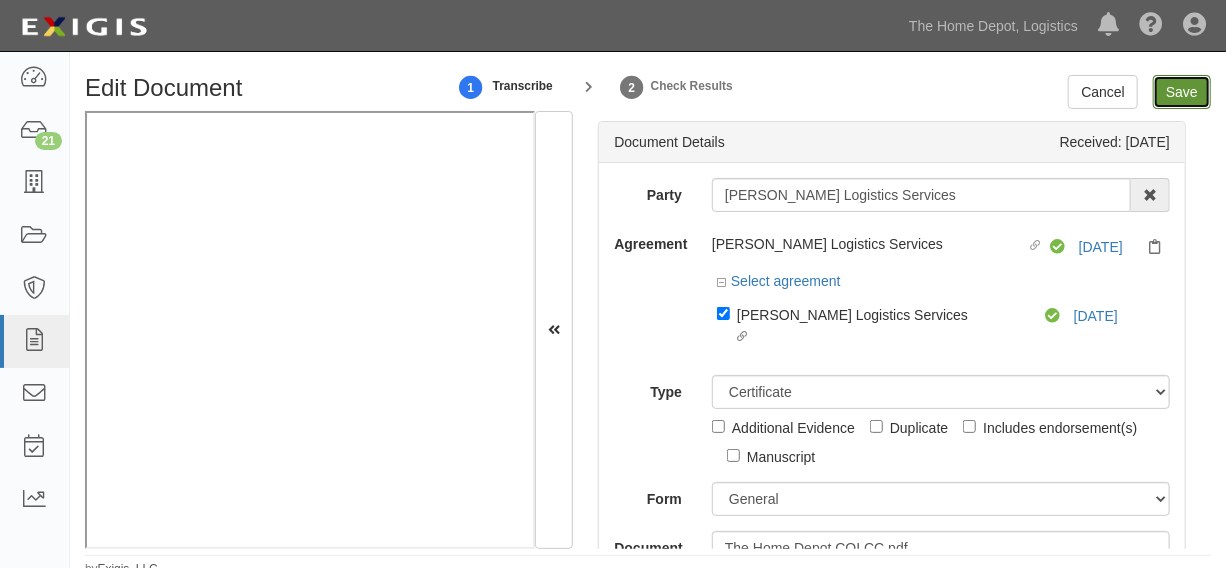 click on "Save" at bounding box center (1182, 92) 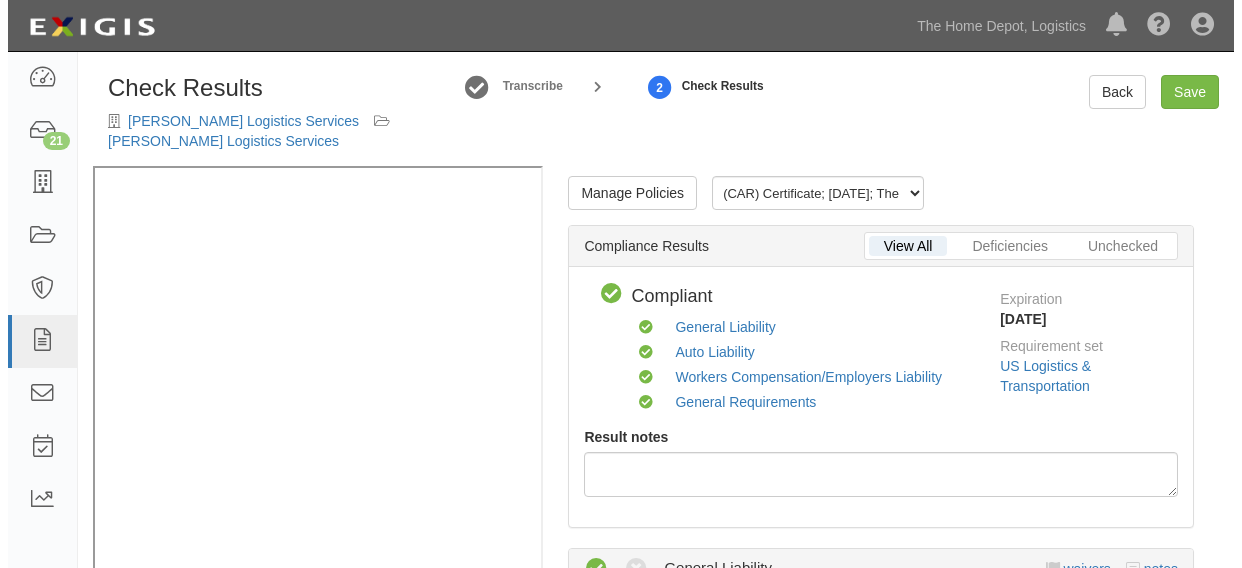 scroll, scrollTop: 0, scrollLeft: 0, axis: both 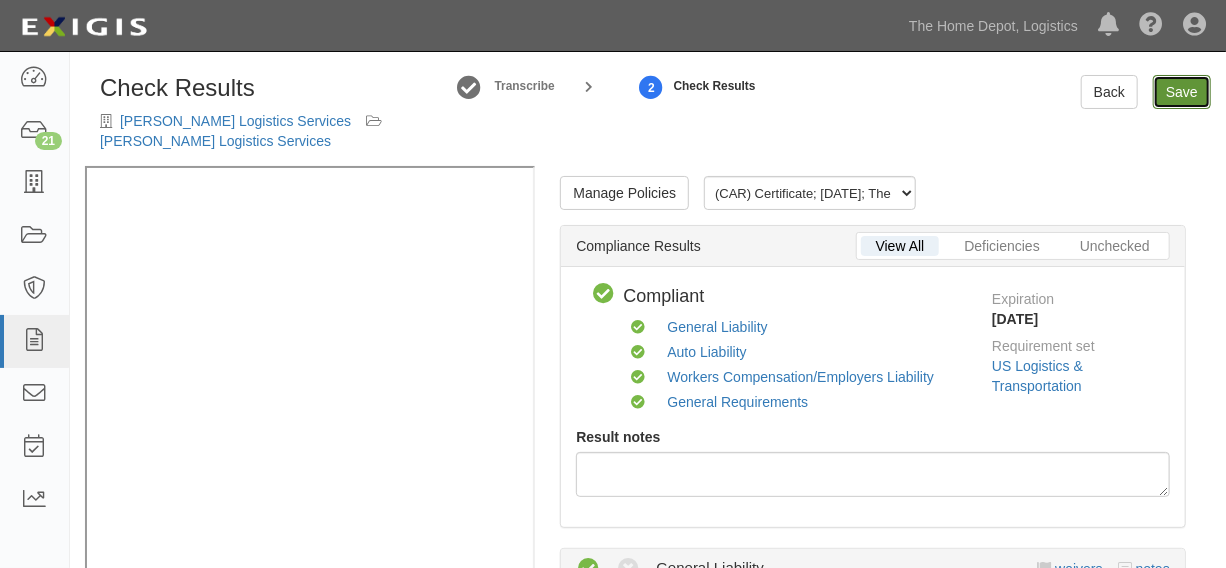 click on "Save" at bounding box center (1182, 92) 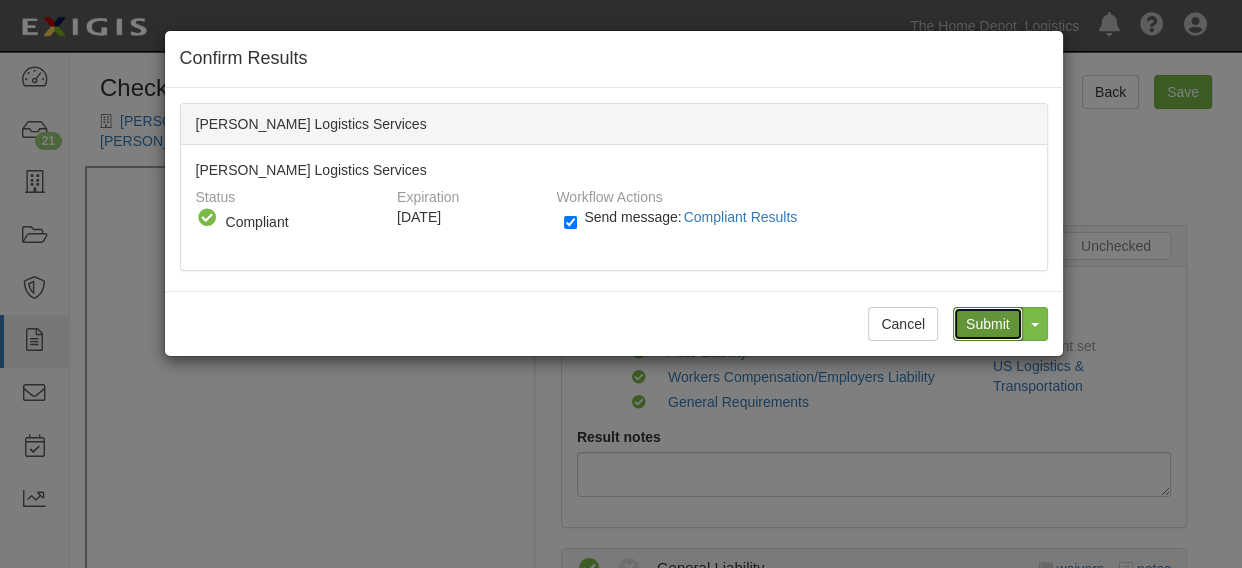 click on "Submit" at bounding box center [988, 324] 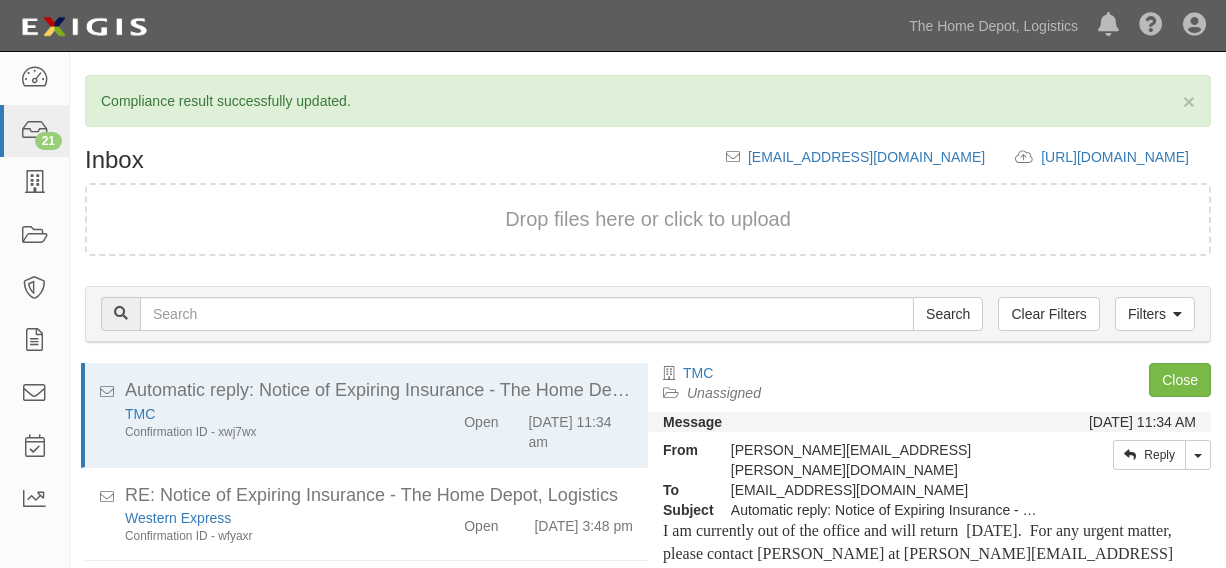 scroll, scrollTop: 0, scrollLeft: 0, axis: both 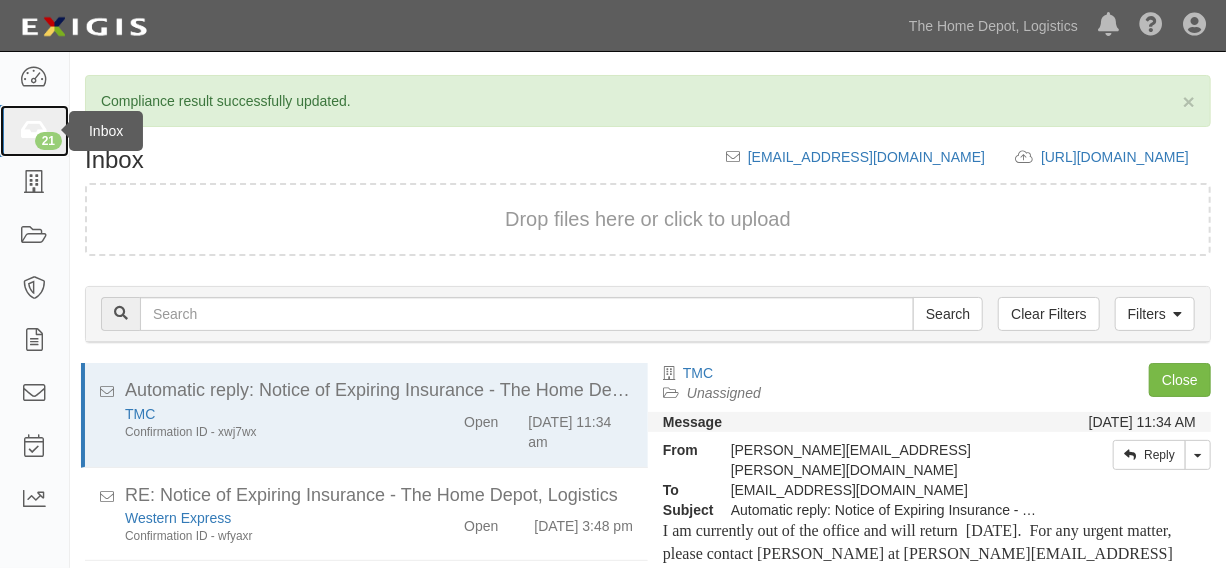 click at bounding box center (34, 131) 